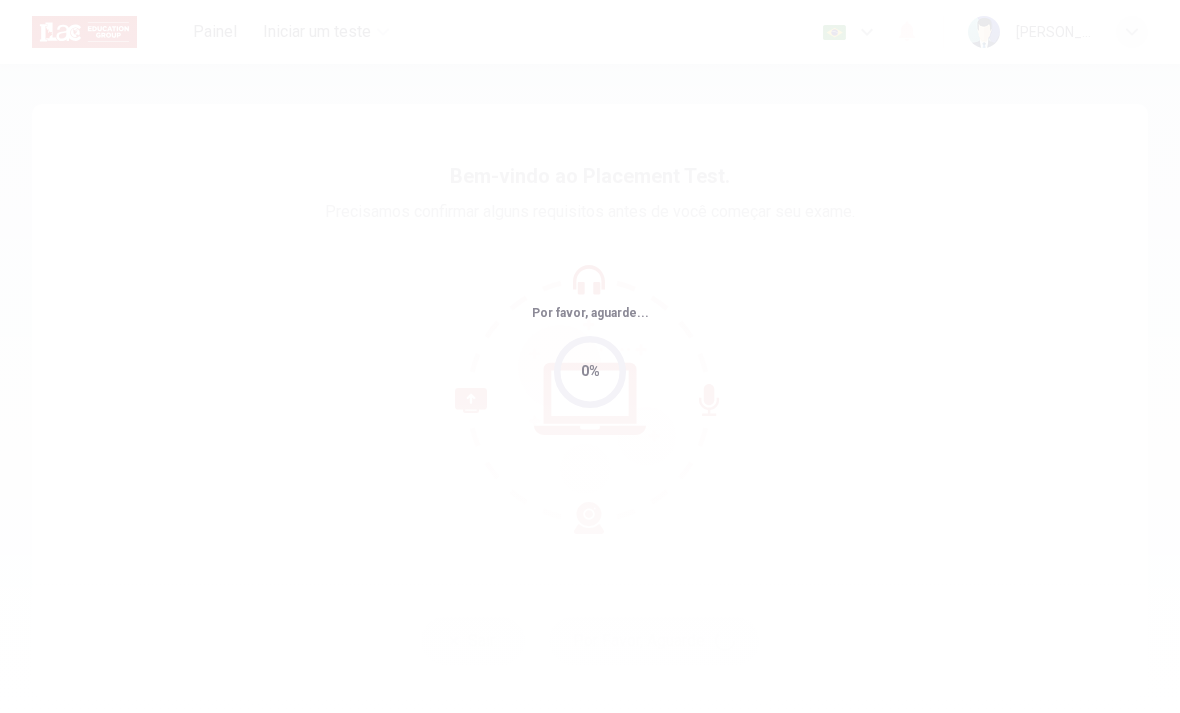 scroll, scrollTop: 0, scrollLeft: 0, axis: both 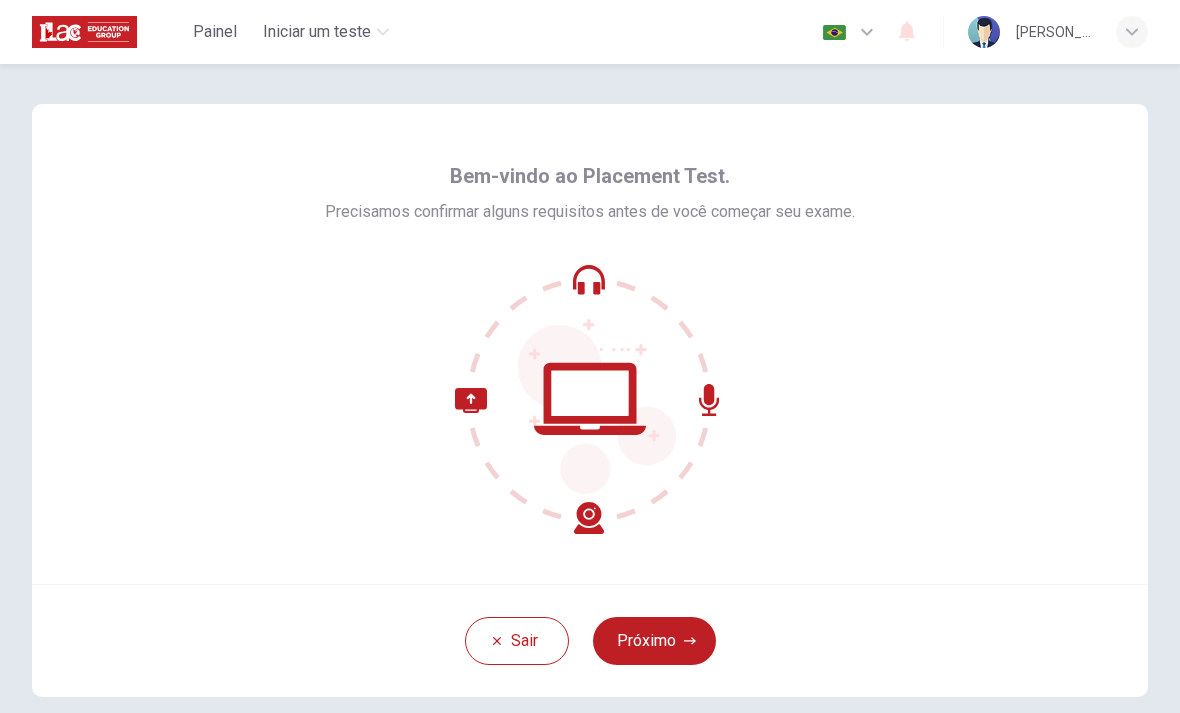 click on "Próximo" at bounding box center [654, 641] 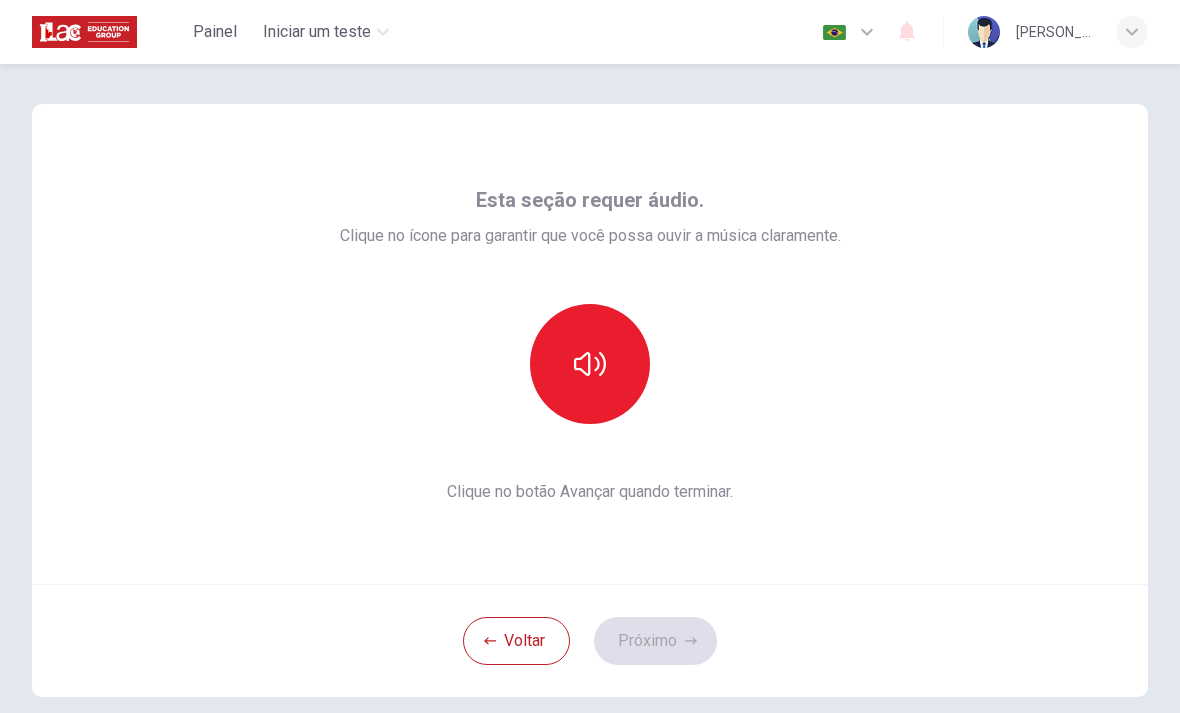 click at bounding box center [590, 364] 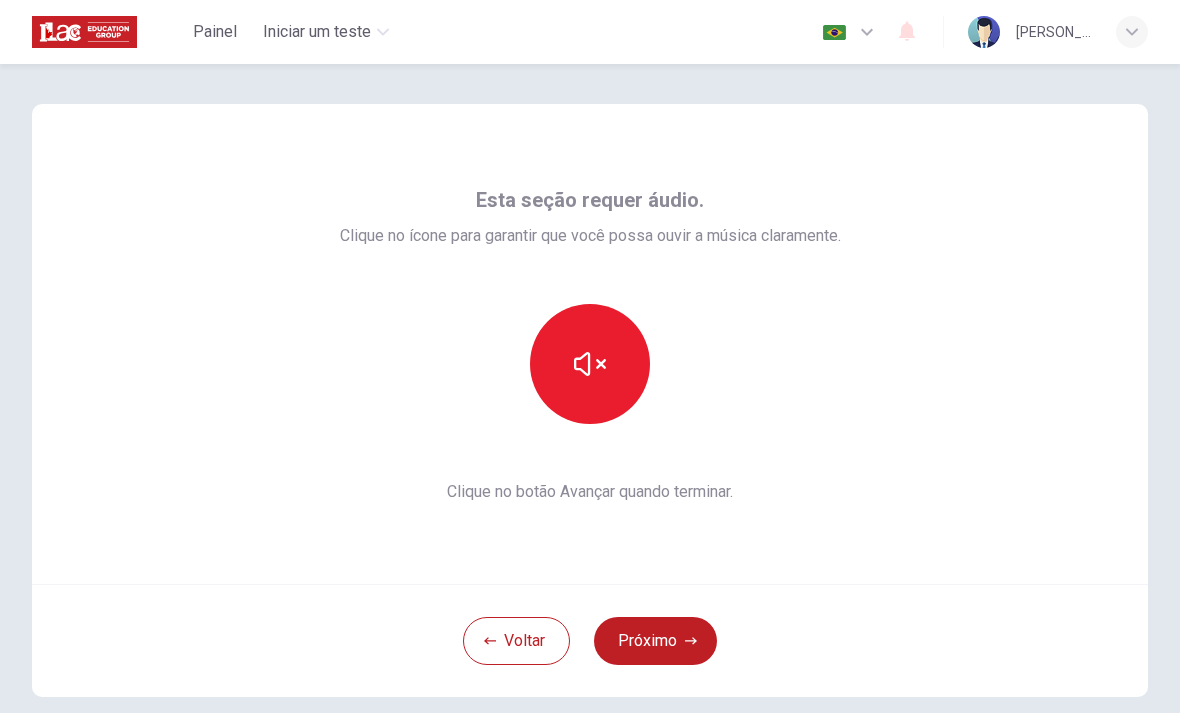 click on "Próximo" at bounding box center [655, 641] 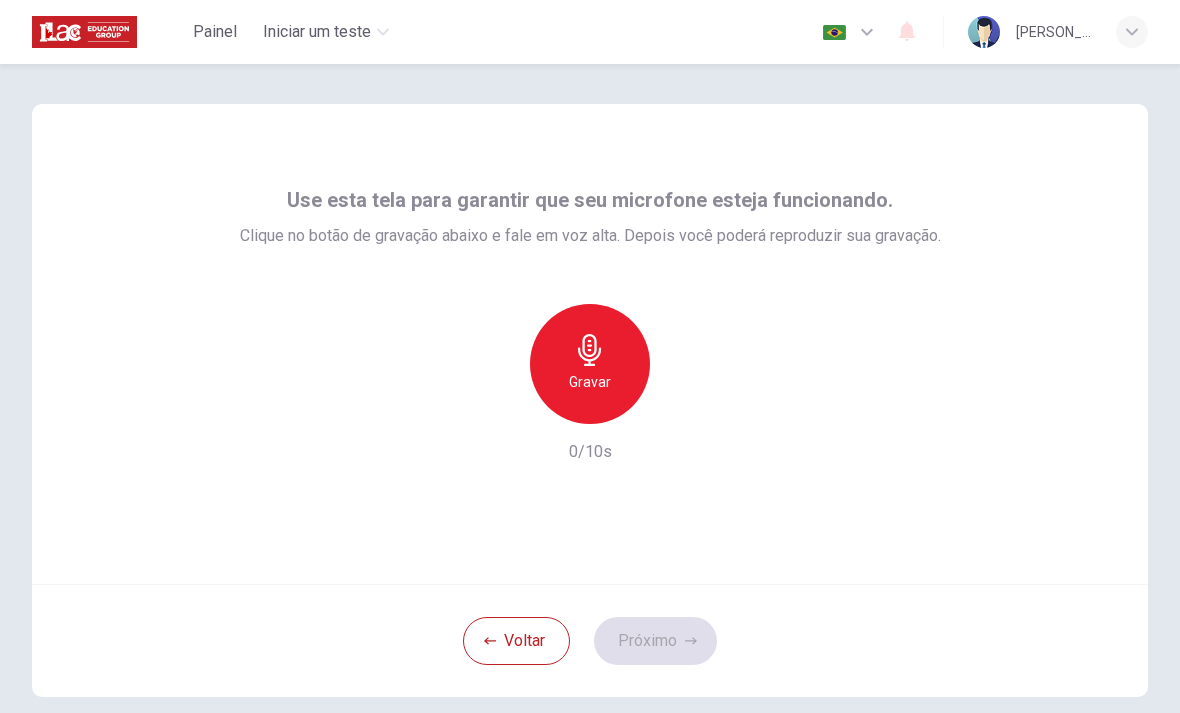 click on "Gravar" at bounding box center [590, 364] 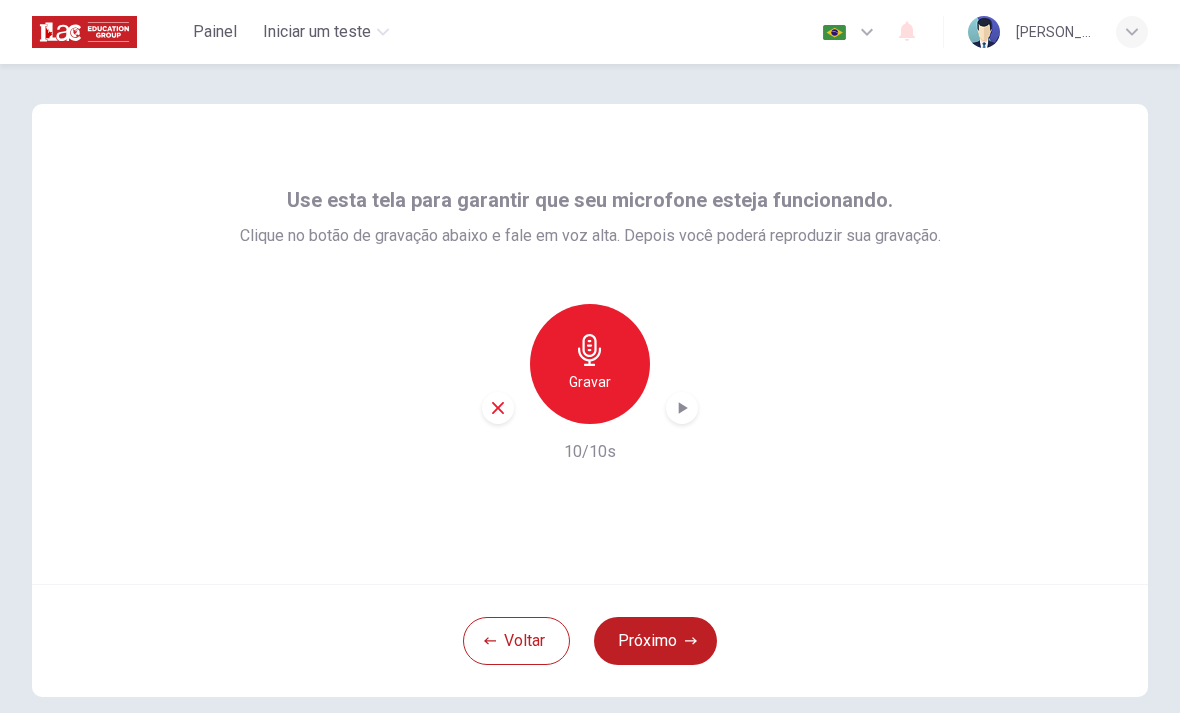 click 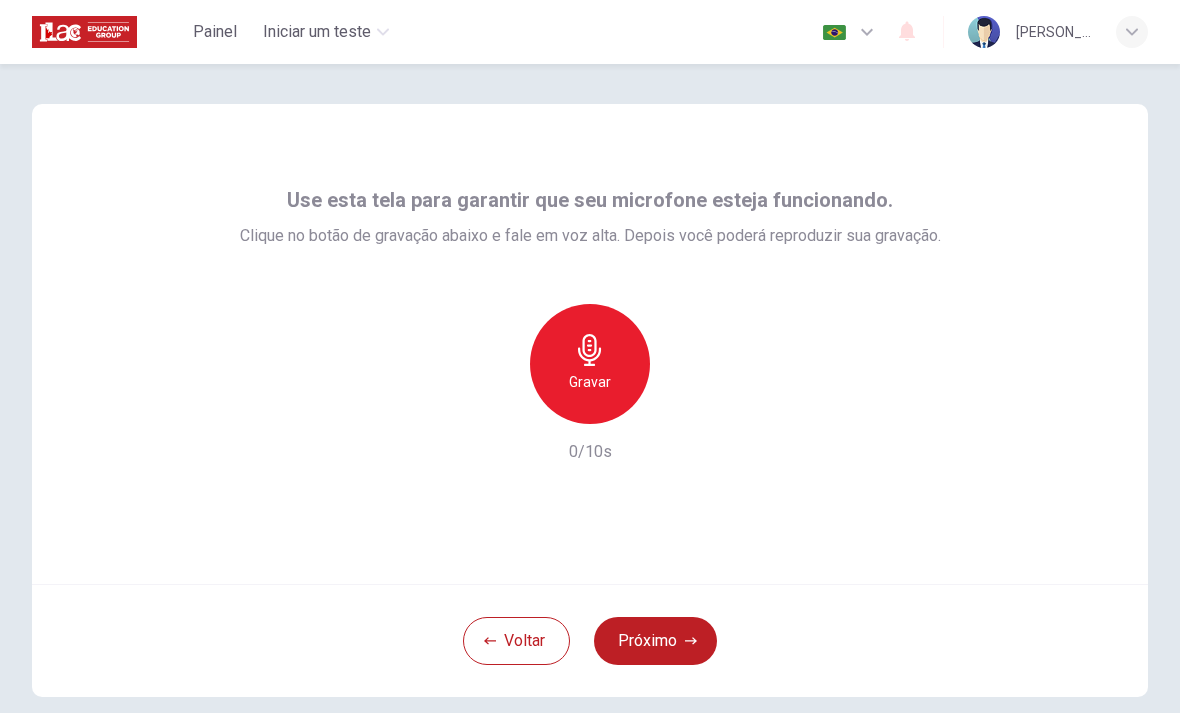 click on "Gravar" at bounding box center (590, 382) 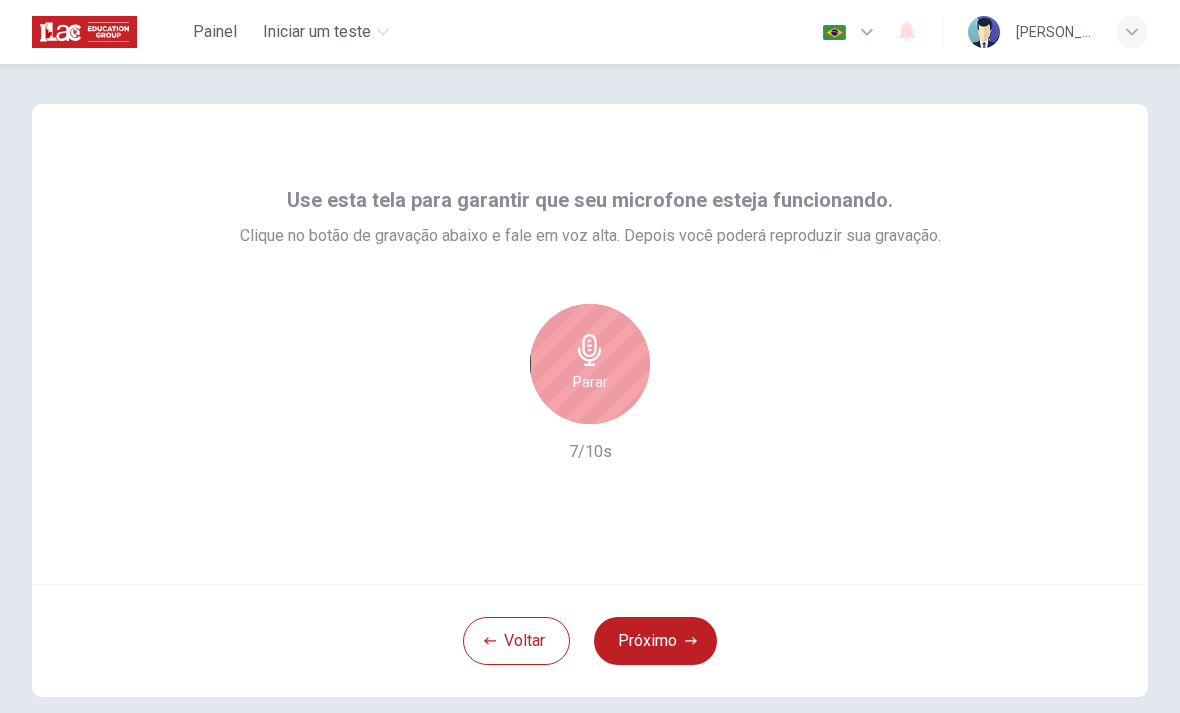 click on "Parar" at bounding box center (590, 364) 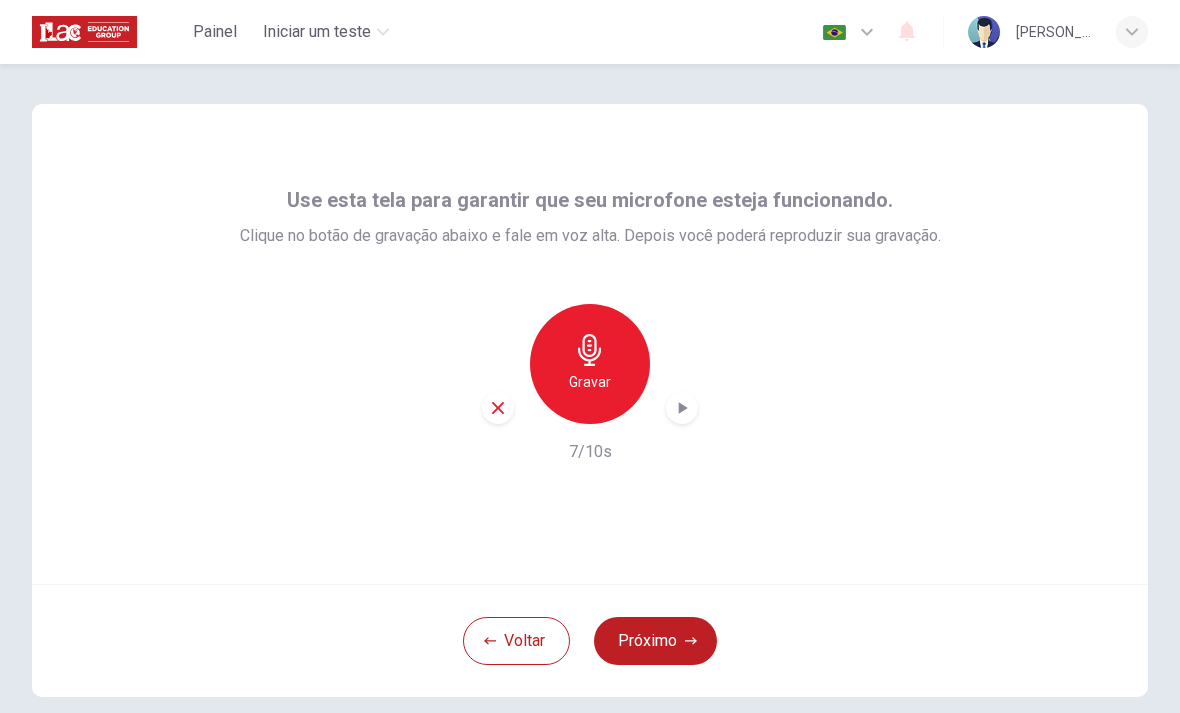 click at bounding box center [498, 408] 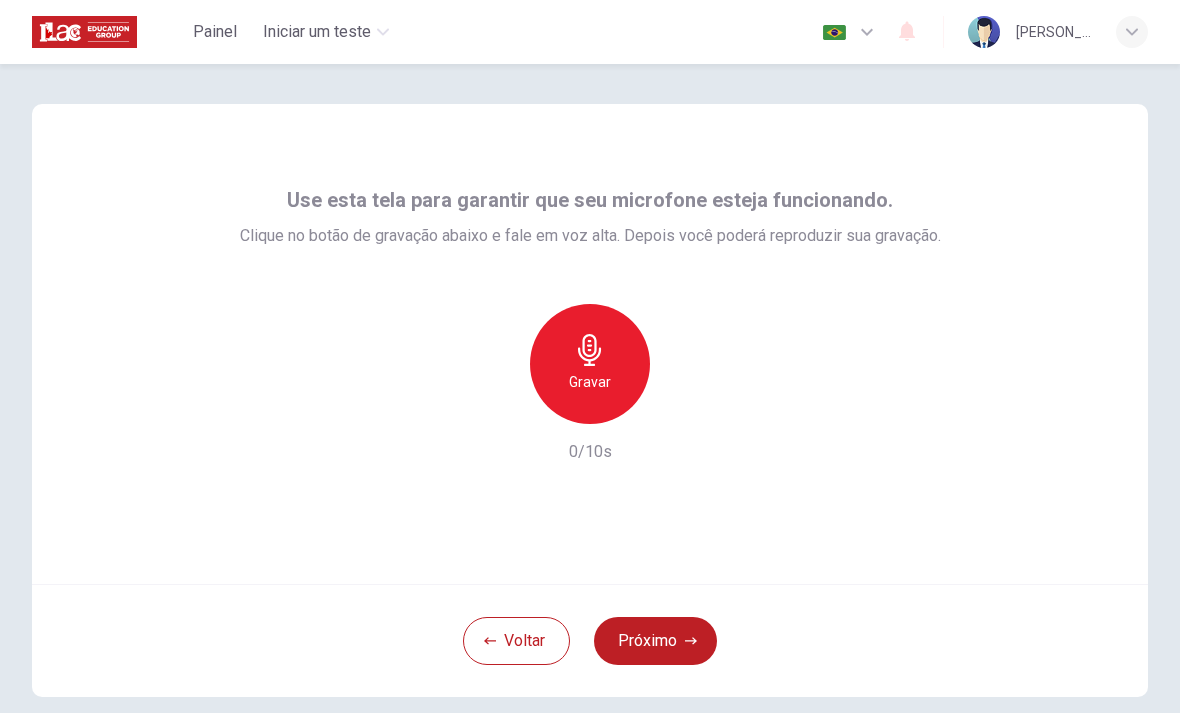 click on "Gravar" at bounding box center [590, 364] 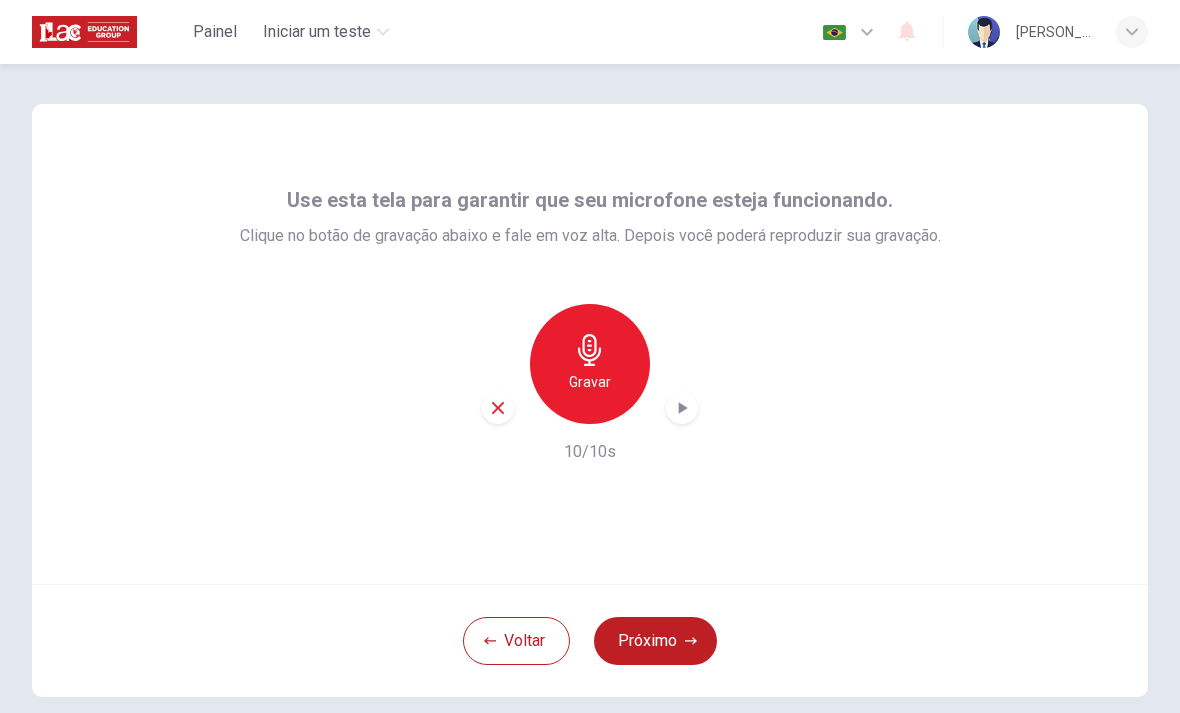 click at bounding box center (498, 408) 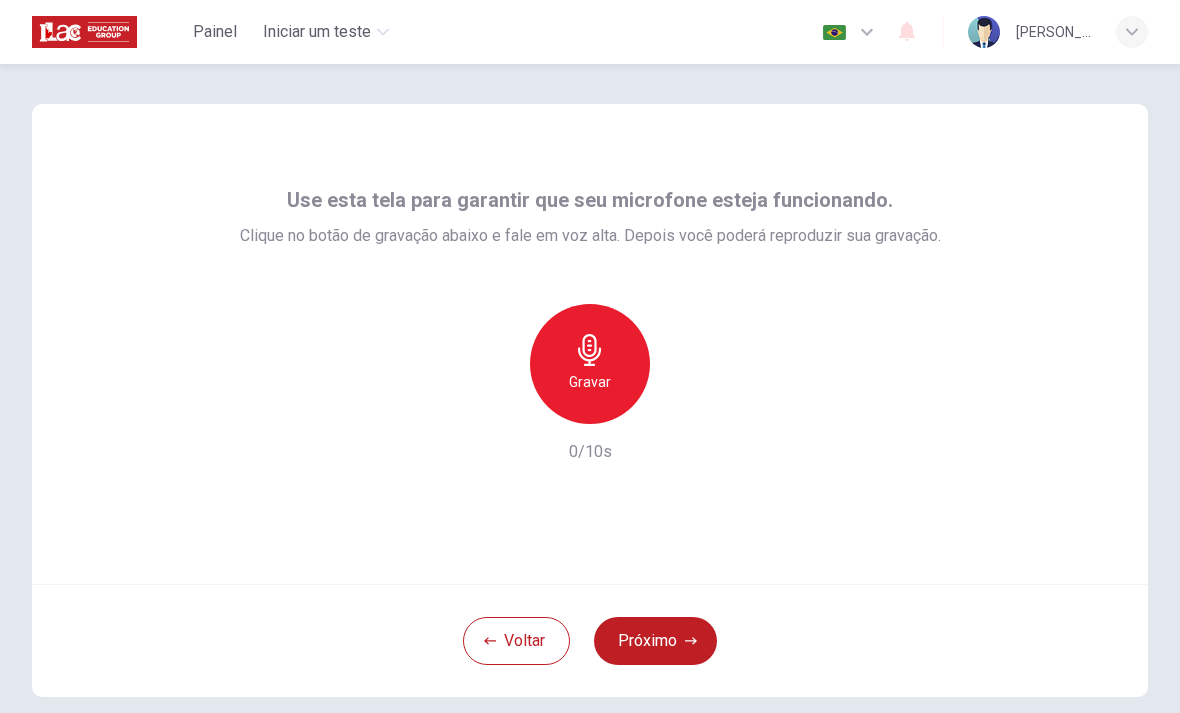 click on "Gravar" at bounding box center [590, 364] 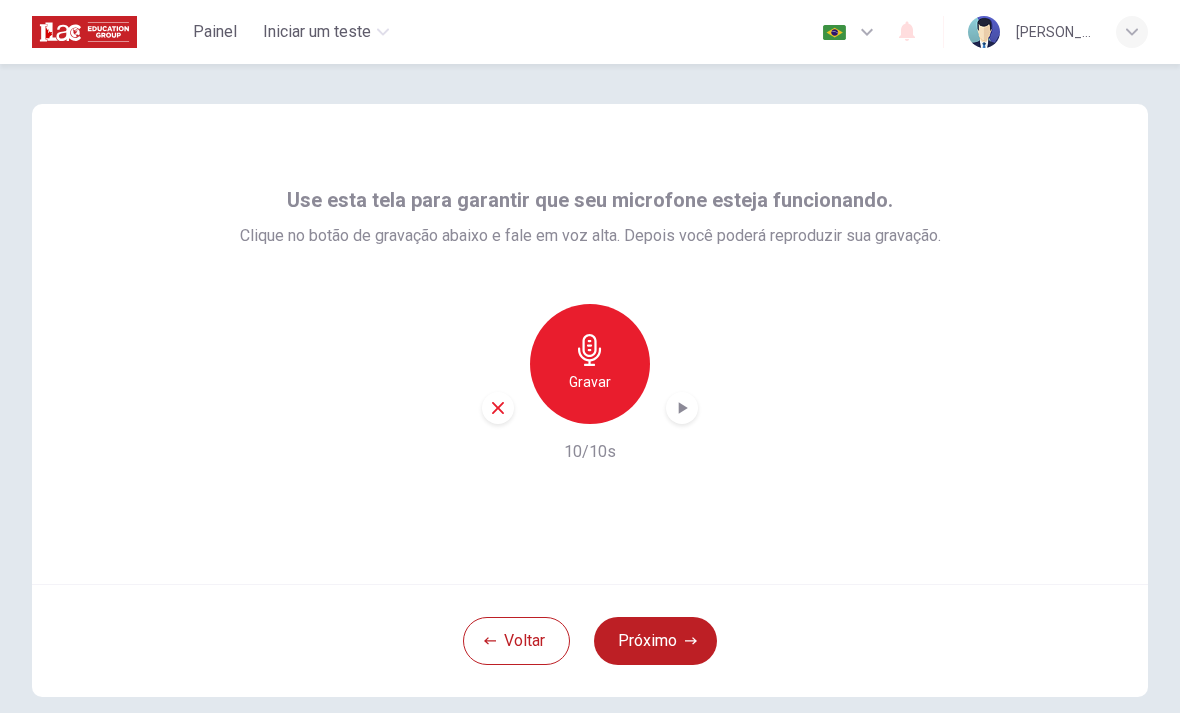click at bounding box center (682, 408) 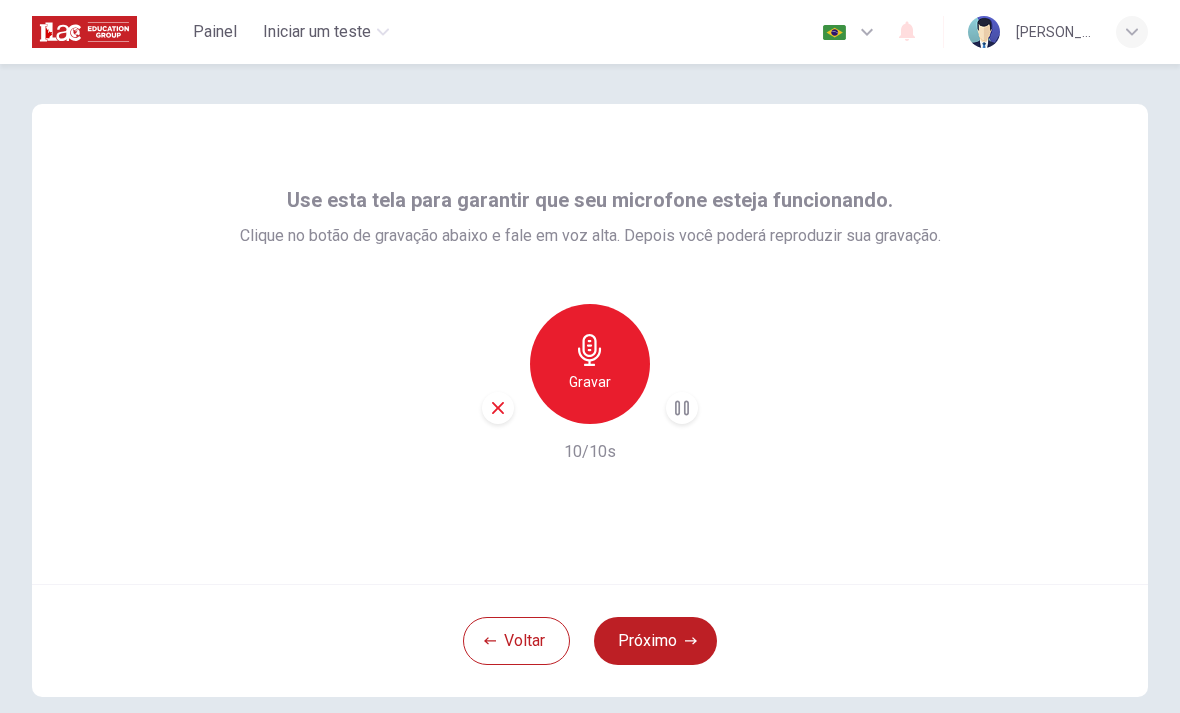 click 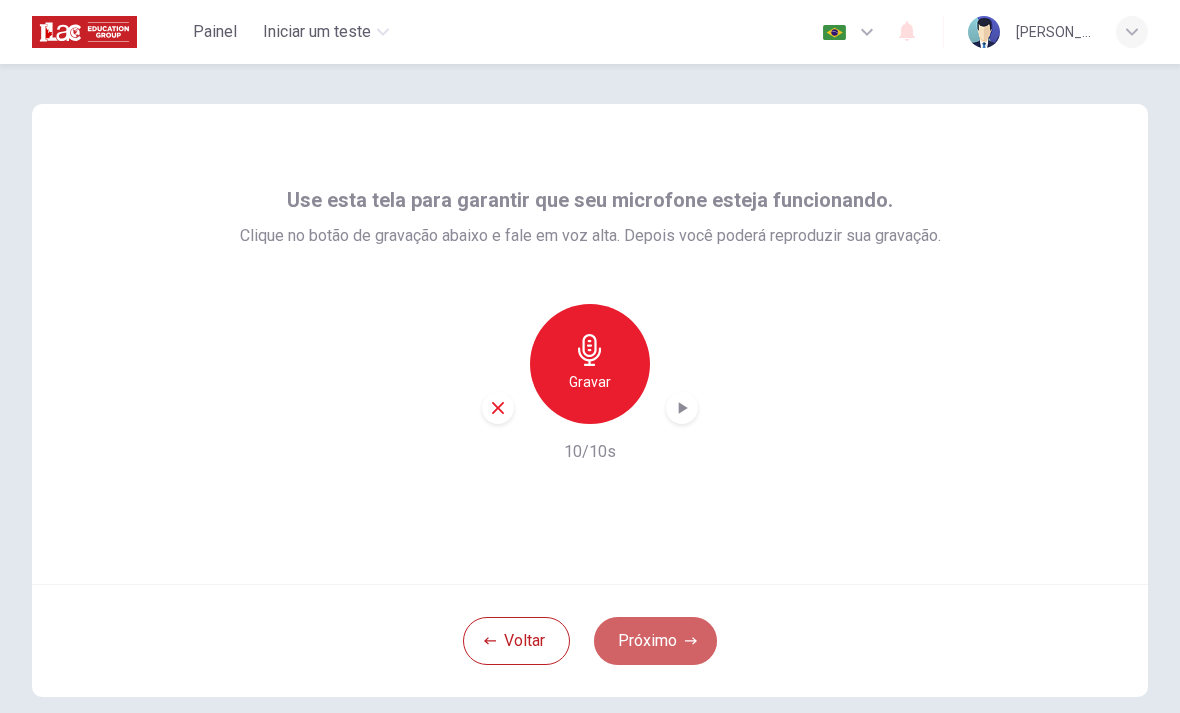 click on "Próximo" at bounding box center [655, 641] 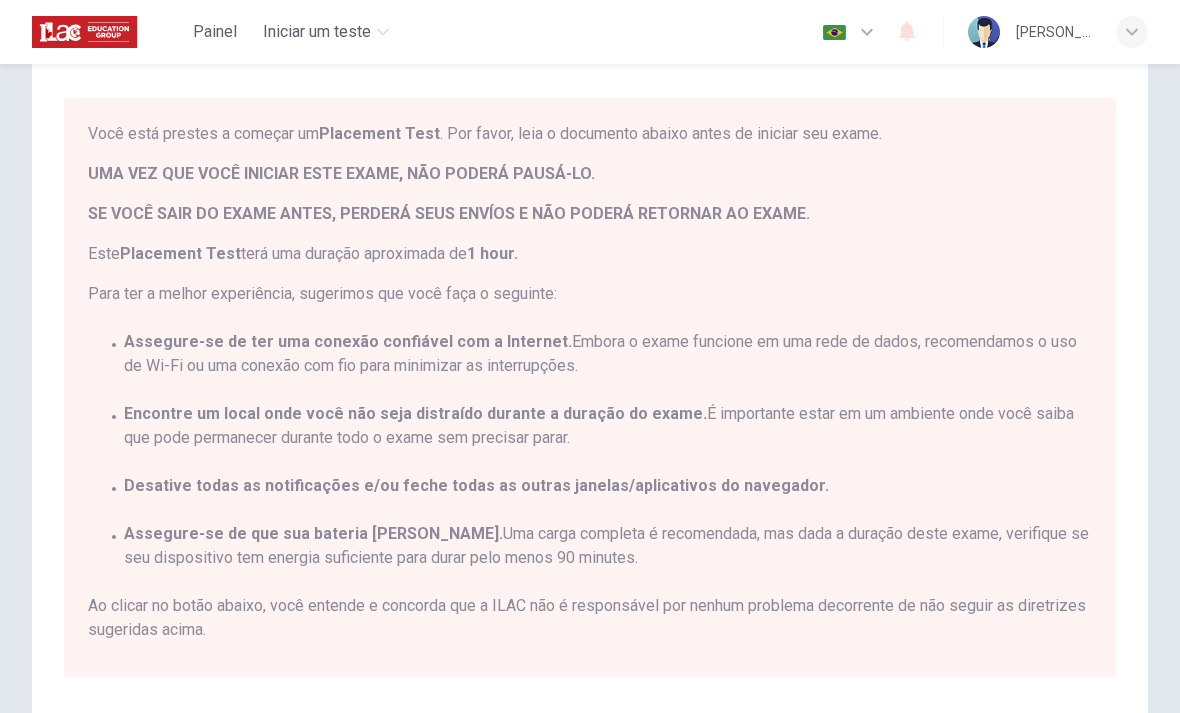 scroll, scrollTop: 119, scrollLeft: 0, axis: vertical 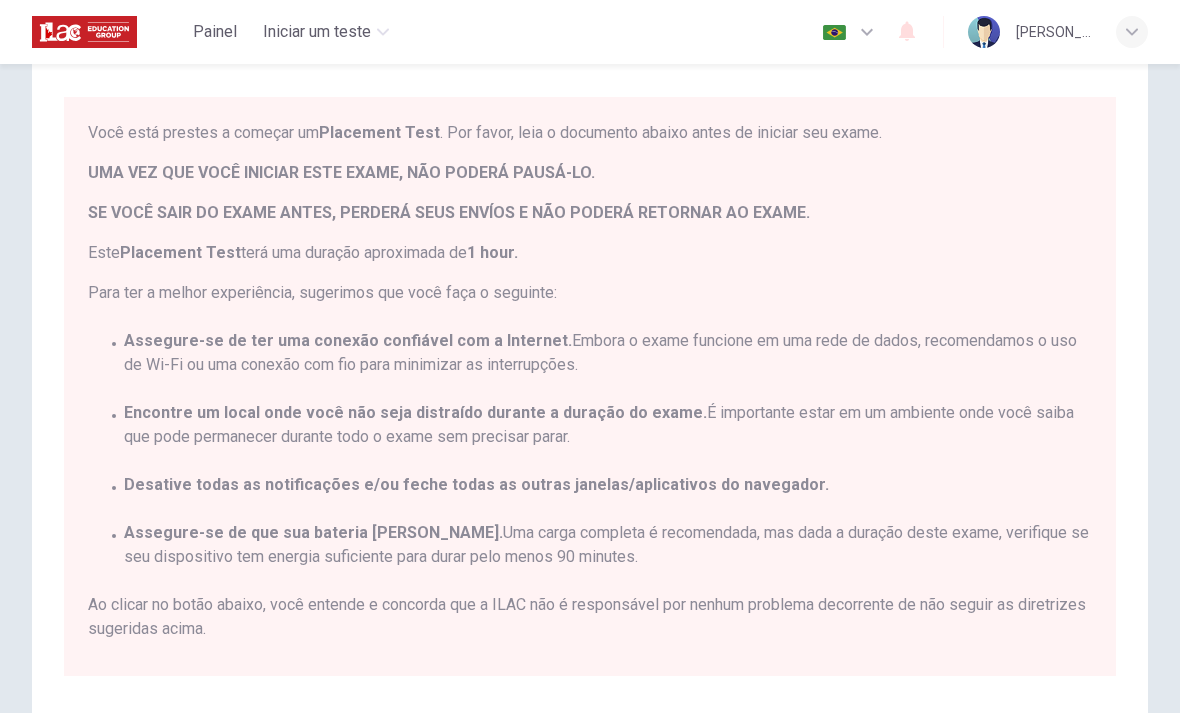click at bounding box center [850, 32] 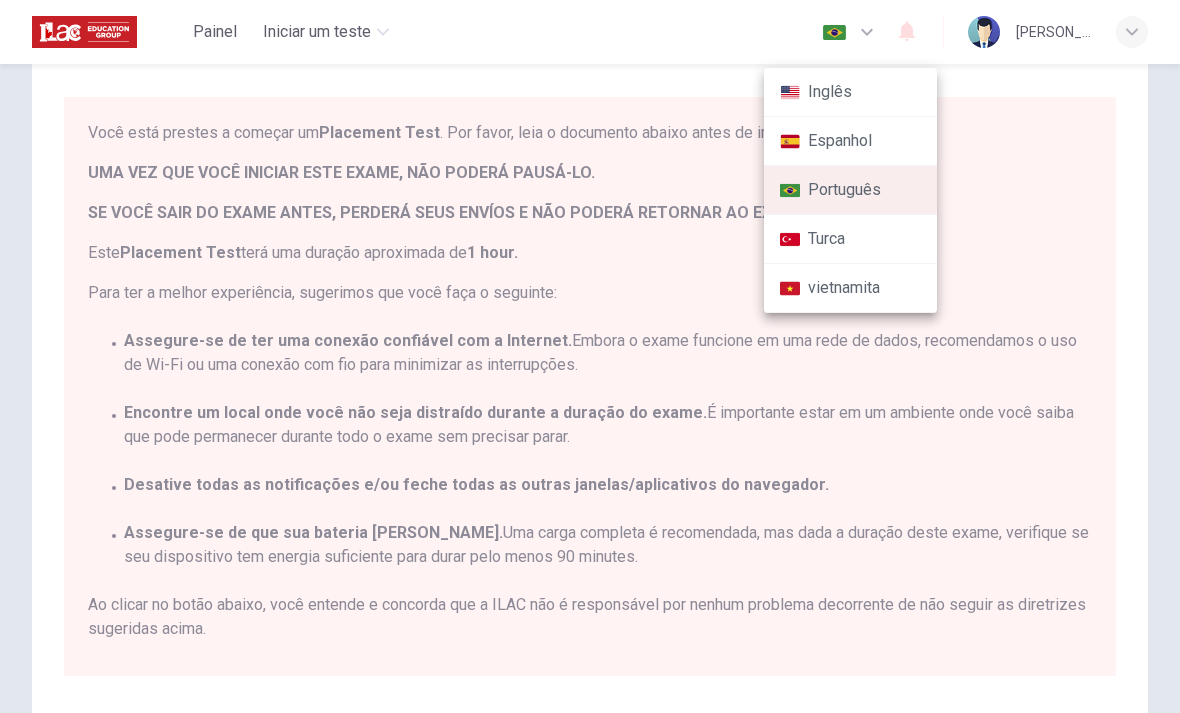 click at bounding box center [590, 356] 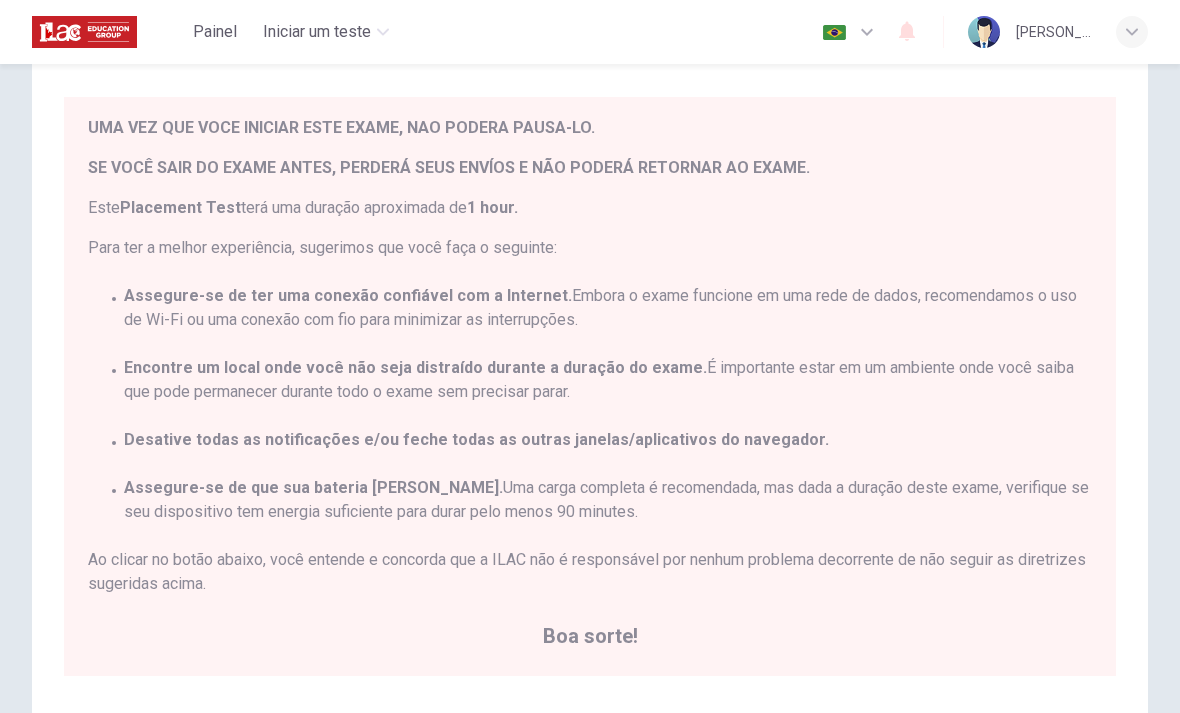 scroll, scrollTop: 45, scrollLeft: 0, axis: vertical 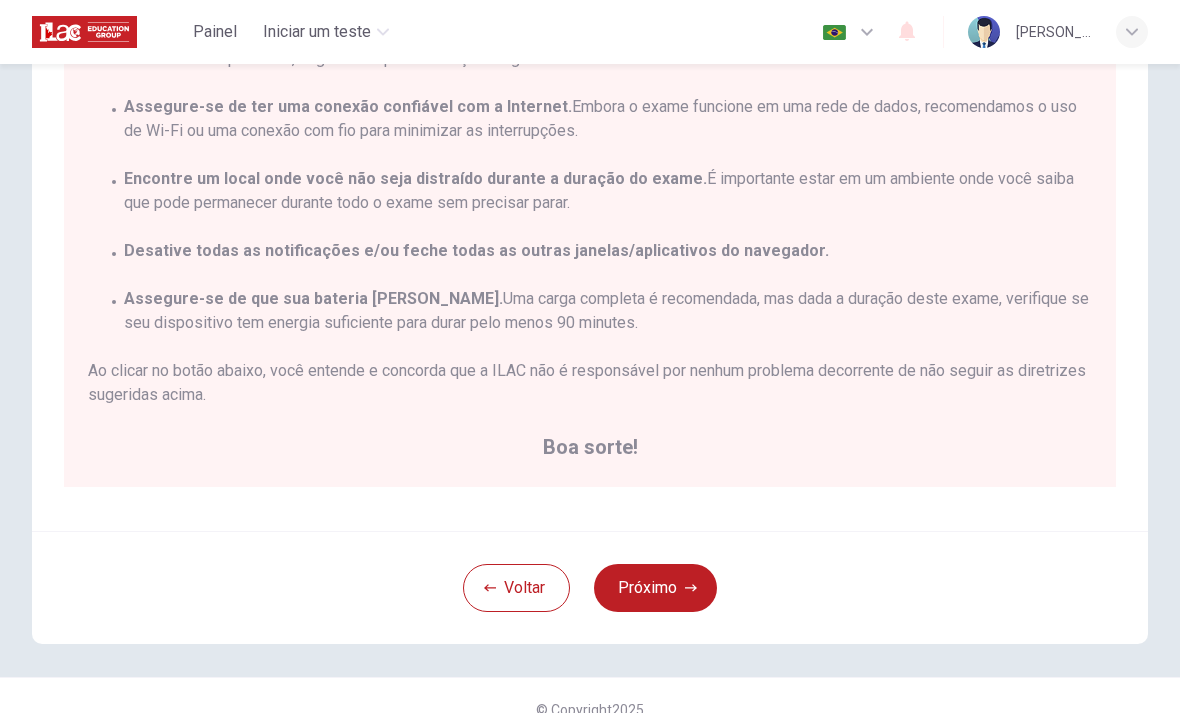 click on "Próximo" at bounding box center (655, 588) 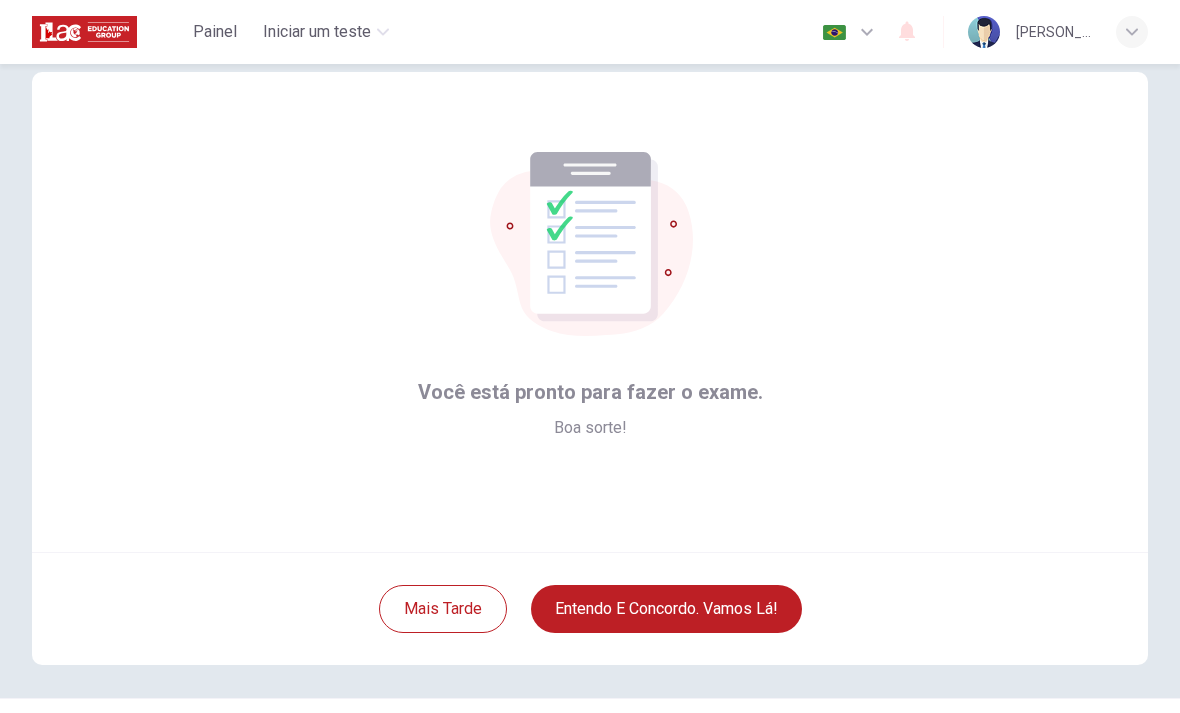 scroll, scrollTop: 16, scrollLeft: 0, axis: vertical 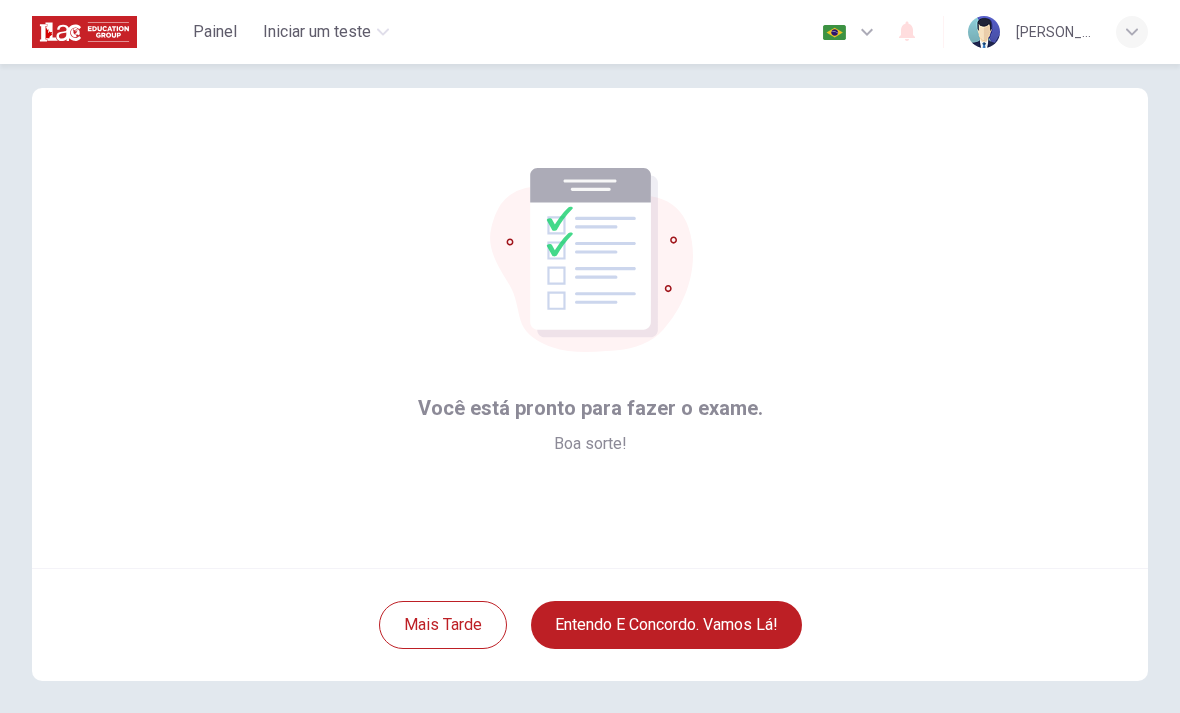 click on "Entendo e concordo. Vamos lá!" at bounding box center [666, 625] 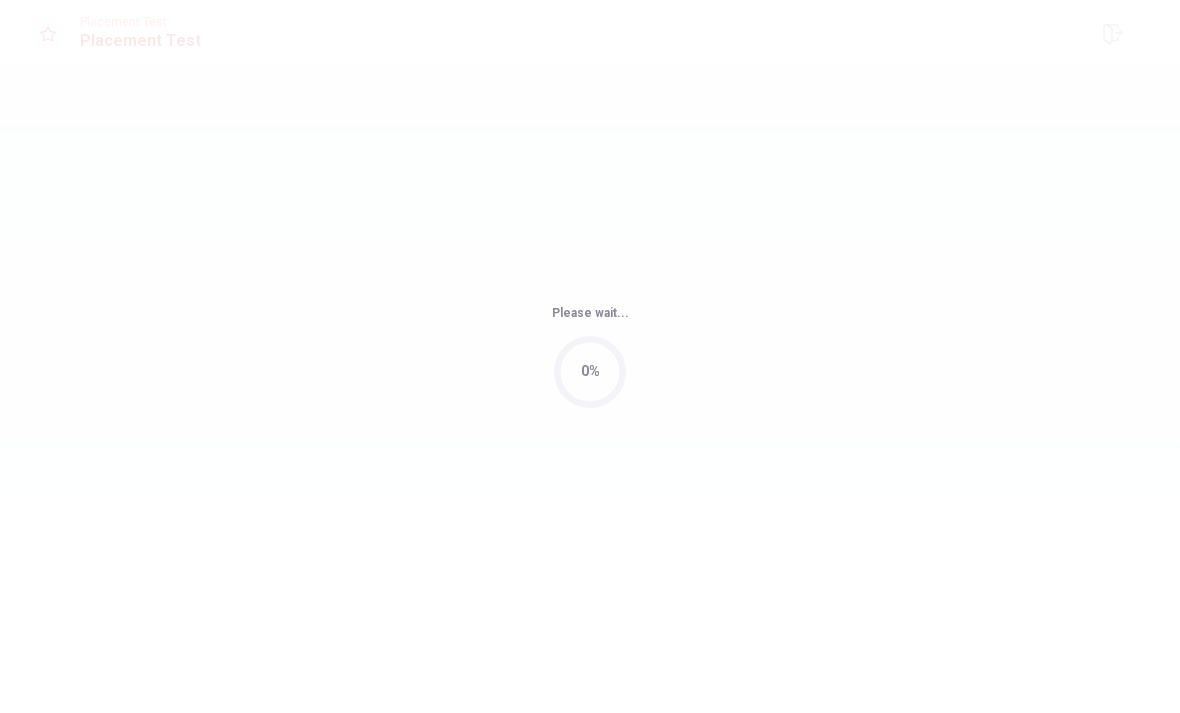 click on "Please wait... 0%" at bounding box center (590, 356) 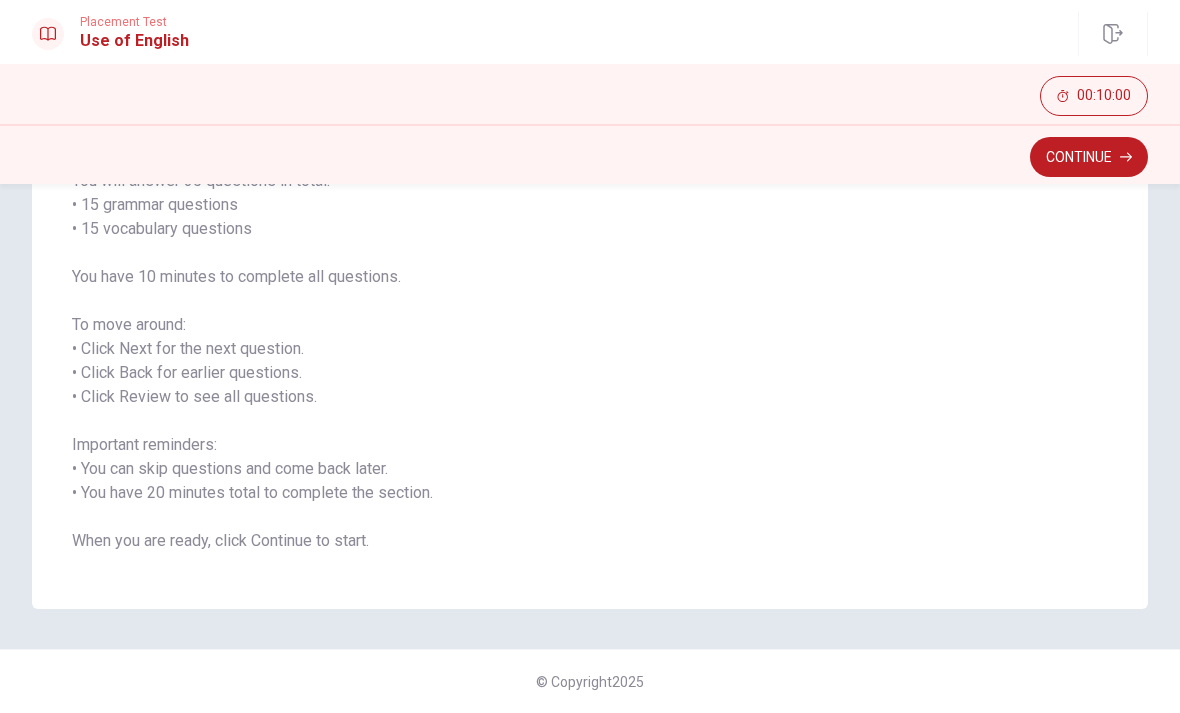 scroll, scrollTop: 183, scrollLeft: 0, axis: vertical 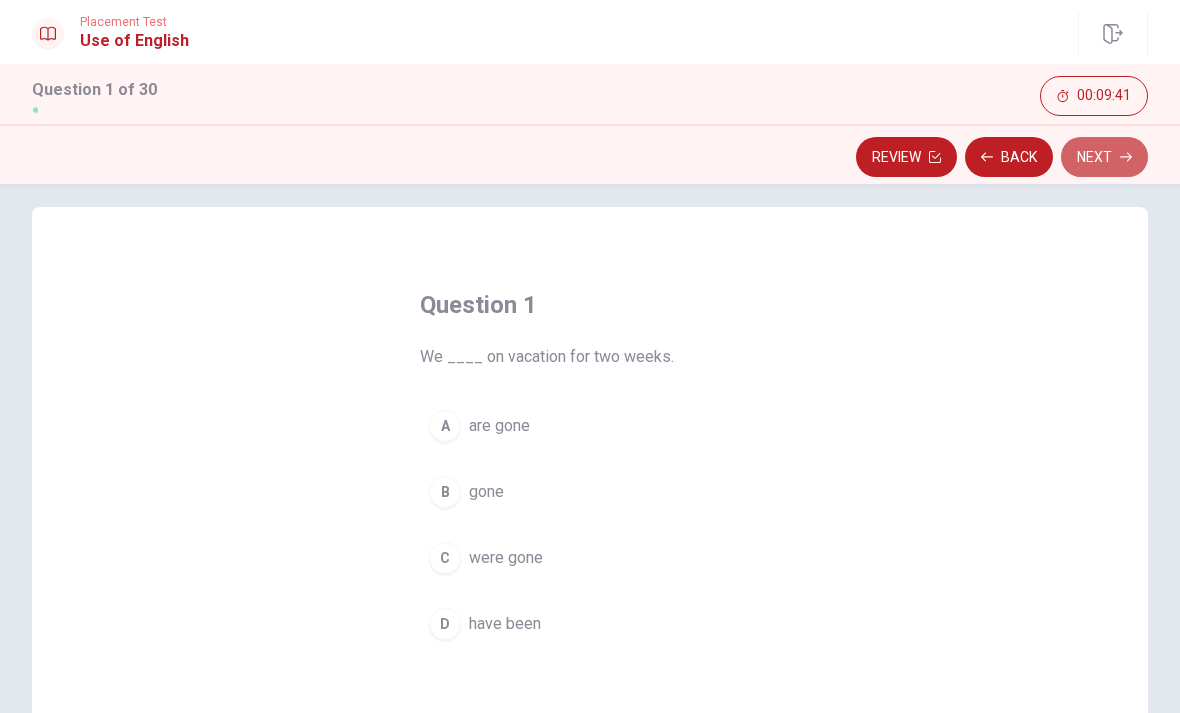 click on "Next" at bounding box center (1104, 157) 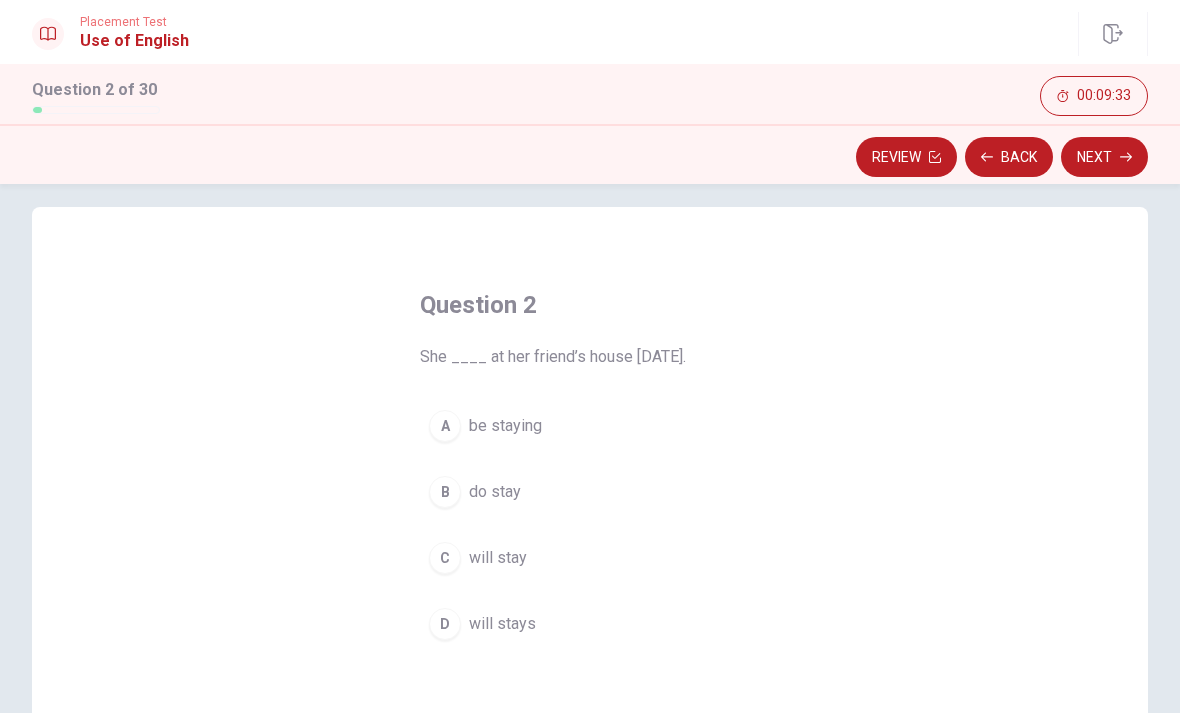 click on "C will stay" at bounding box center [590, 558] 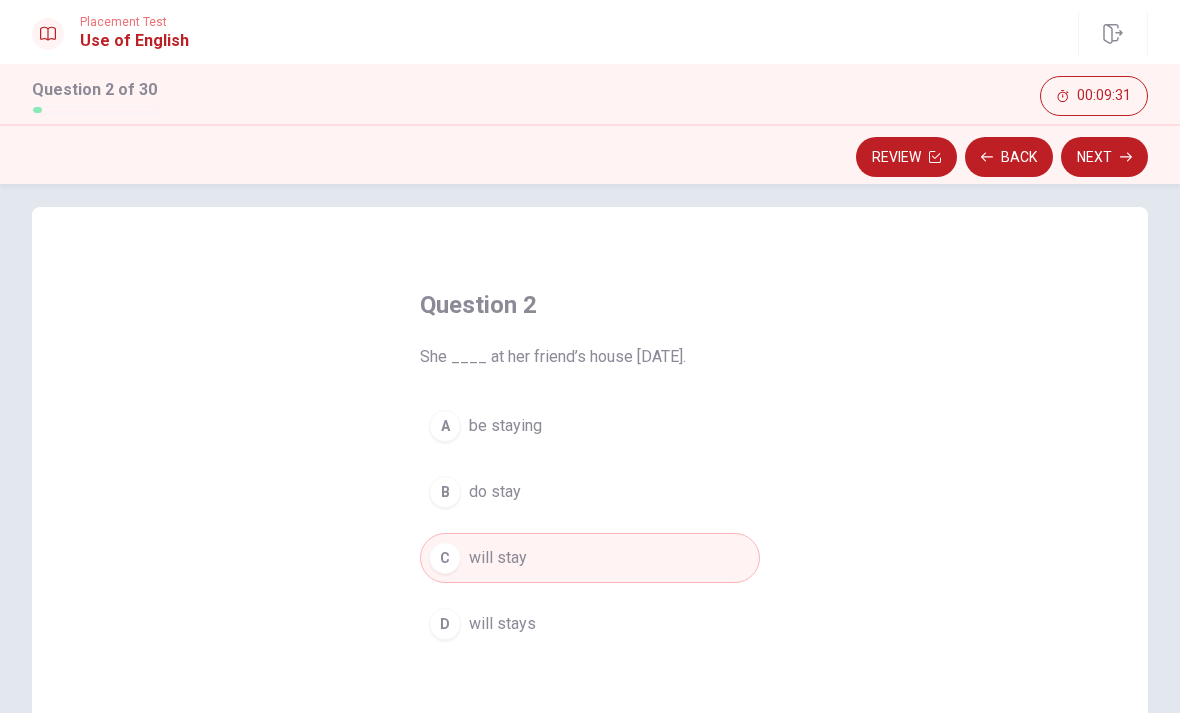 click on "Back" at bounding box center [1009, 157] 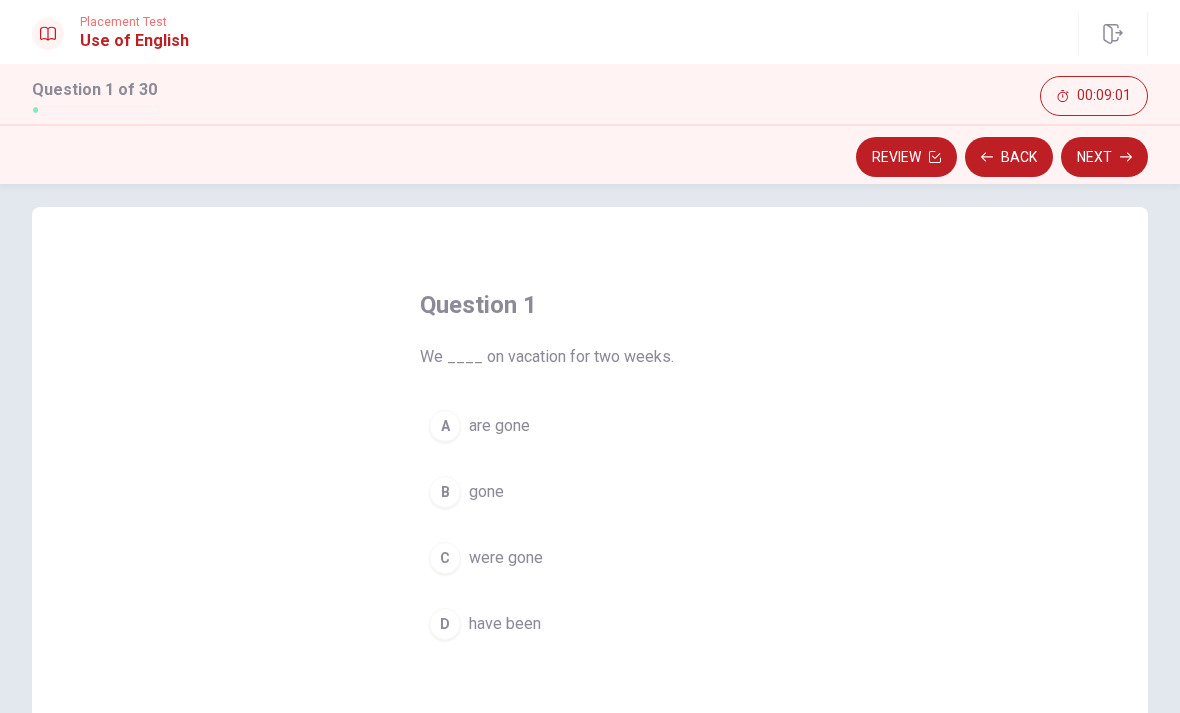click on "D" at bounding box center (445, 624) 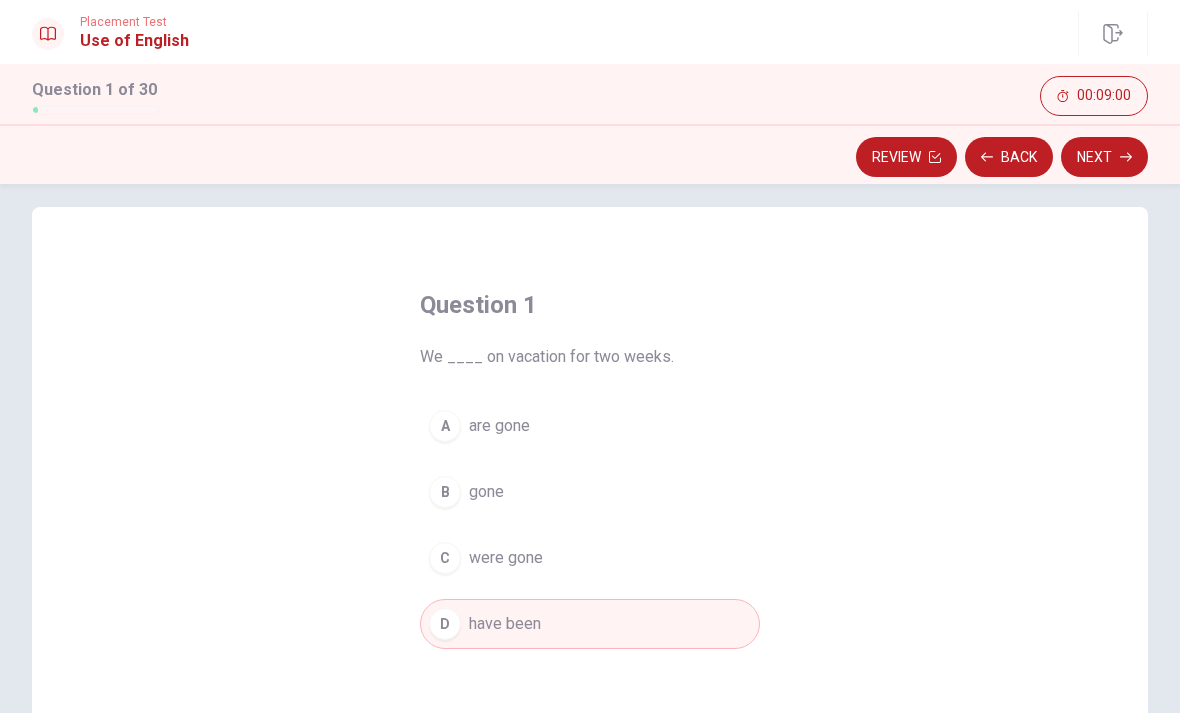 click 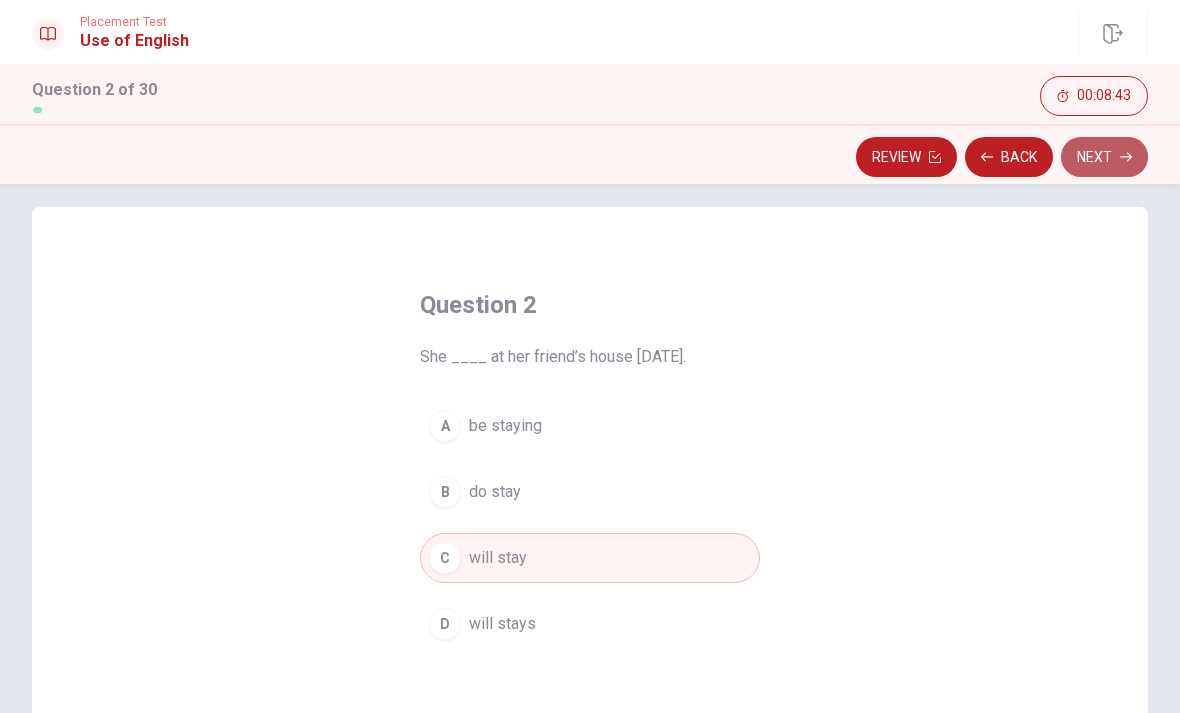 click on "Next" at bounding box center (1104, 157) 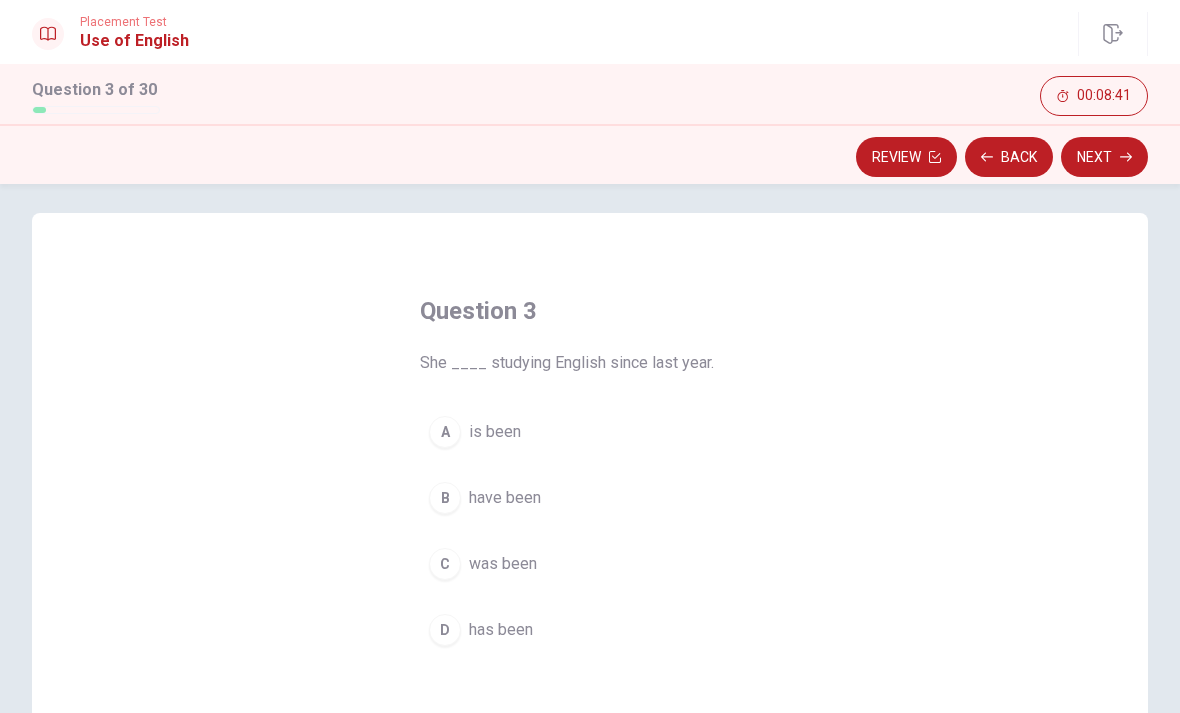 scroll, scrollTop: 8, scrollLeft: 0, axis: vertical 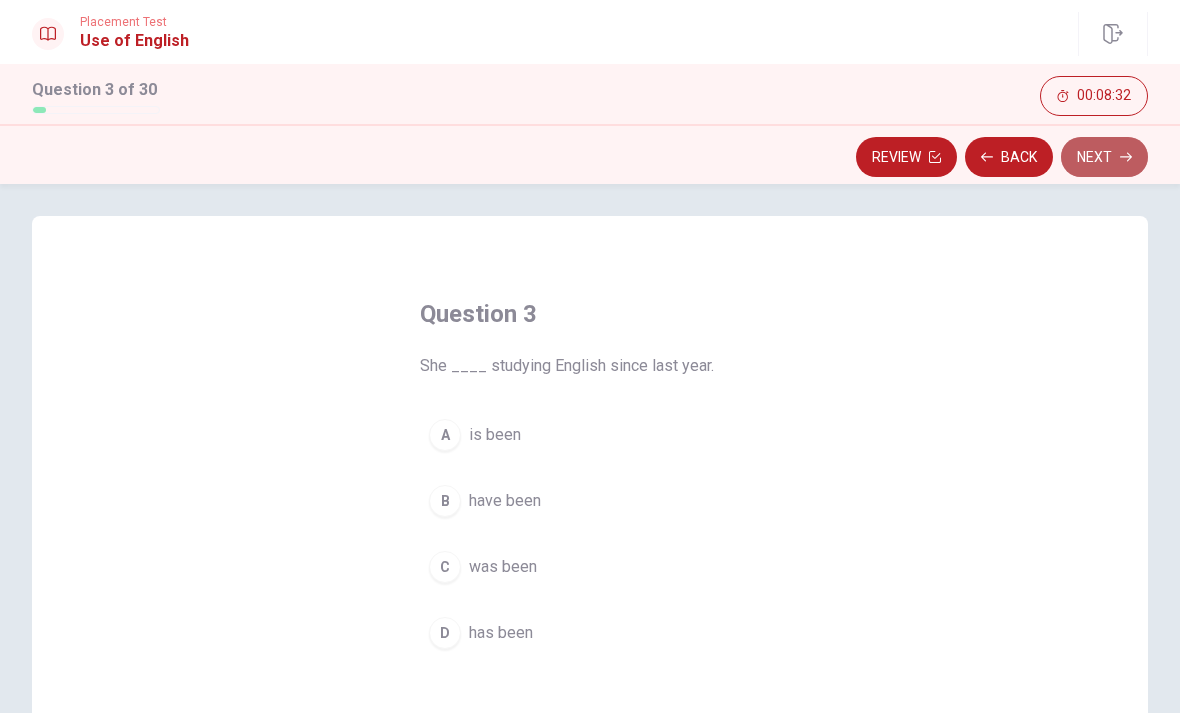 click on "Next" at bounding box center (1104, 157) 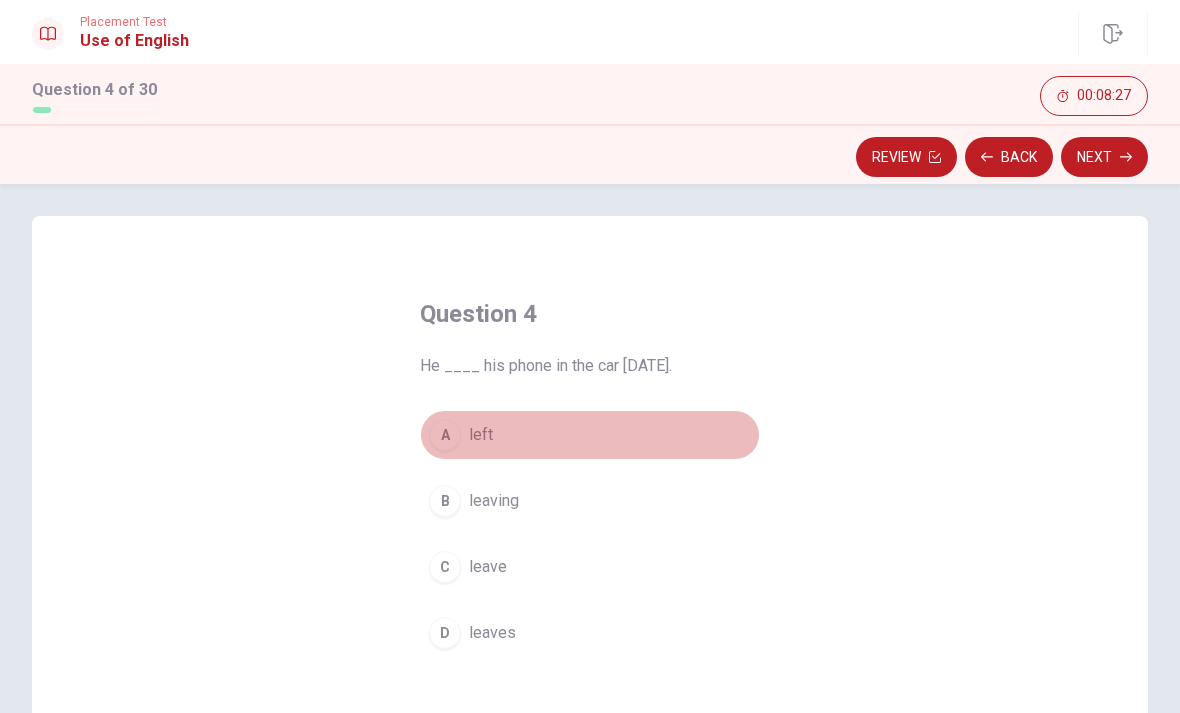 click on "A" at bounding box center [445, 435] 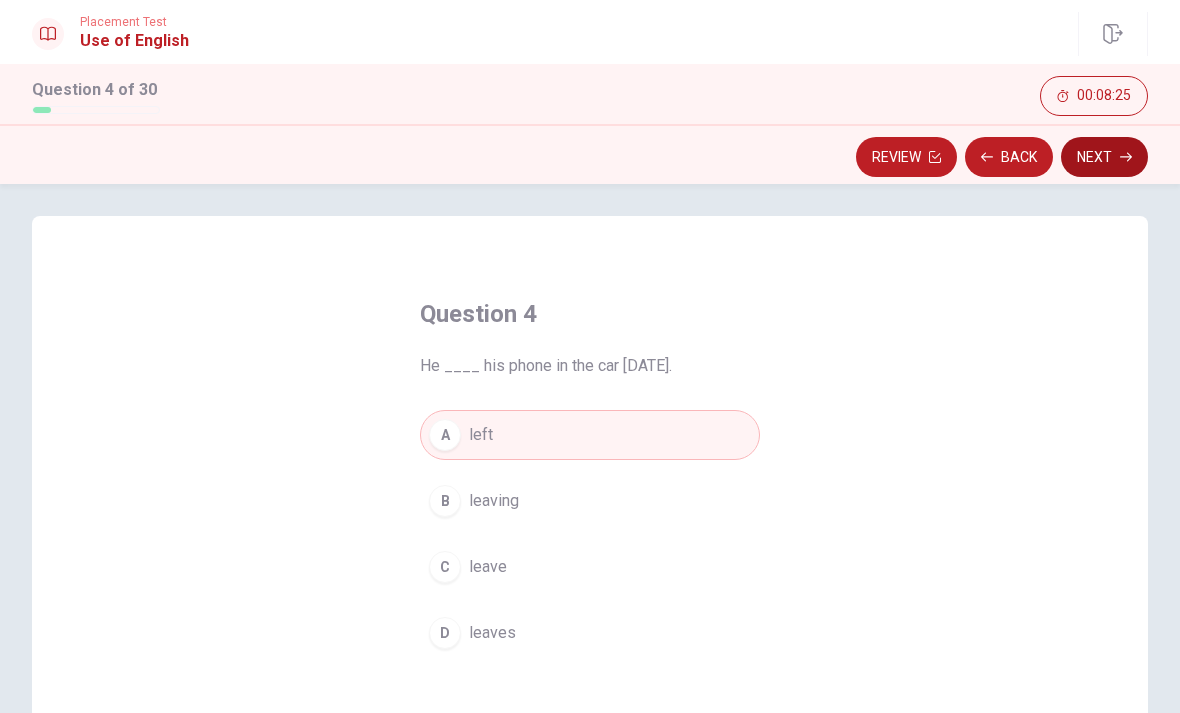 click on "Next" at bounding box center (1104, 157) 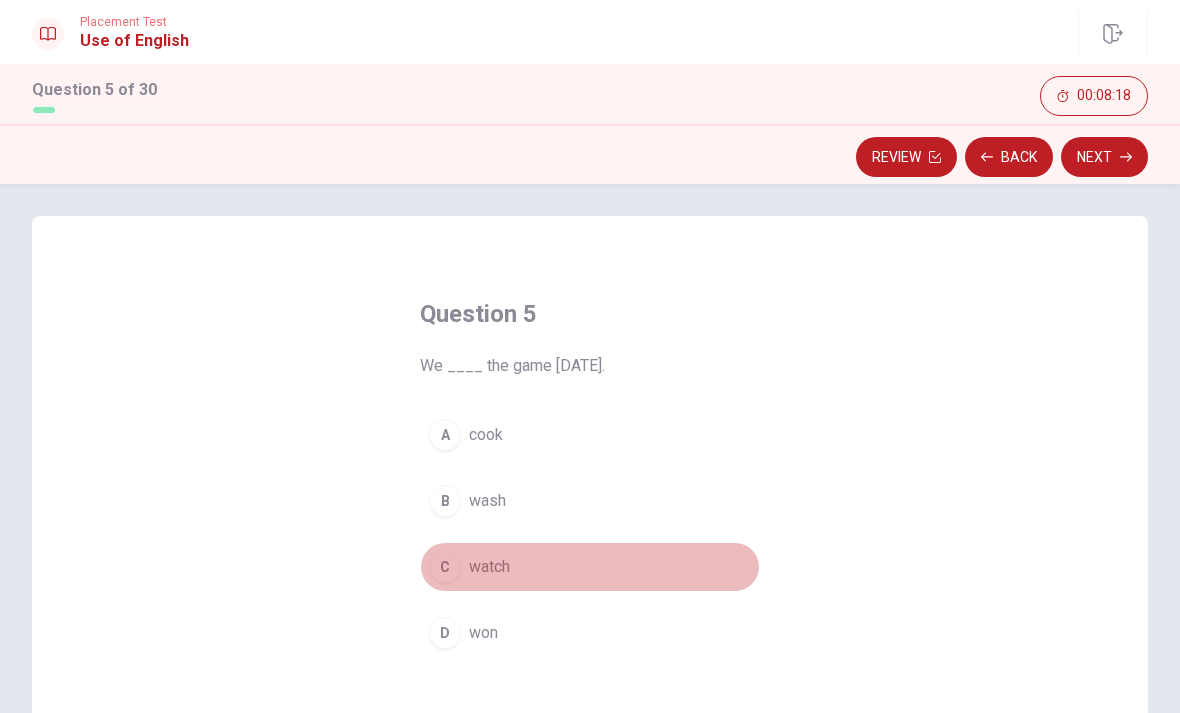 click on "C" at bounding box center [445, 567] 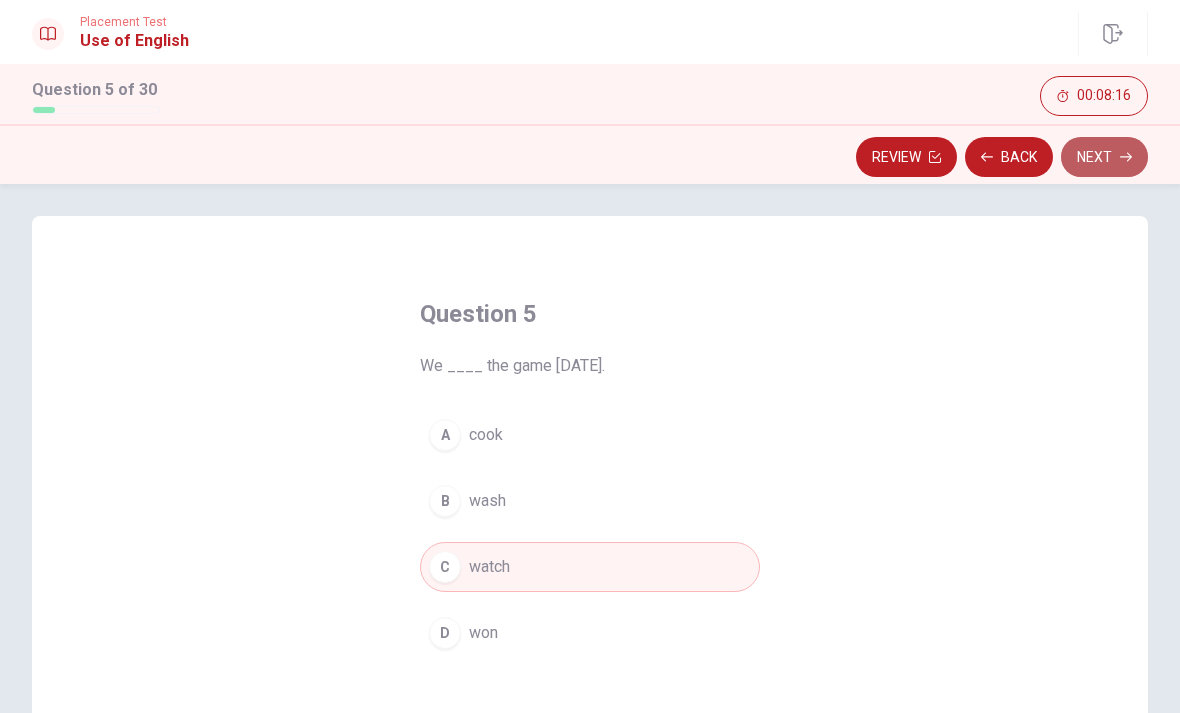 click on "Next" at bounding box center [1104, 157] 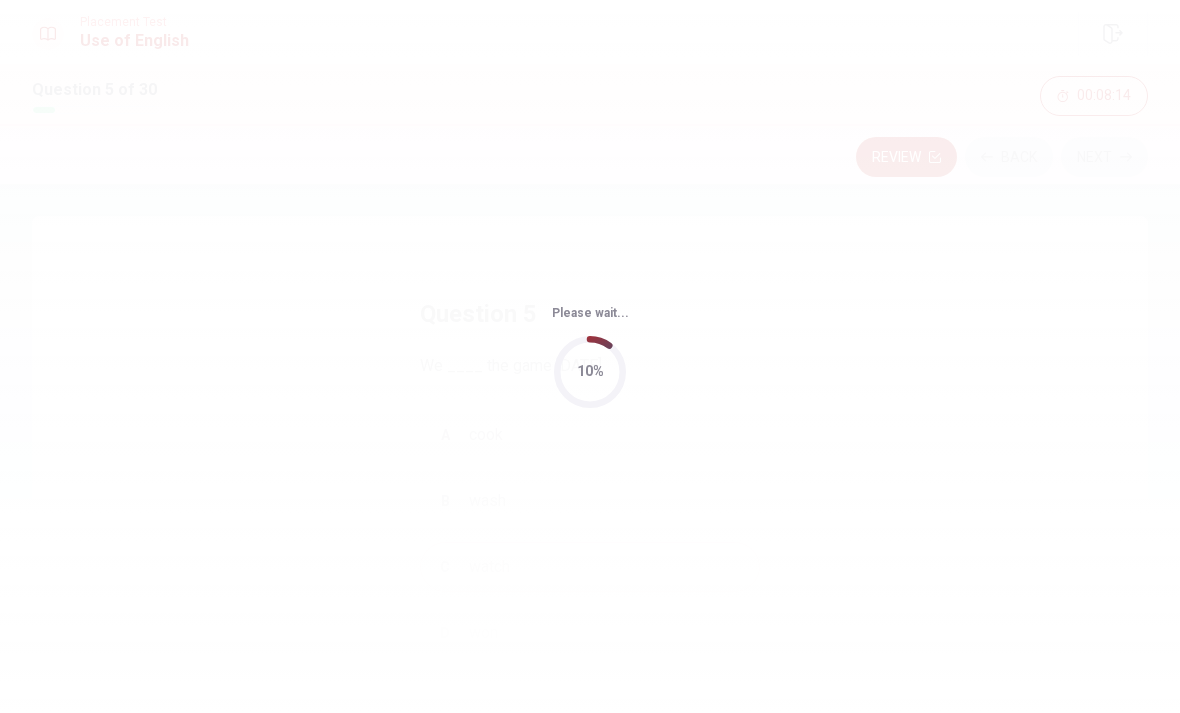 scroll, scrollTop: 0, scrollLeft: 0, axis: both 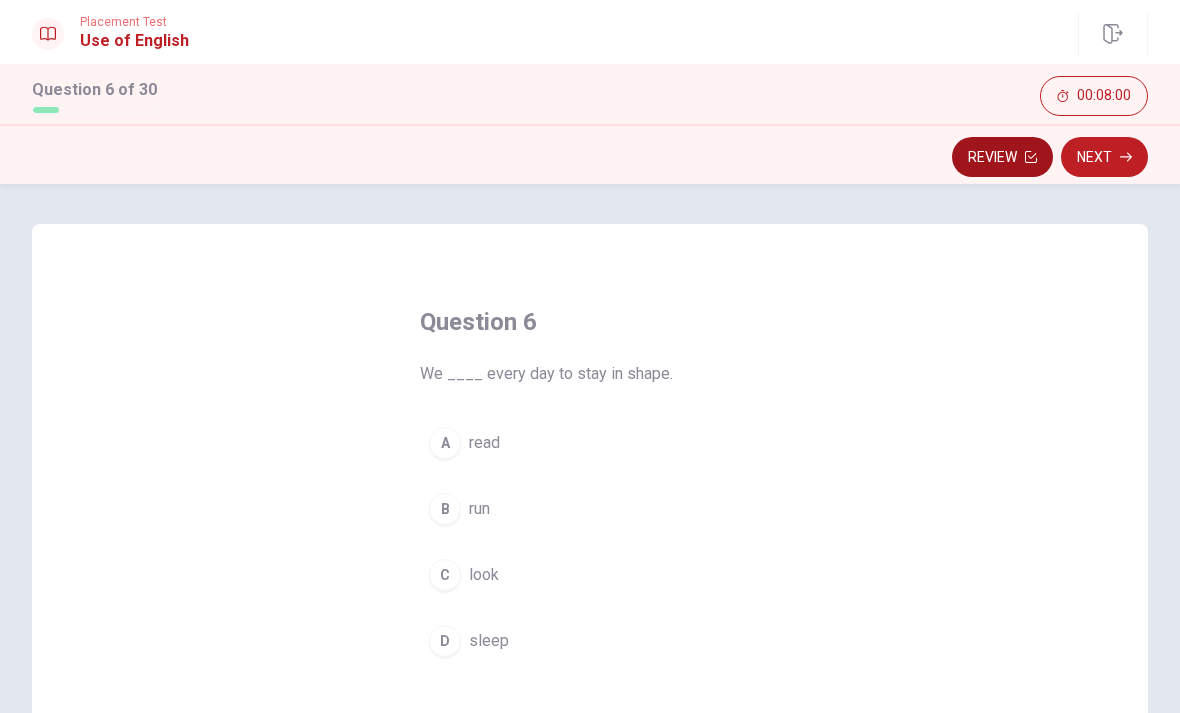 click 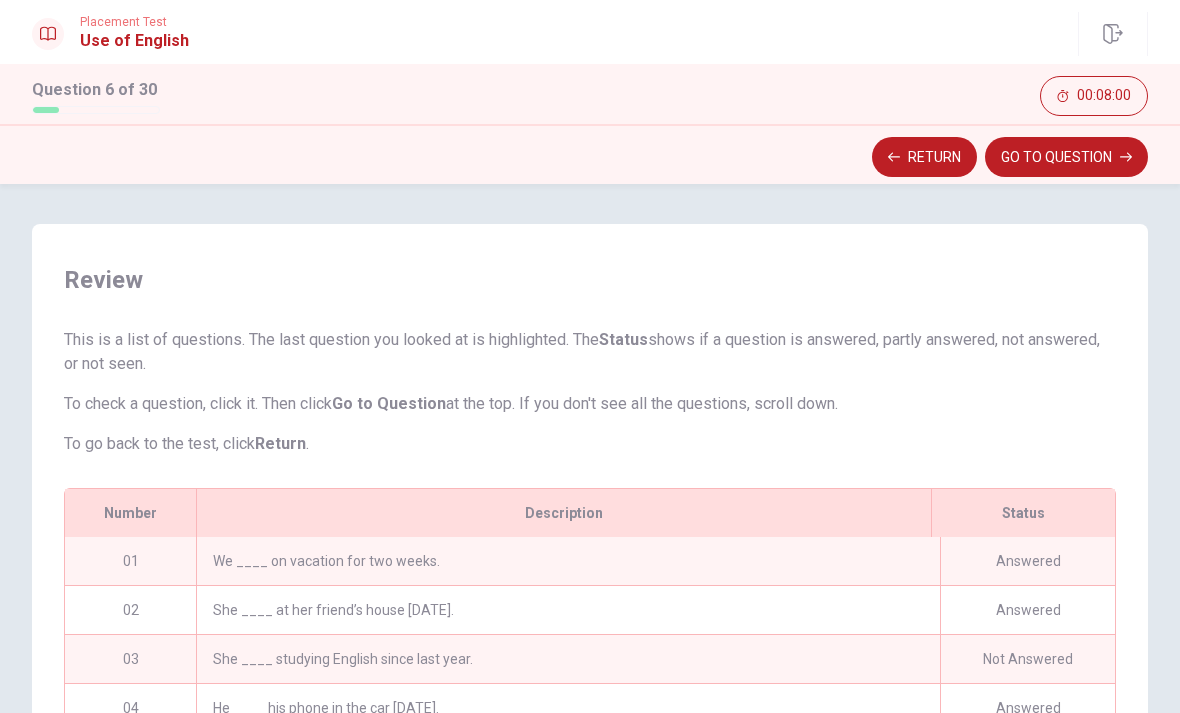 scroll, scrollTop: 309, scrollLeft: 0, axis: vertical 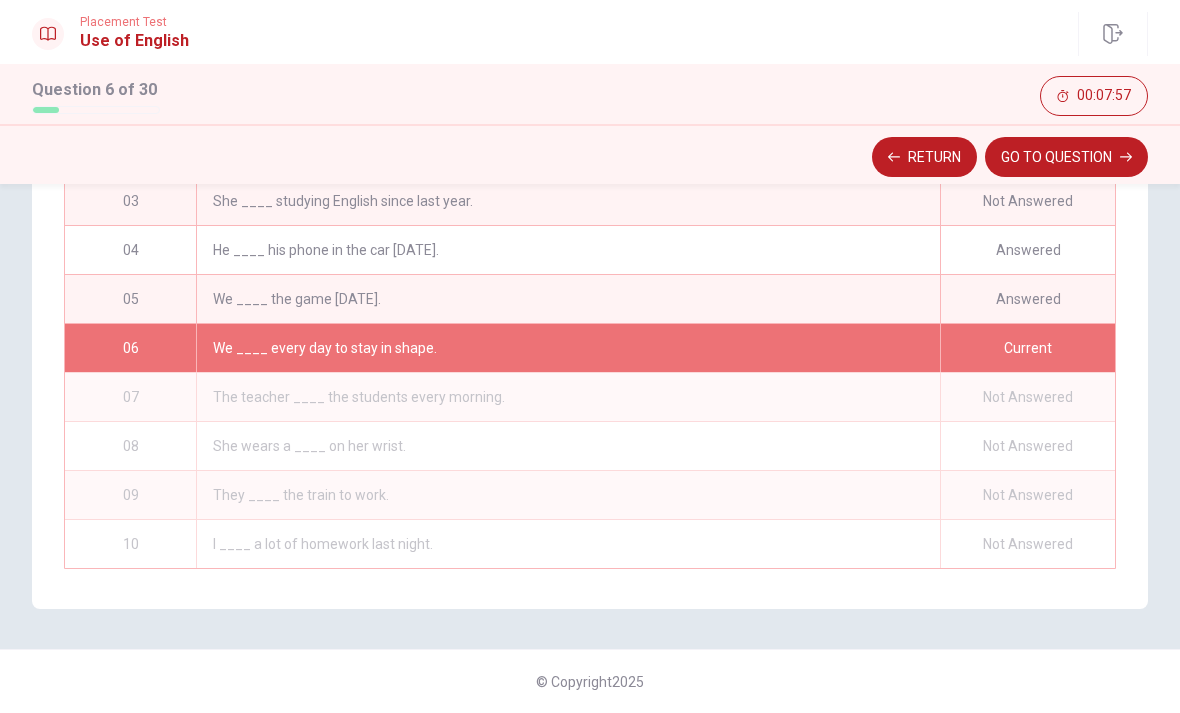 click on "Not Answered" at bounding box center [1027, 201] 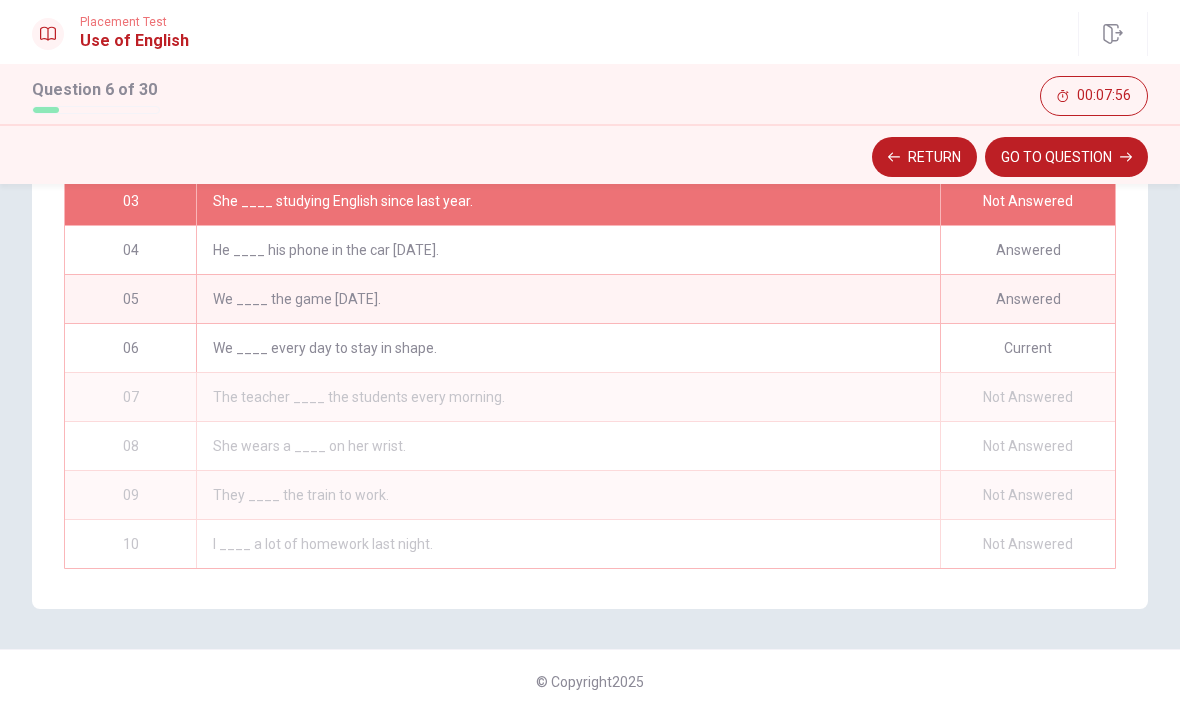 click on "Not Answered" at bounding box center [1027, 201] 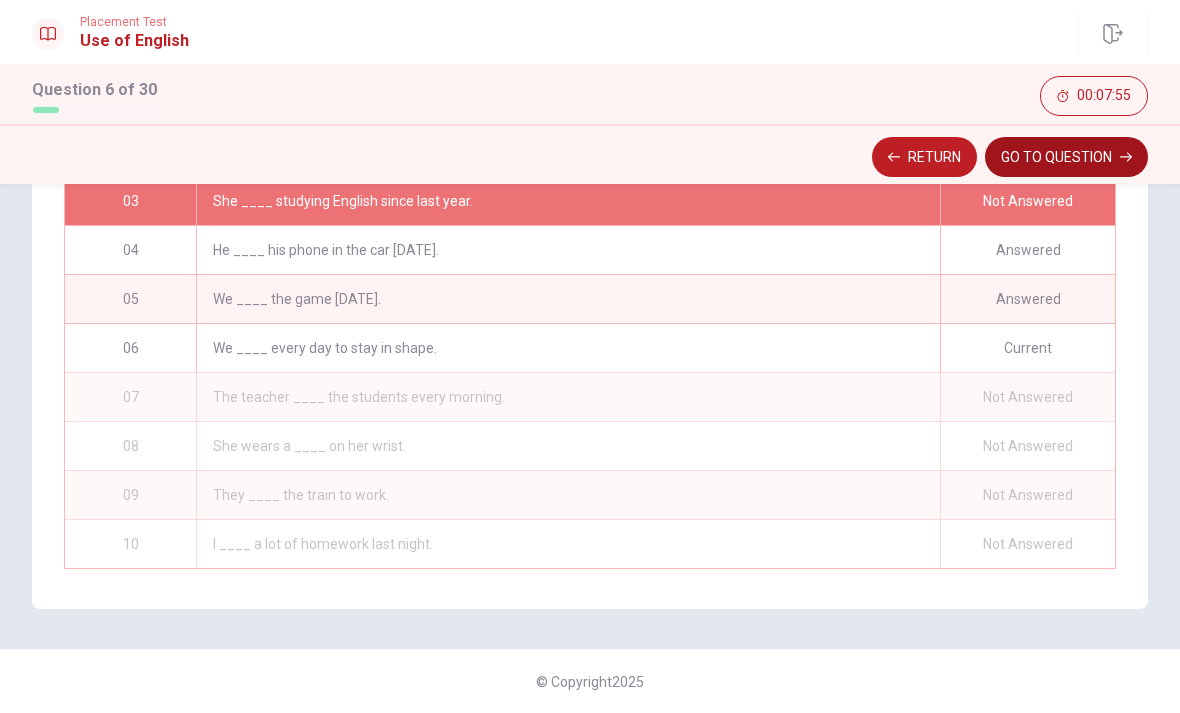 click on "GO TO QUESTION" at bounding box center (1066, 157) 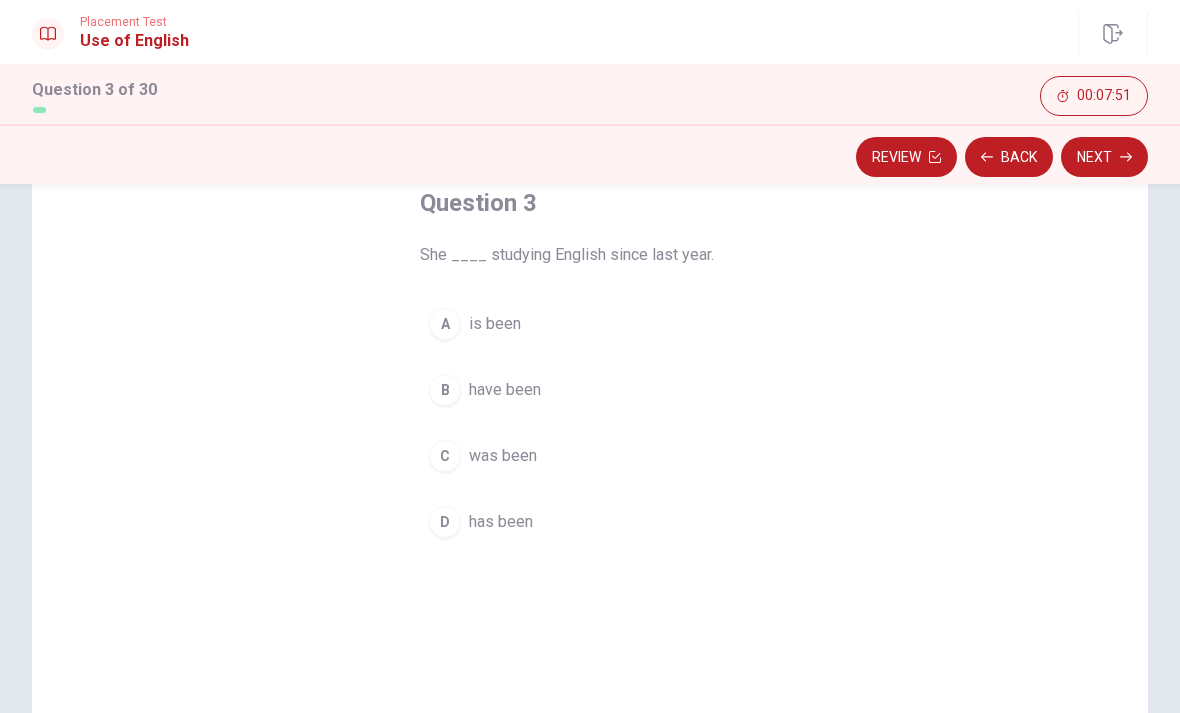 scroll, scrollTop: 119, scrollLeft: 0, axis: vertical 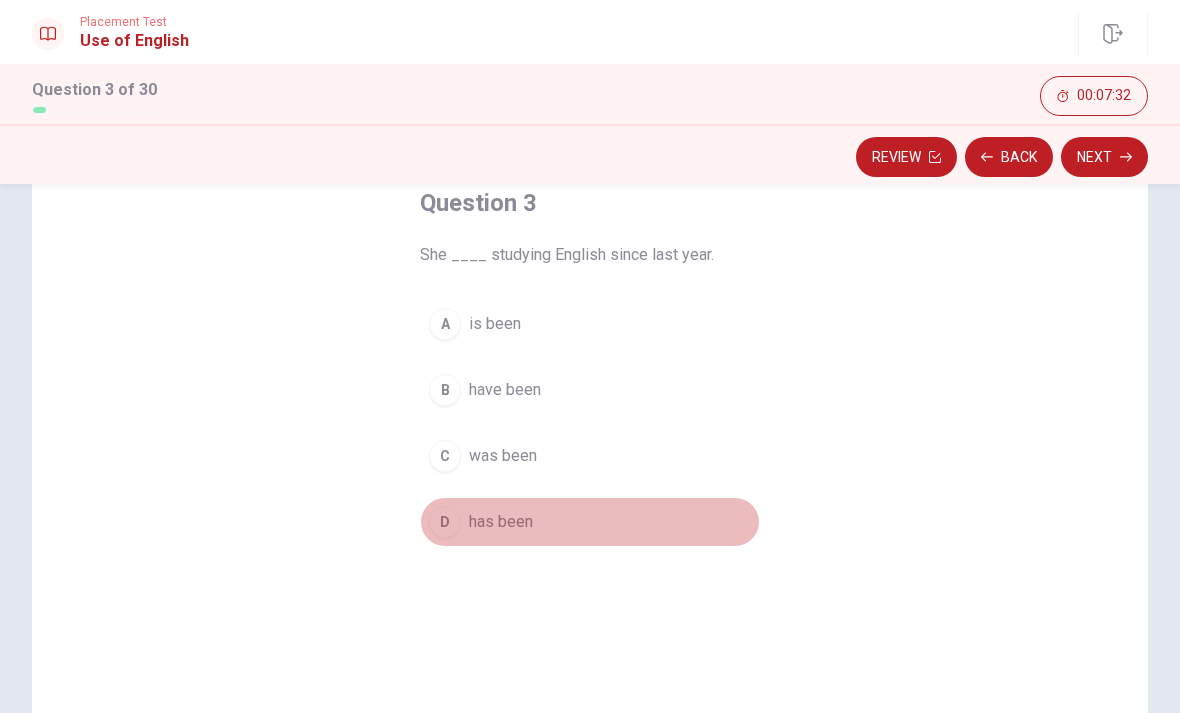 click on "D" at bounding box center (445, 522) 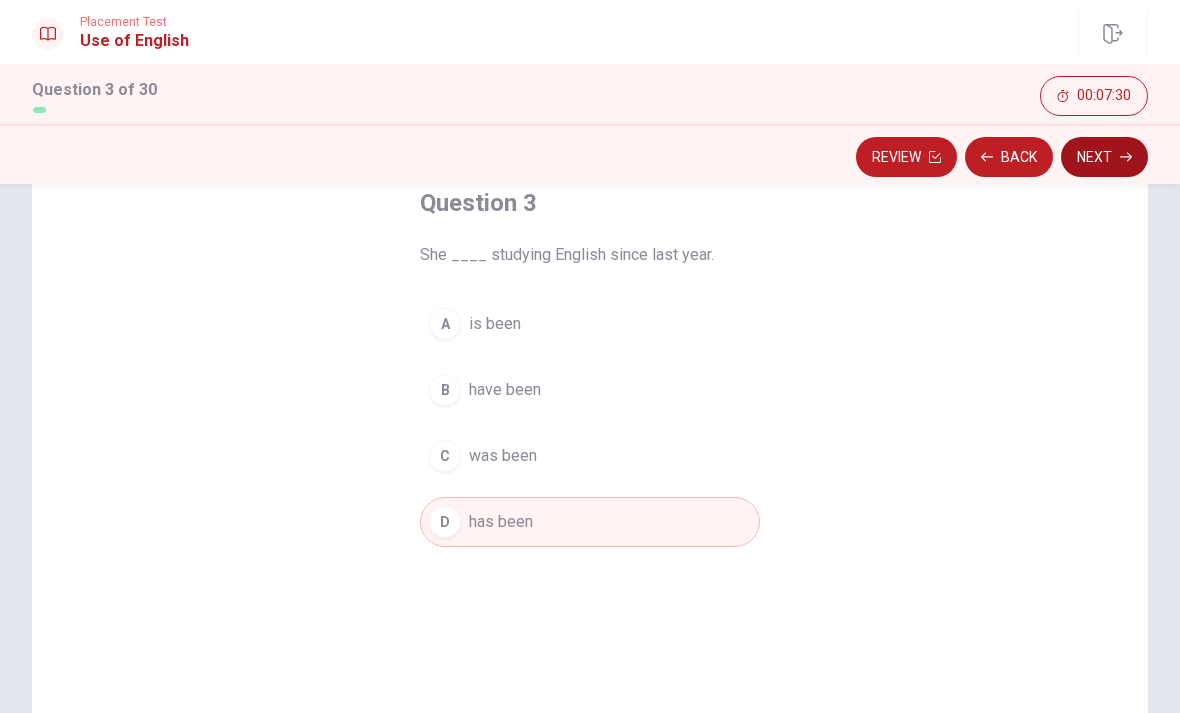 click on "Next" at bounding box center (1104, 157) 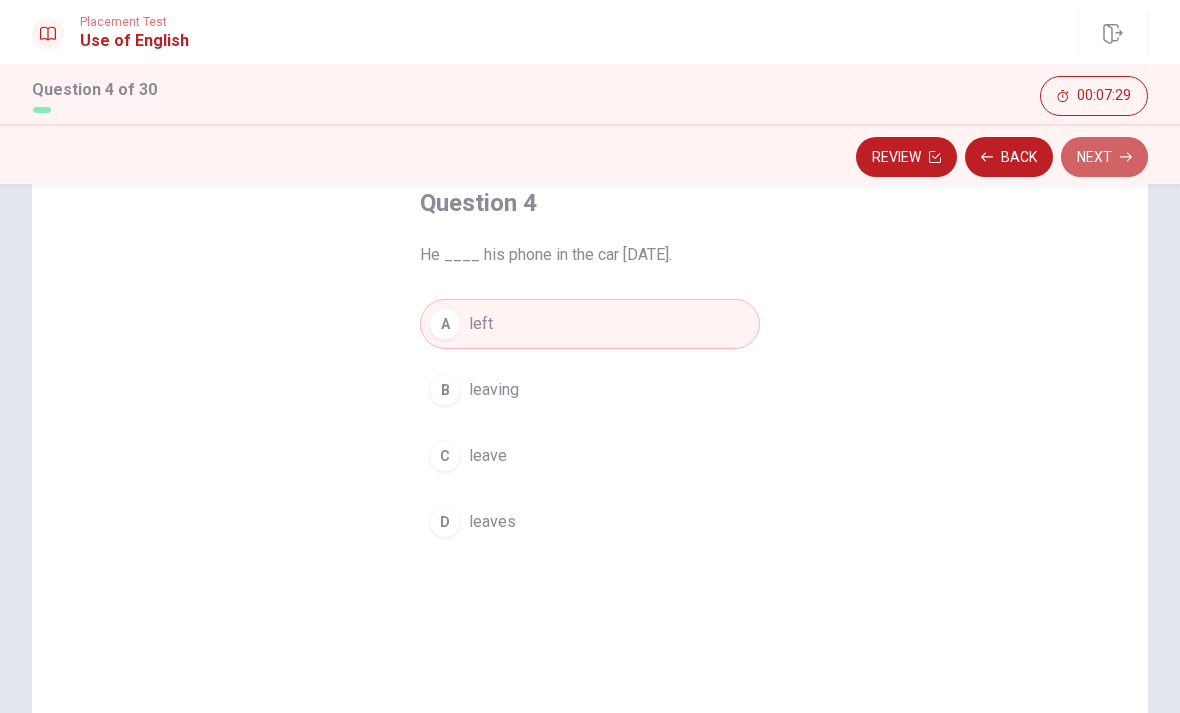 click on "Next" at bounding box center [1104, 157] 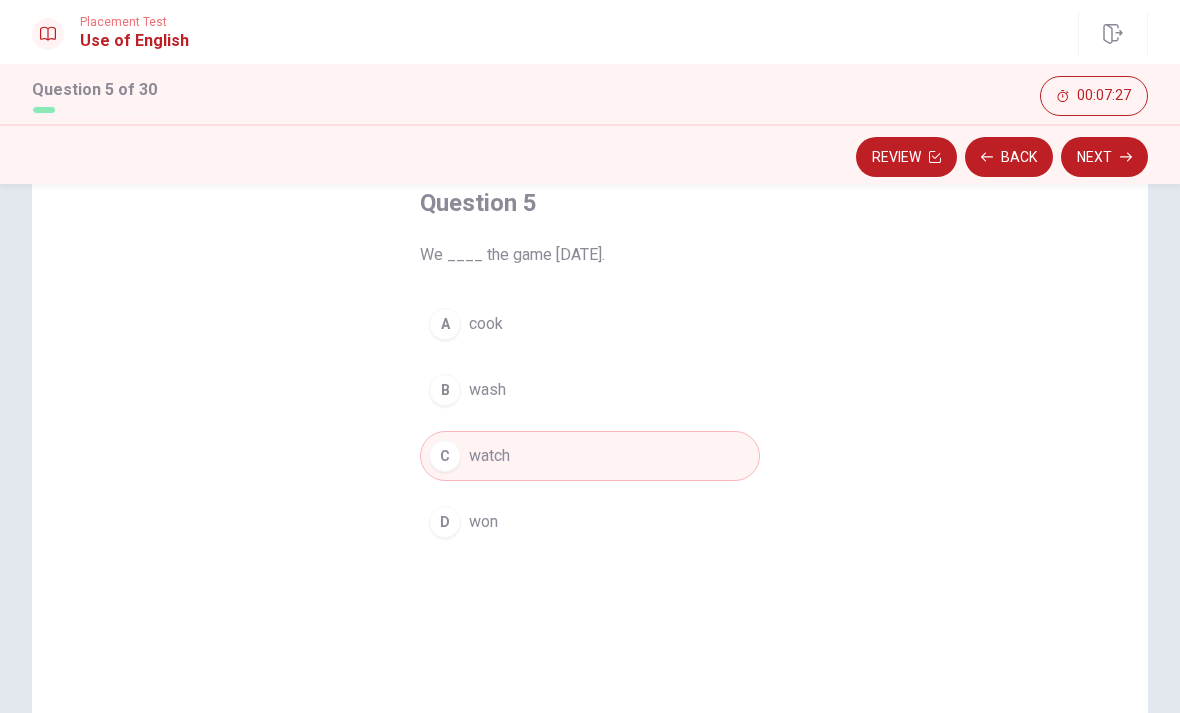 click on "Next" at bounding box center [1104, 157] 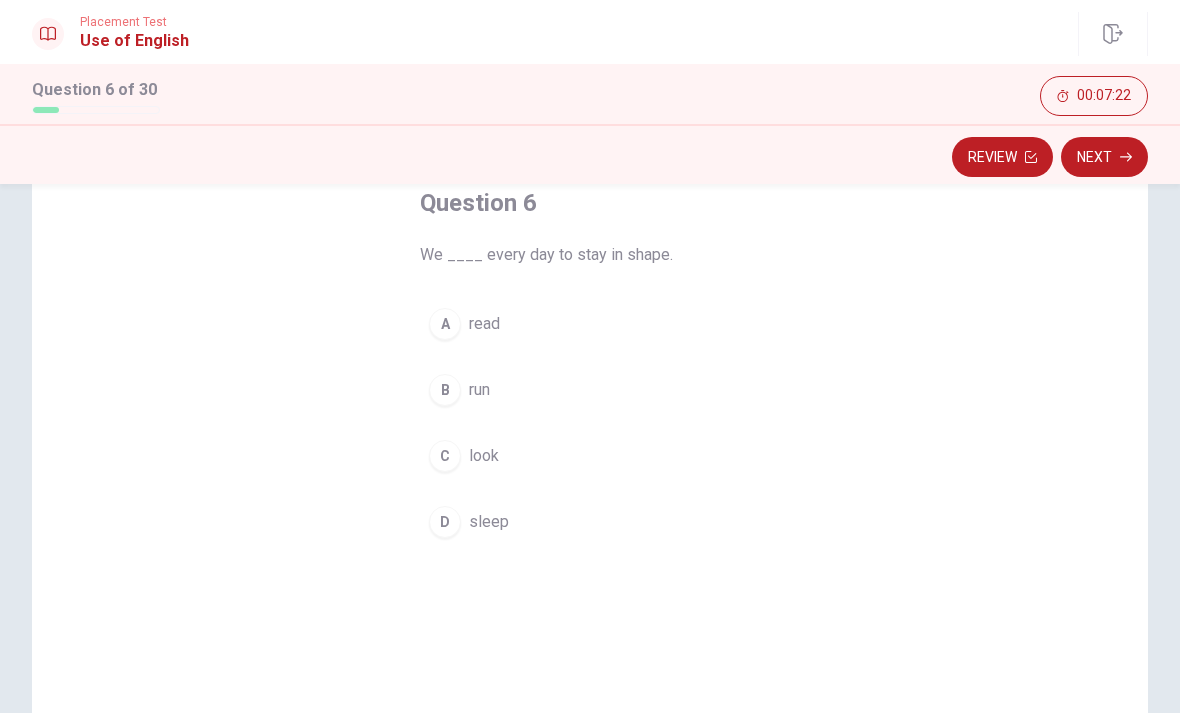 click on "B" at bounding box center (445, 390) 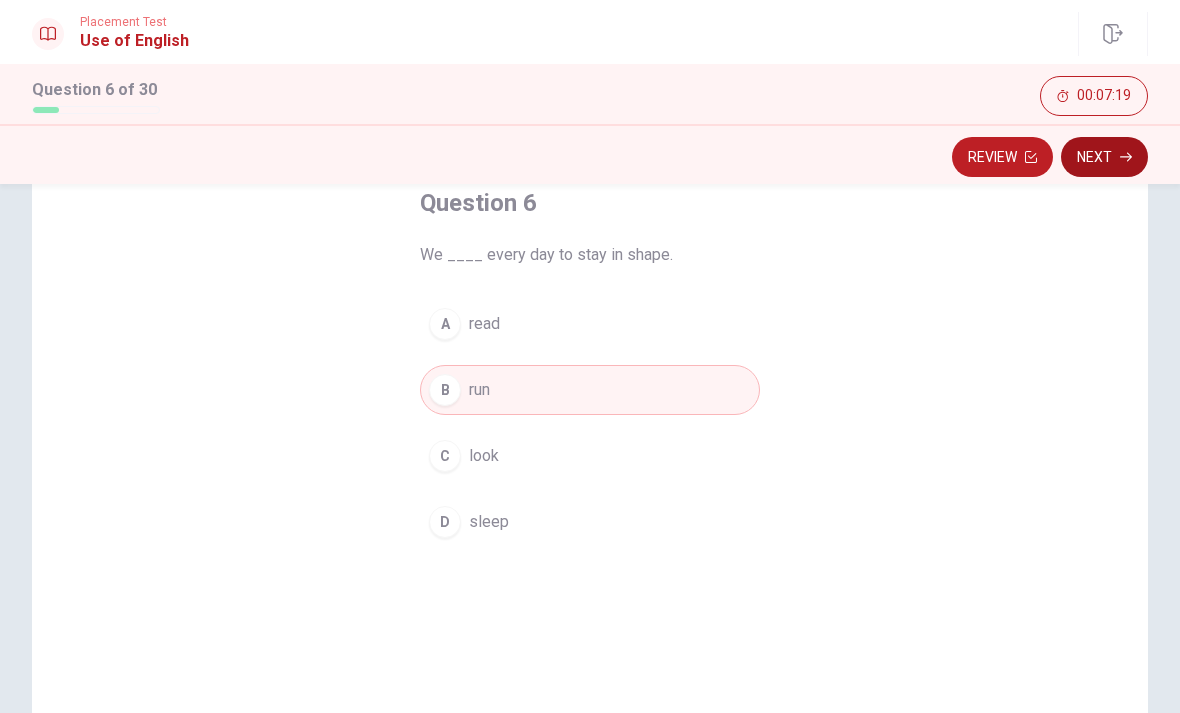 click on "Next" at bounding box center (1104, 157) 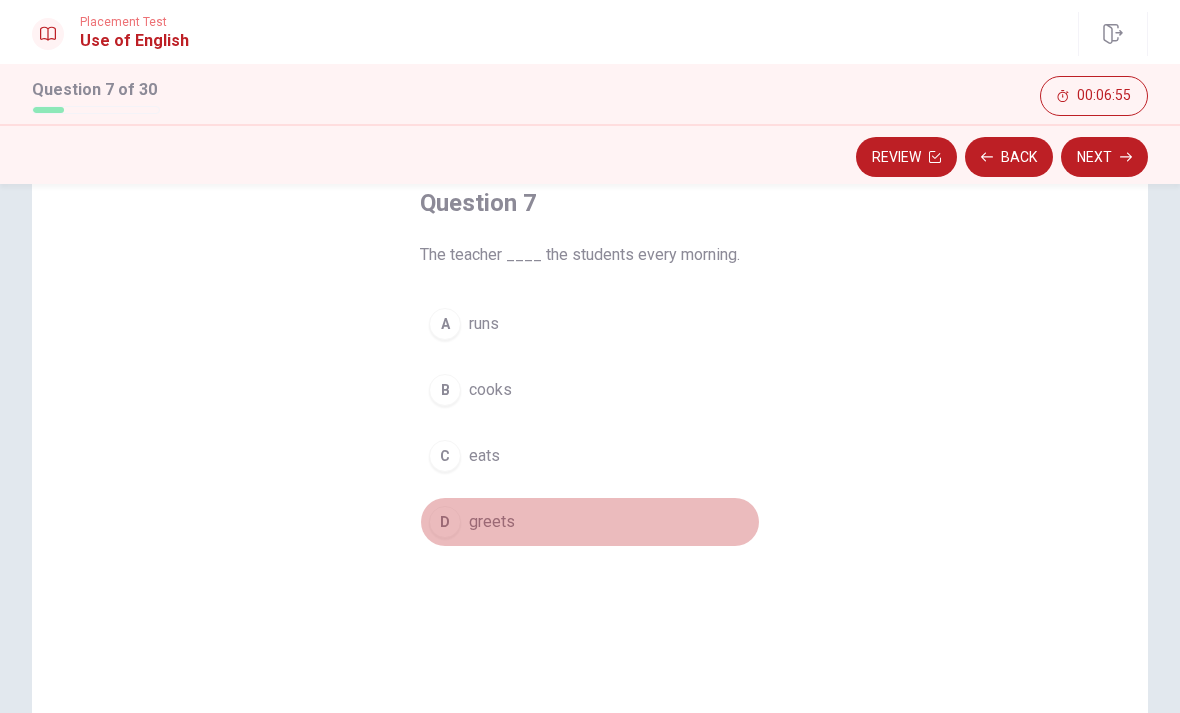 click on "D greets" at bounding box center [590, 522] 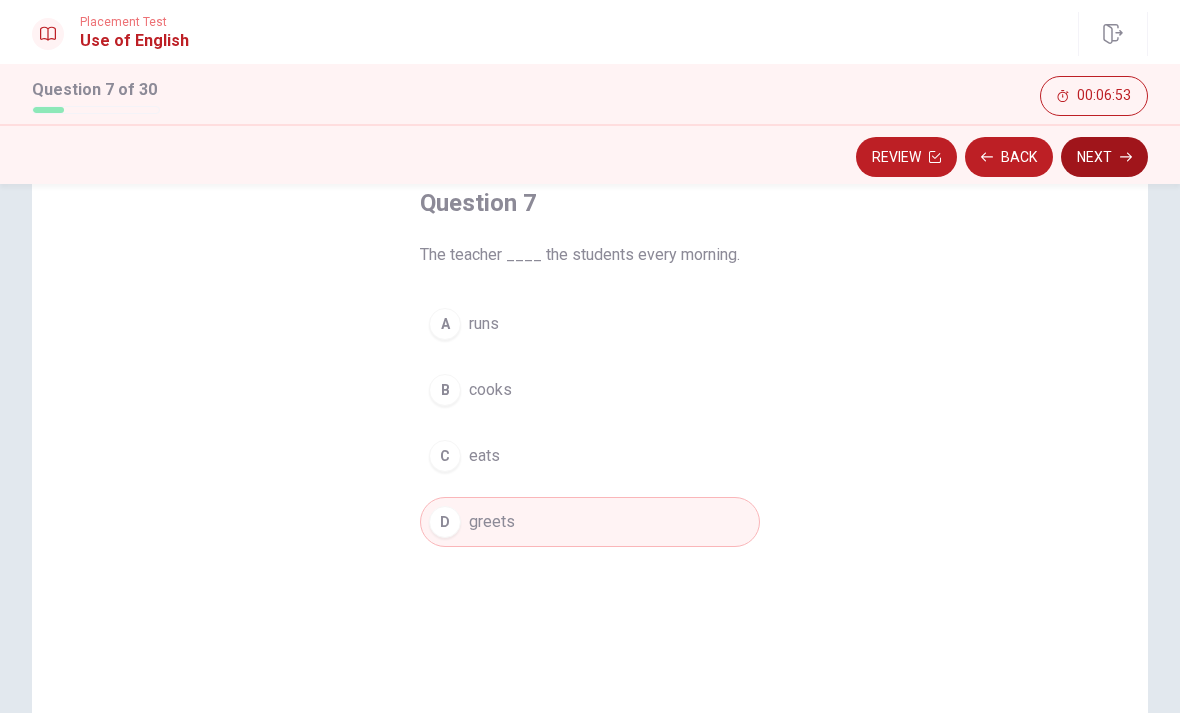 click on "Next" at bounding box center [1104, 157] 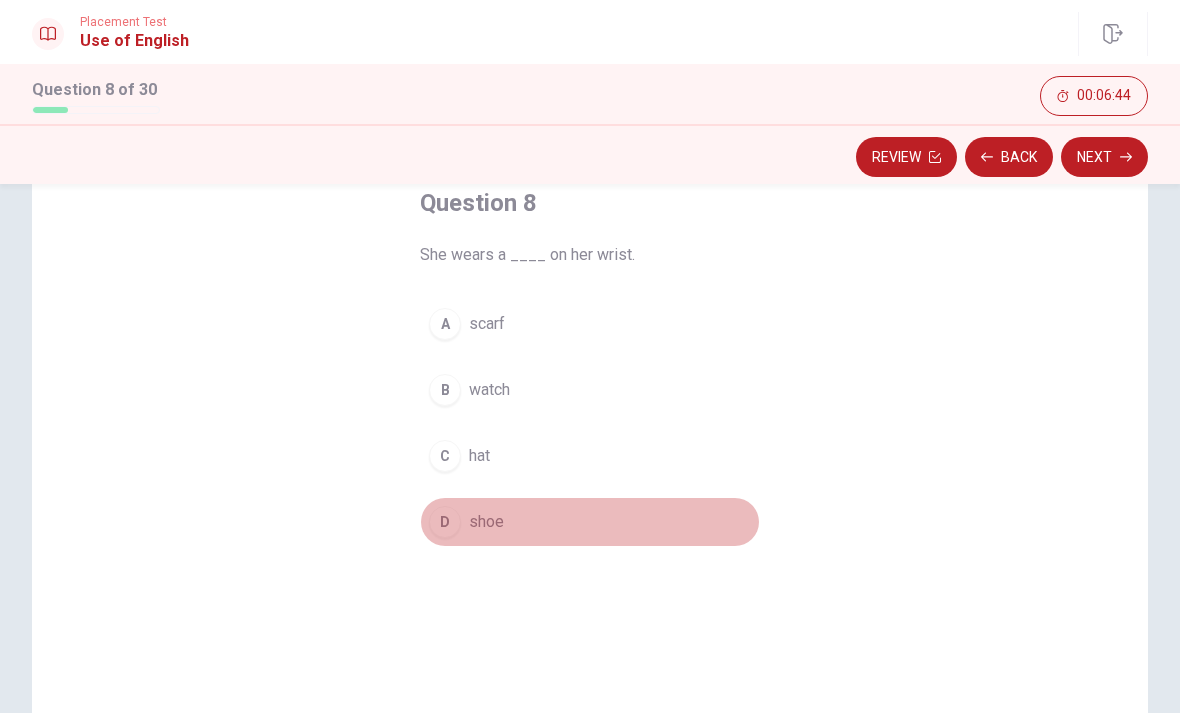 click on "D" at bounding box center [445, 522] 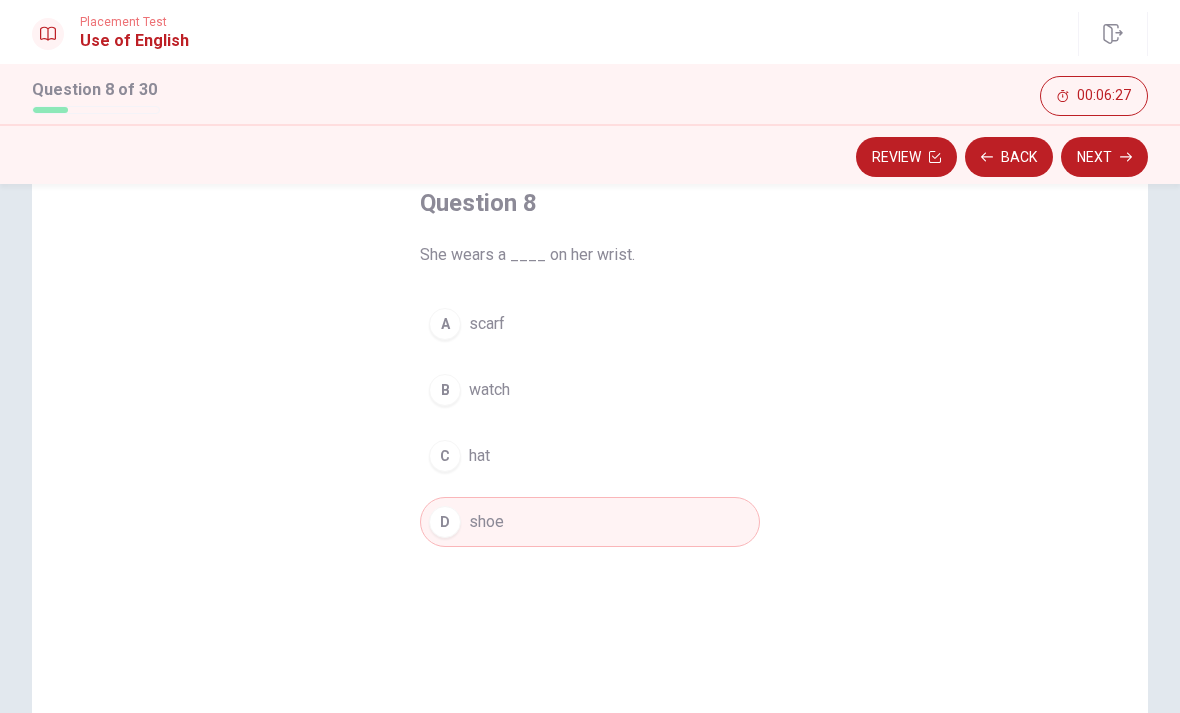 click on "B" at bounding box center (445, 390) 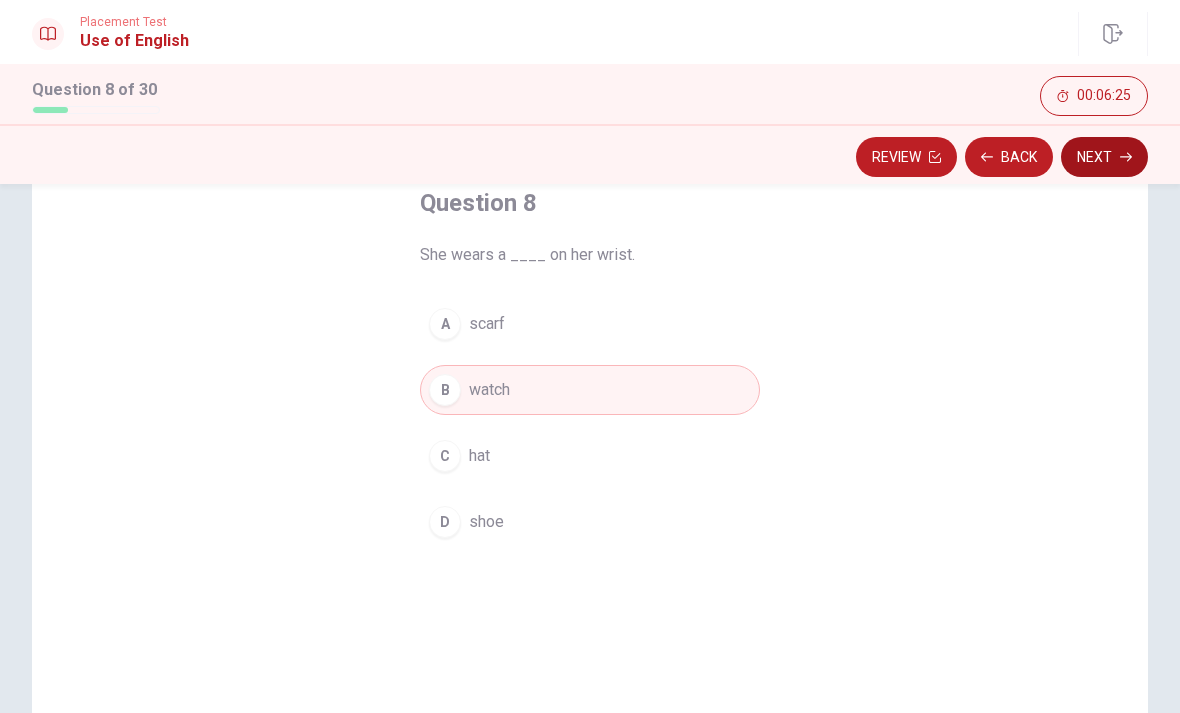 click on "Next" at bounding box center [1104, 157] 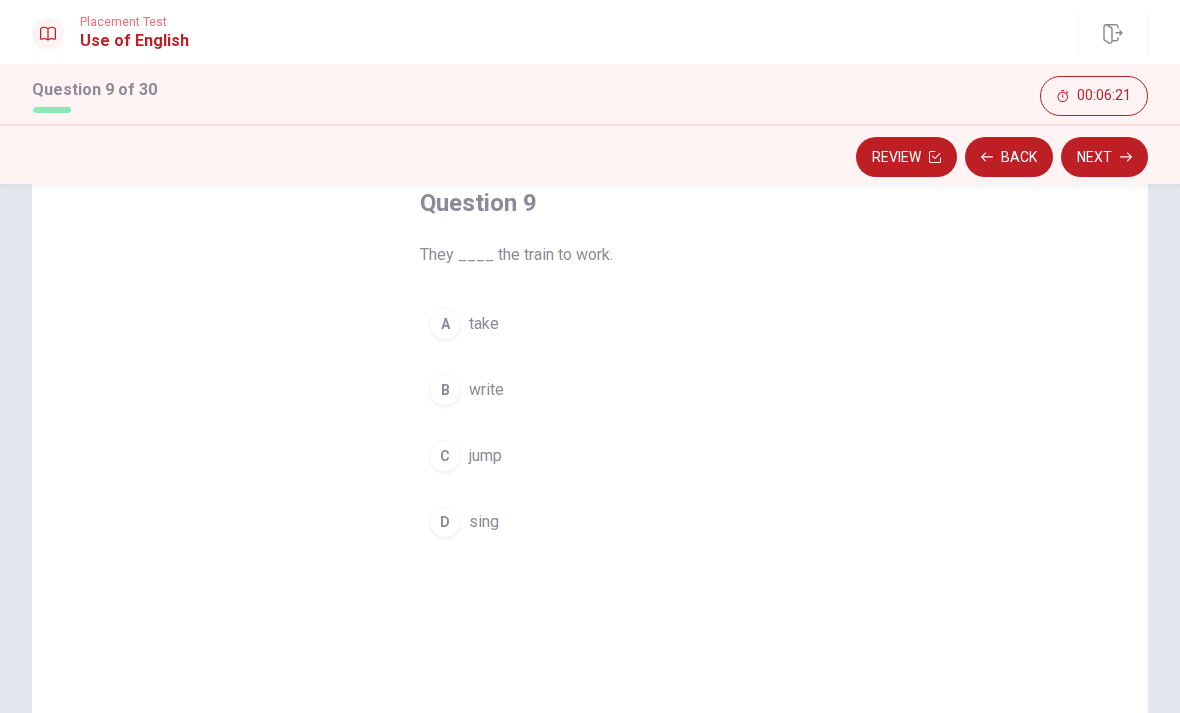 click on "A" at bounding box center (445, 324) 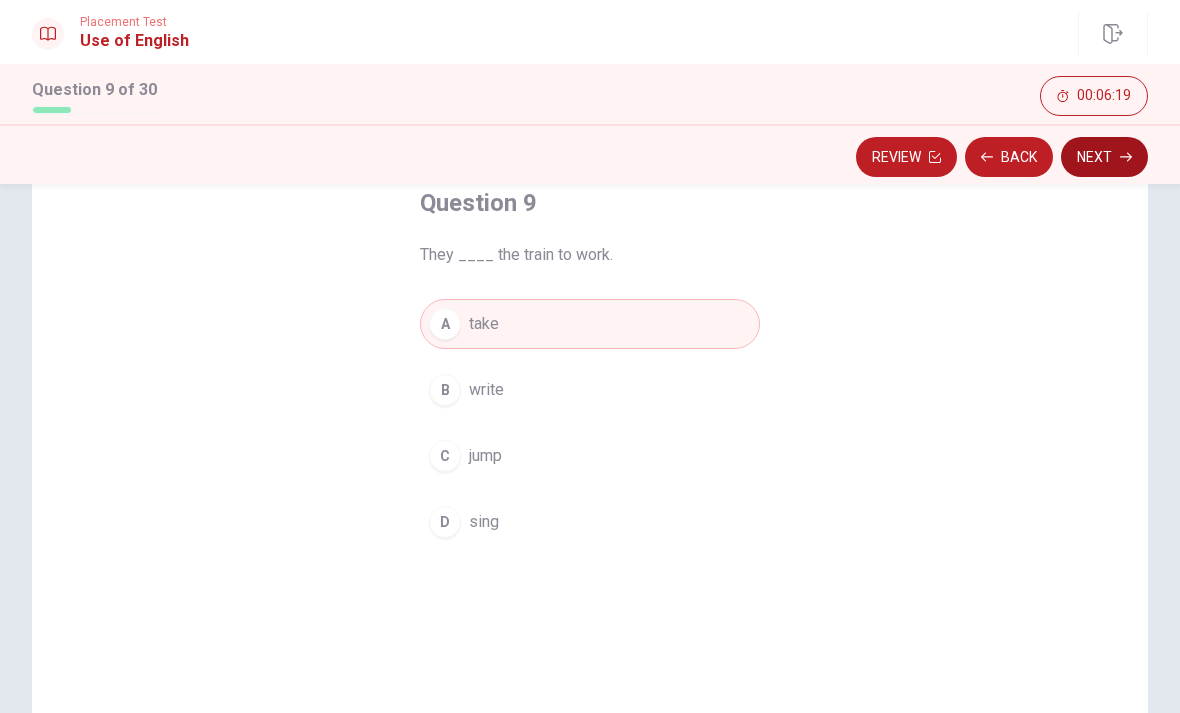 click on "Next" at bounding box center (1104, 157) 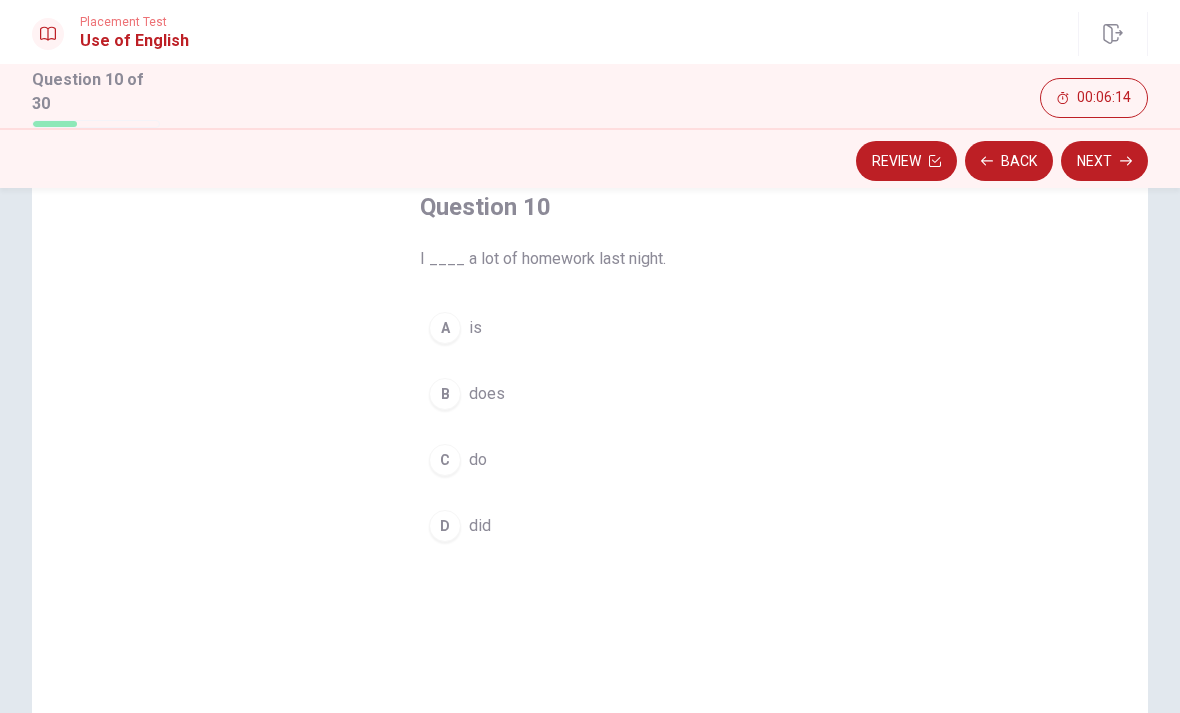 click on "D" at bounding box center [445, 526] 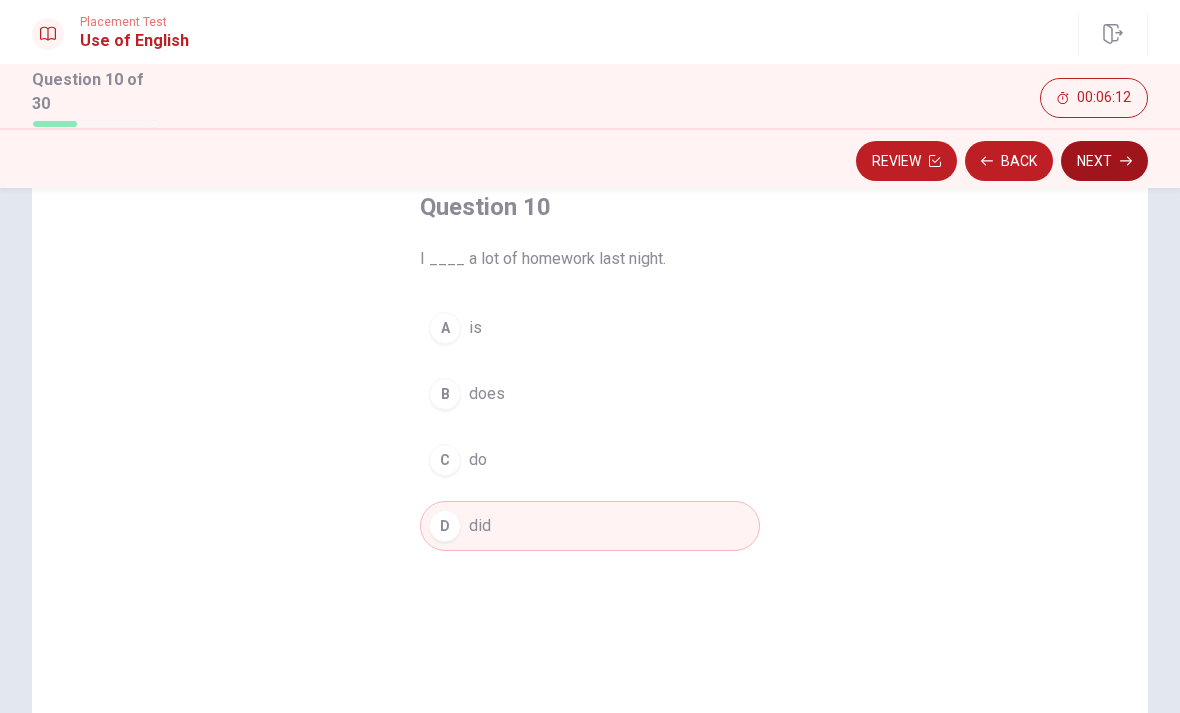 click on "Next" at bounding box center [1104, 161] 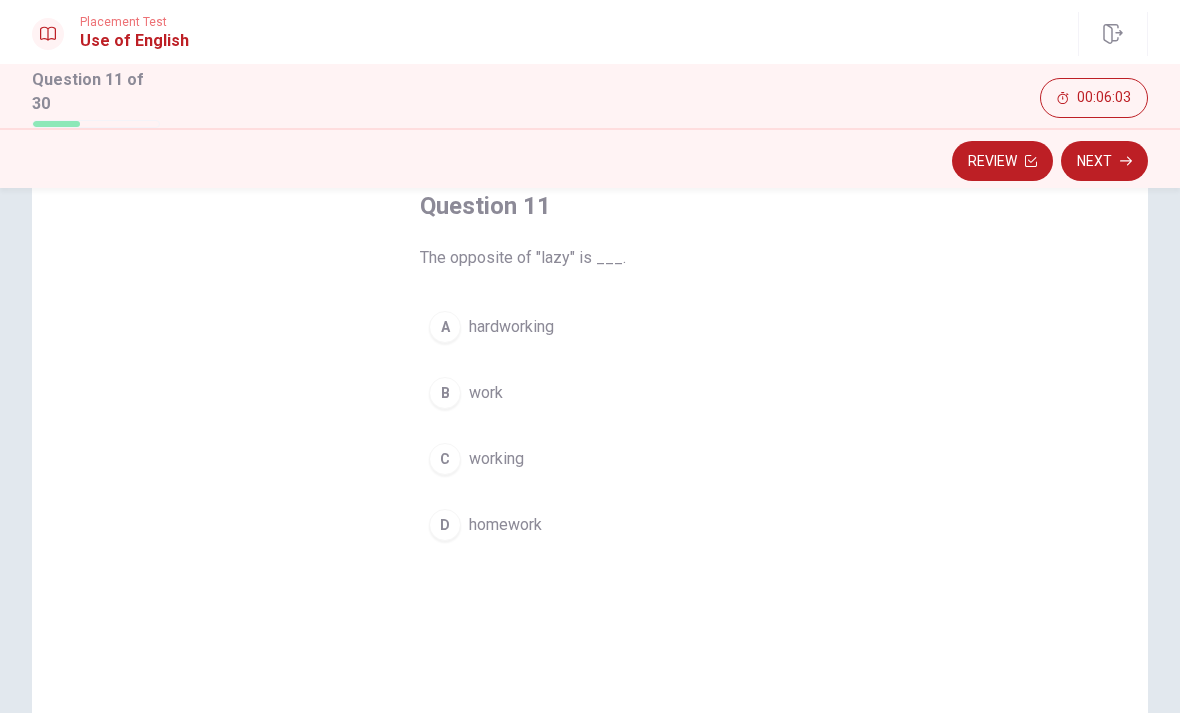 scroll, scrollTop: 120, scrollLeft: 0, axis: vertical 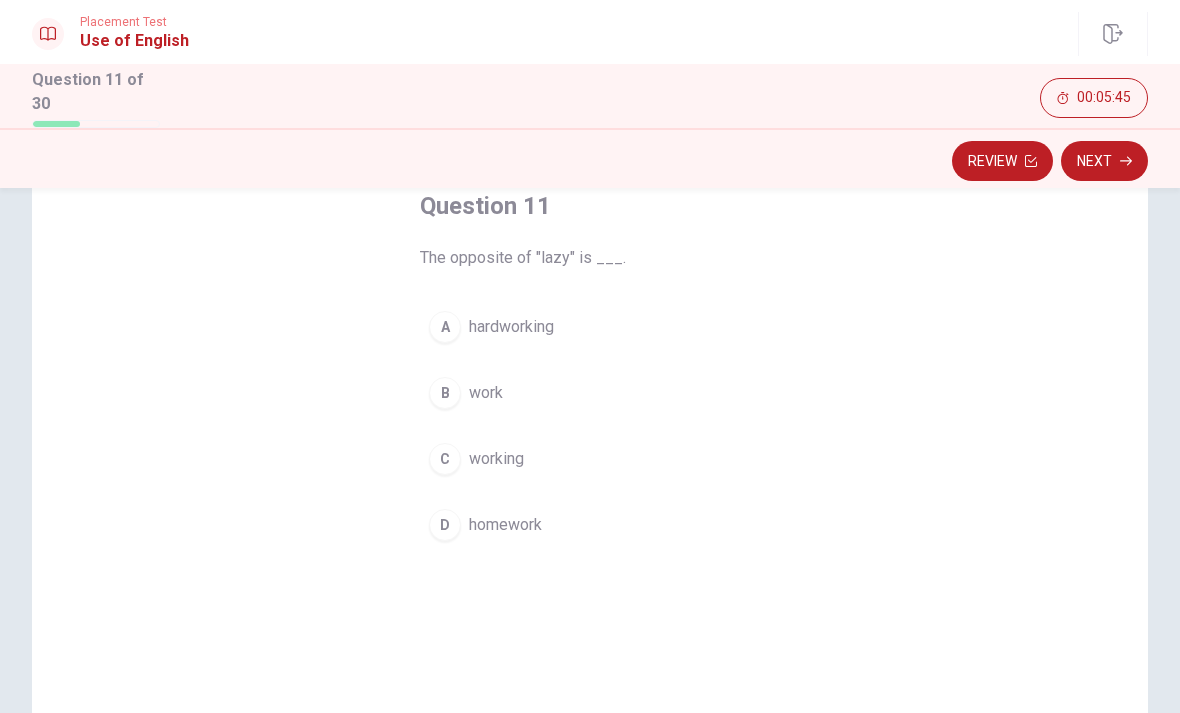 click on "A" at bounding box center (445, 327) 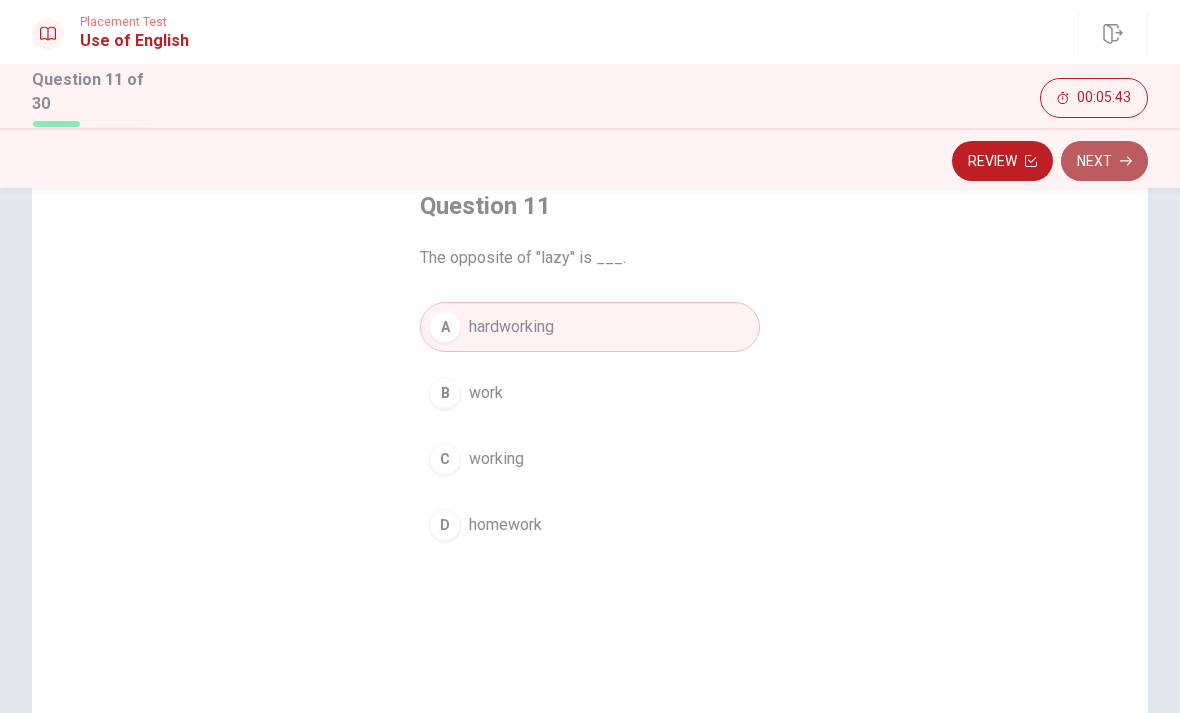 click 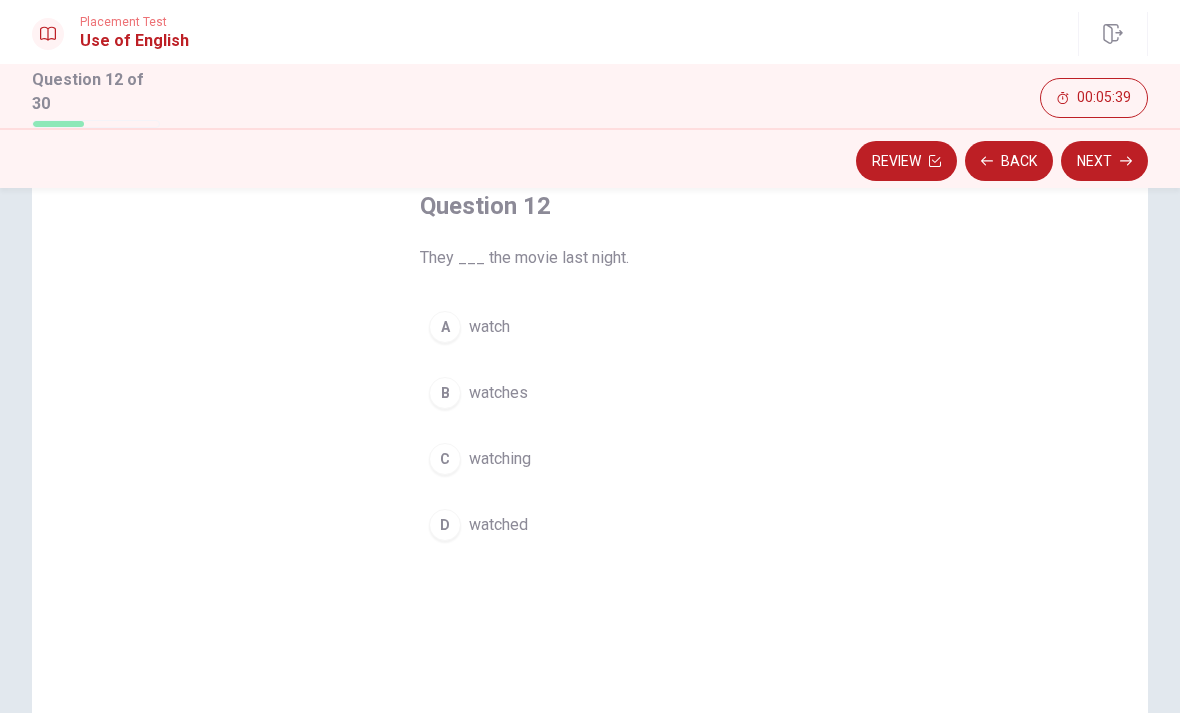 click on "D watched" at bounding box center (590, 525) 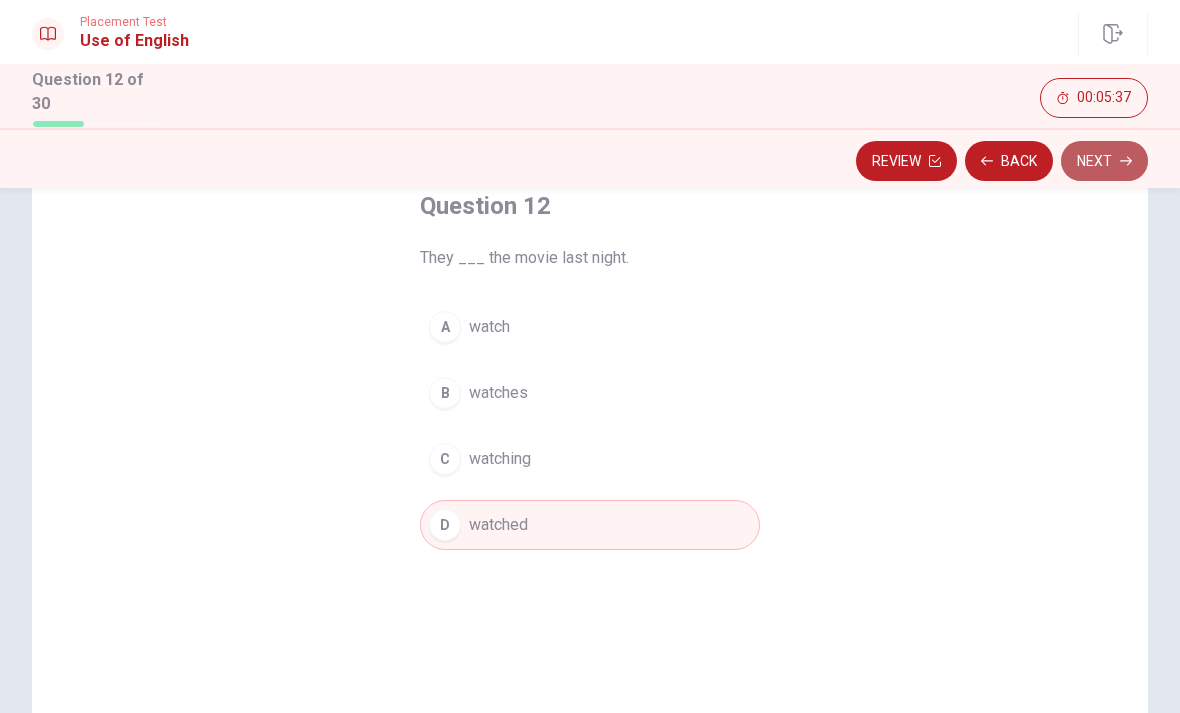 click on "Next" at bounding box center [1104, 161] 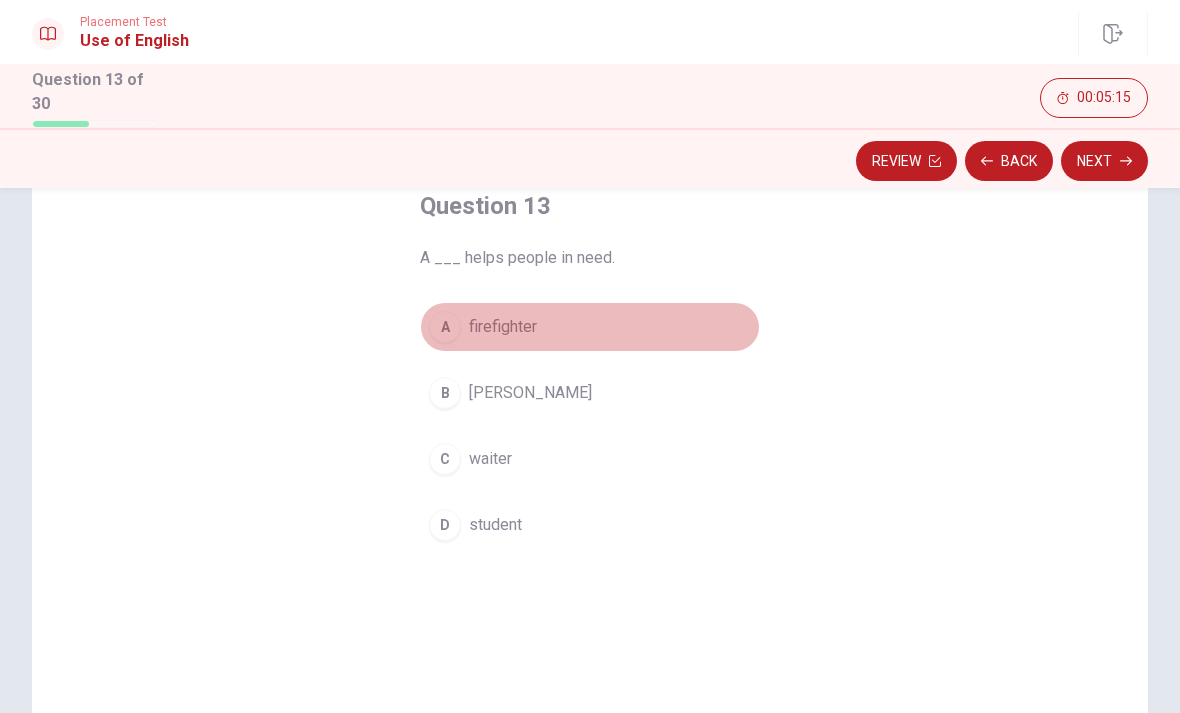 click on "A firefighter" at bounding box center (590, 327) 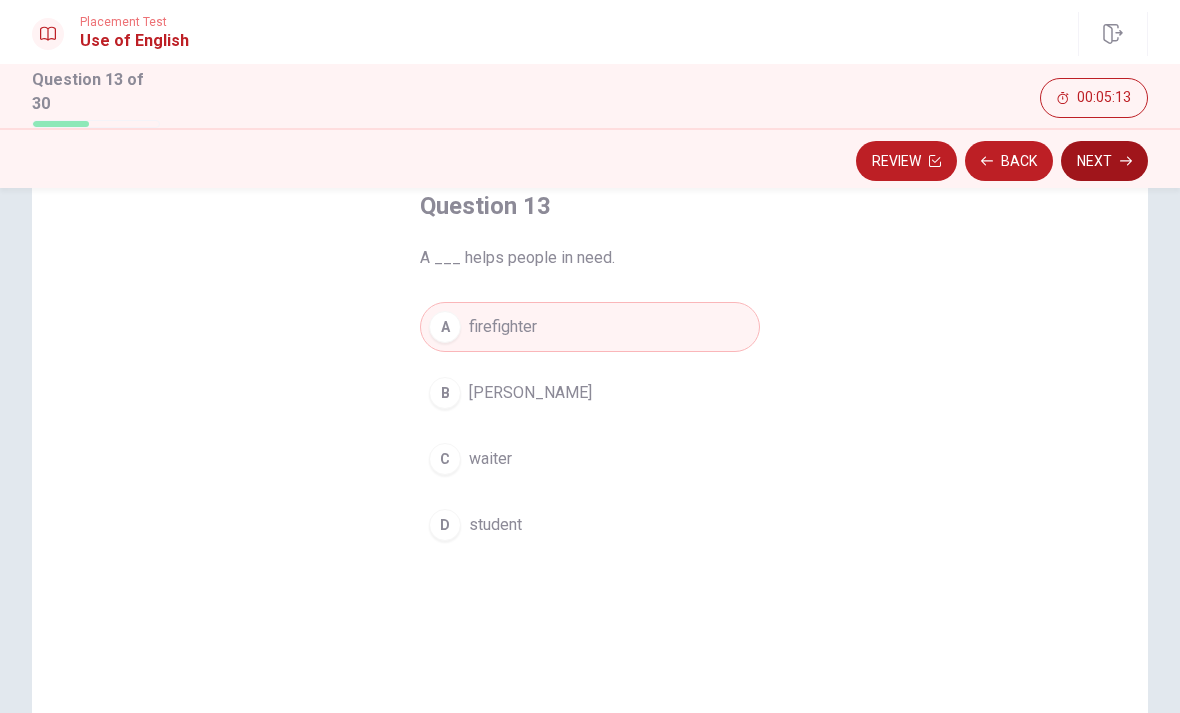 click 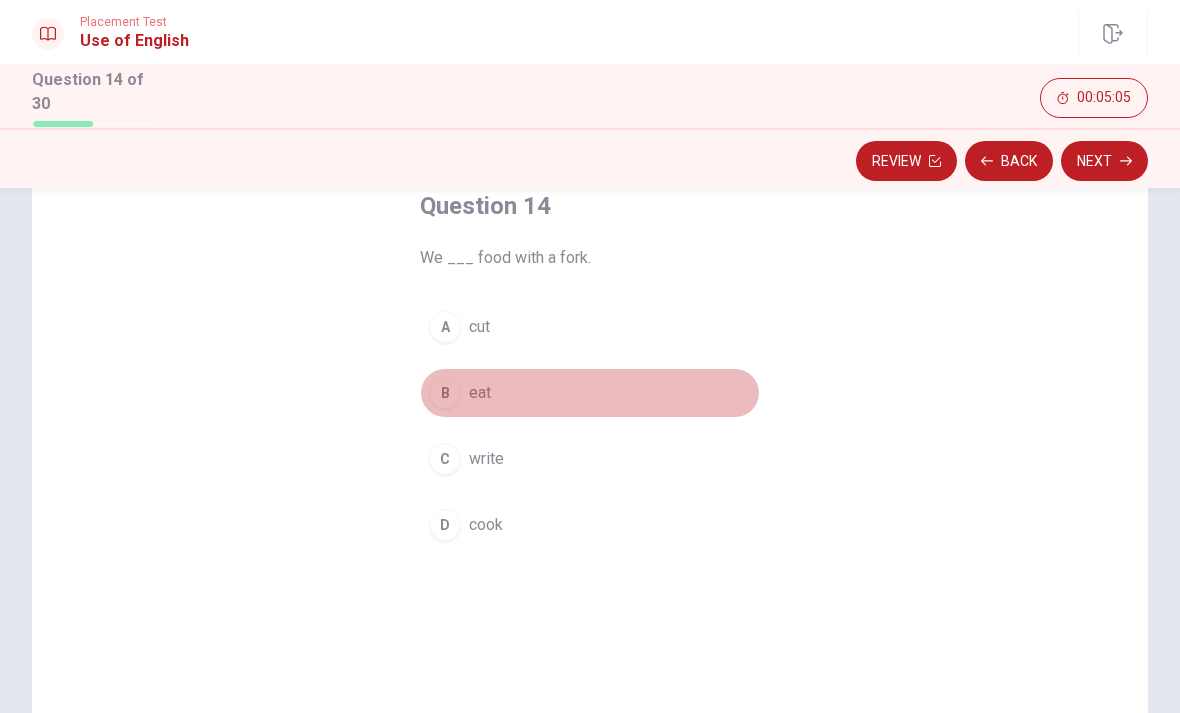 click on "B" at bounding box center [445, 393] 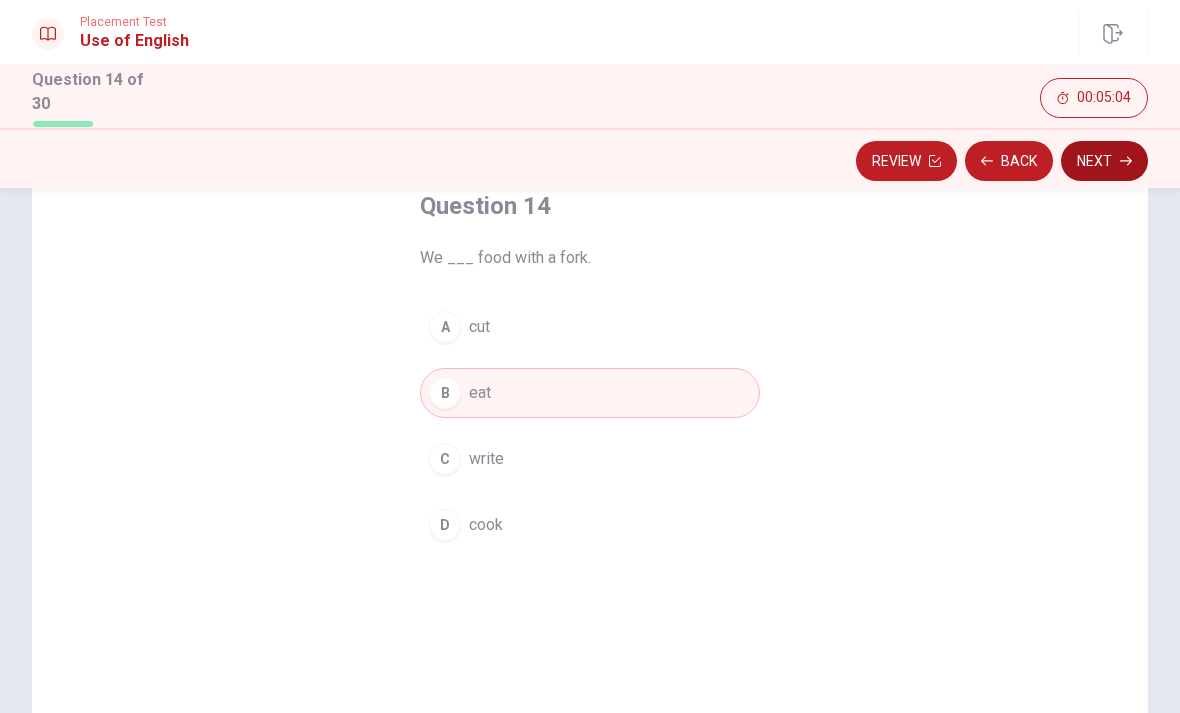 click on "Next" at bounding box center [1104, 161] 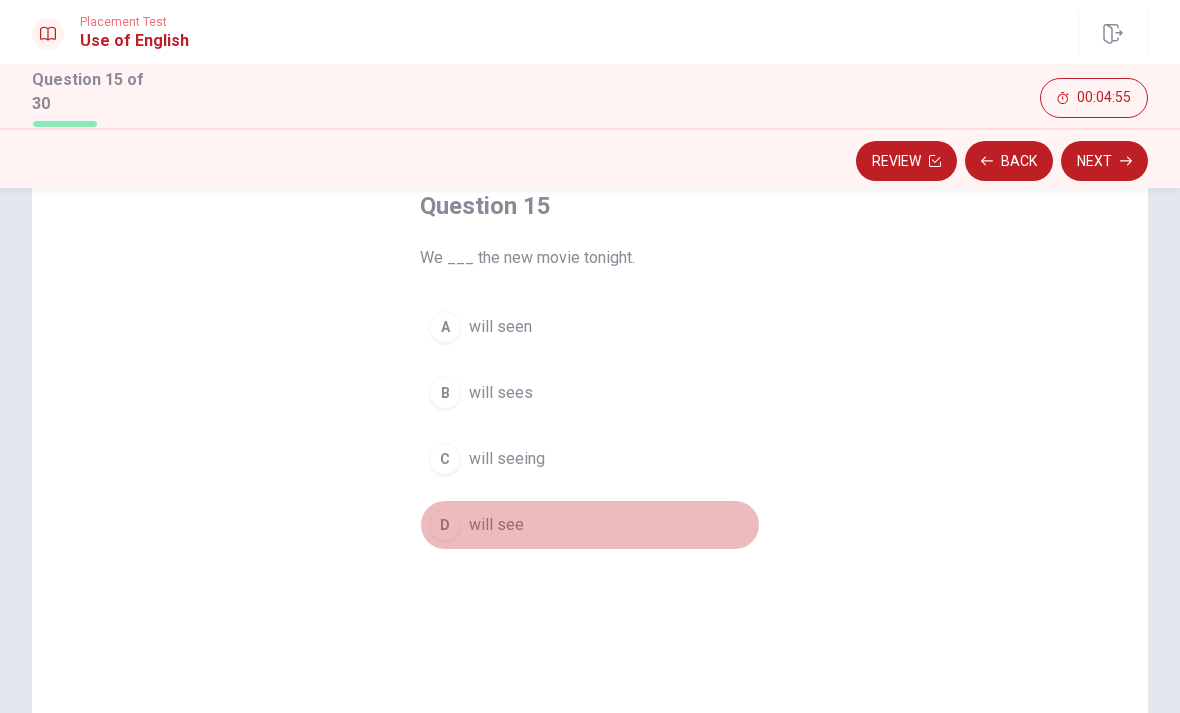 click on "D" at bounding box center [445, 525] 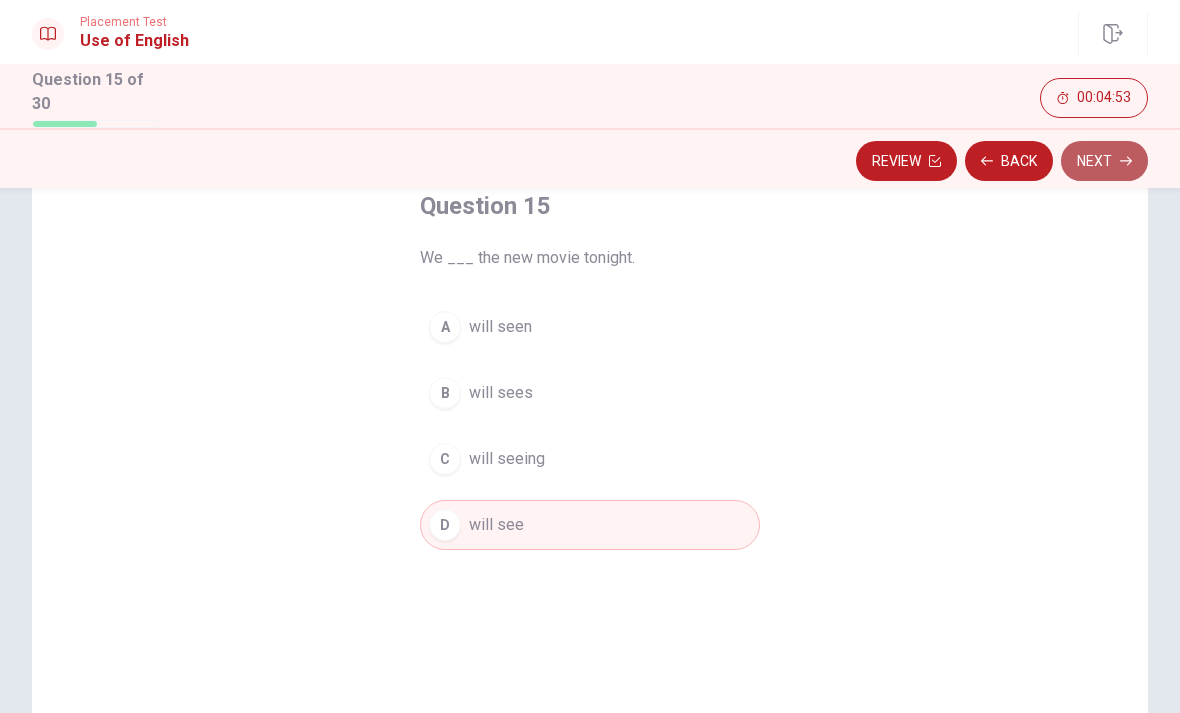 click on "Next" at bounding box center (1104, 161) 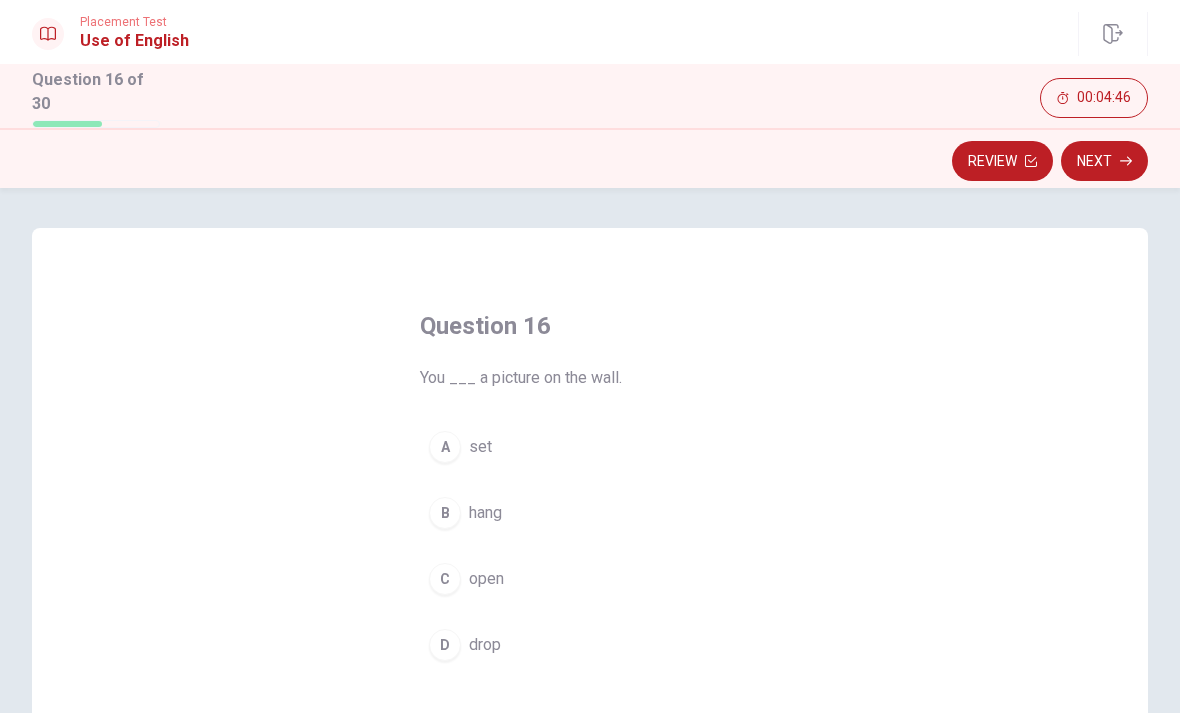 scroll, scrollTop: 0, scrollLeft: 0, axis: both 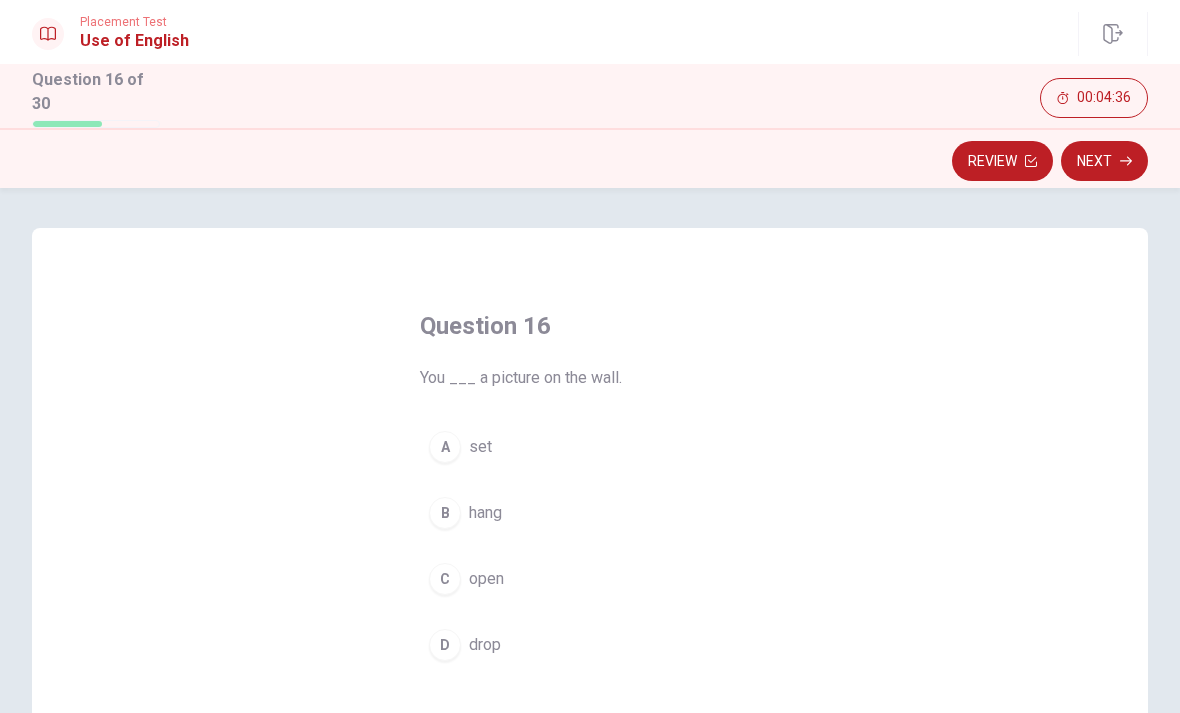 click on "B" at bounding box center (445, 513) 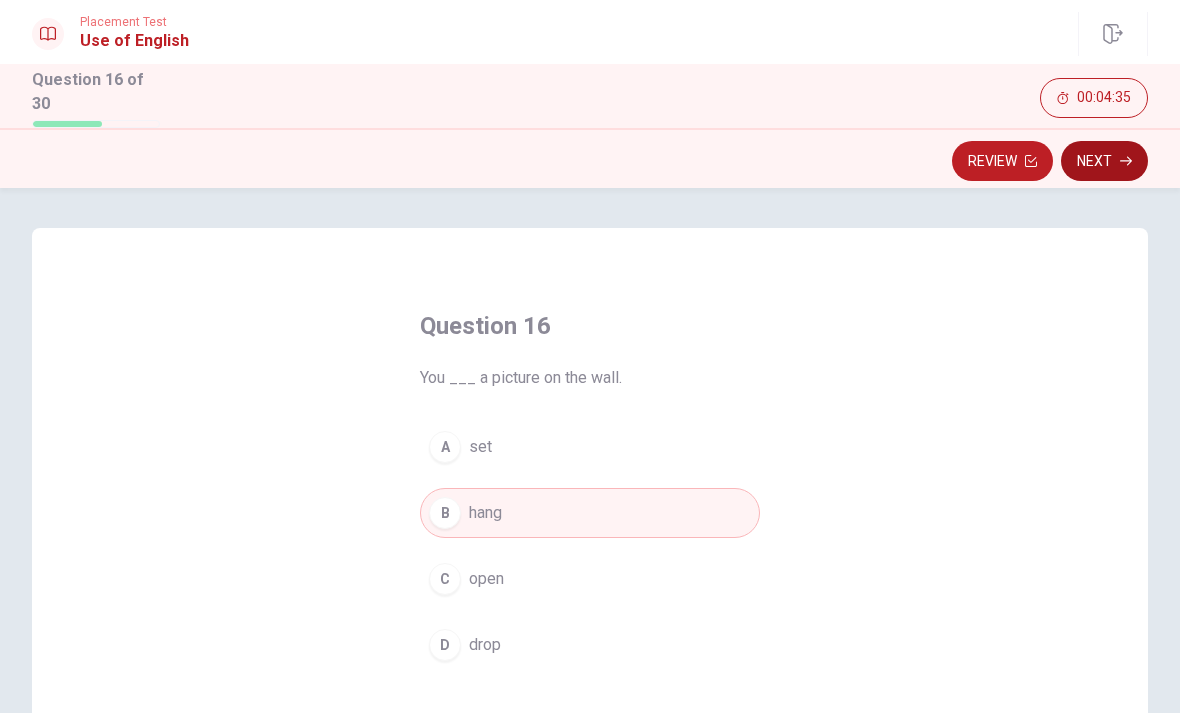 click on "Next" at bounding box center [1104, 161] 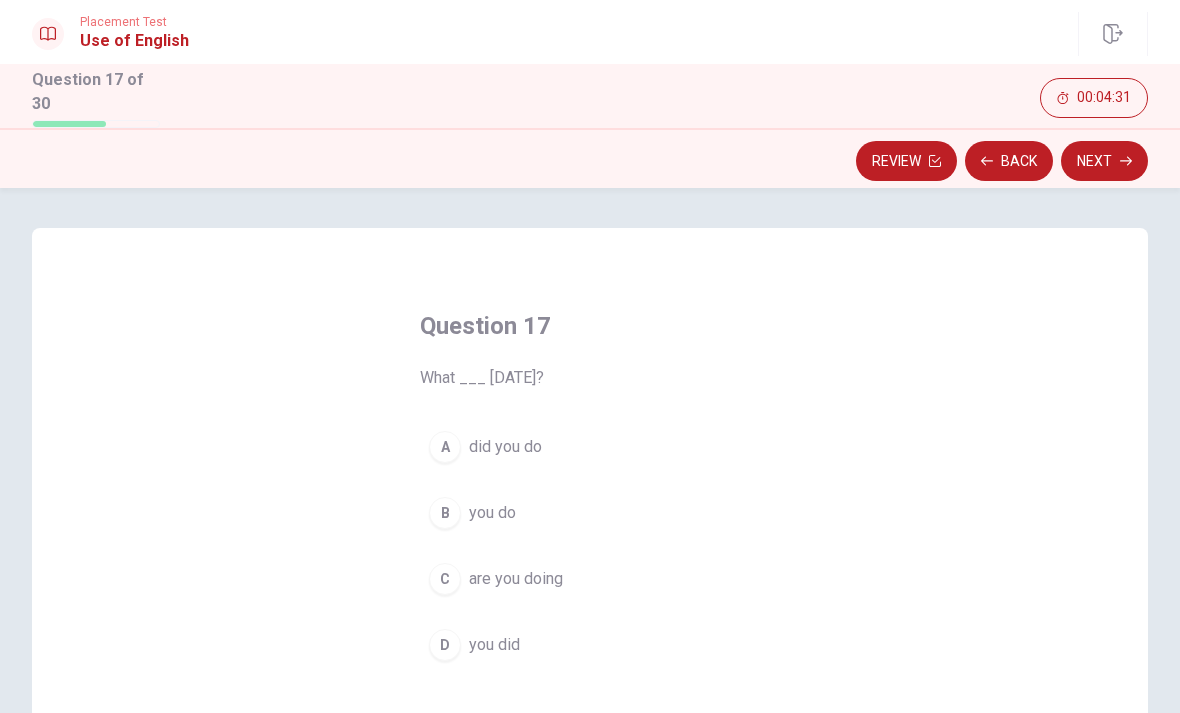 click on "A" at bounding box center (445, 447) 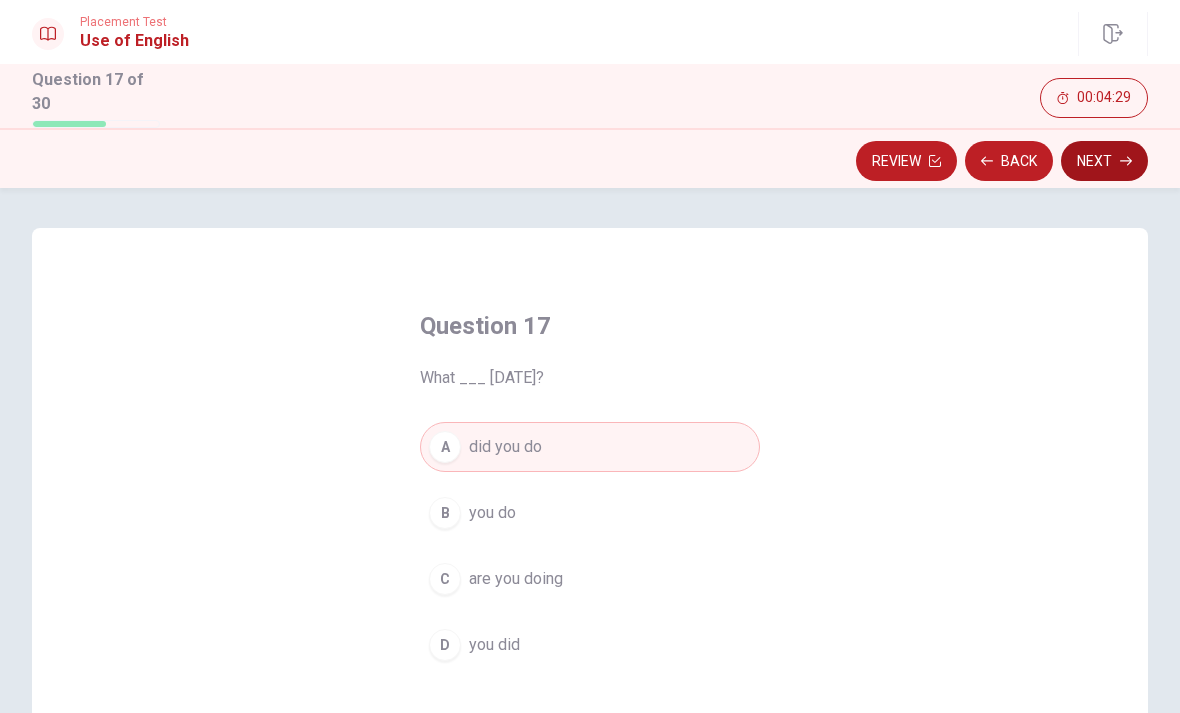 click on "Next" at bounding box center [1104, 161] 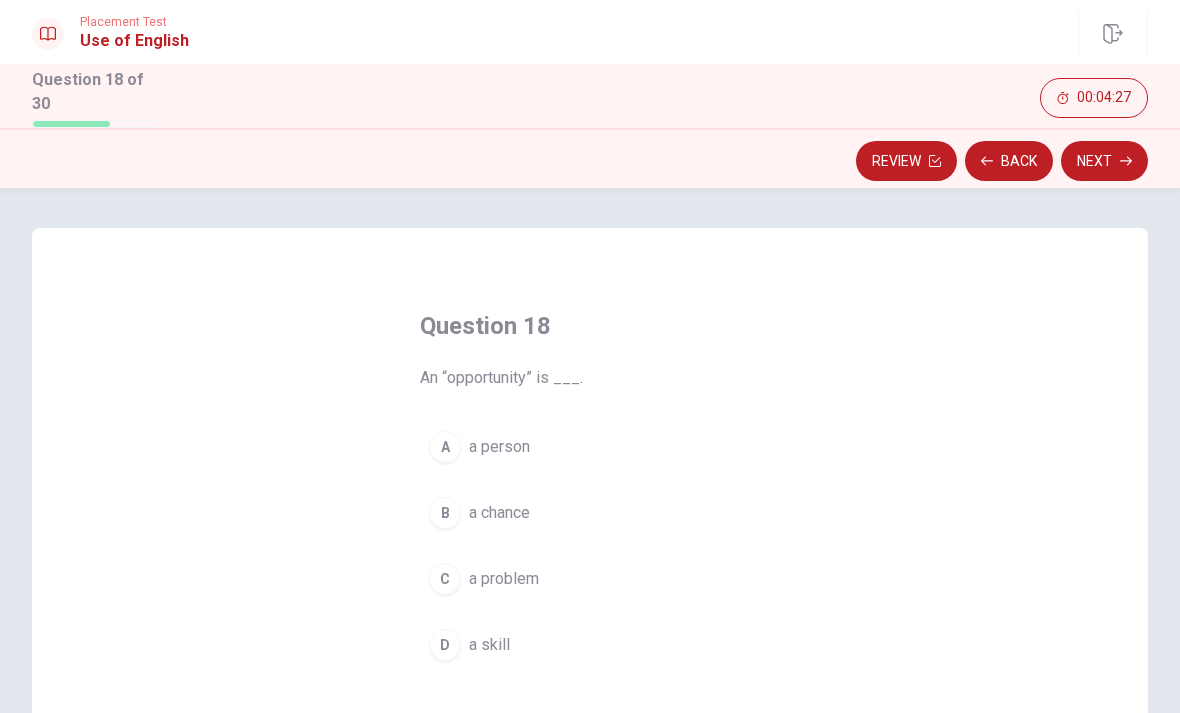 scroll, scrollTop: 0, scrollLeft: 0, axis: both 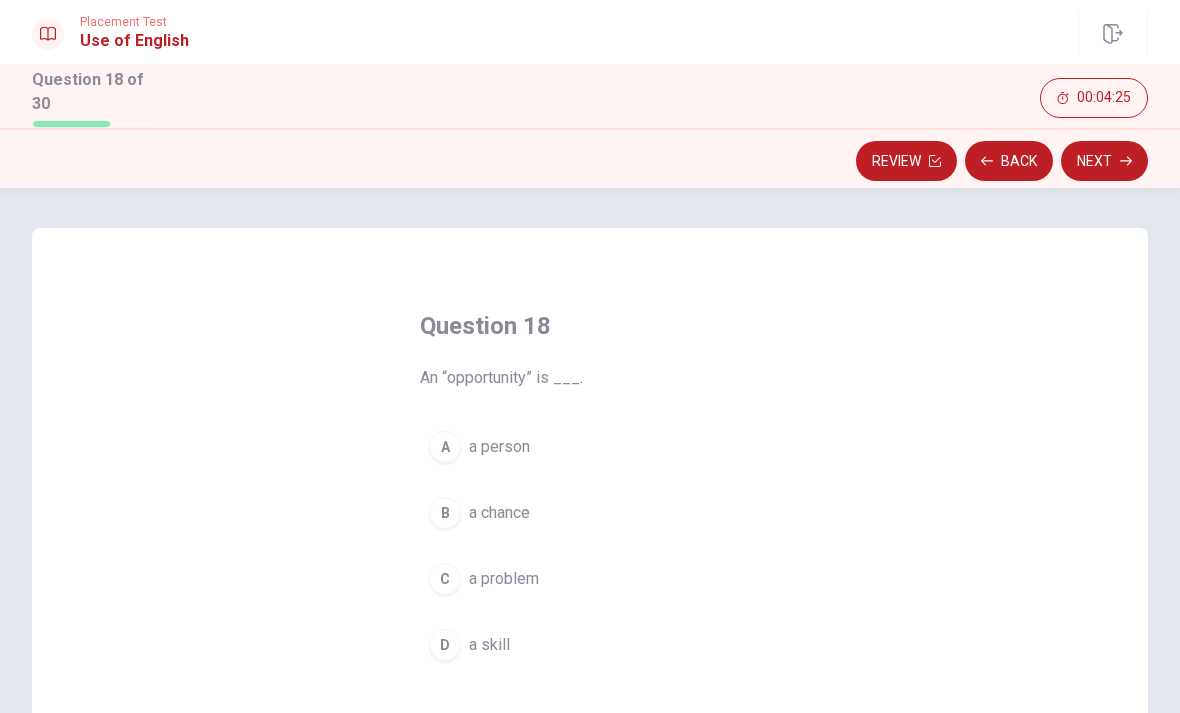 click on "B" at bounding box center [445, 513] 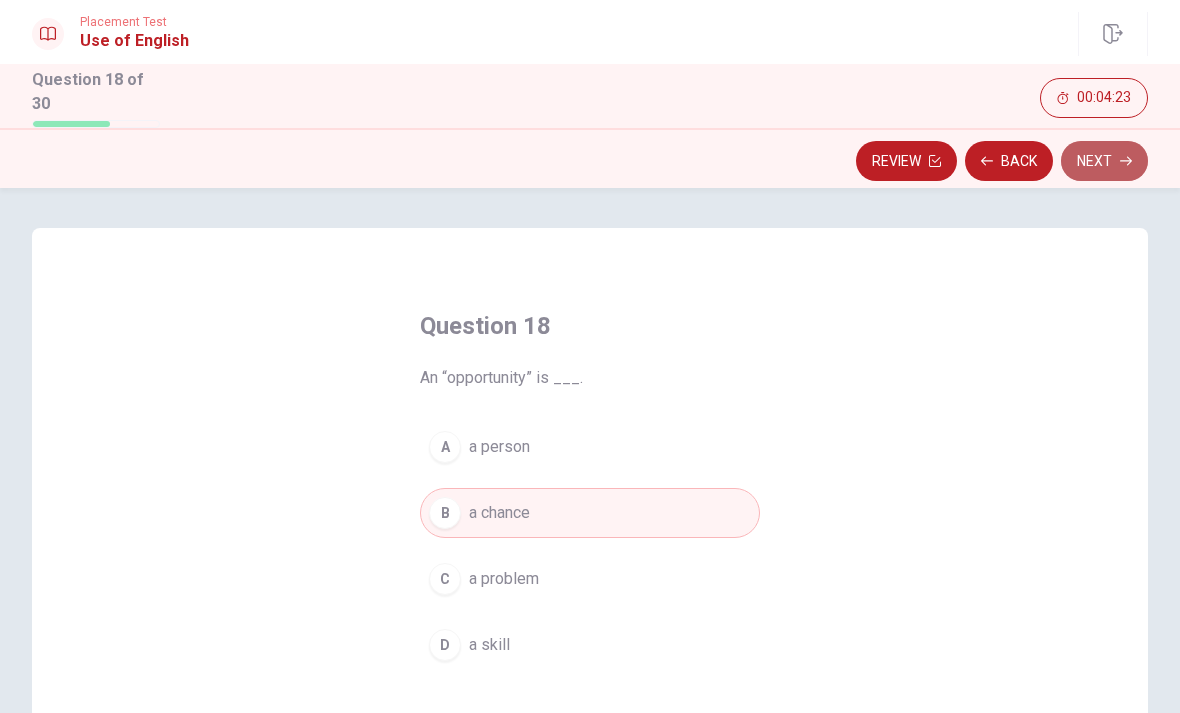 click on "Next" at bounding box center (1104, 161) 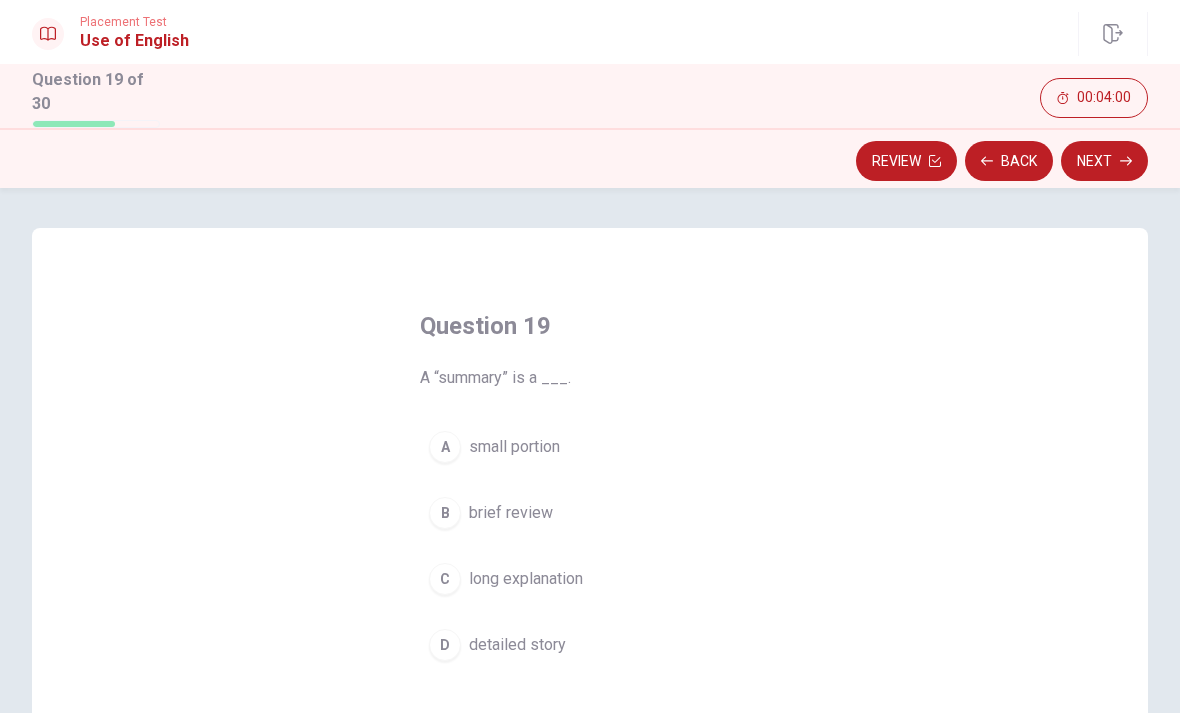 click on "B" at bounding box center (445, 513) 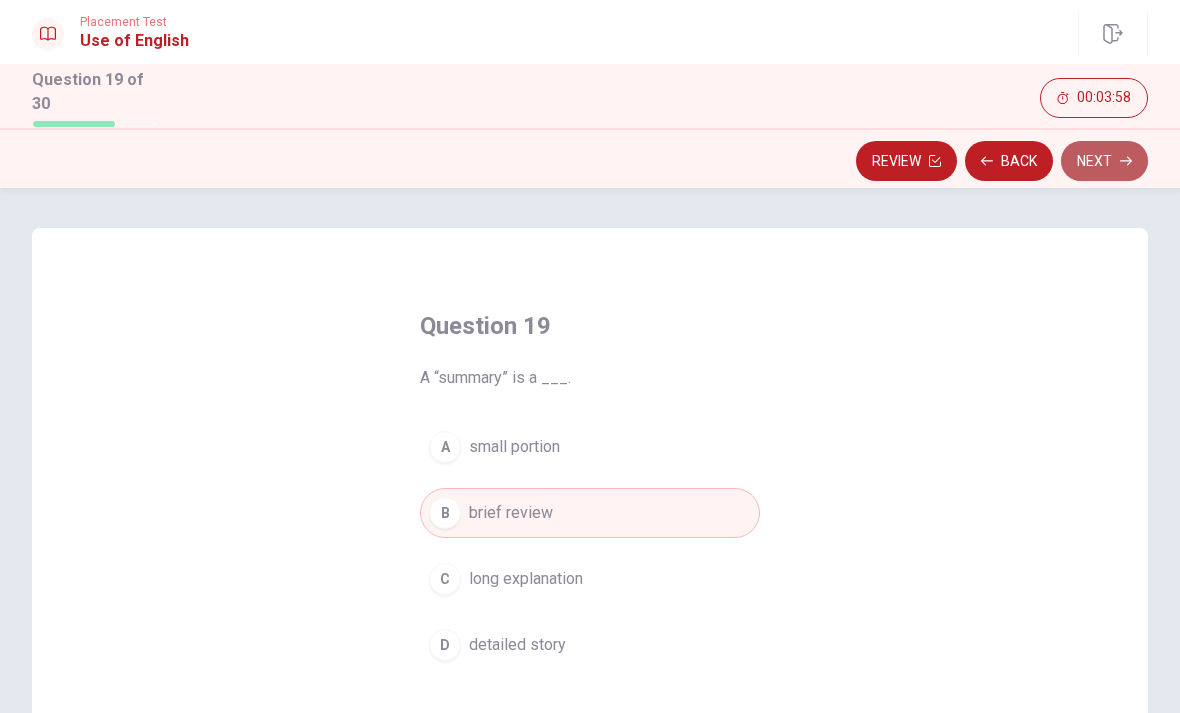 click on "Next" at bounding box center (1104, 161) 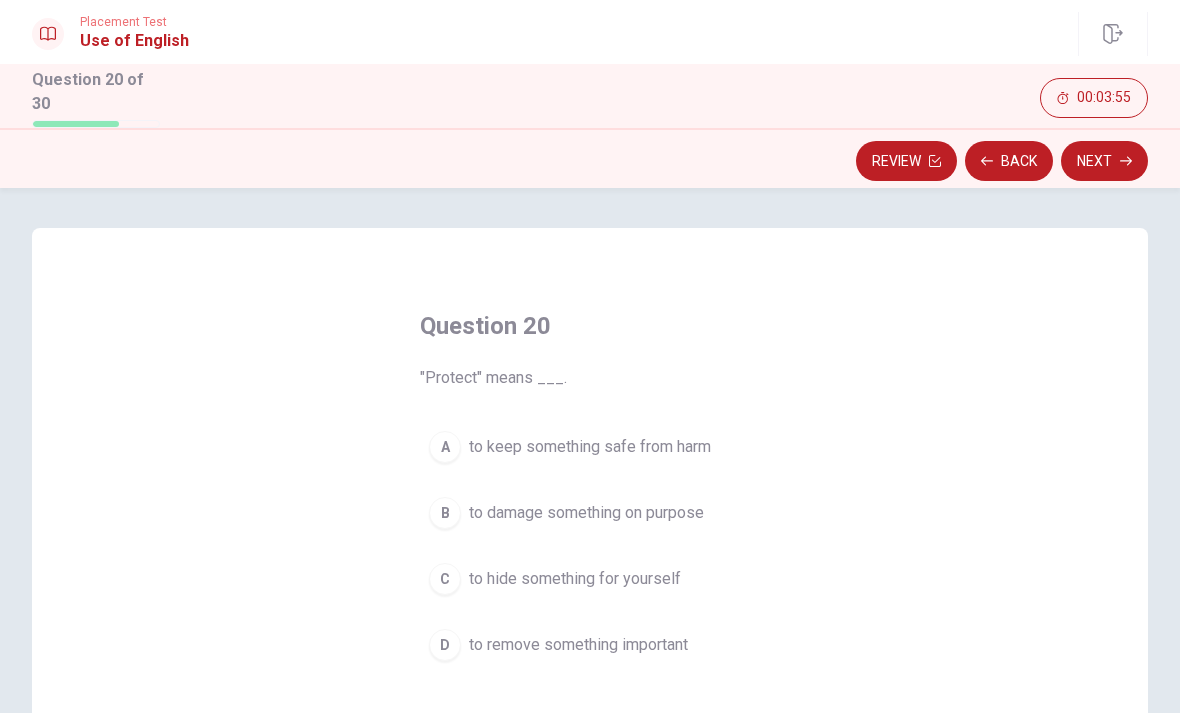 scroll, scrollTop: 0, scrollLeft: 0, axis: both 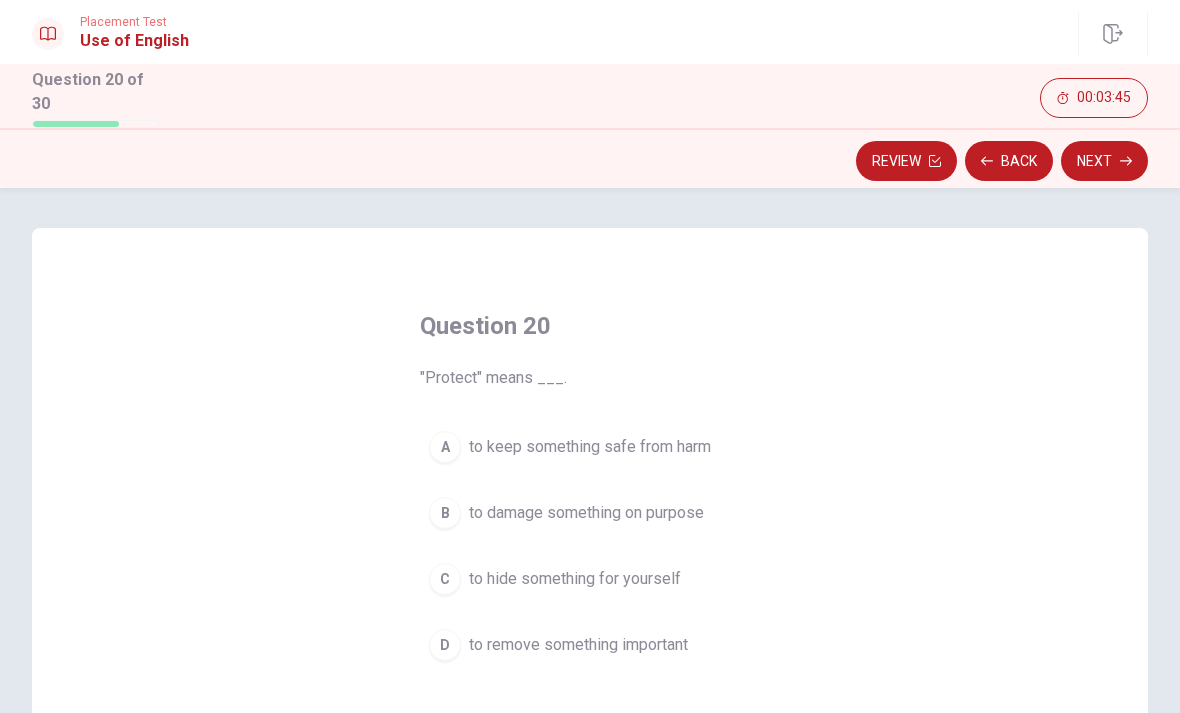 click on "B" at bounding box center [445, 513] 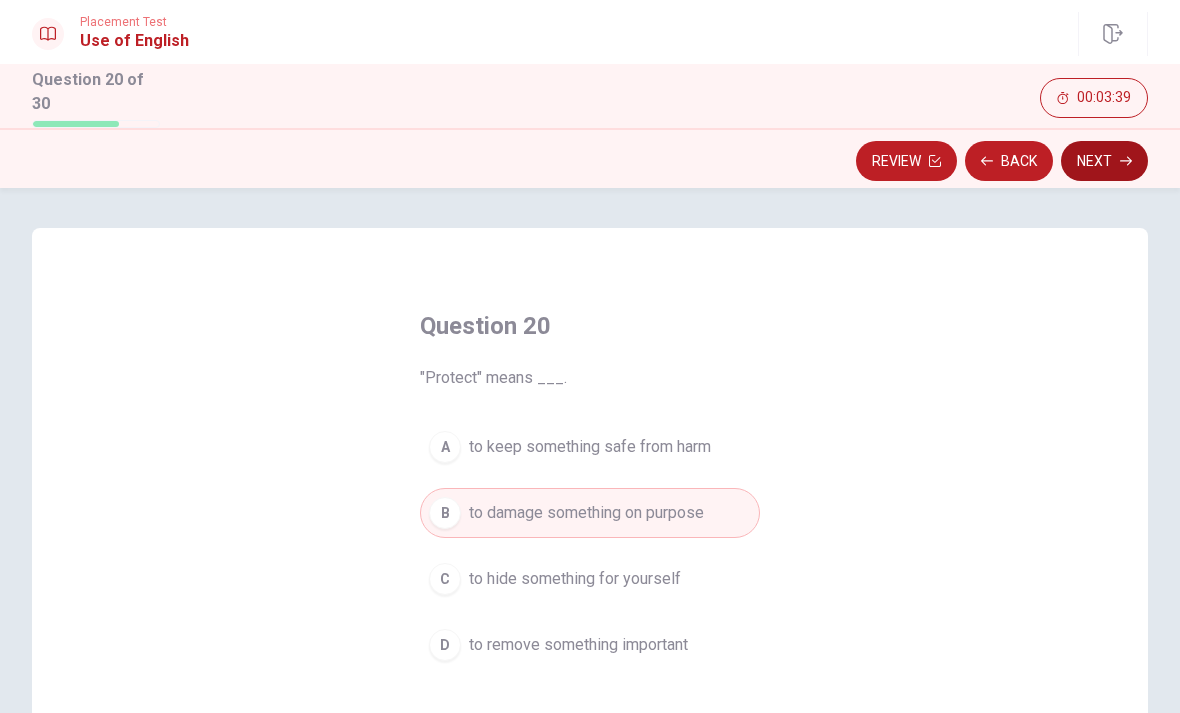 click on "Next" at bounding box center [1104, 161] 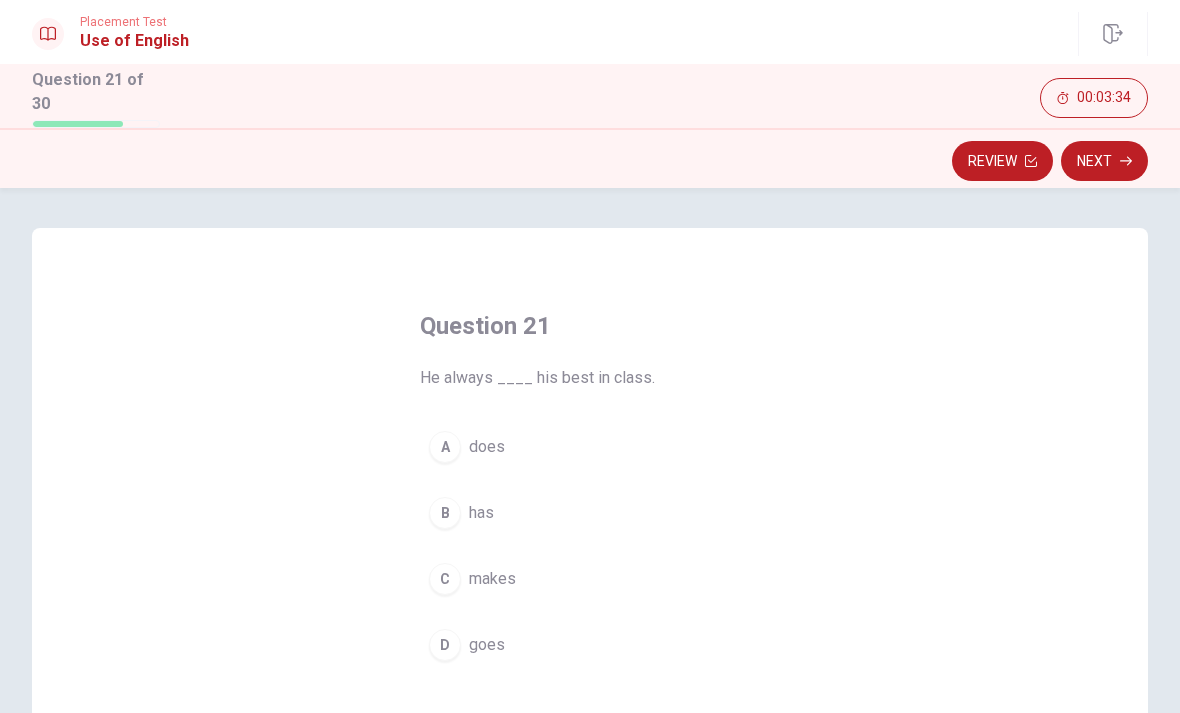 scroll, scrollTop: 0, scrollLeft: 0, axis: both 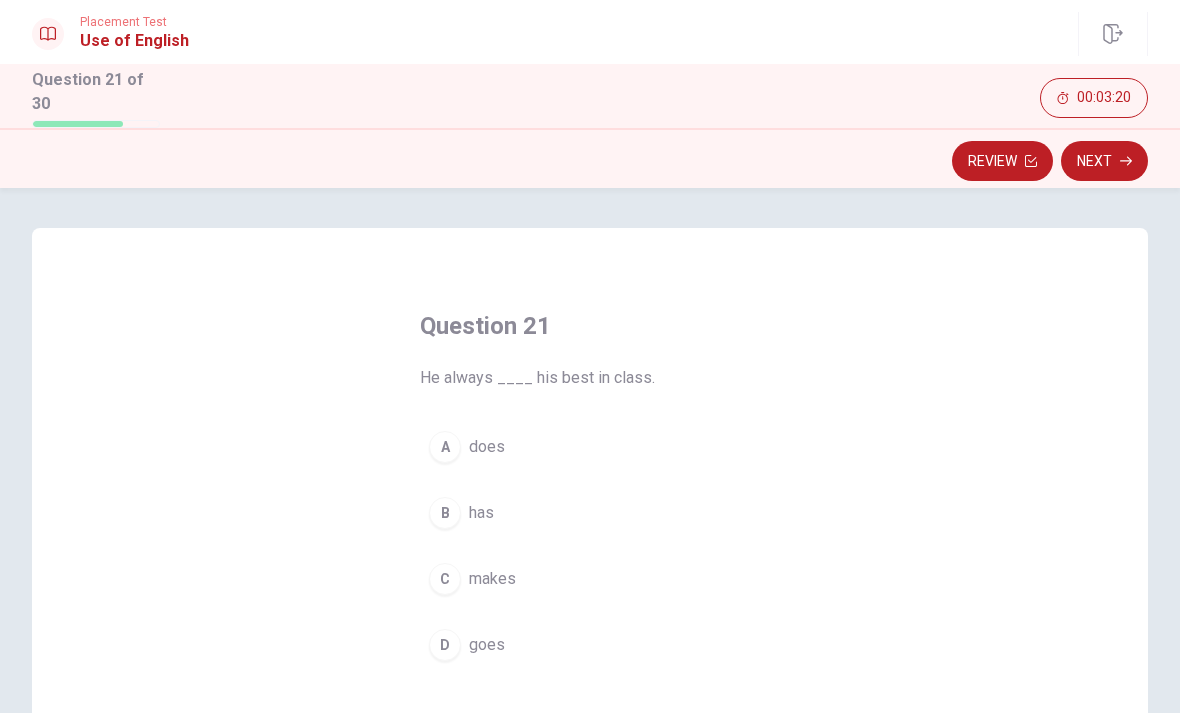 click on "A" at bounding box center (445, 447) 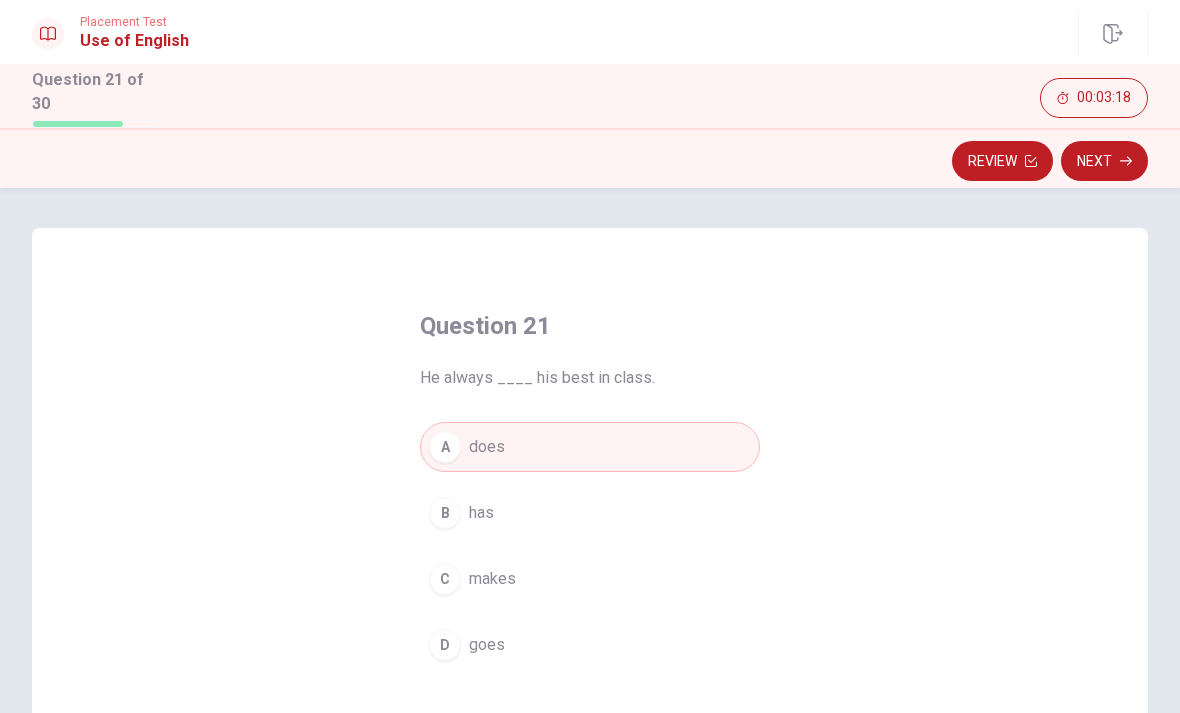 click on "Review Next" at bounding box center (590, 158) 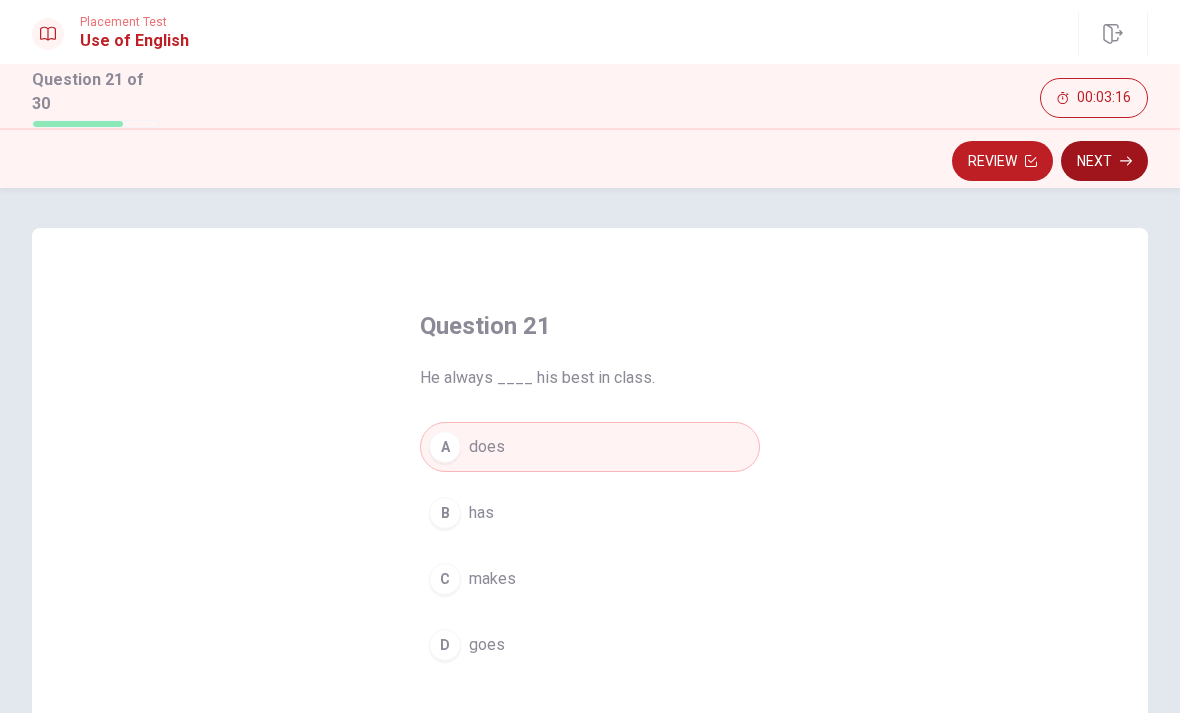 click on "Next" at bounding box center (1104, 161) 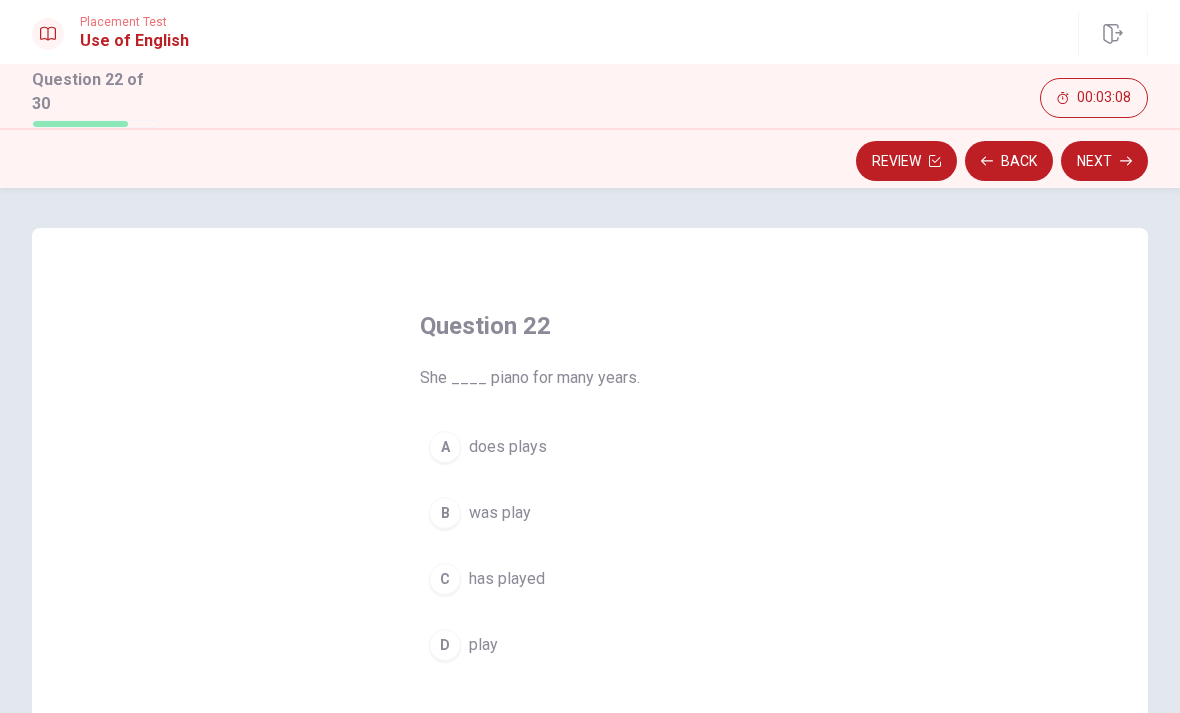 click on "C" at bounding box center (445, 579) 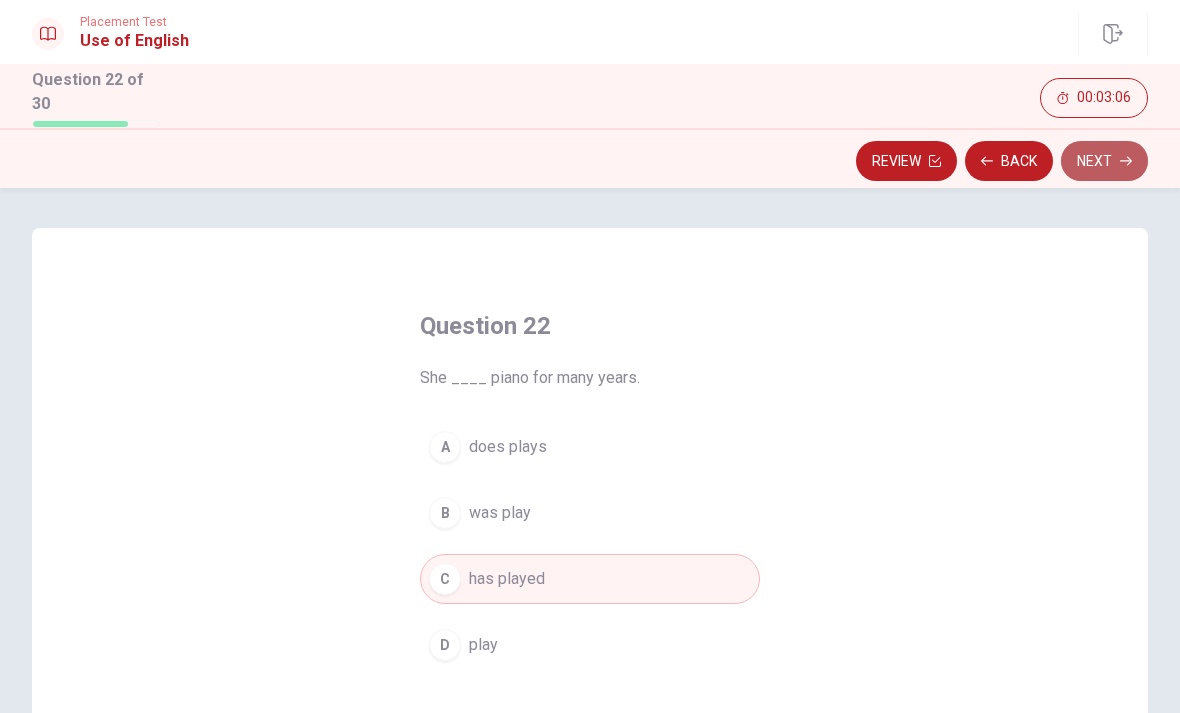 click on "Next" at bounding box center [1104, 161] 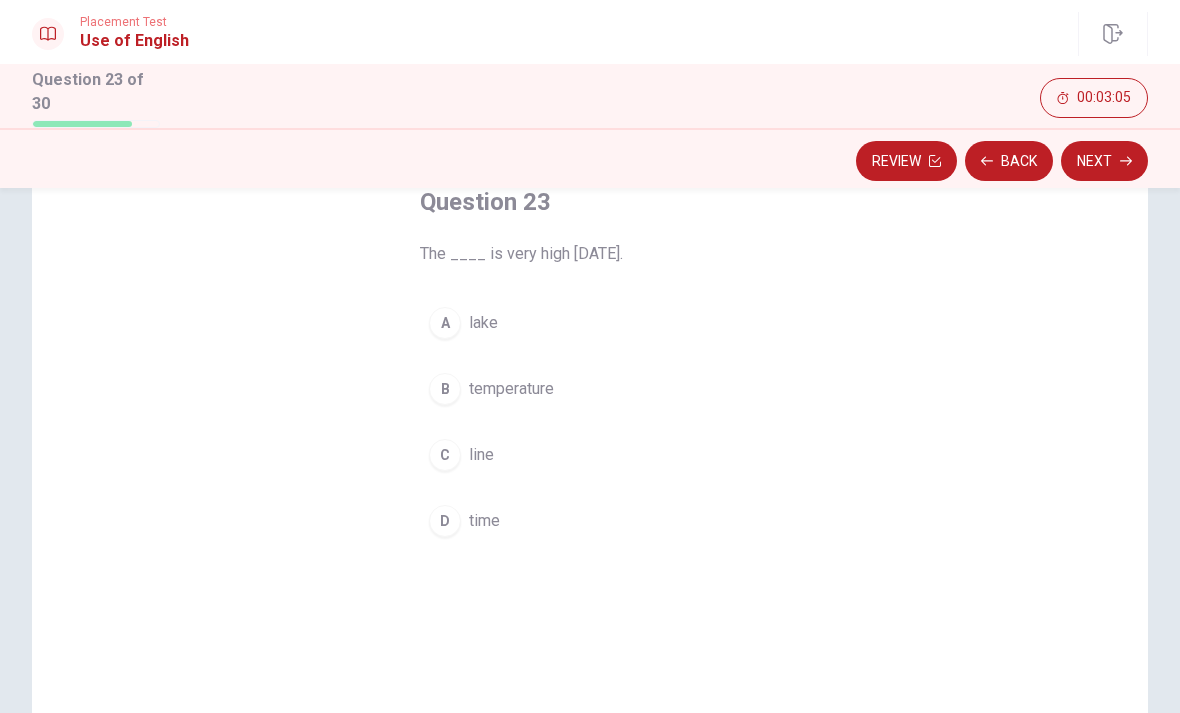 scroll, scrollTop: 124, scrollLeft: 0, axis: vertical 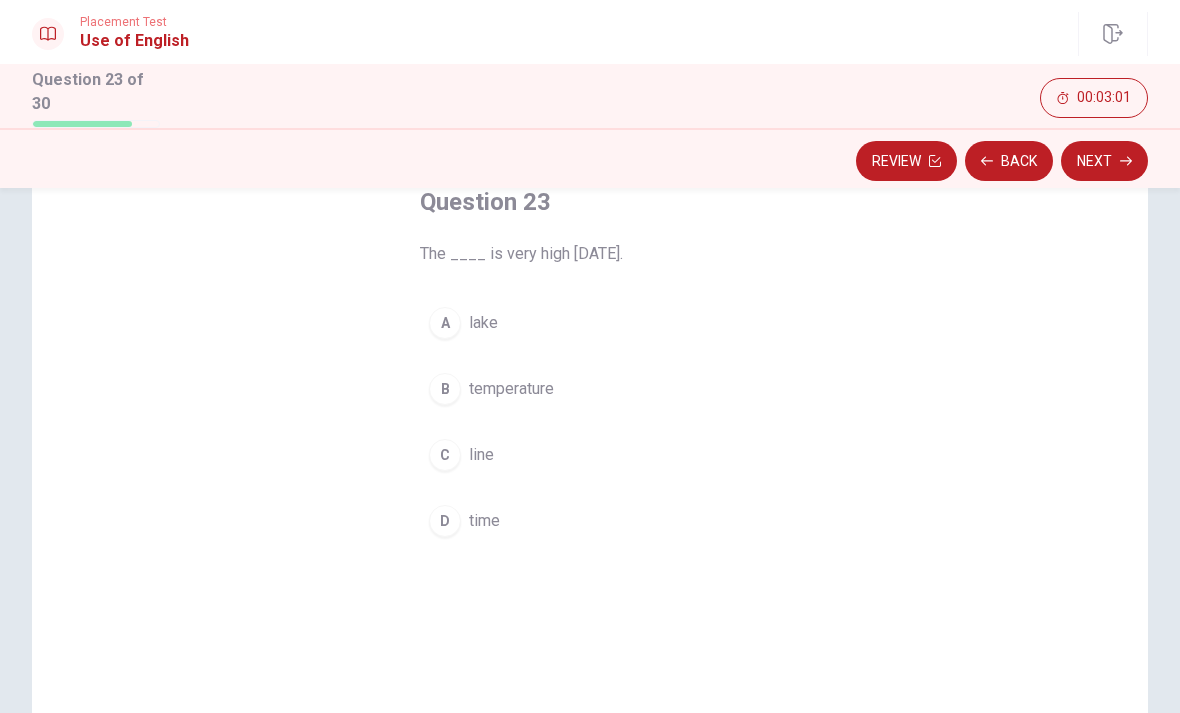 click on "B" at bounding box center (445, 389) 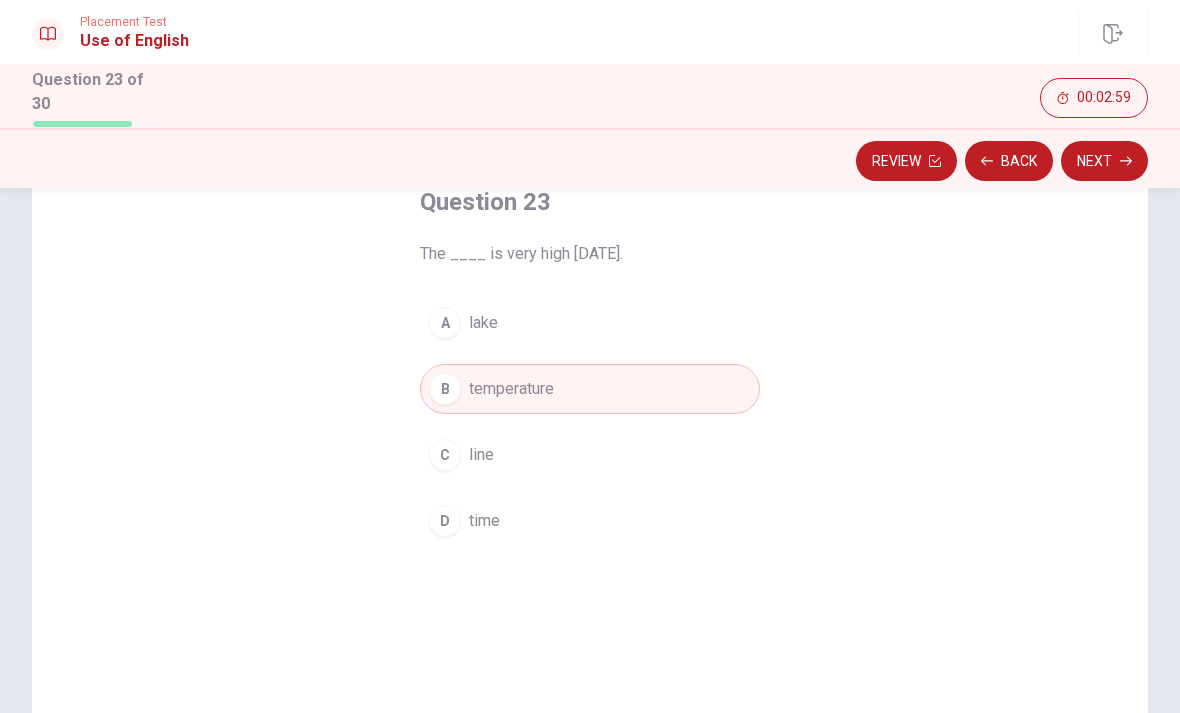 click on "Next" at bounding box center [1104, 161] 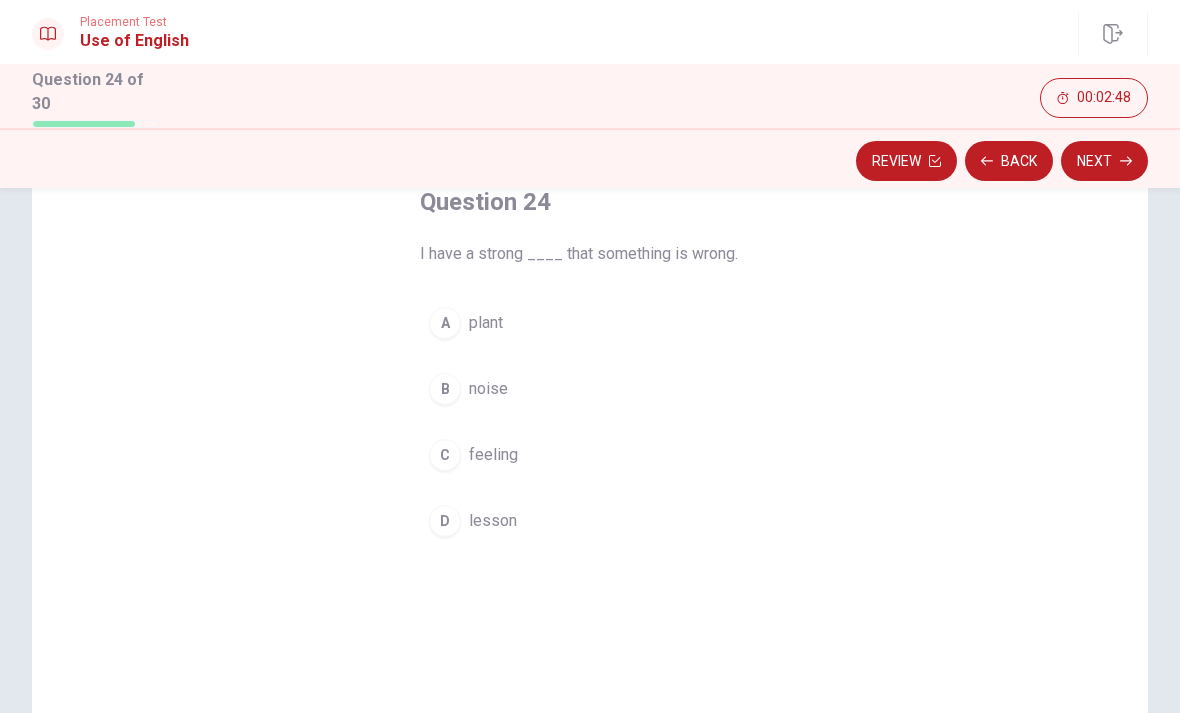 click on "C" at bounding box center [445, 455] 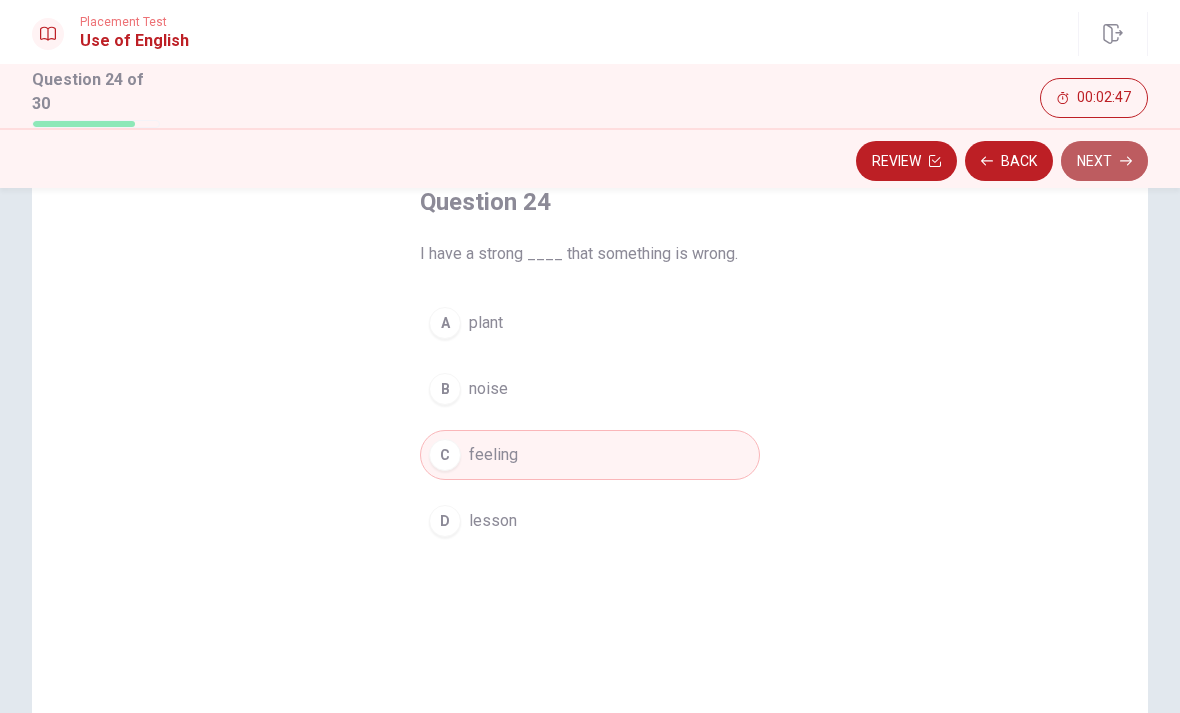 click on "Next" at bounding box center (1104, 161) 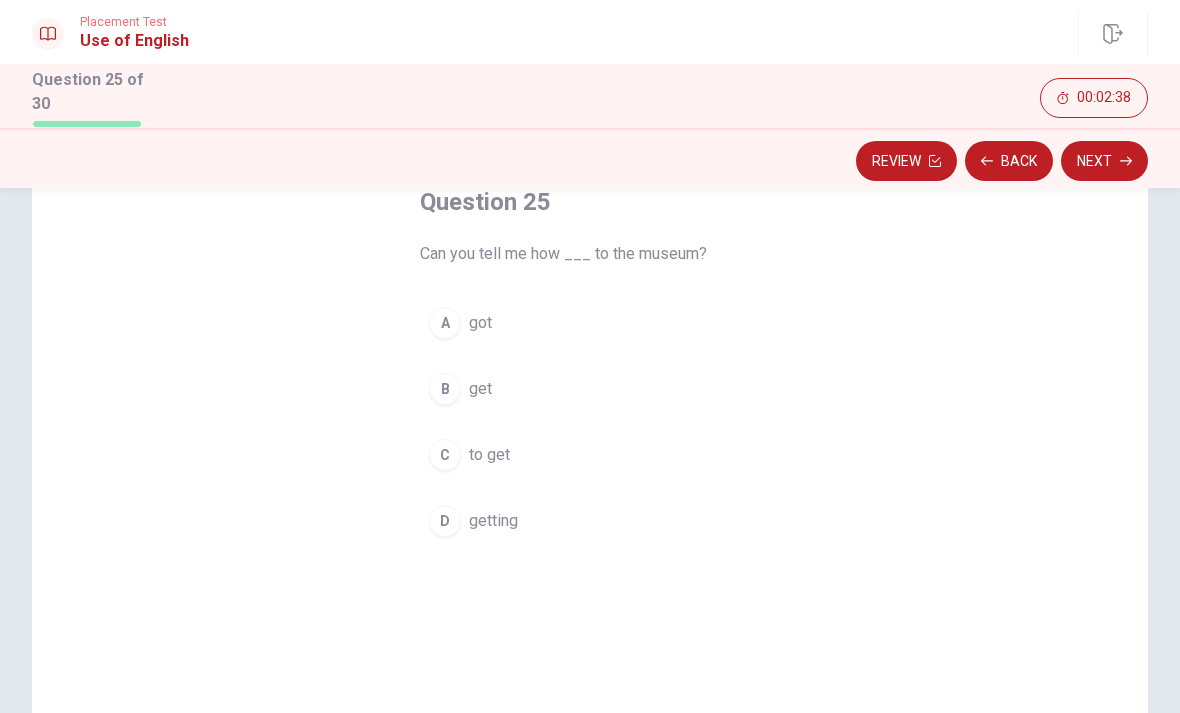 click on "C" at bounding box center [445, 455] 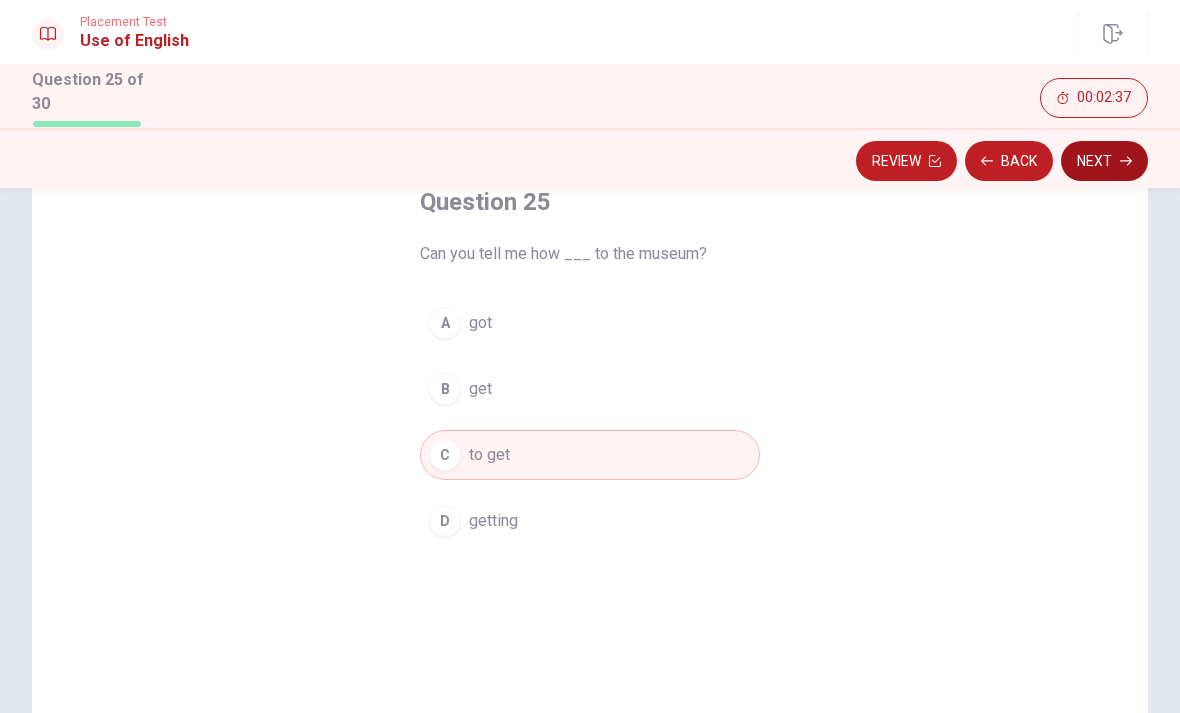 click 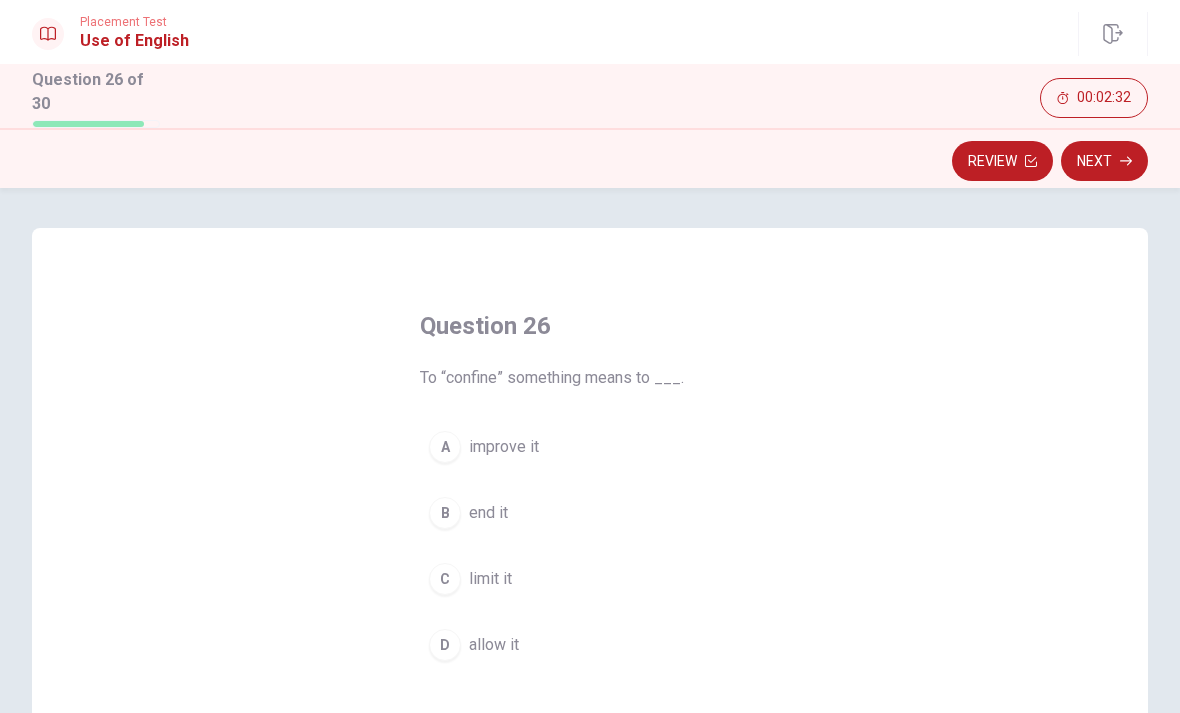 scroll, scrollTop: 0, scrollLeft: 0, axis: both 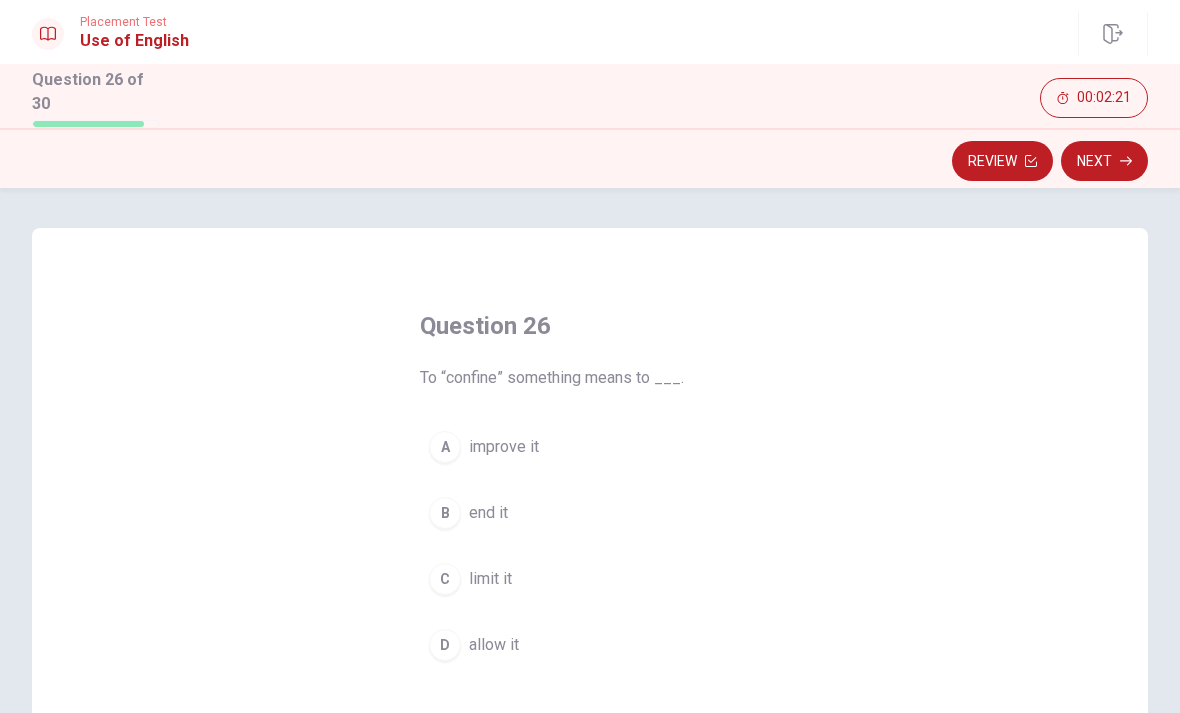 click on "C" at bounding box center (445, 579) 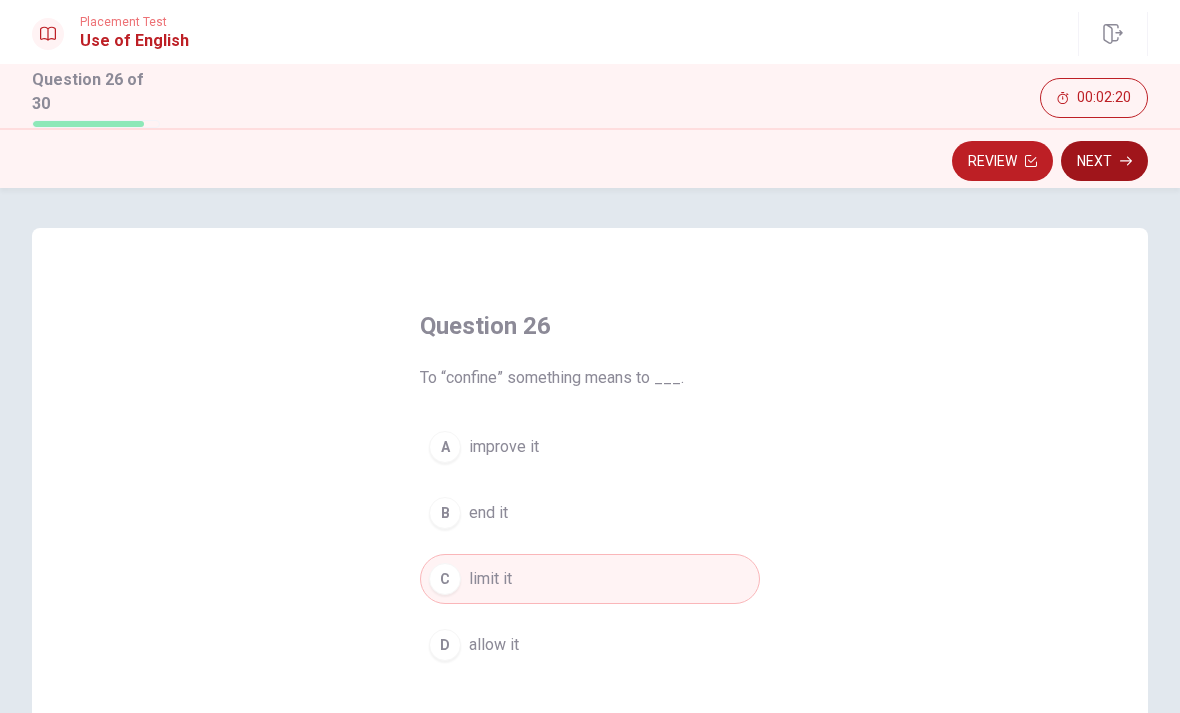 click on "Next" at bounding box center (1104, 161) 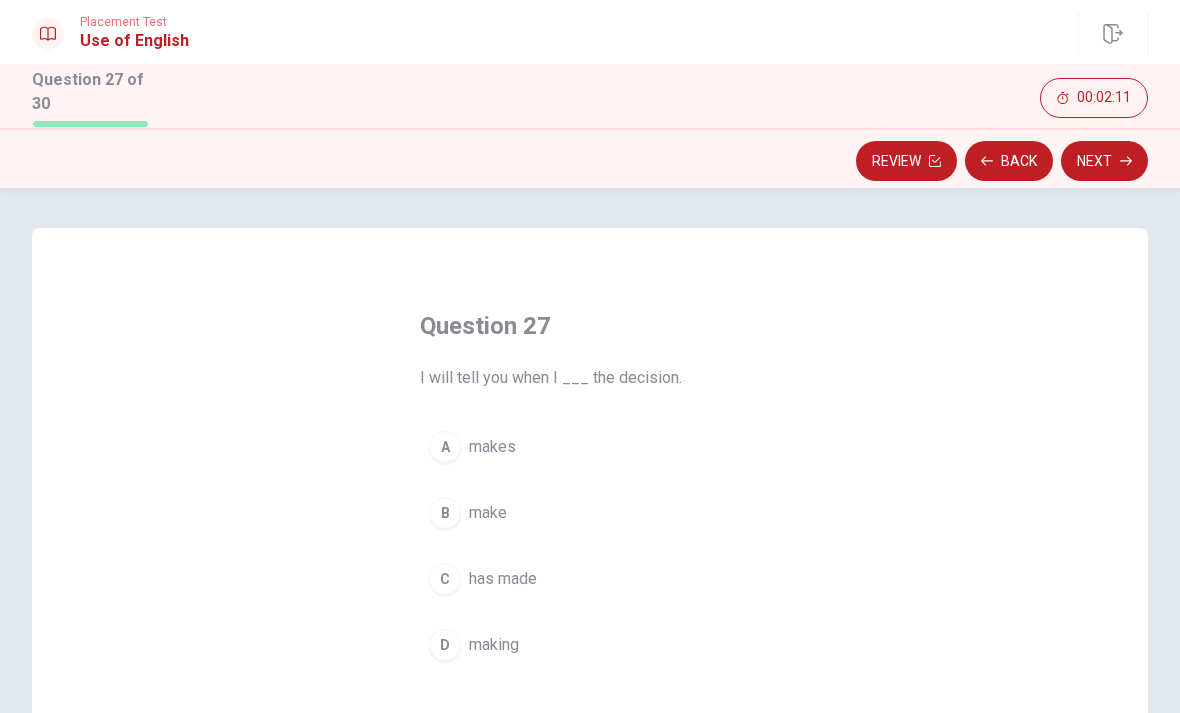 click on "B" at bounding box center [445, 513] 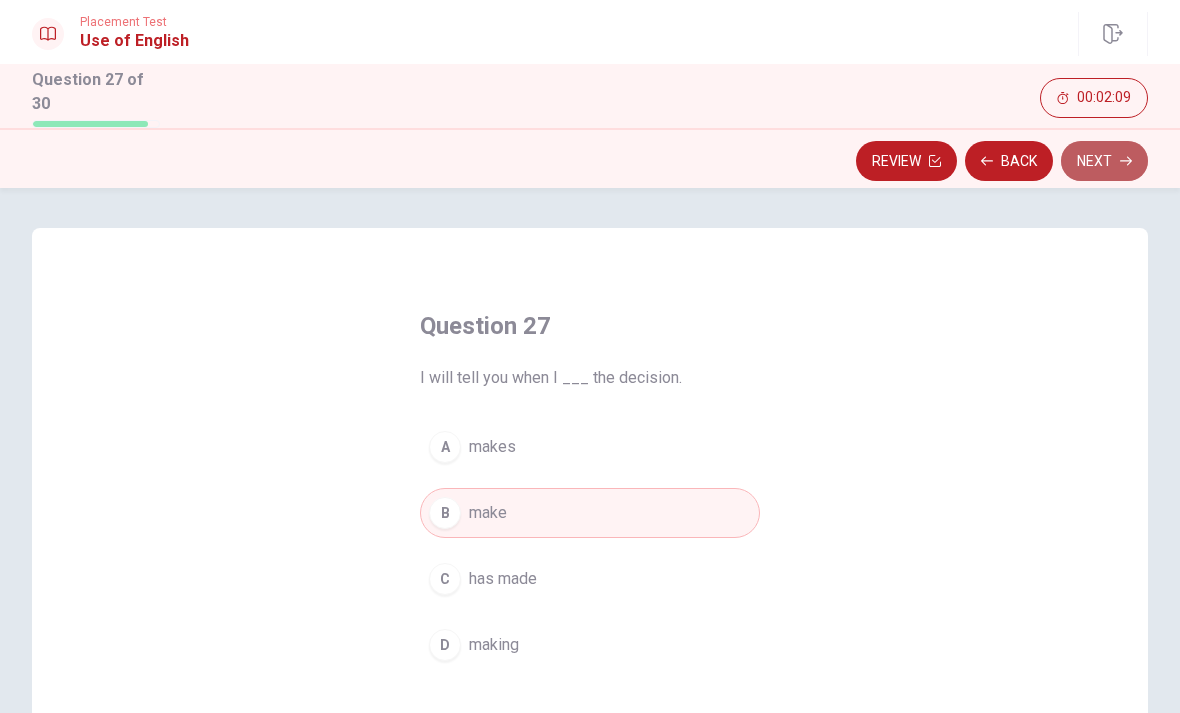 click on "Next" at bounding box center (1104, 161) 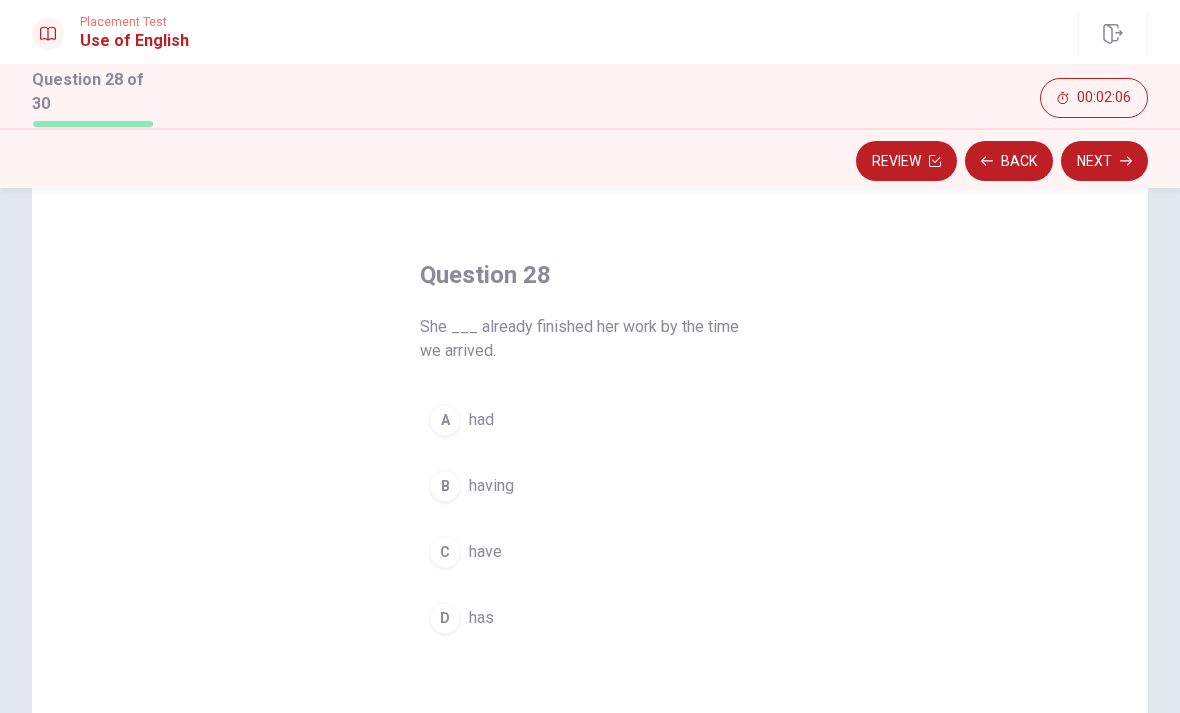 scroll, scrollTop: 51, scrollLeft: 0, axis: vertical 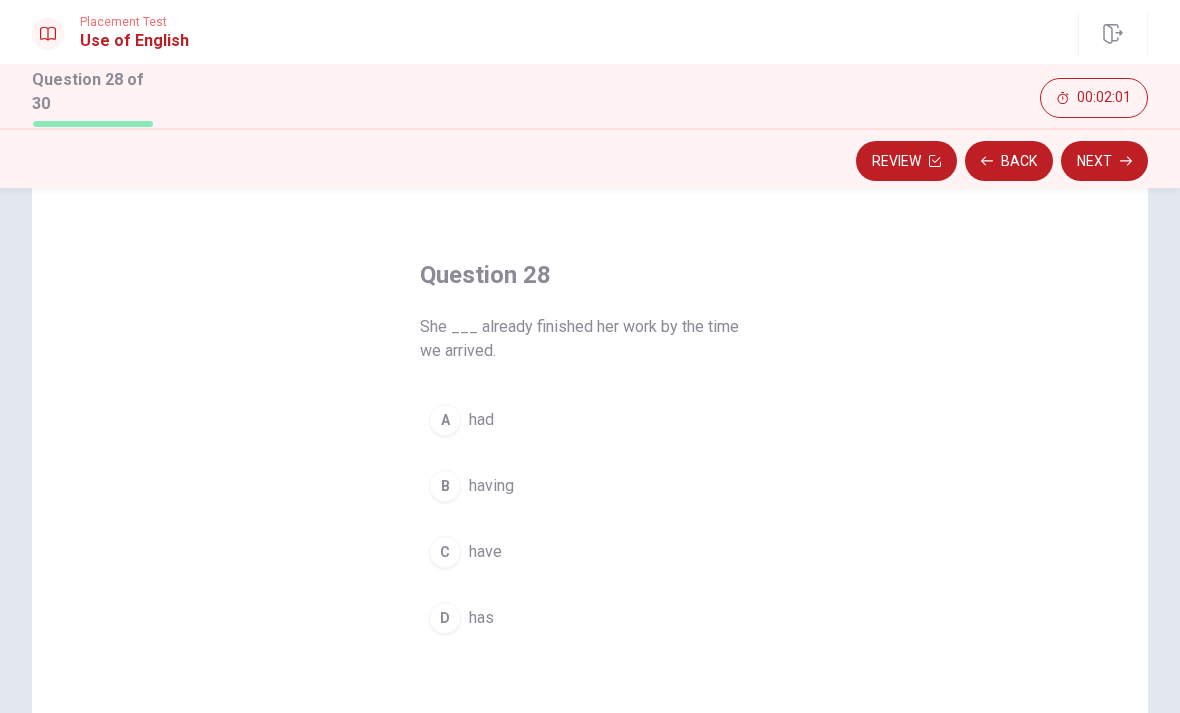 click on "A" at bounding box center (445, 420) 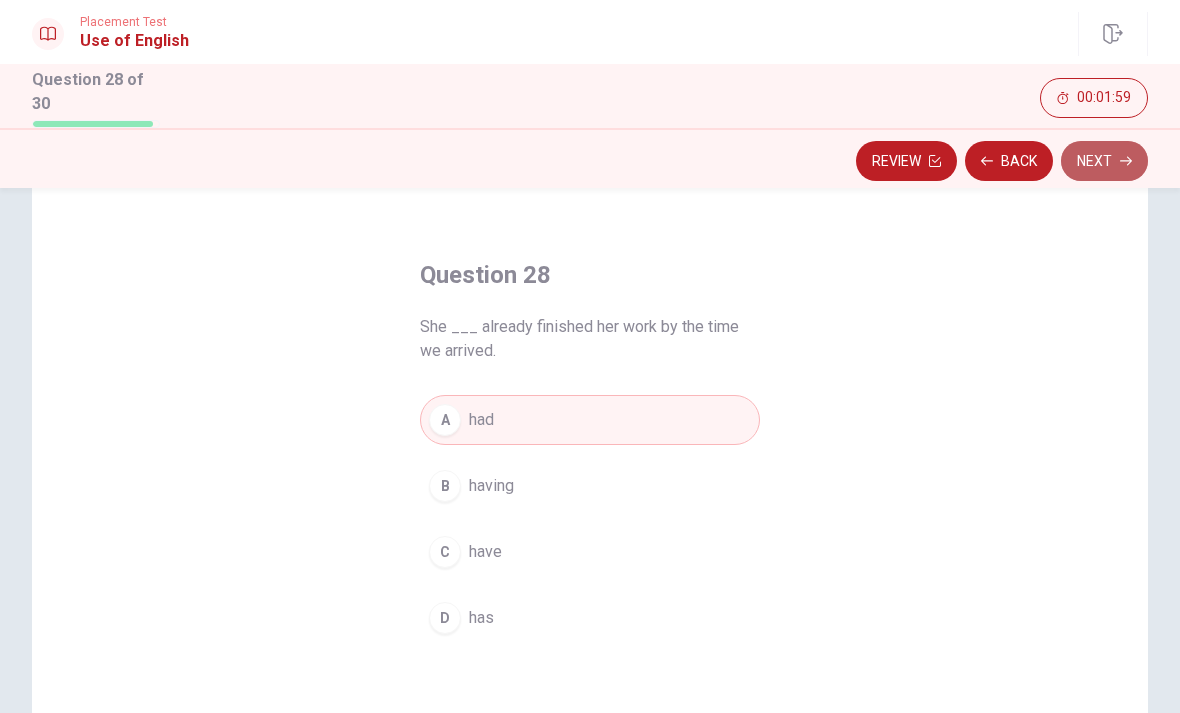 click on "Next" at bounding box center [1104, 161] 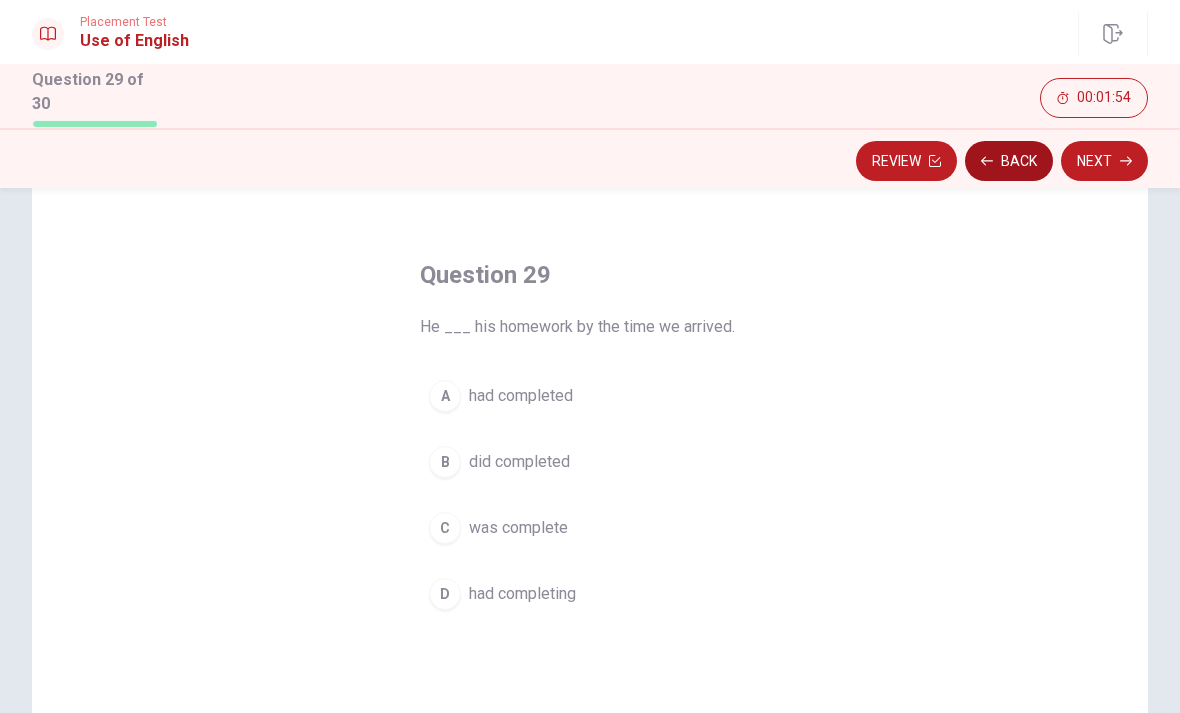 click on "Back" at bounding box center (1009, 161) 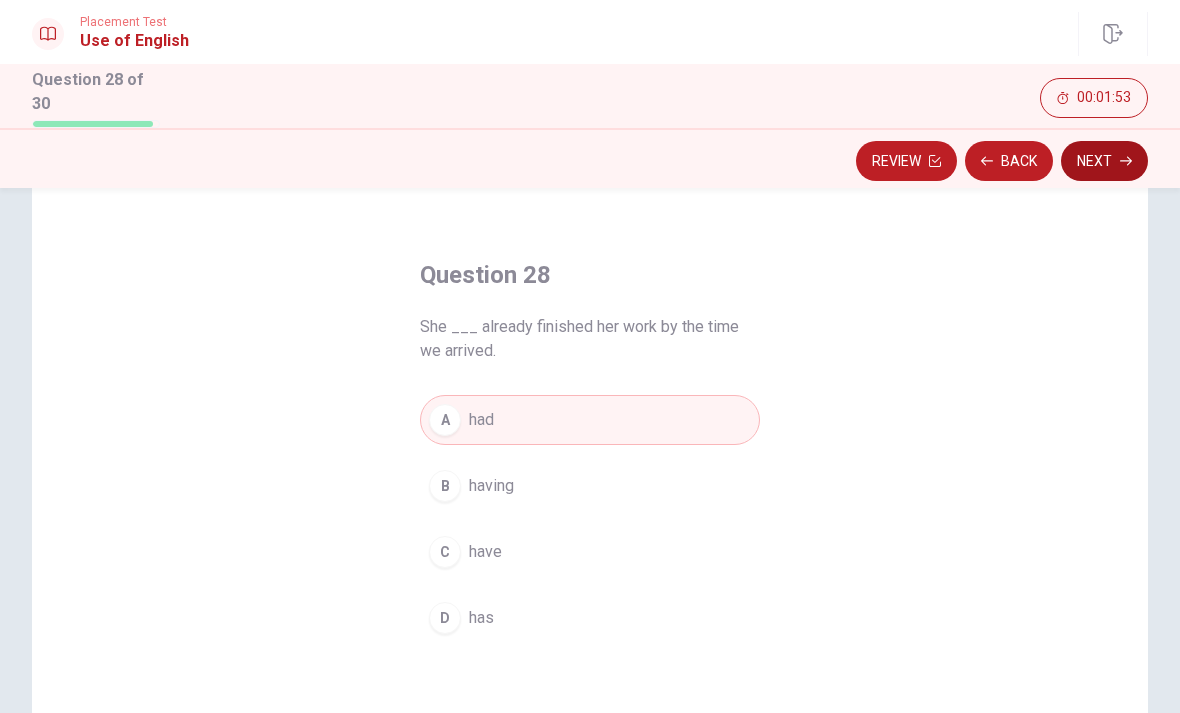 click on "Next" at bounding box center [1104, 161] 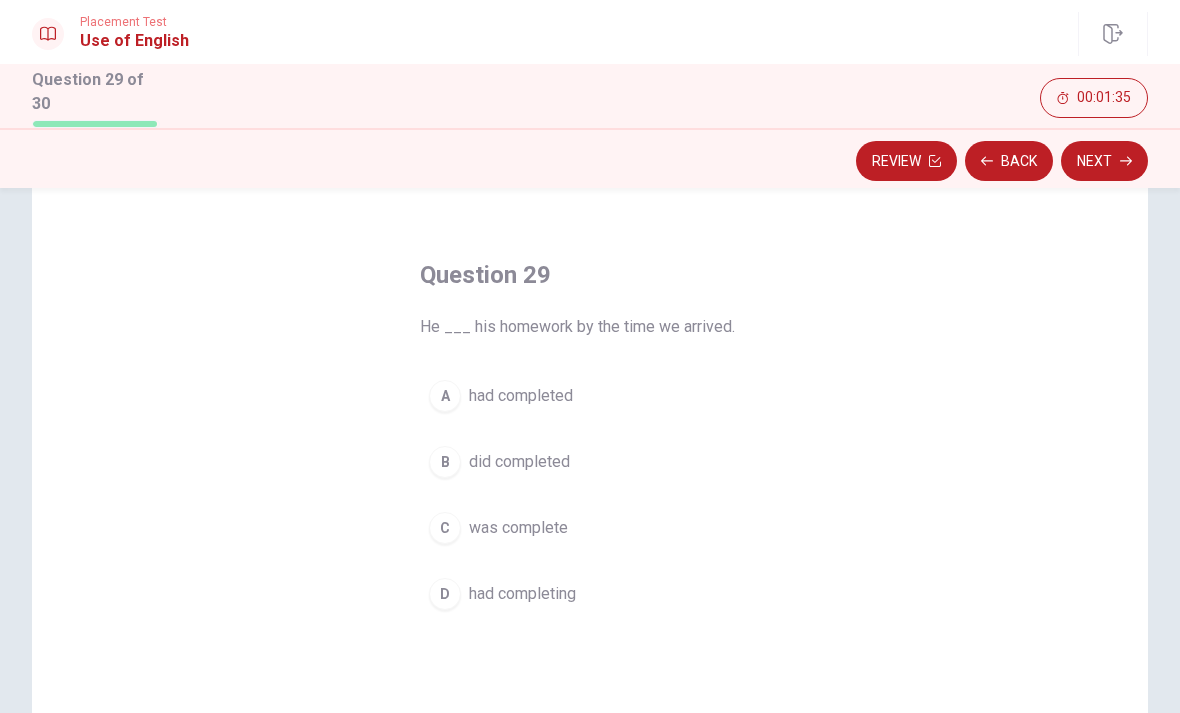 click on "A" at bounding box center [445, 396] 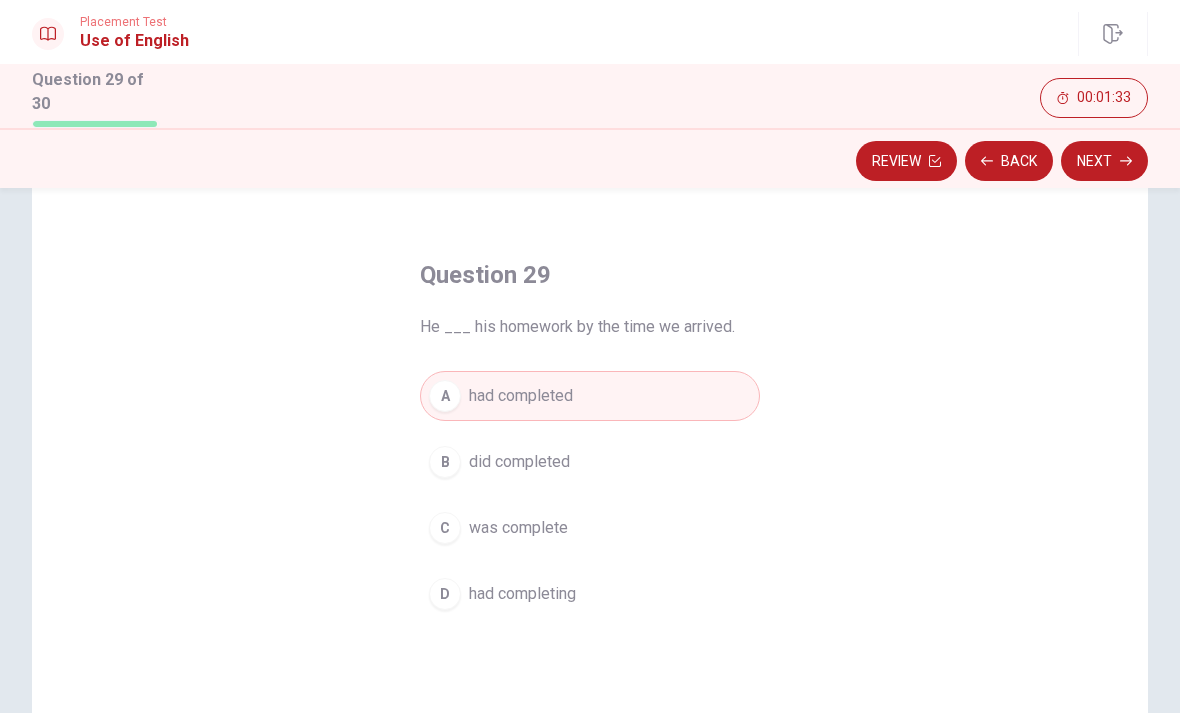click on "Review Back Next" at bounding box center (590, 158) 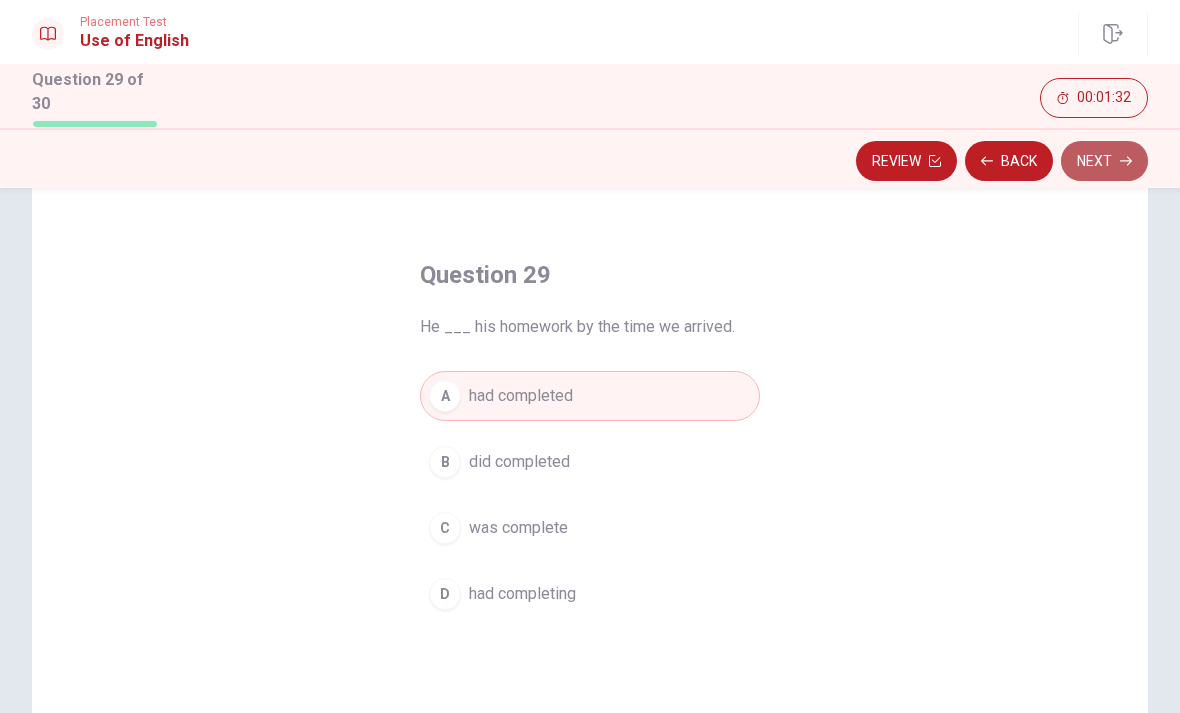 click on "Next" at bounding box center [1104, 161] 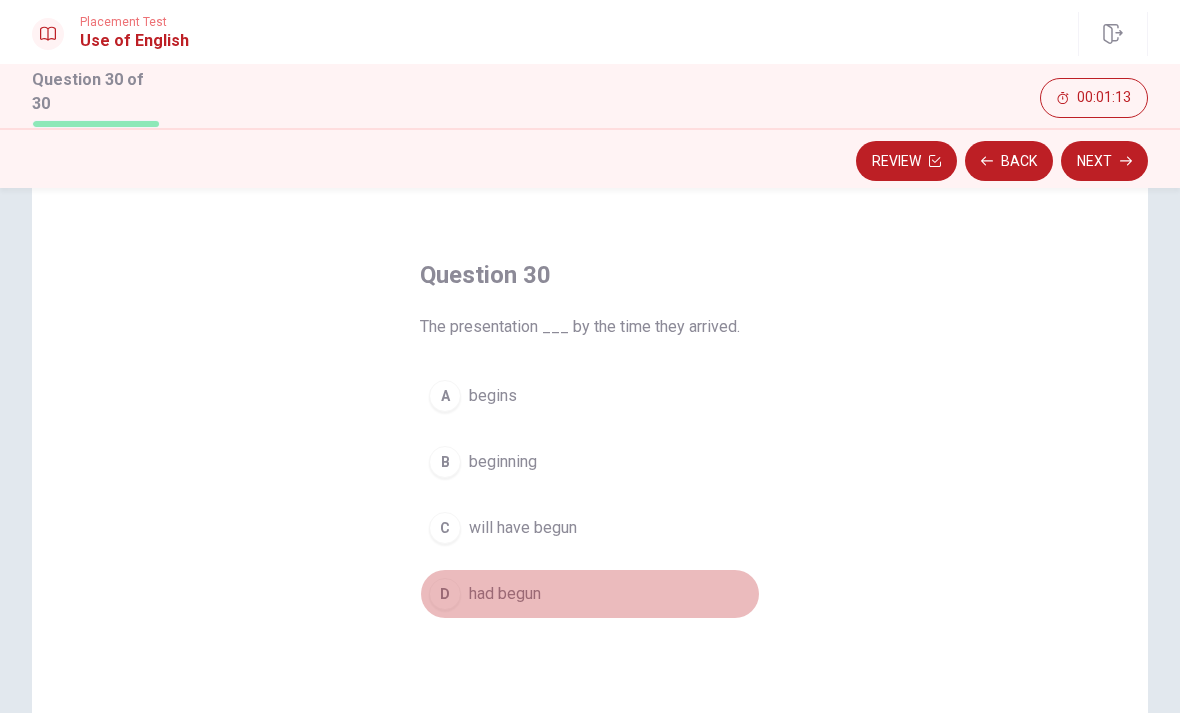click on "D" at bounding box center [445, 594] 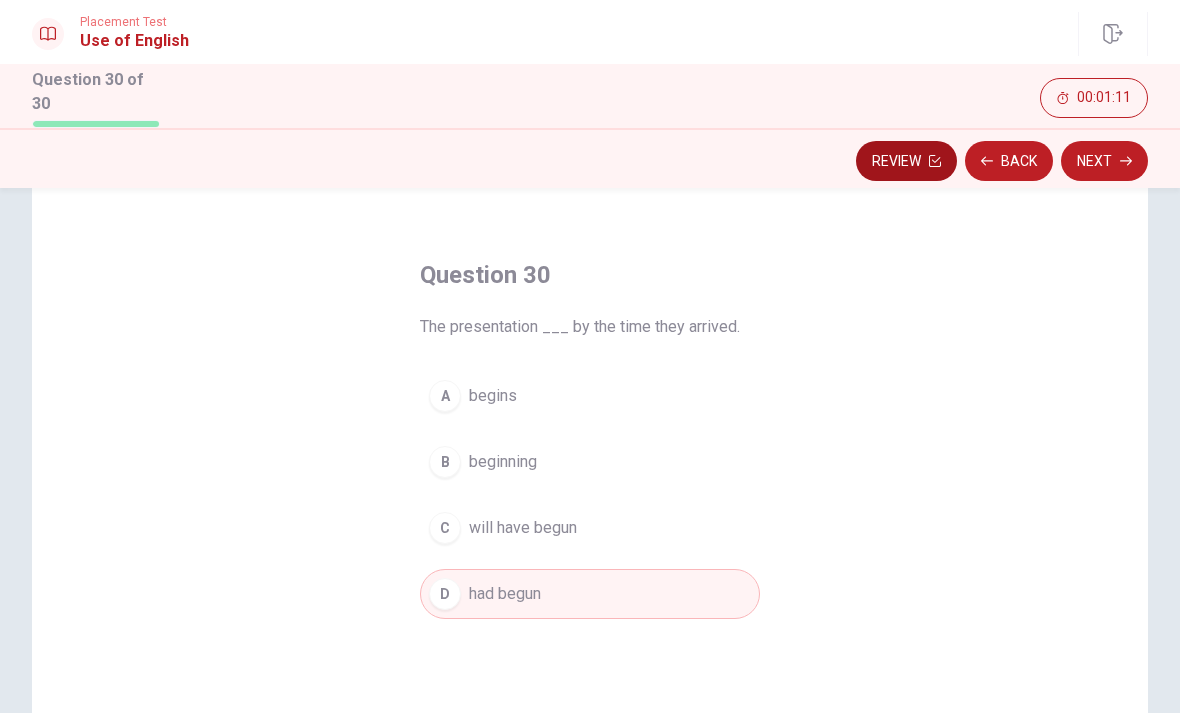 click on "Review" at bounding box center [906, 161] 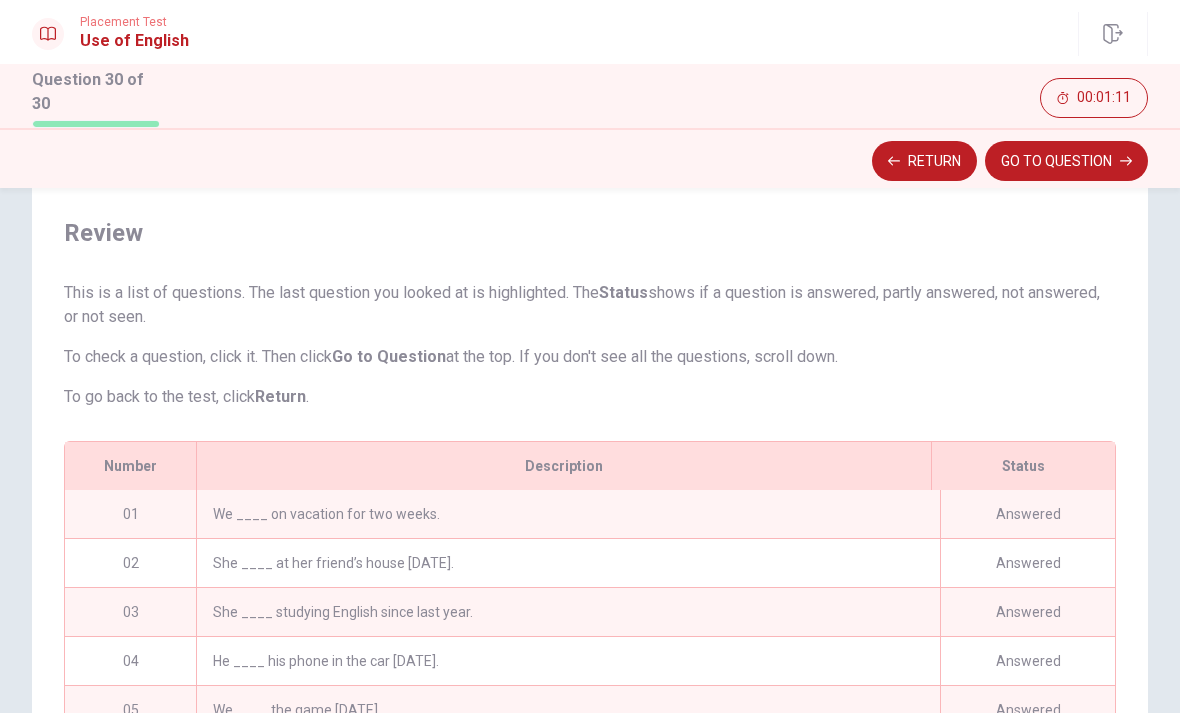 scroll, scrollTop: 852, scrollLeft: 0, axis: vertical 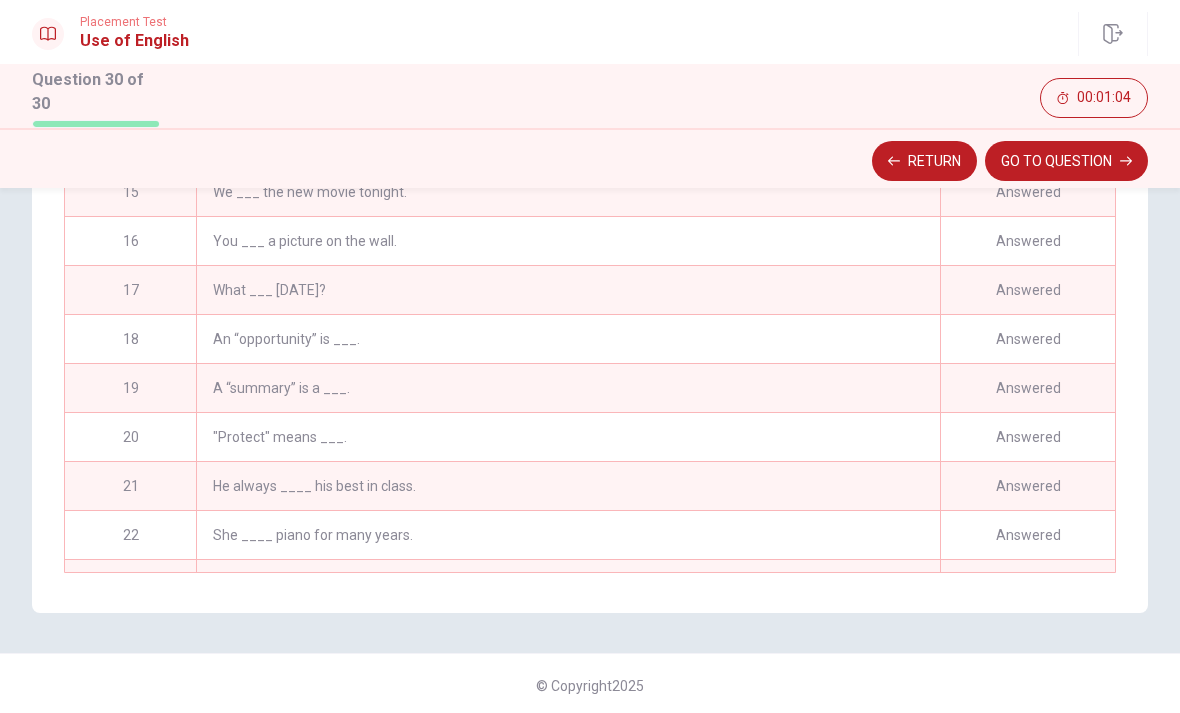 click on "A “summary” is a ___." at bounding box center [568, 388] 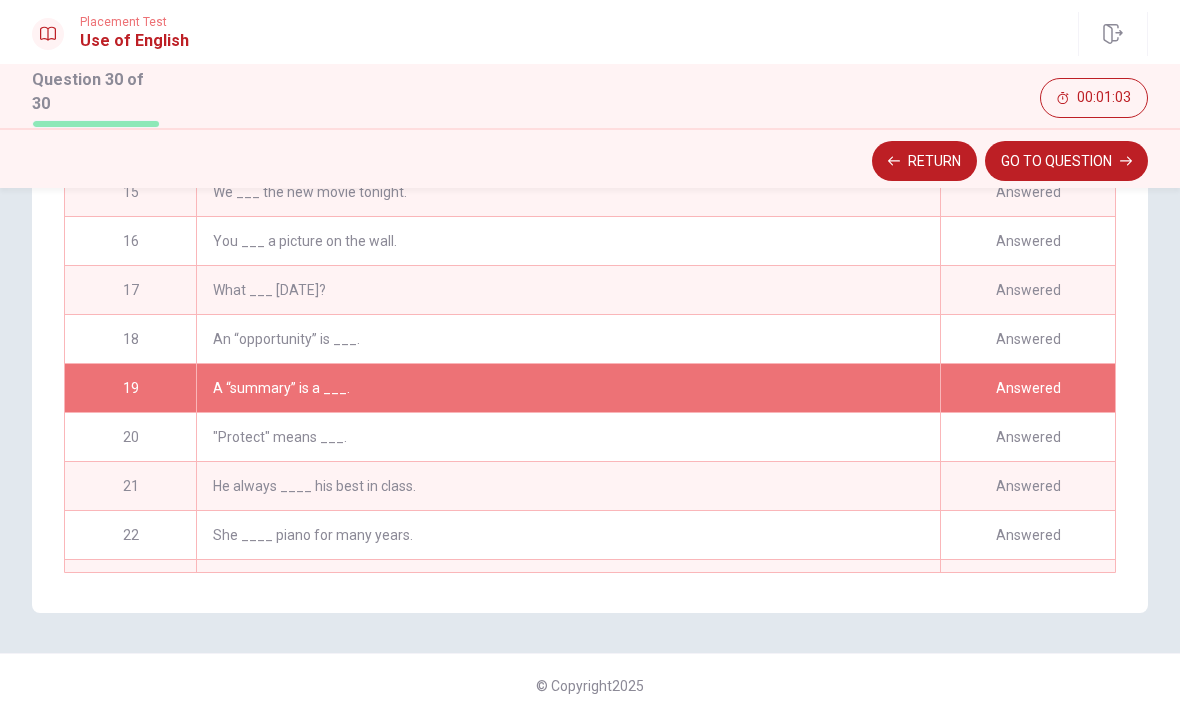 click on ""Protect" means ___." at bounding box center (568, 437) 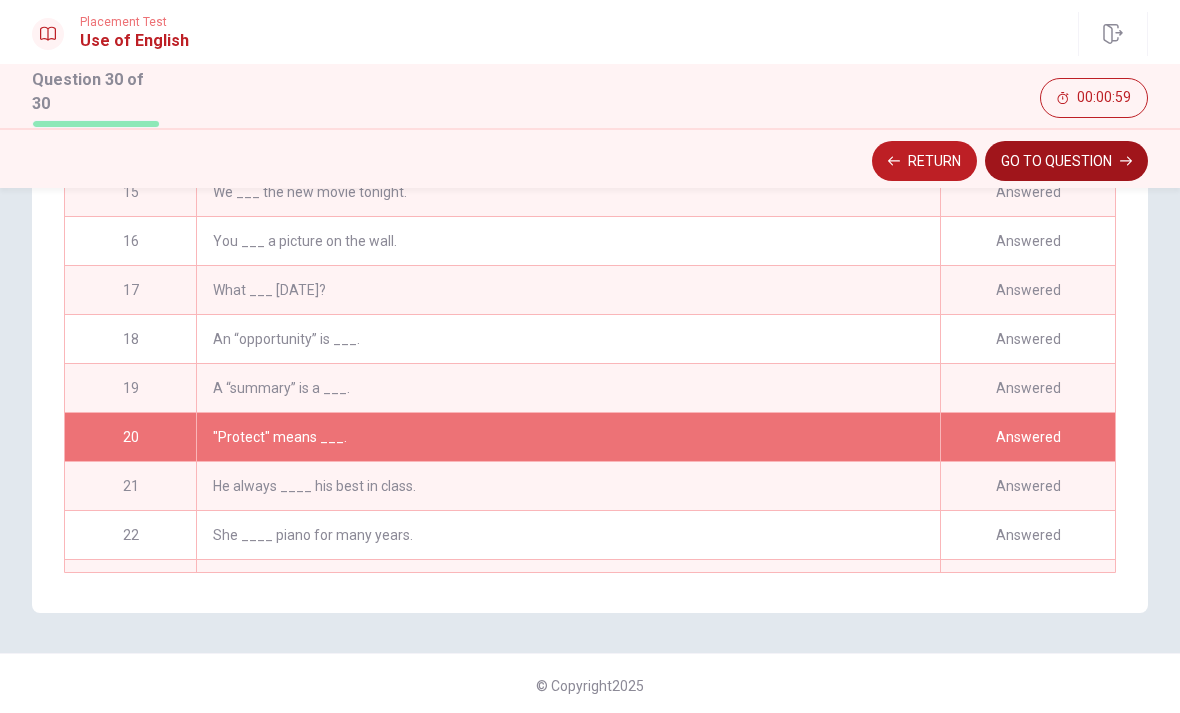 click on "GO TO QUESTION" at bounding box center [1066, 161] 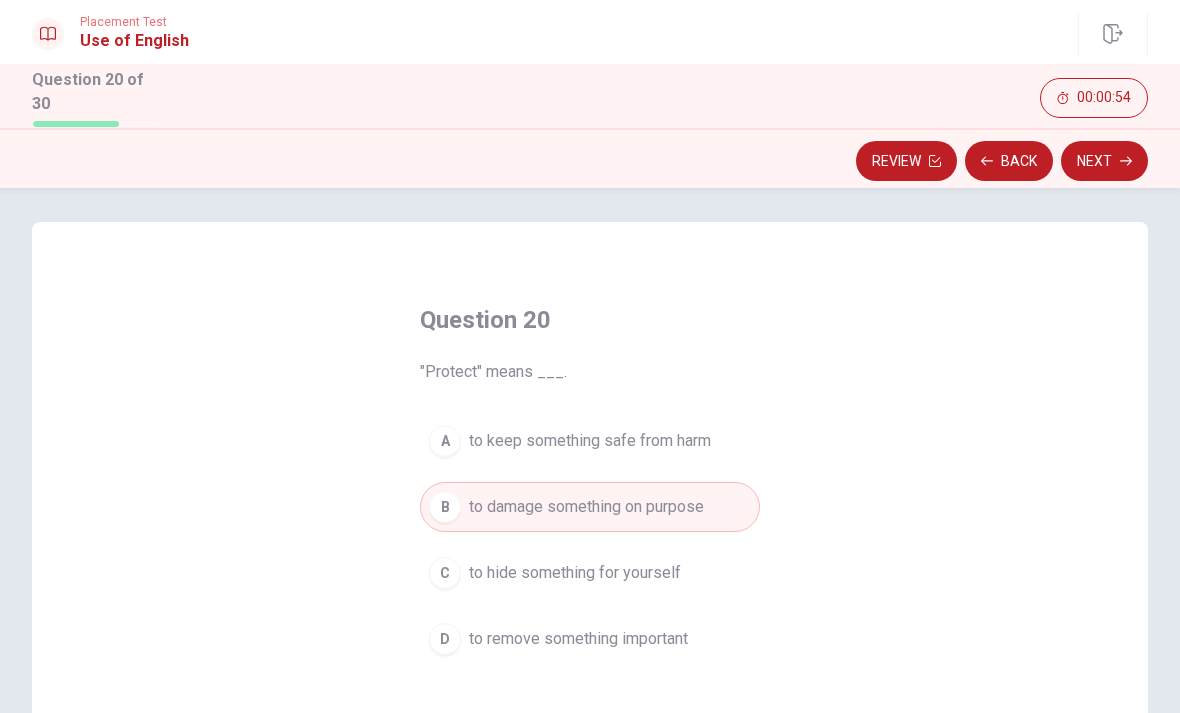 scroll, scrollTop: 6, scrollLeft: 0, axis: vertical 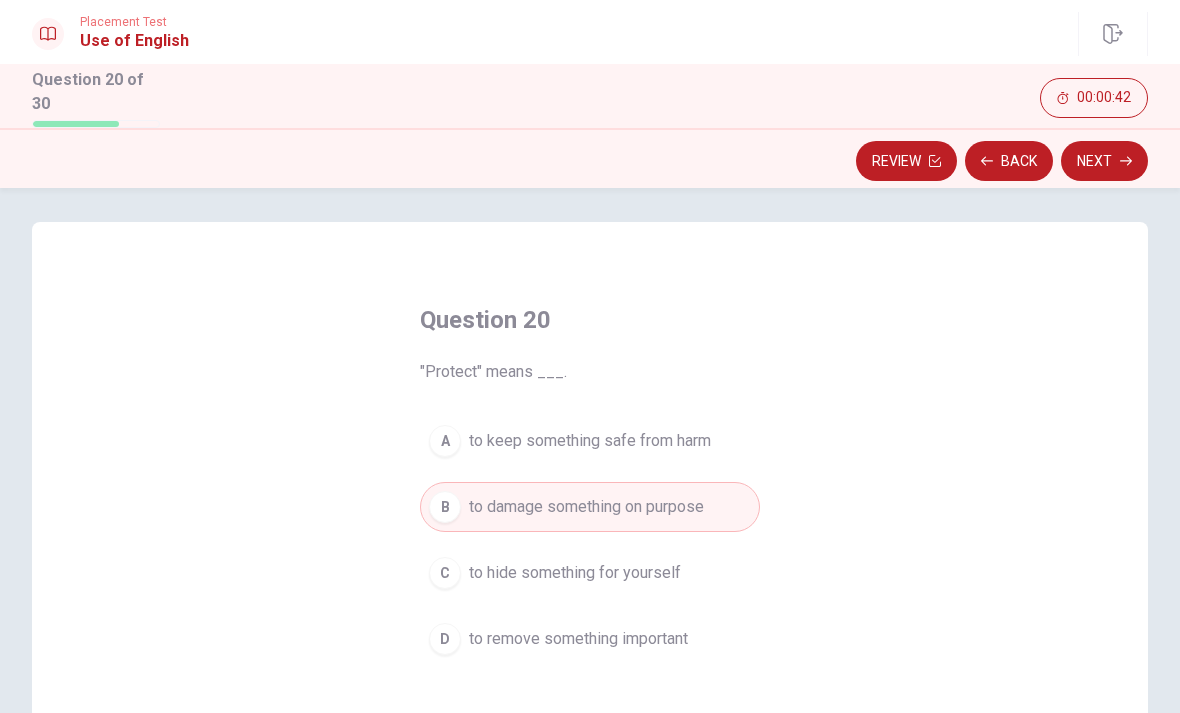 click on "A" at bounding box center (445, 441) 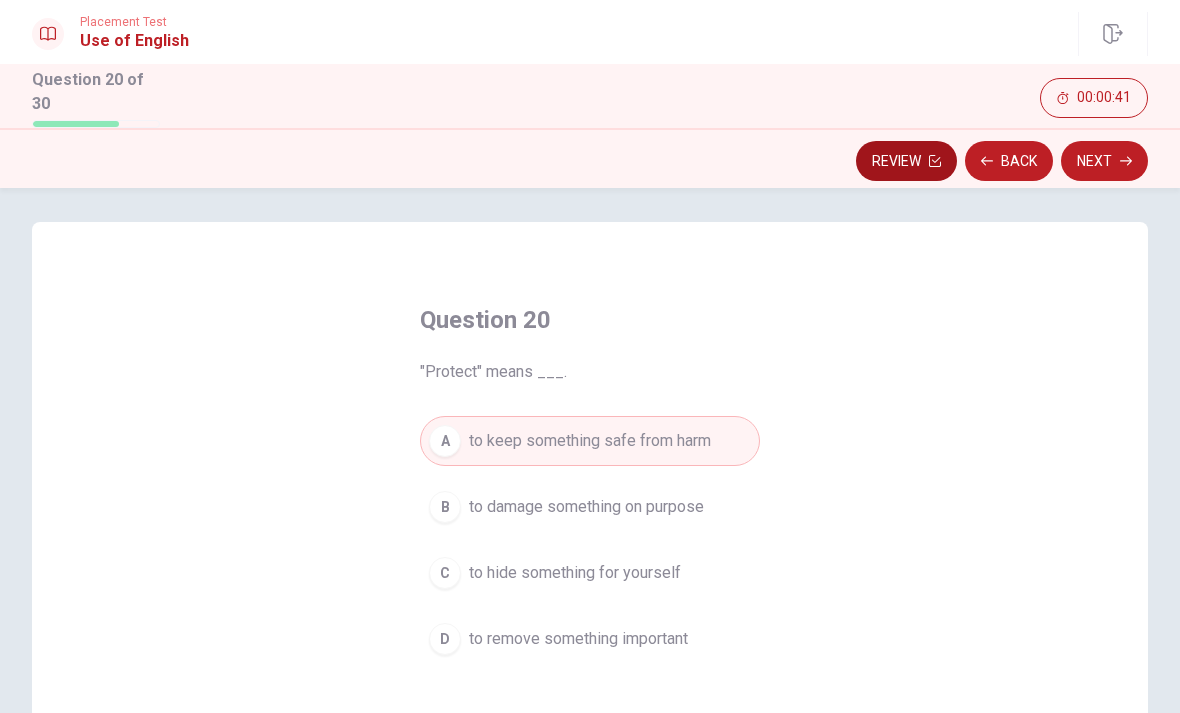 click on "Review" at bounding box center [906, 161] 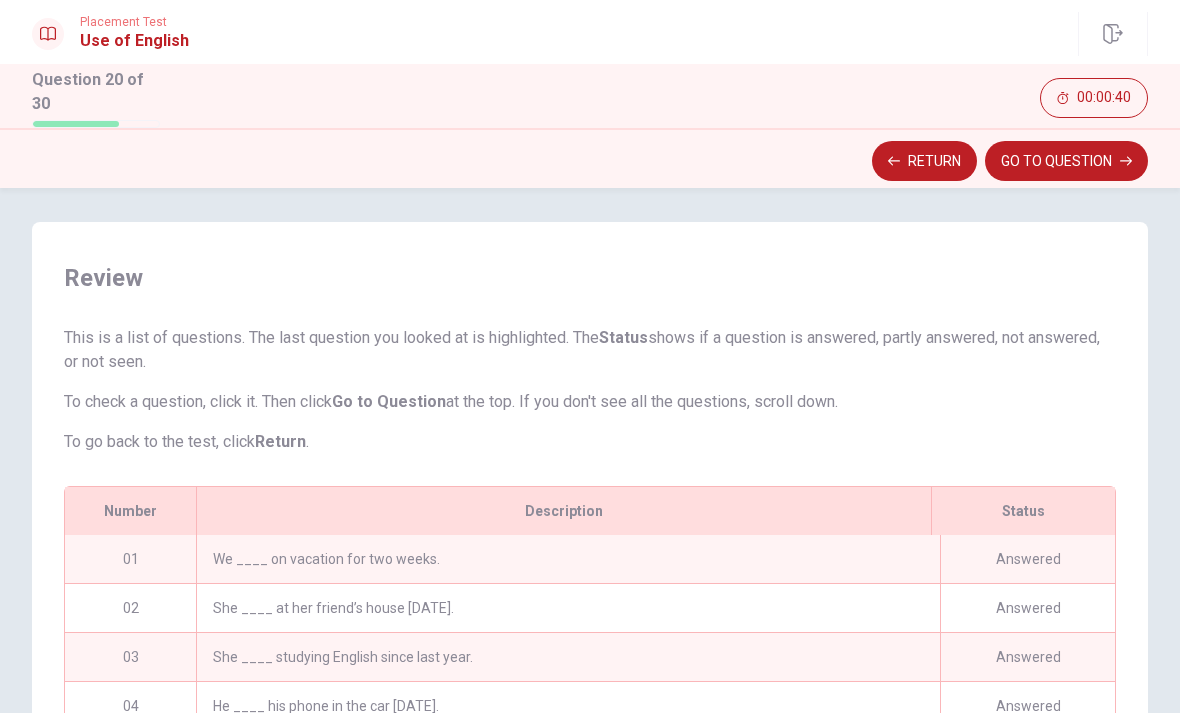 scroll, scrollTop: 304, scrollLeft: 0, axis: vertical 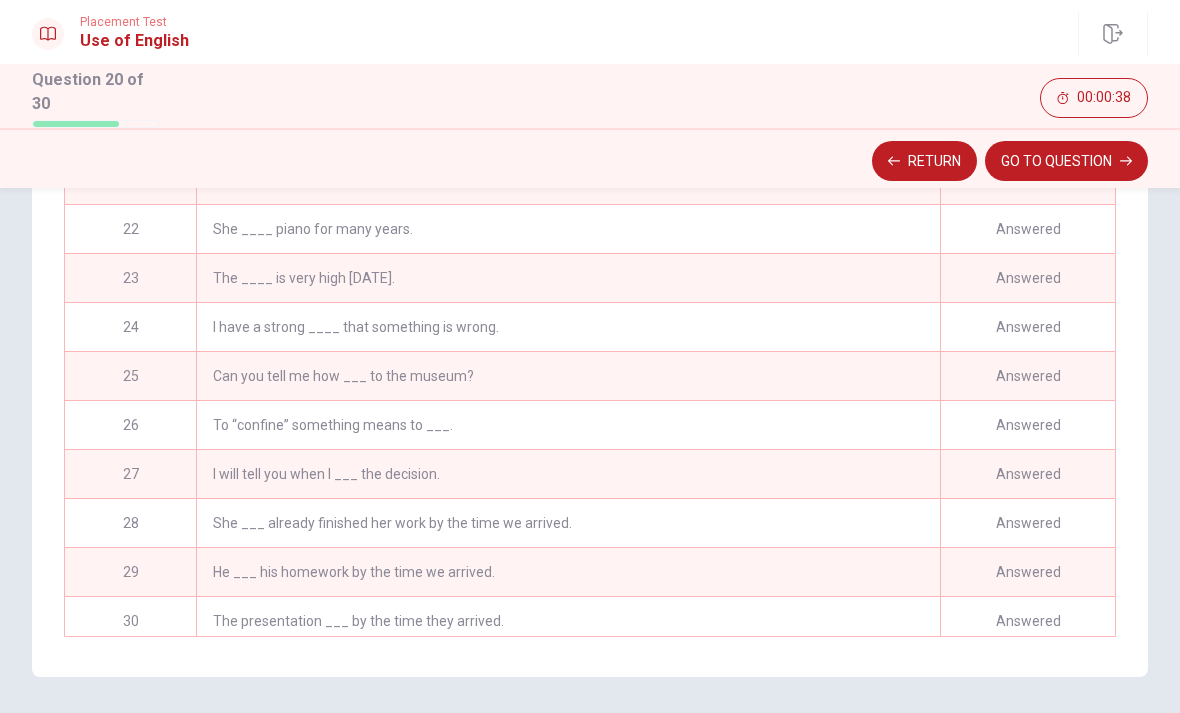 click on "Answered" at bounding box center (1027, 621) 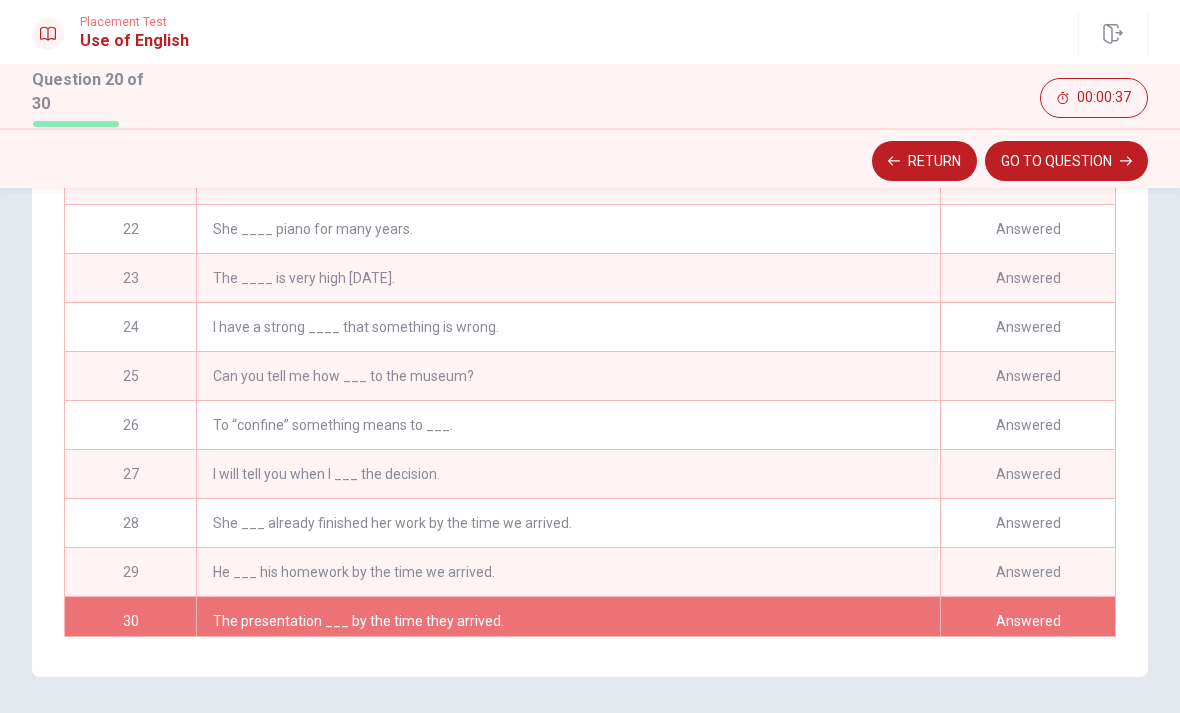click on "Answered" at bounding box center [1027, 621] 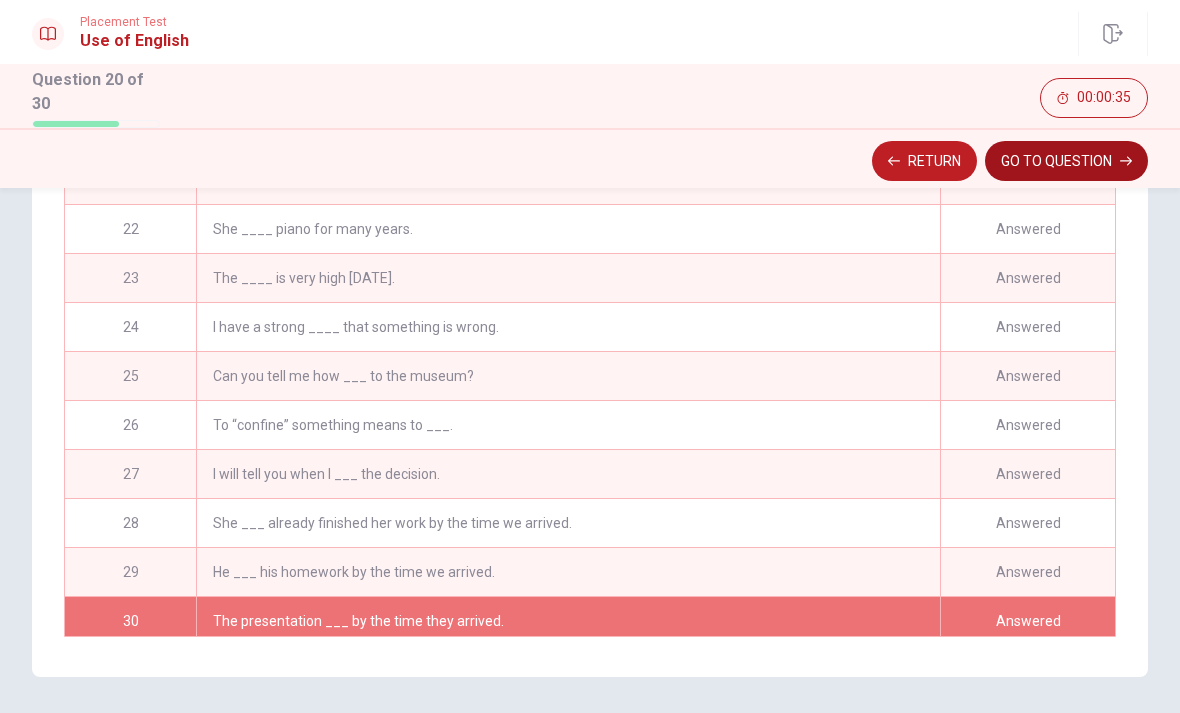 click on "GO TO QUESTION" at bounding box center (1066, 161) 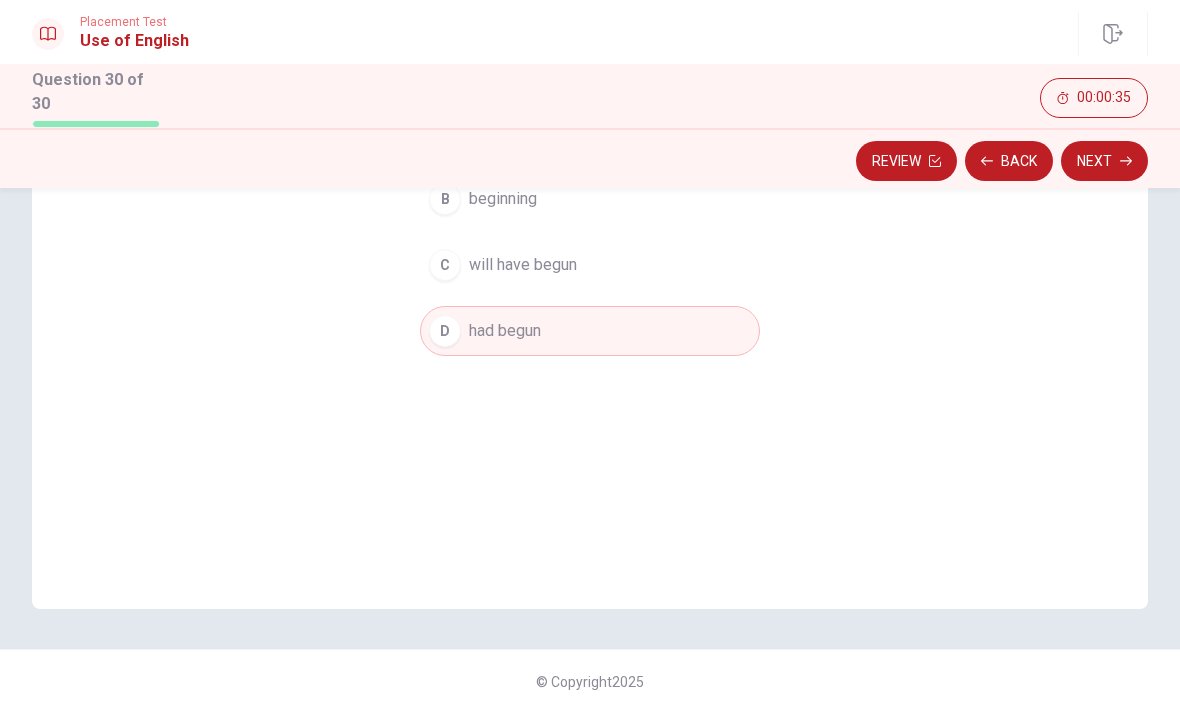 scroll, scrollTop: 310, scrollLeft: 0, axis: vertical 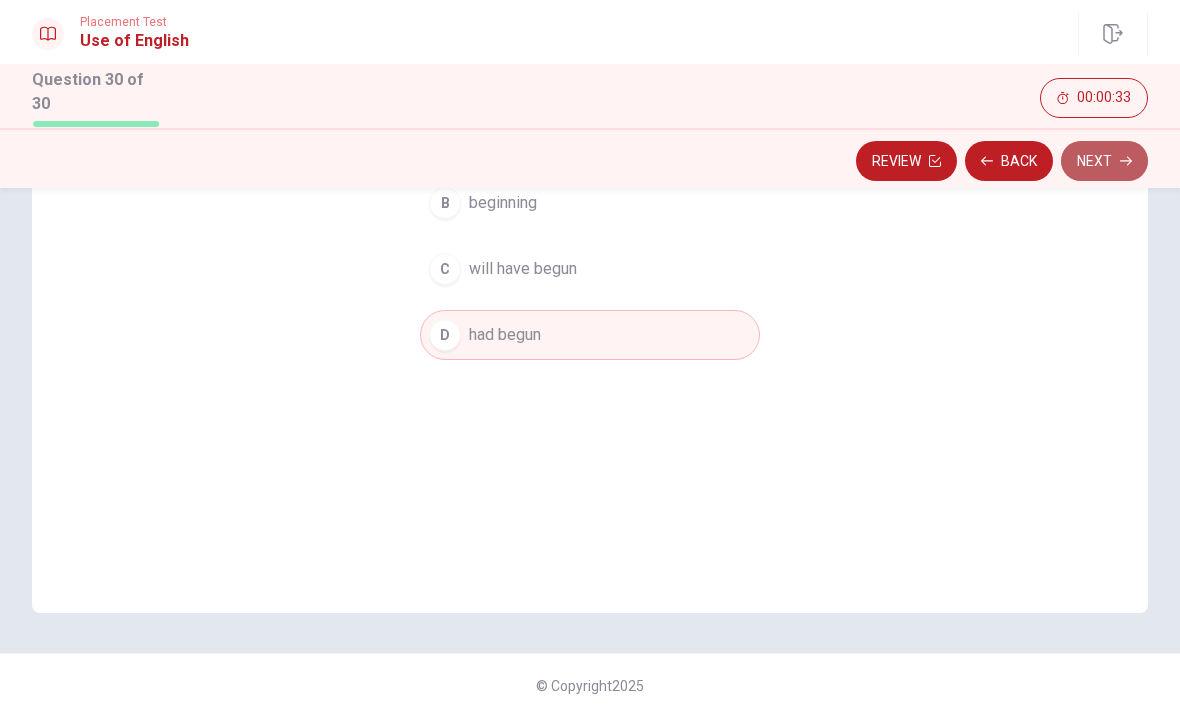 click on "Next" at bounding box center [1104, 161] 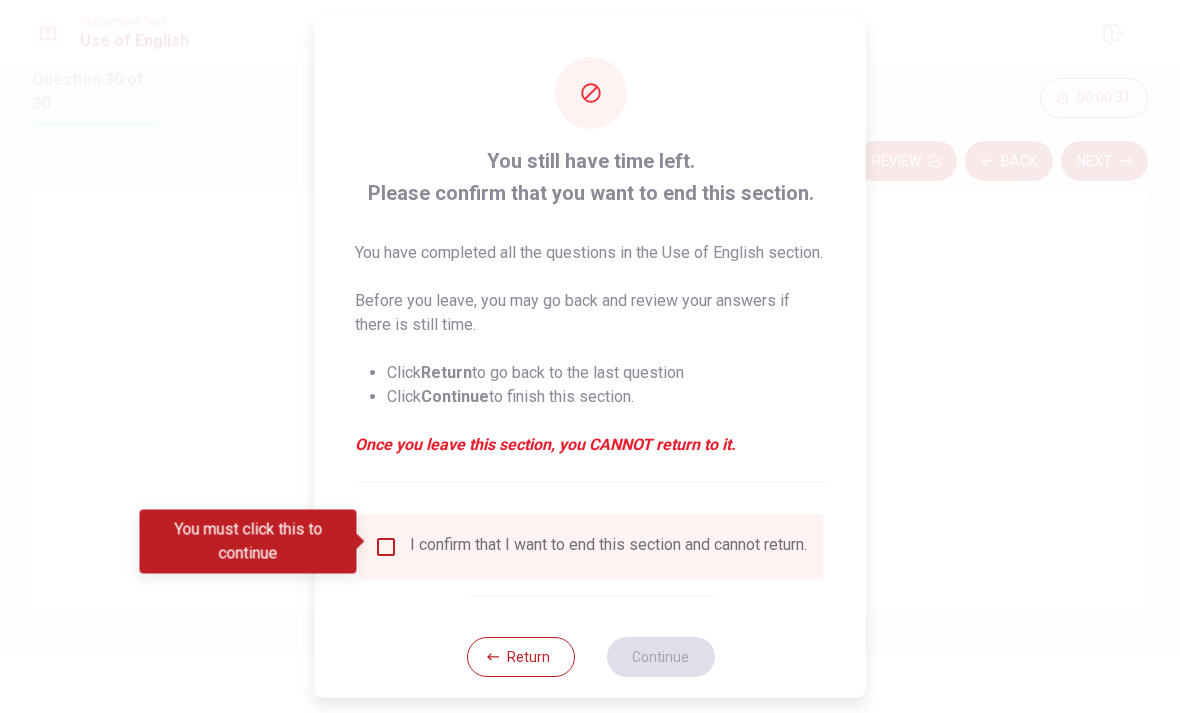 click on "I confirm that I want to end this section and cannot return." at bounding box center [590, 546] 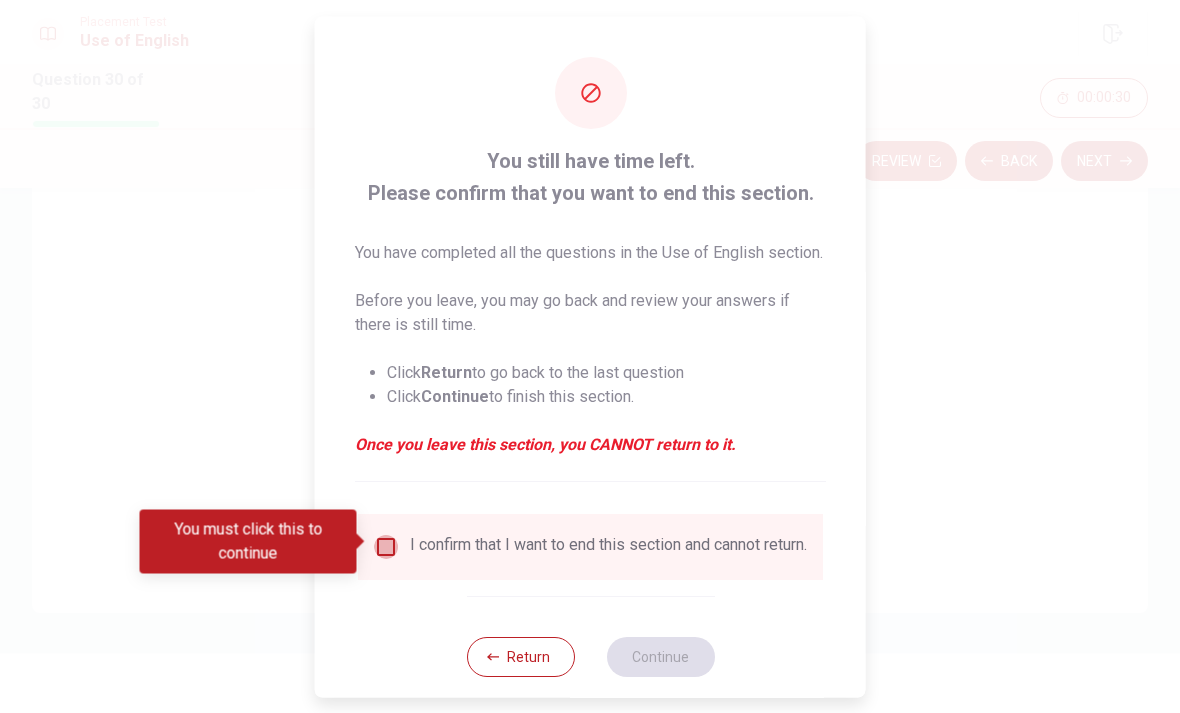 click at bounding box center [386, 546] 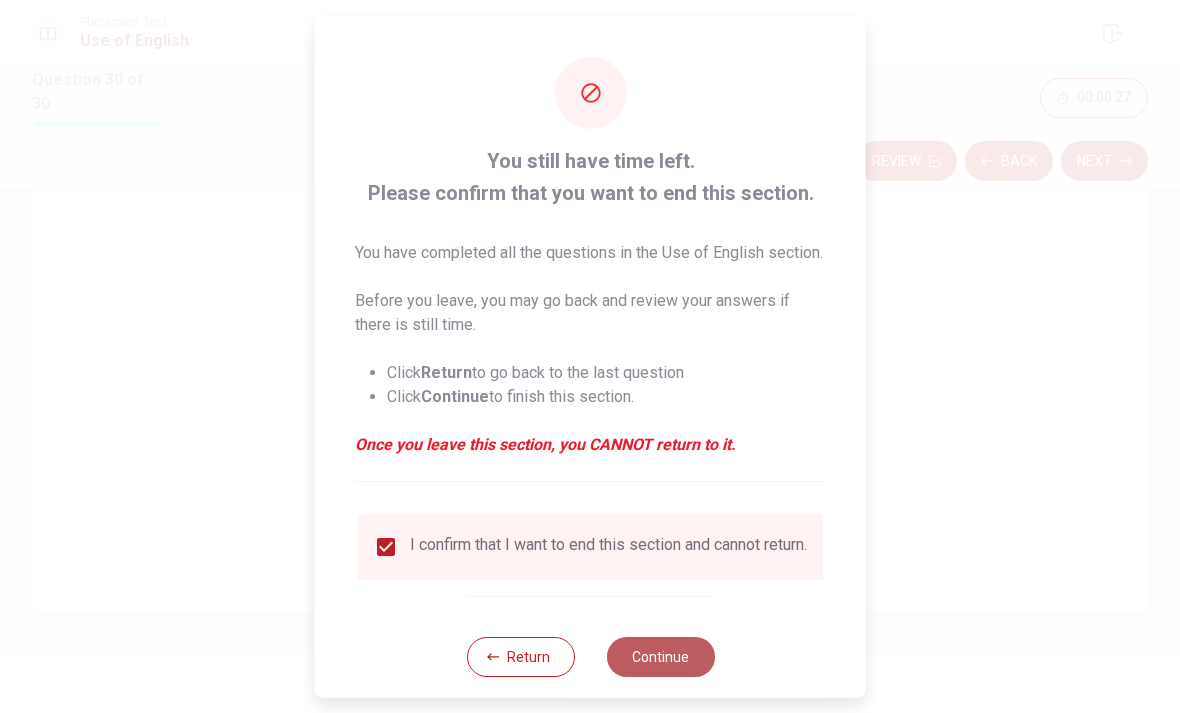 click on "Continue" at bounding box center [660, 656] 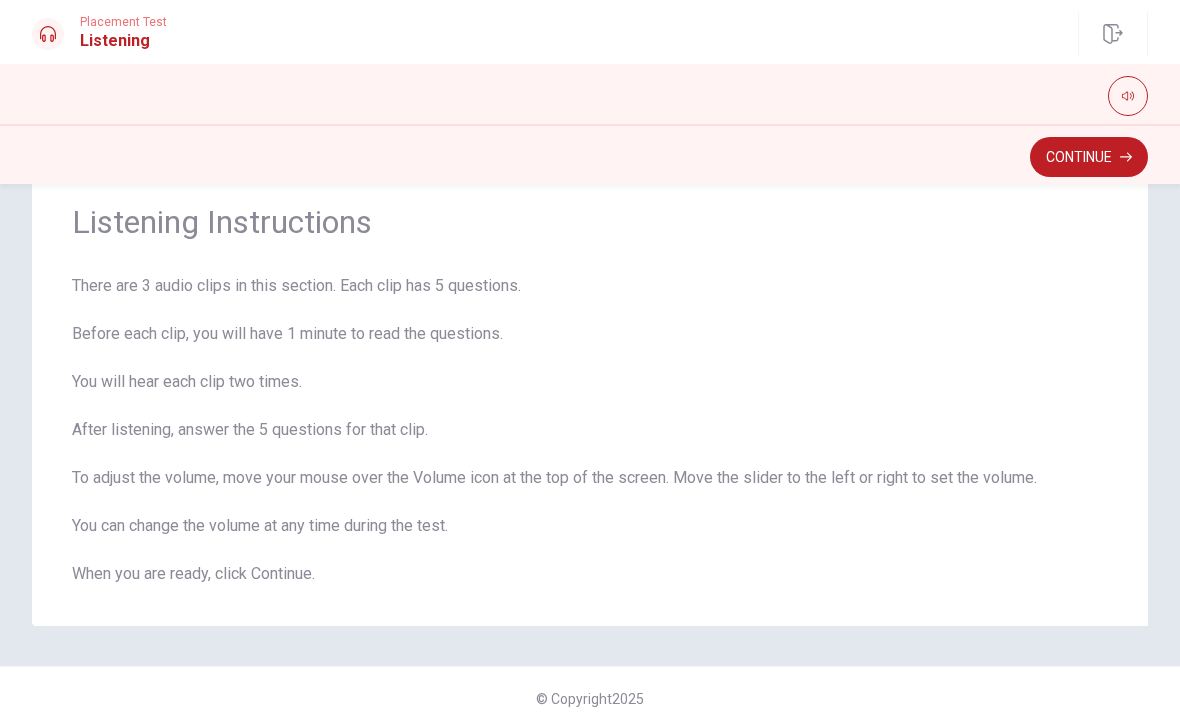 scroll, scrollTop: 62, scrollLeft: 0, axis: vertical 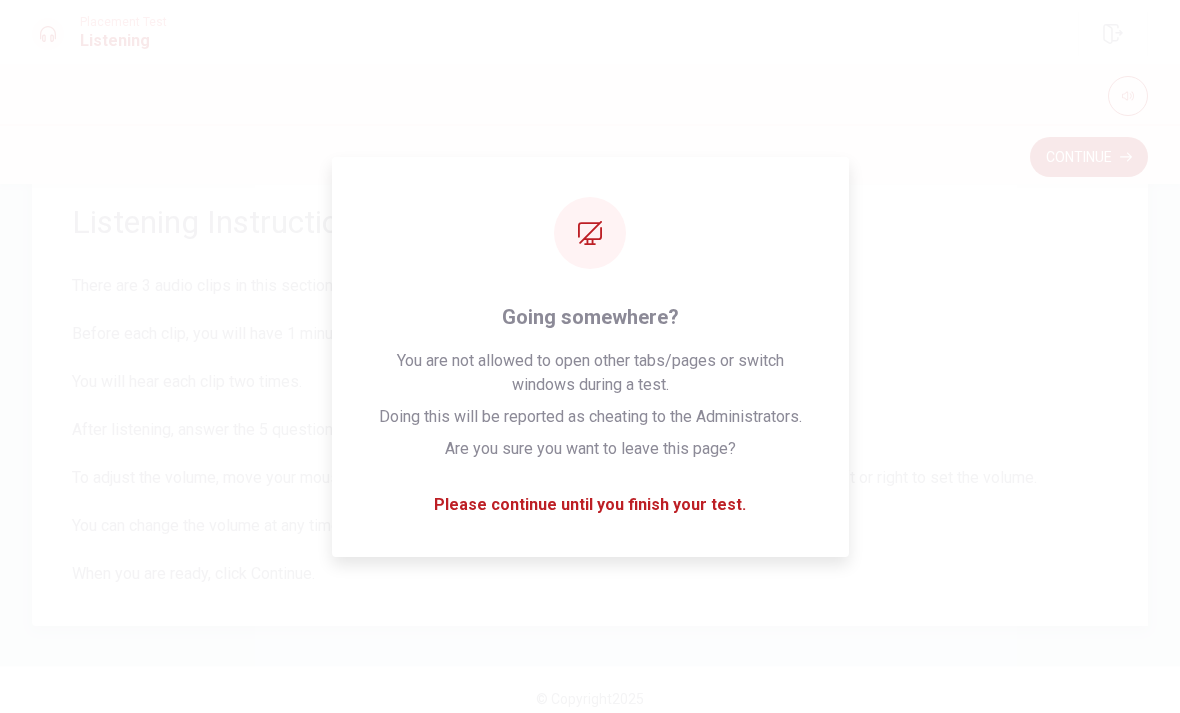 click on "There are 3 audio clips in this section. Each clip has 5 questions.
Before each clip, you will have 1 minute to read the questions.
You will hear each clip two times.
After listening, answer the 5 questions for that clip.
To adjust the volume, move your mouse over the Volume icon at the top of the screen. Move the slider to the left or right to set the volume.
You can change the volume at any time during the test.
When you are ready, click Continue." at bounding box center [590, 430] 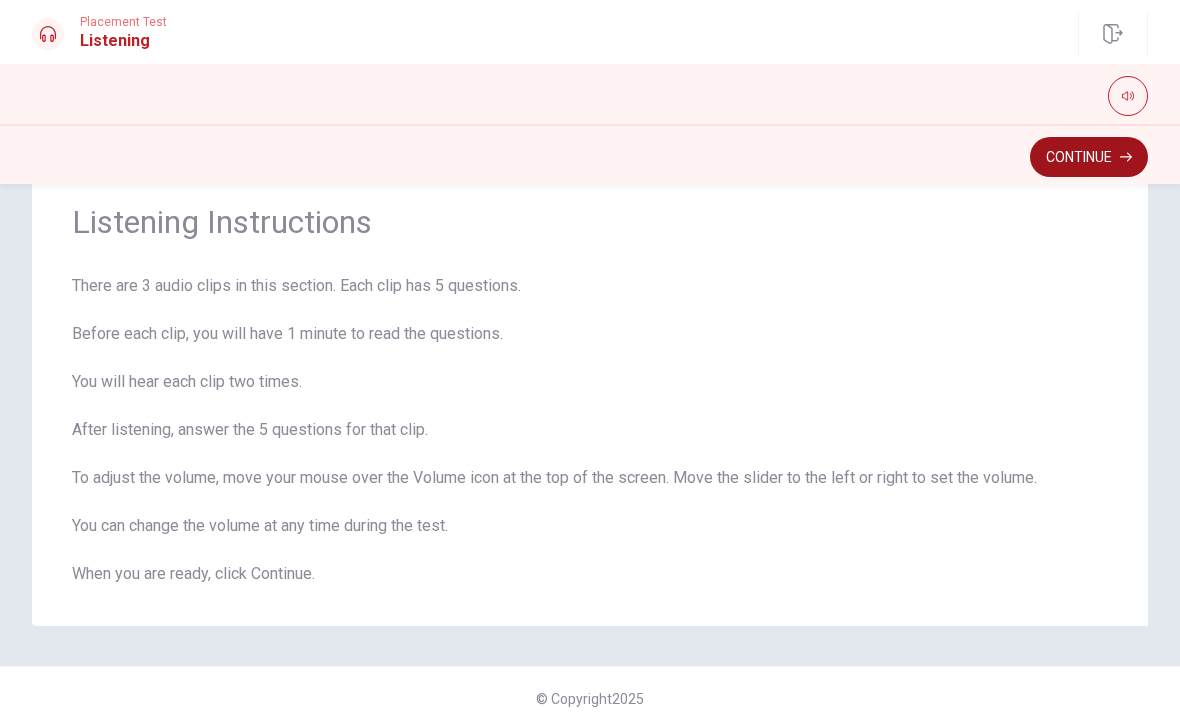 click 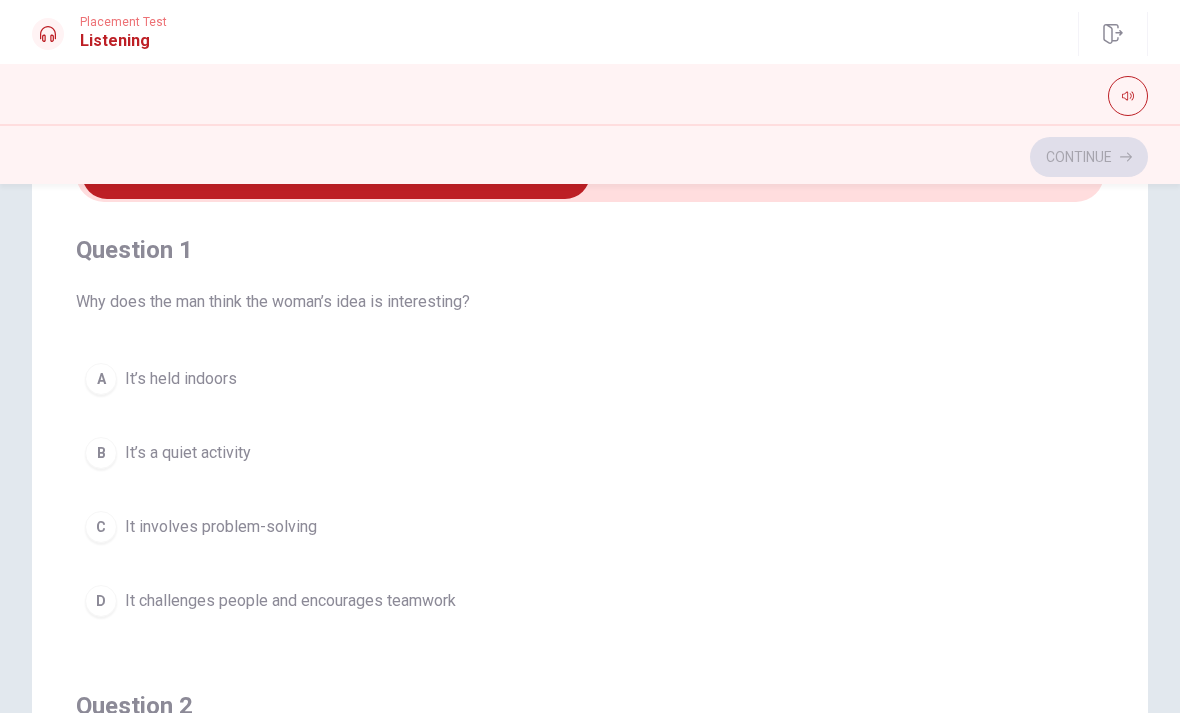 scroll, scrollTop: 108, scrollLeft: 0, axis: vertical 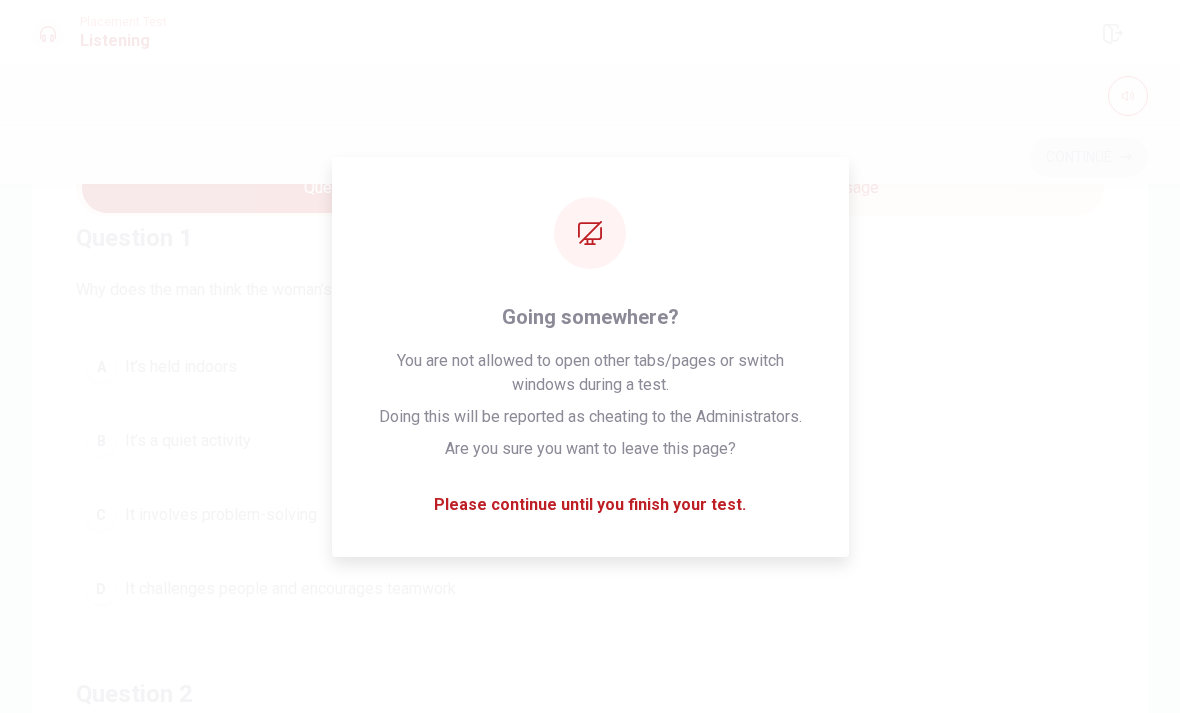 click on "C It involves problem-solving" at bounding box center [590, 515] 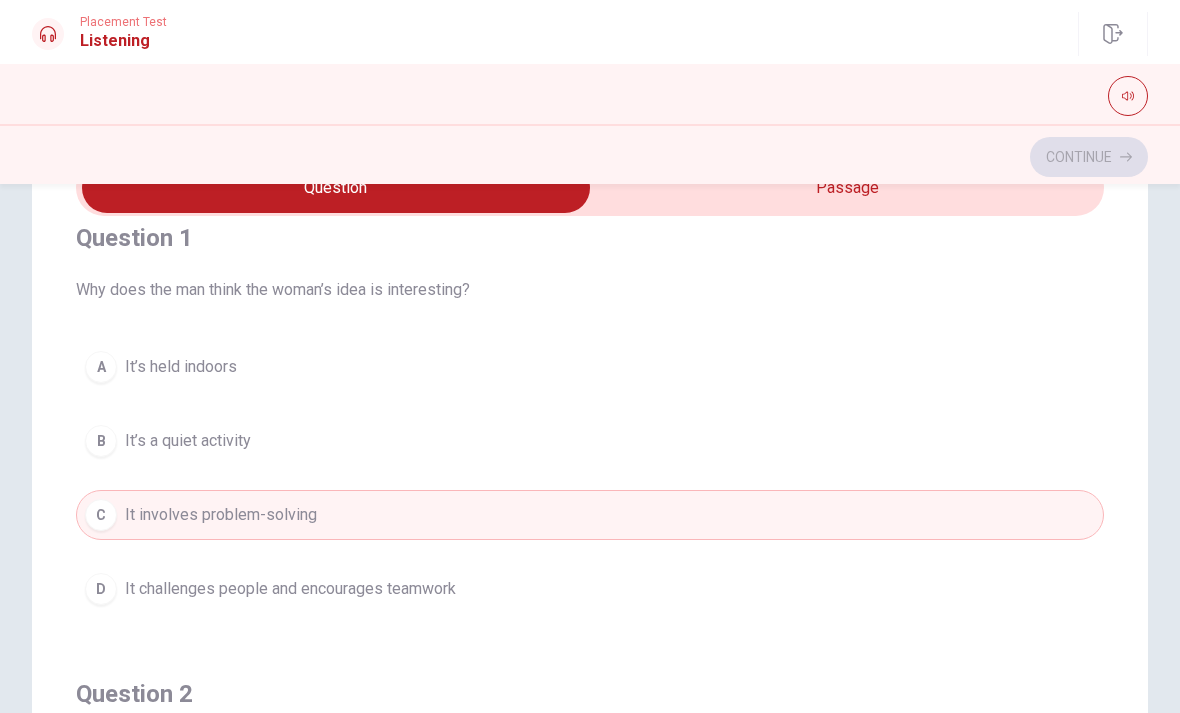 click on "C It involves problem-solving" at bounding box center (590, 515) 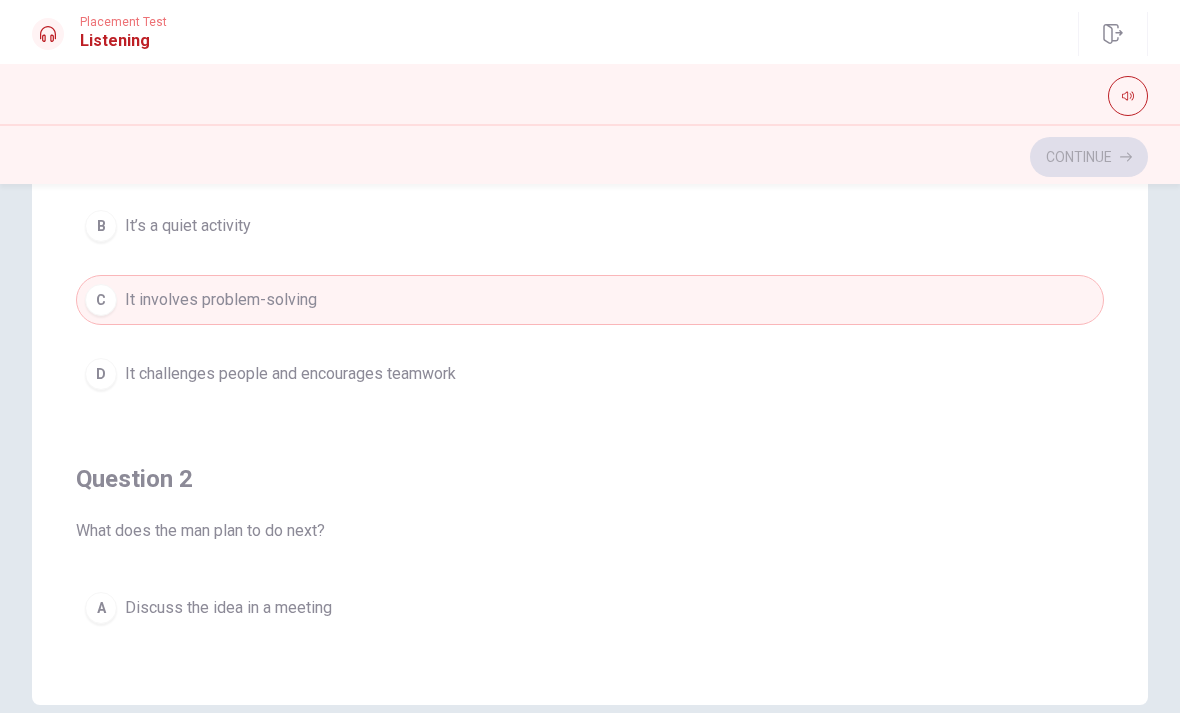 scroll, scrollTop: 323, scrollLeft: 0, axis: vertical 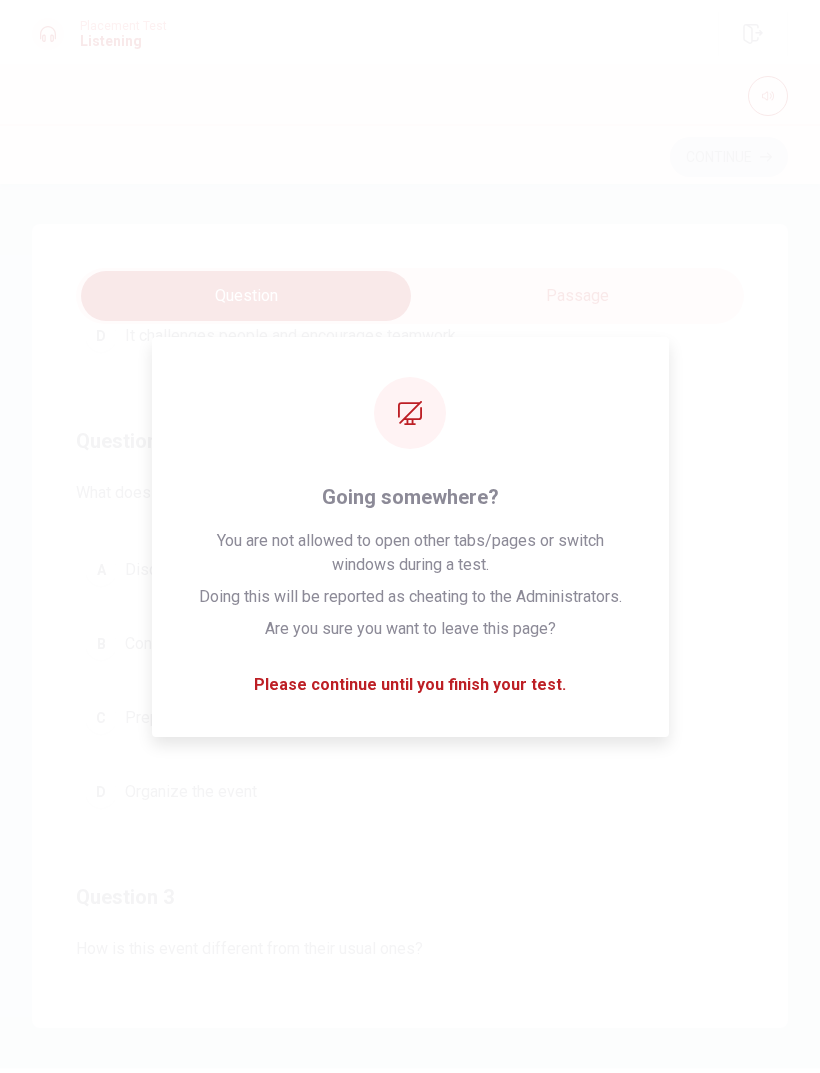 click on "Question 3 How is this event different from their usual ones? A It’s held outdoors B It’s more relaxed C It requires special equipment D It’s more professional" at bounding box center (410, 1077) 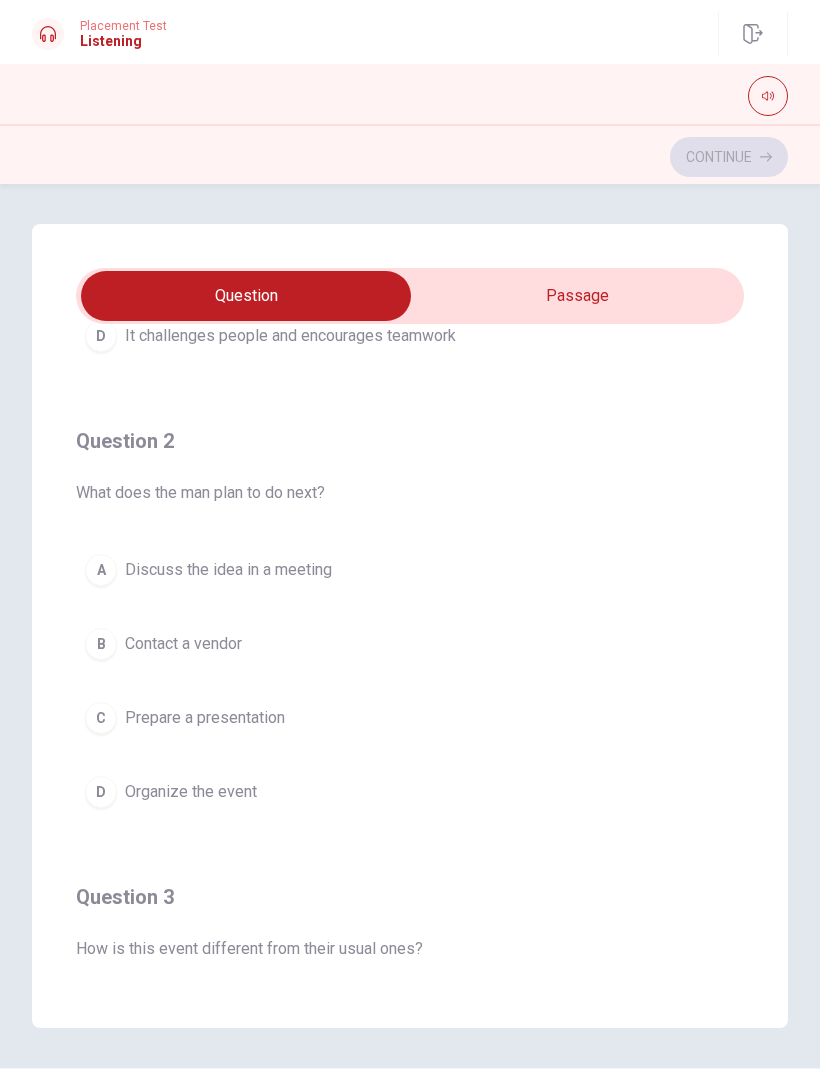 click on "D Organize the event" at bounding box center [410, 792] 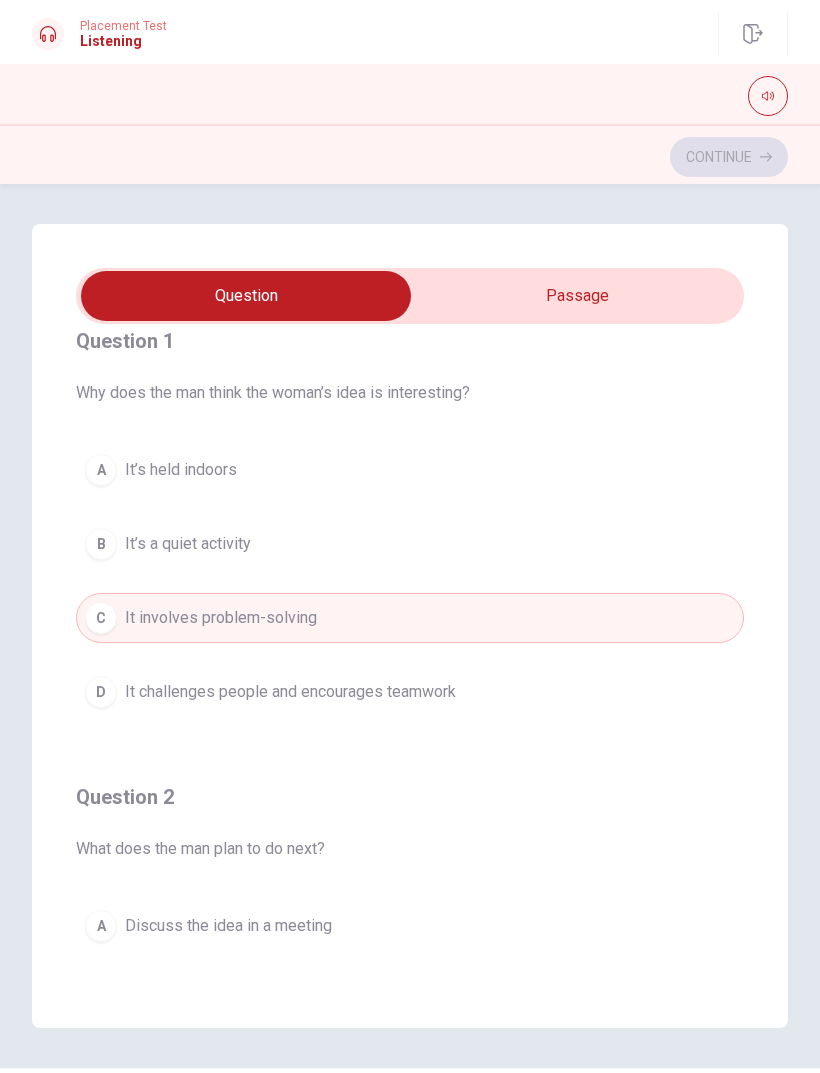 scroll, scrollTop: 33, scrollLeft: 0, axis: vertical 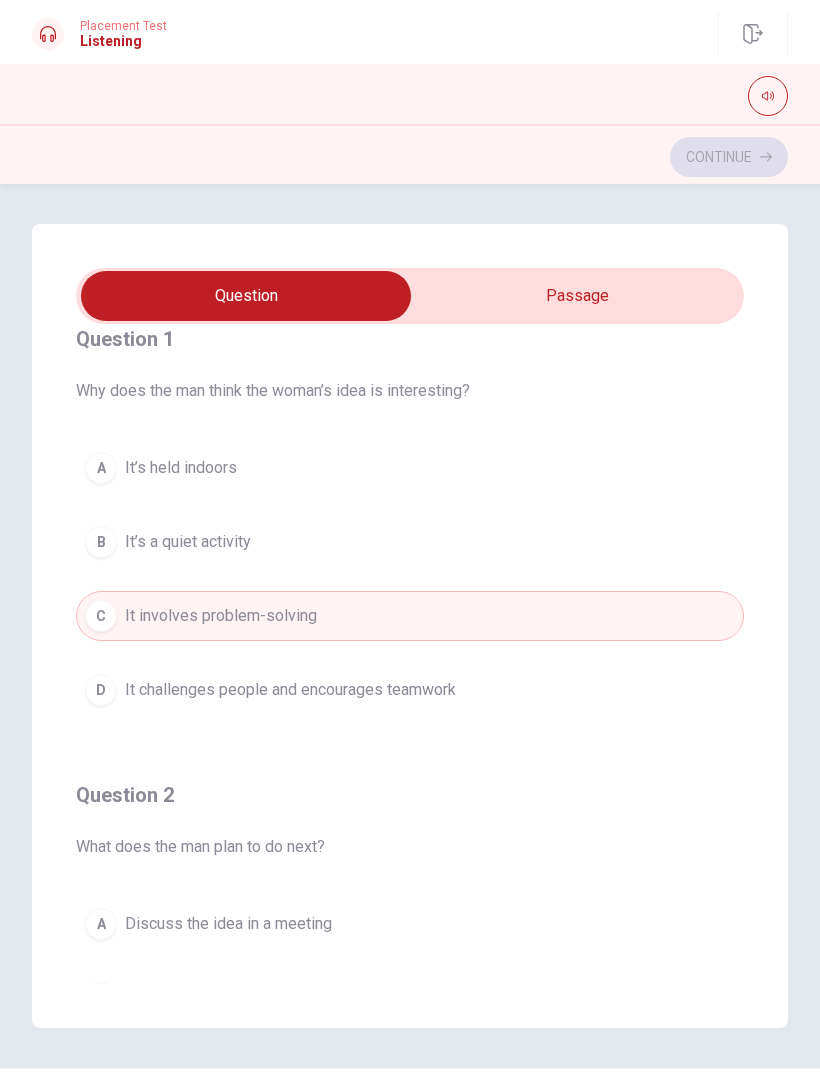 click on "D It challenges people and encourages teamwork" at bounding box center (410, 690) 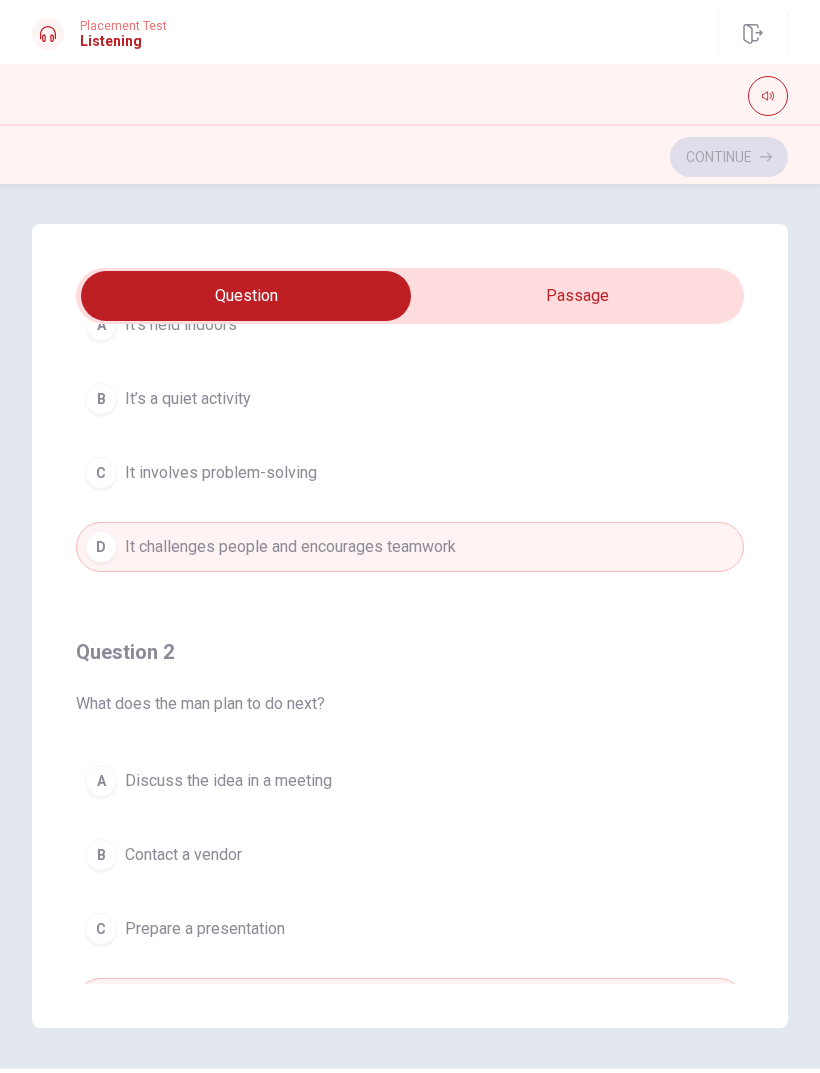 scroll, scrollTop: 110, scrollLeft: 0, axis: vertical 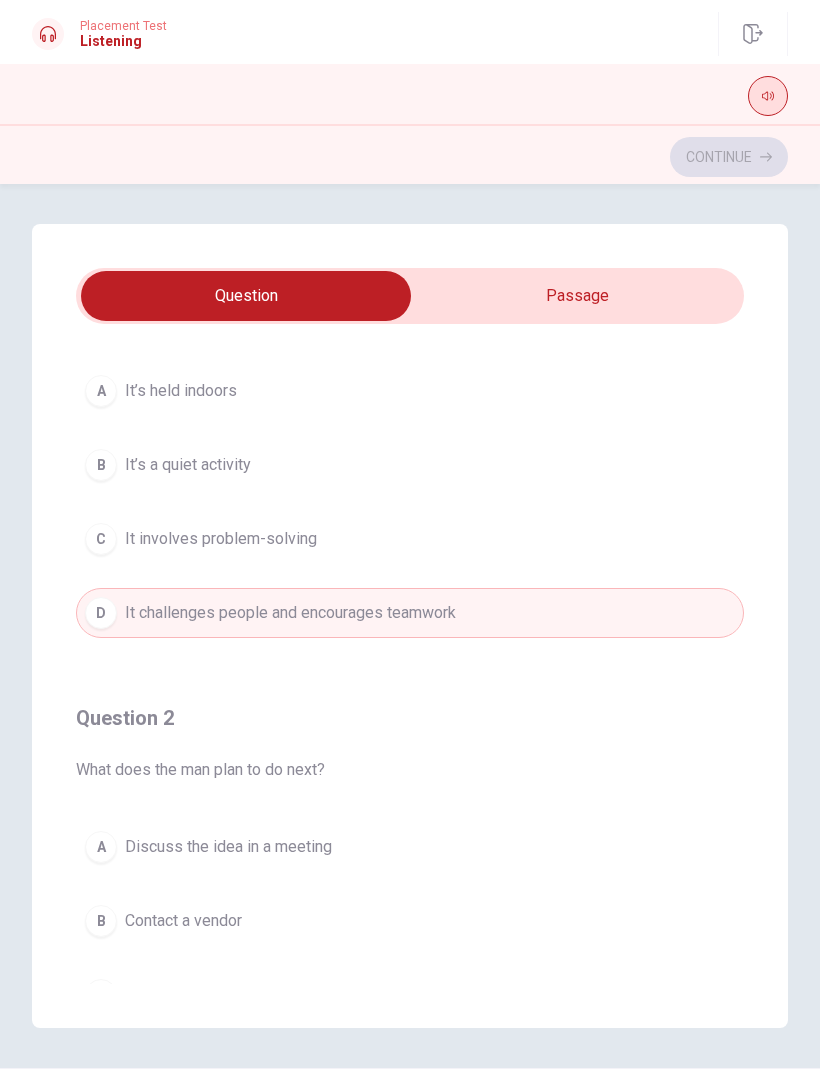 click at bounding box center [768, 96] 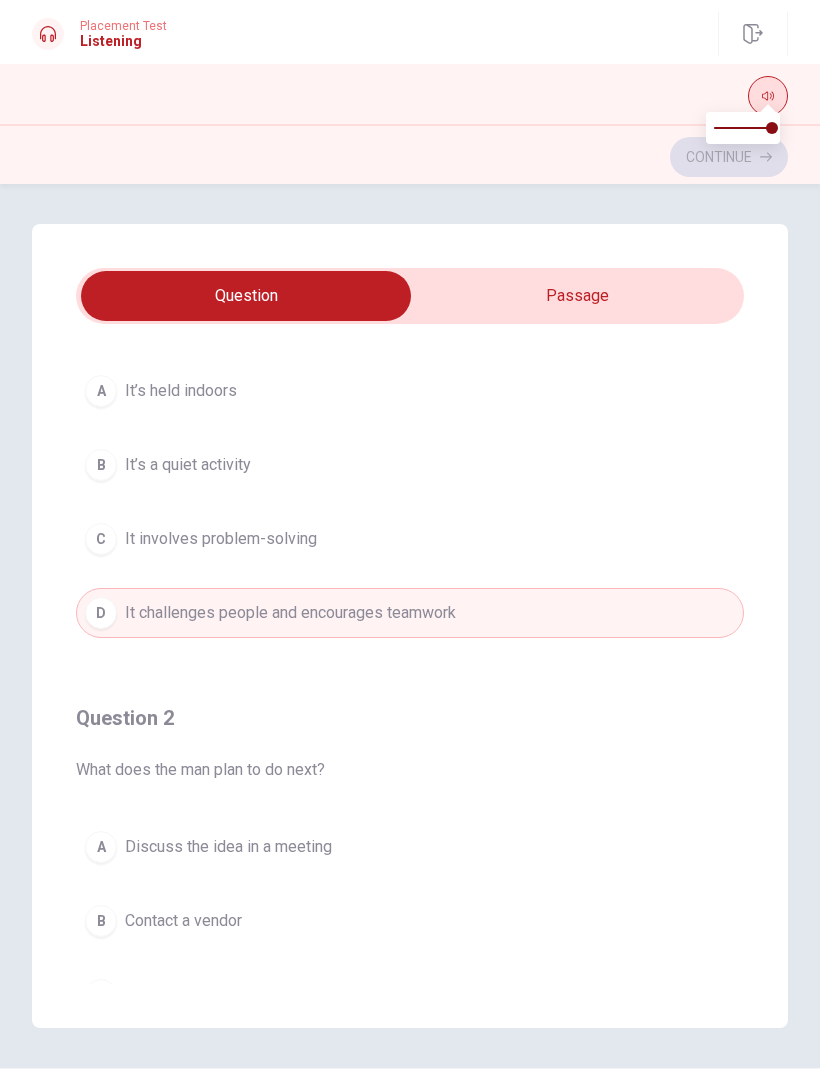 click 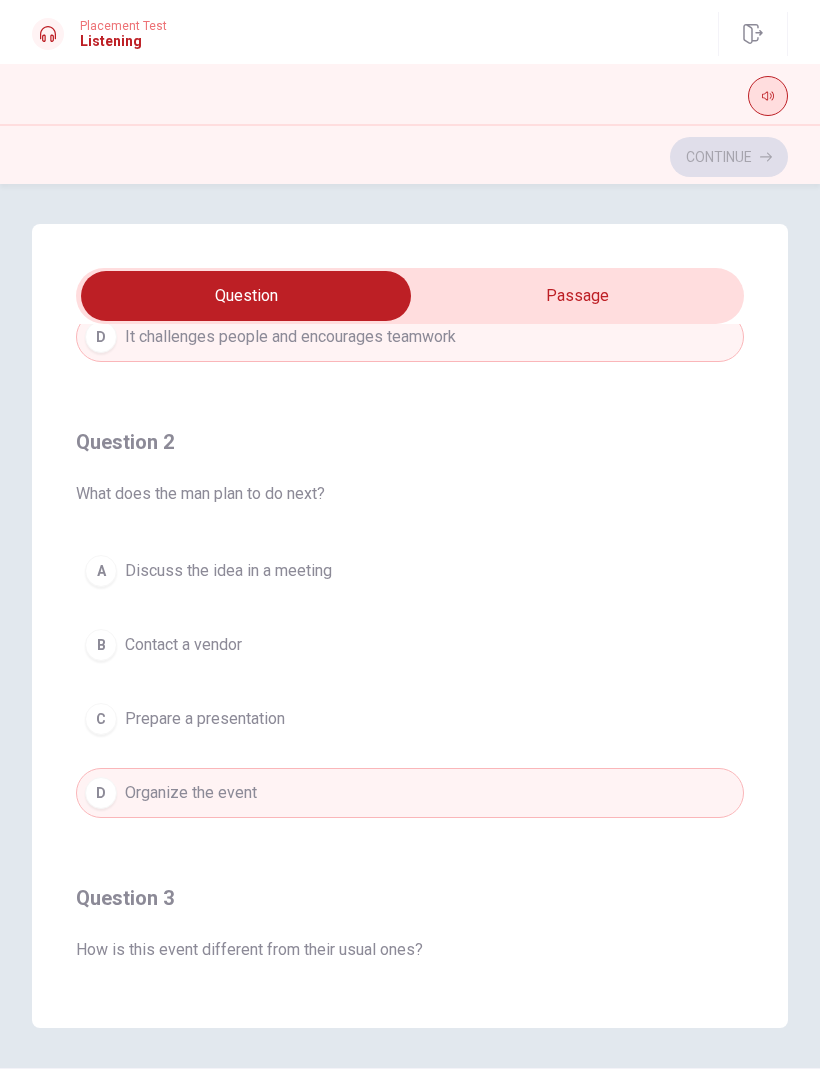 scroll, scrollTop: 389, scrollLeft: 0, axis: vertical 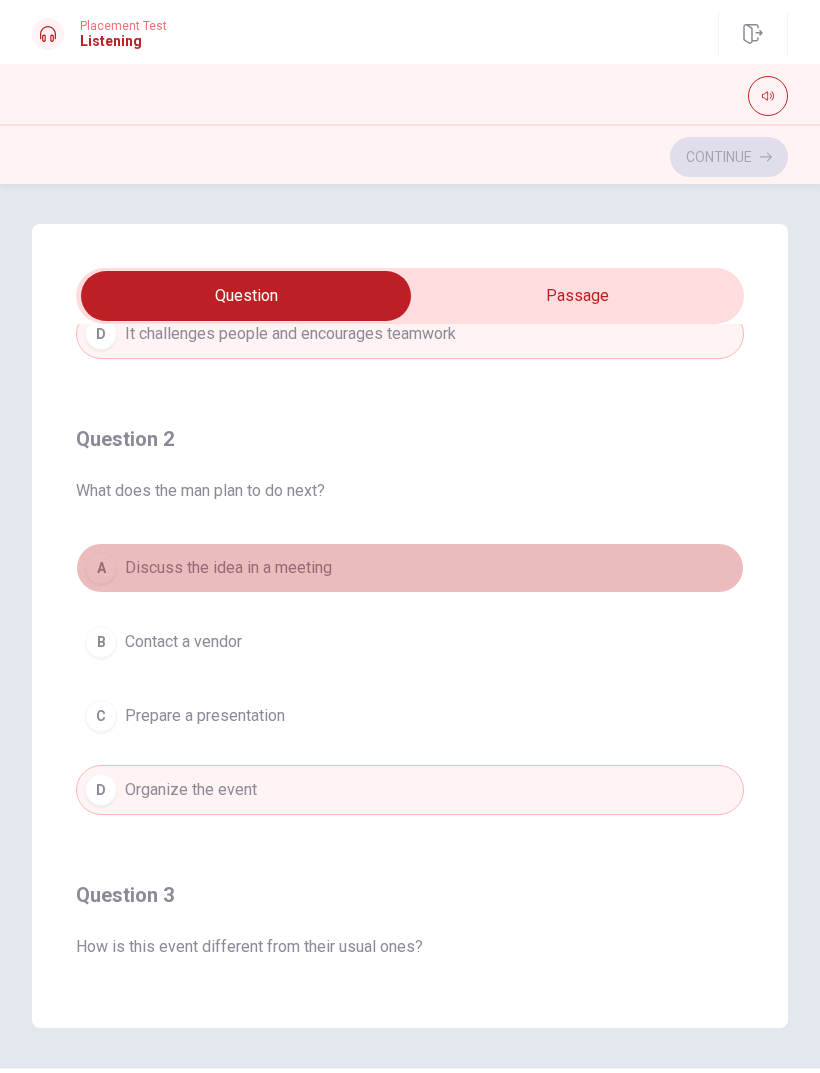click on "A Discuss the idea in a meeting" at bounding box center (410, 568) 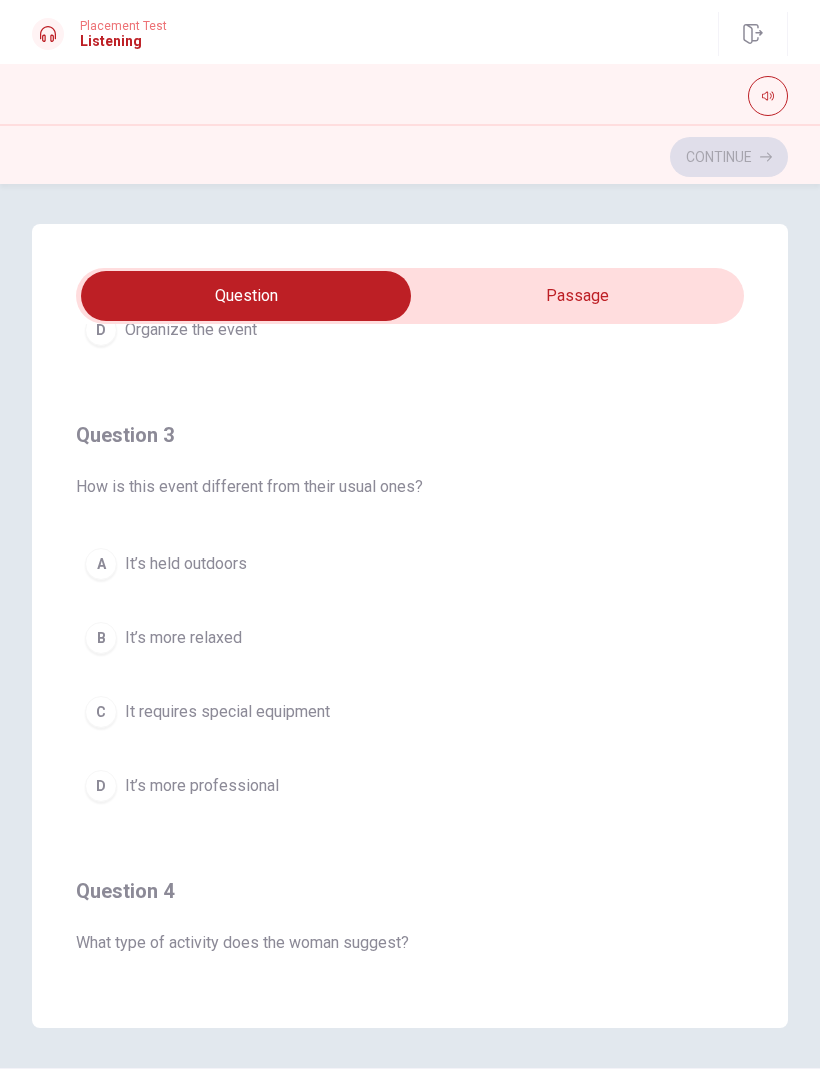 scroll, scrollTop: 862, scrollLeft: 0, axis: vertical 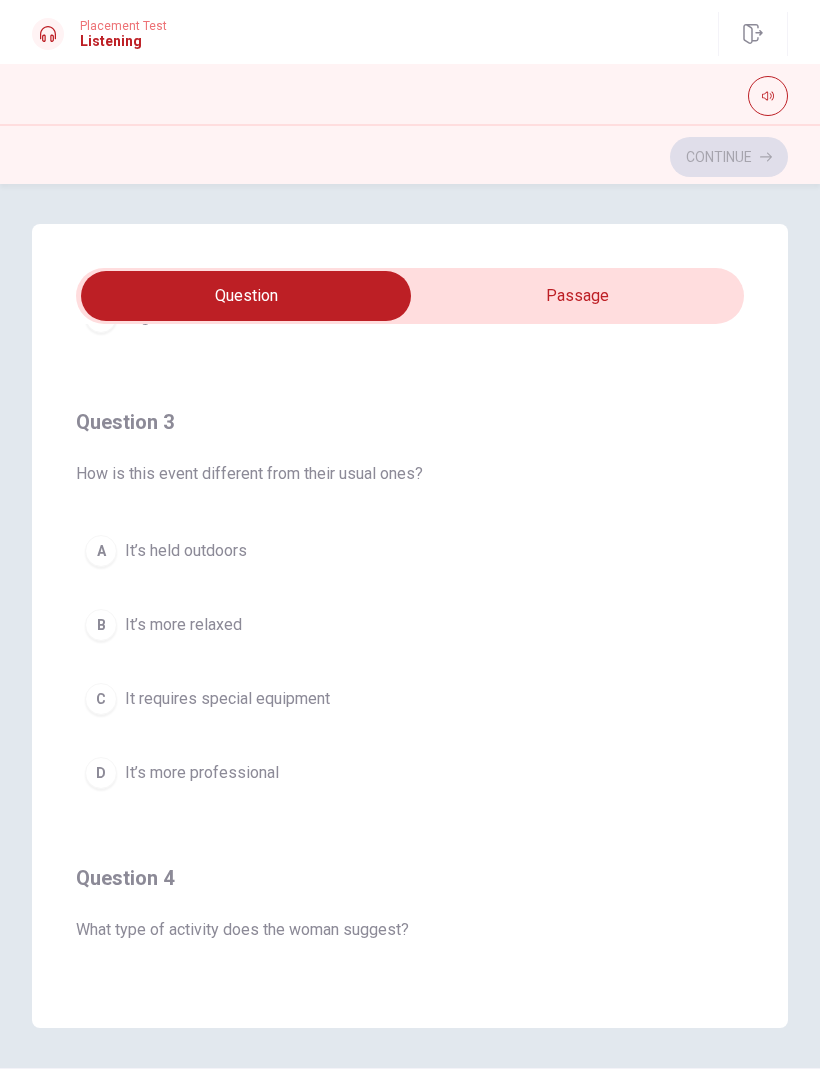 click on "A It’s held outdoors" at bounding box center [410, 551] 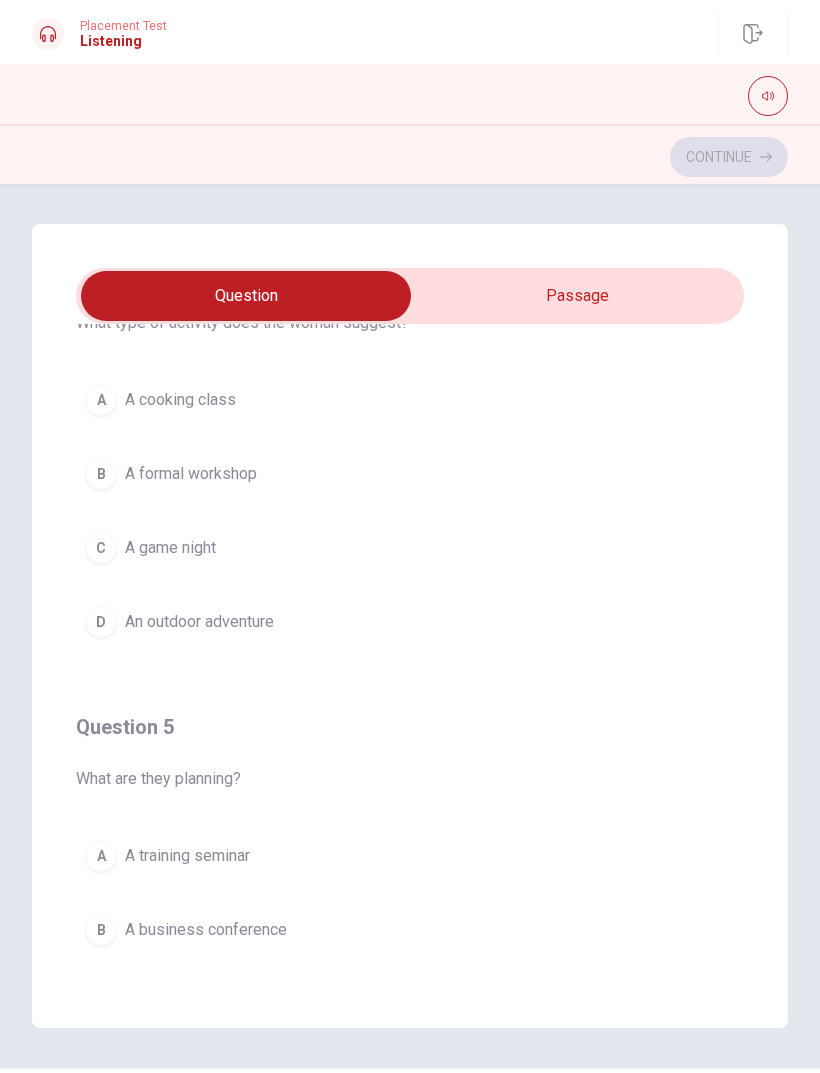 scroll, scrollTop: 1471, scrollLeft: 0, axis: vertical 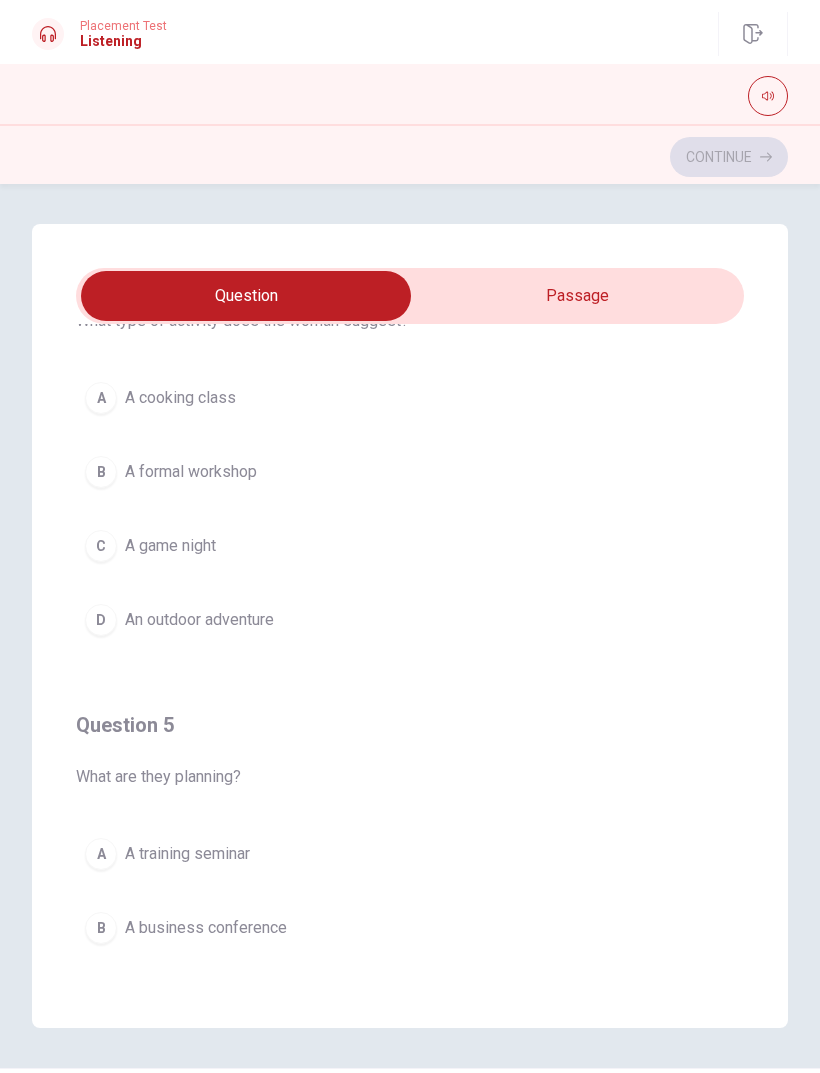 click on "D An outdoor adventure" at bounding box center (410, 620) 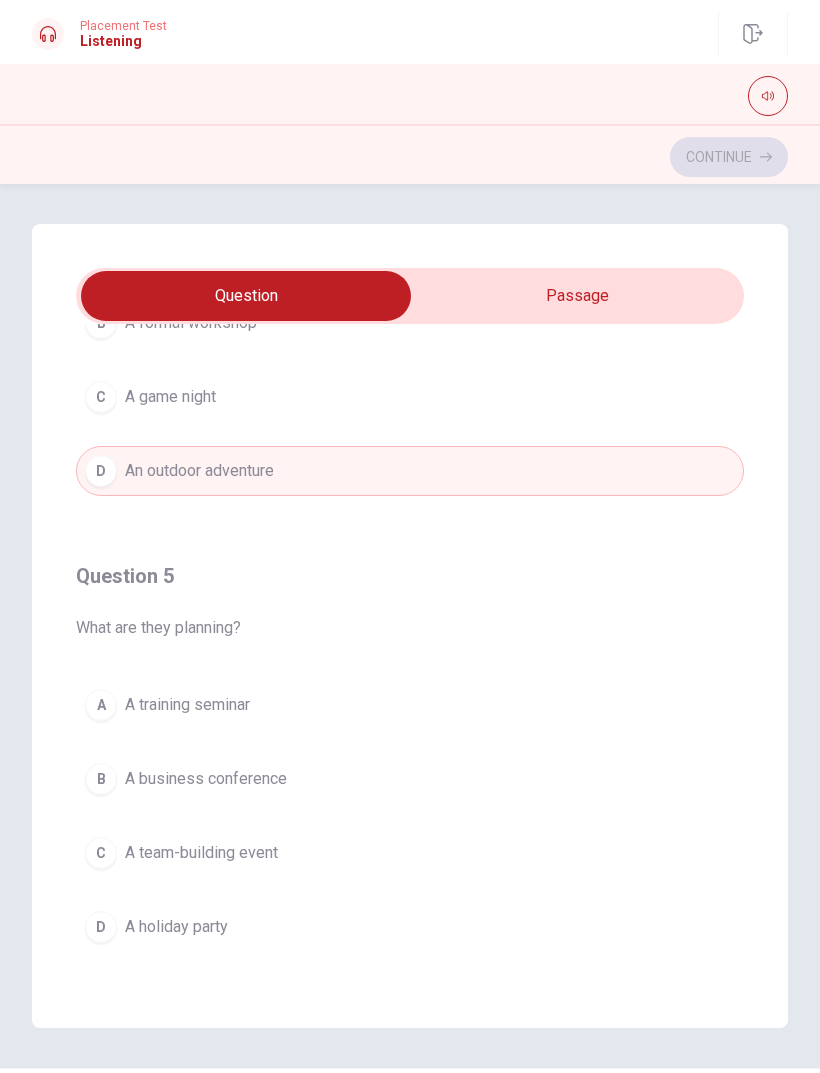 scroll, scrollTop: 1620, scrollLeft: 0, axis: vertical 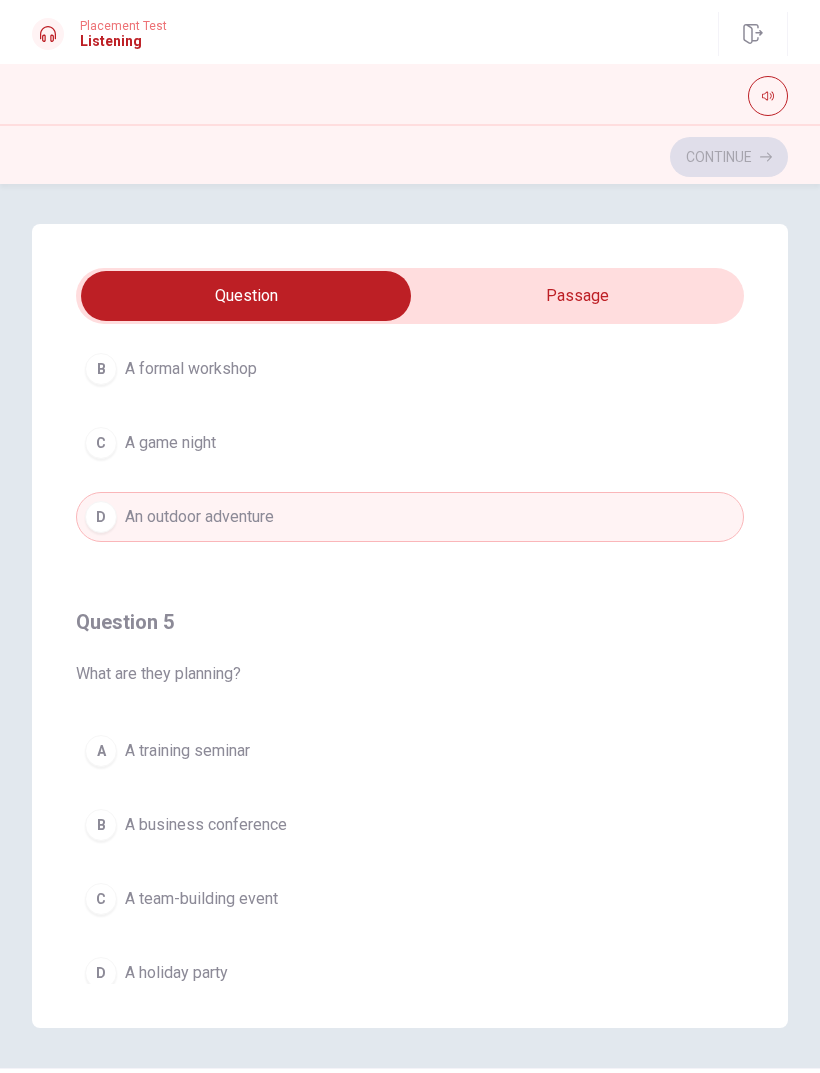 type on "61" 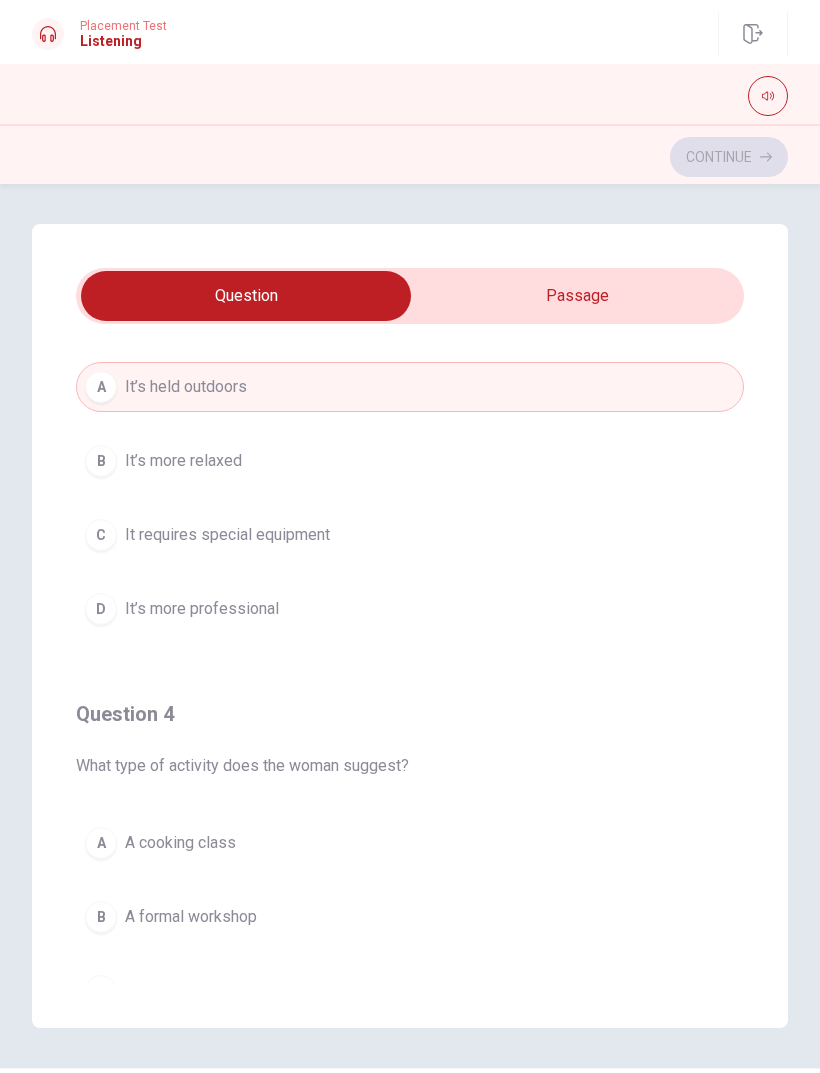 click at bounding box center [246, 296] 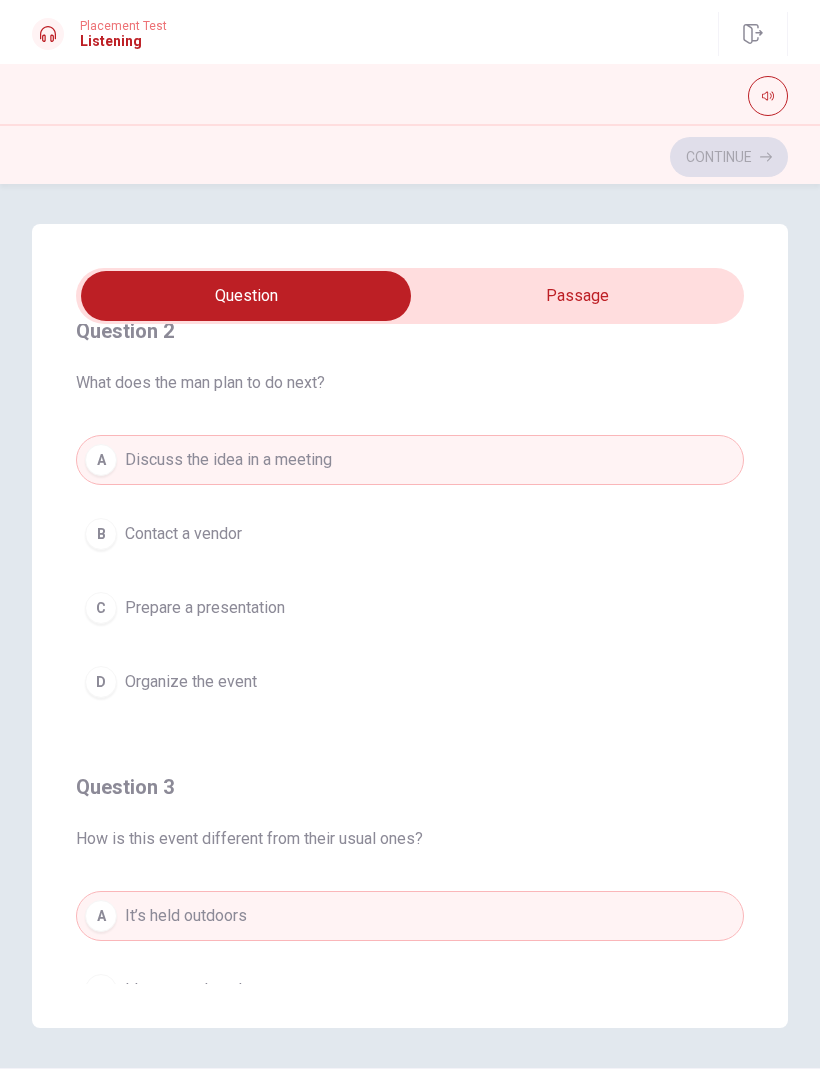 type on "61" 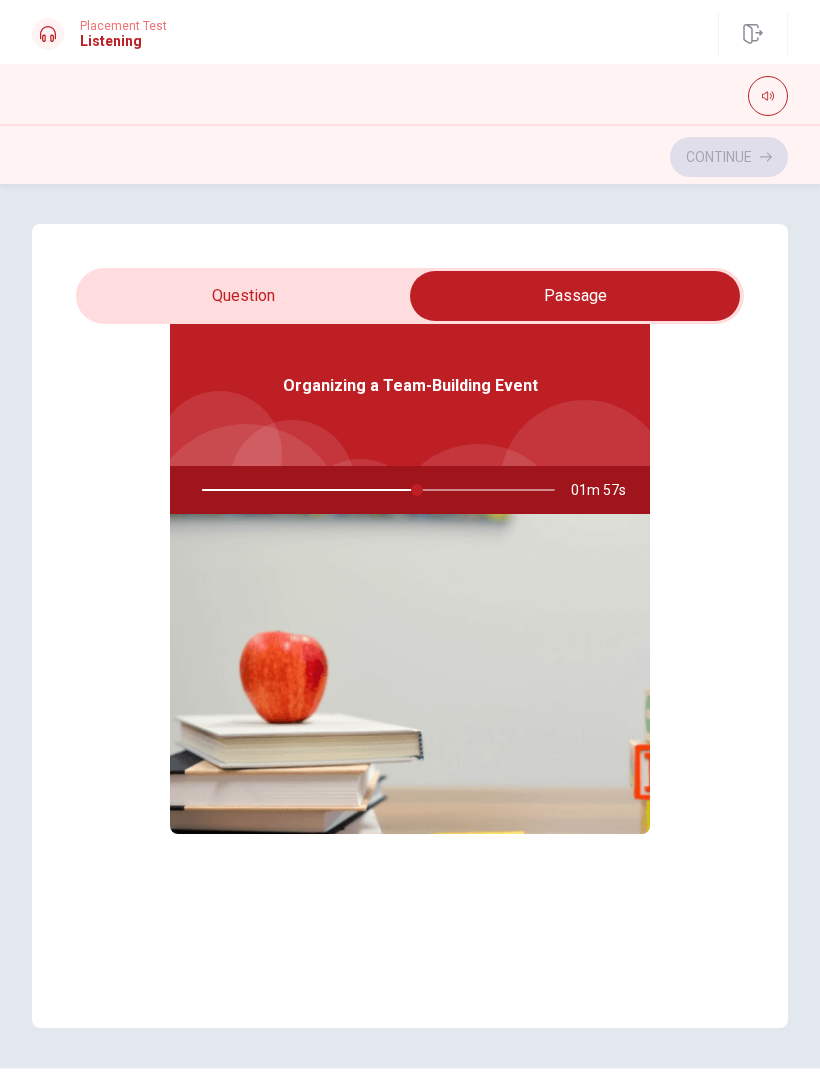 click at bounding box center [575, 296] 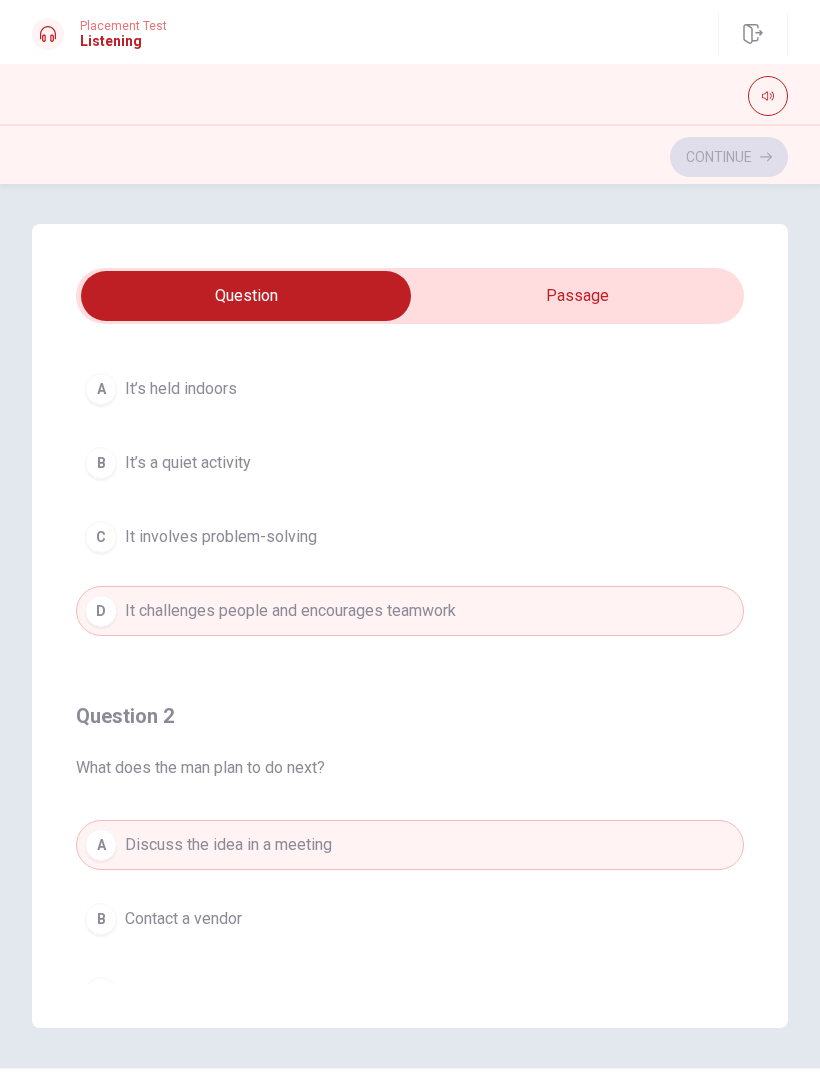 type on "61" 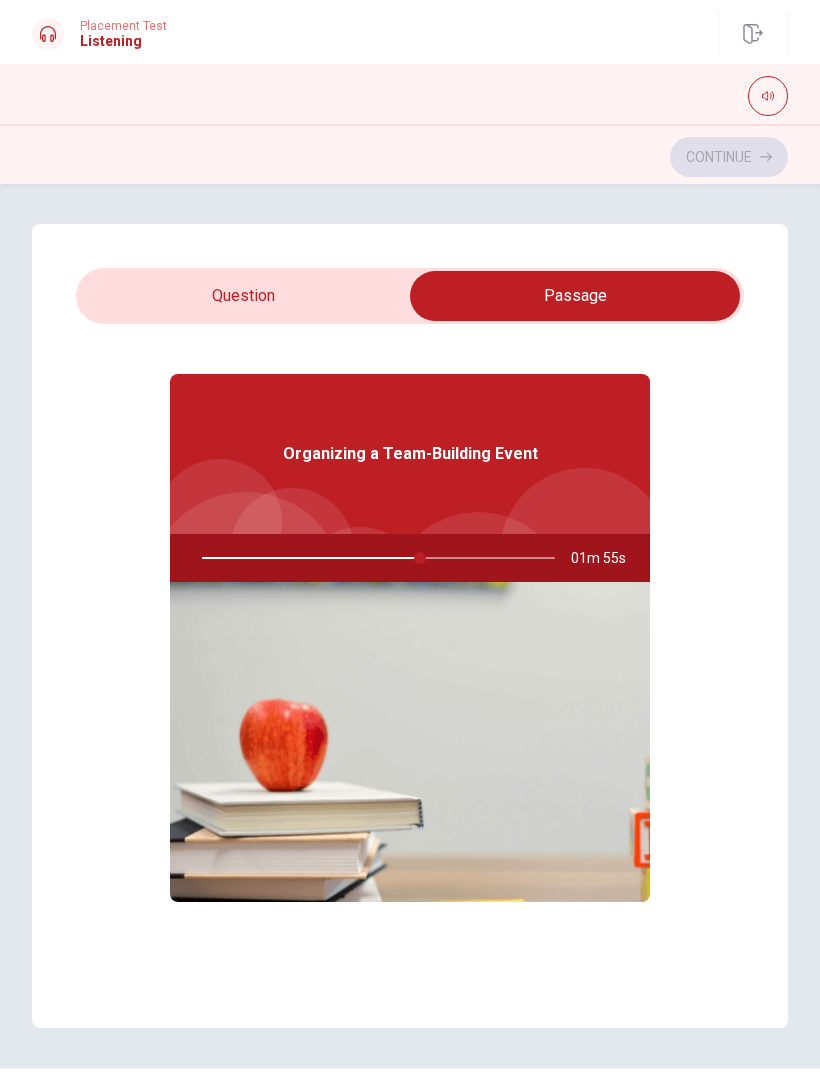 scroll, scrollTop: 19, scrollLeft: 0, axis: vertical 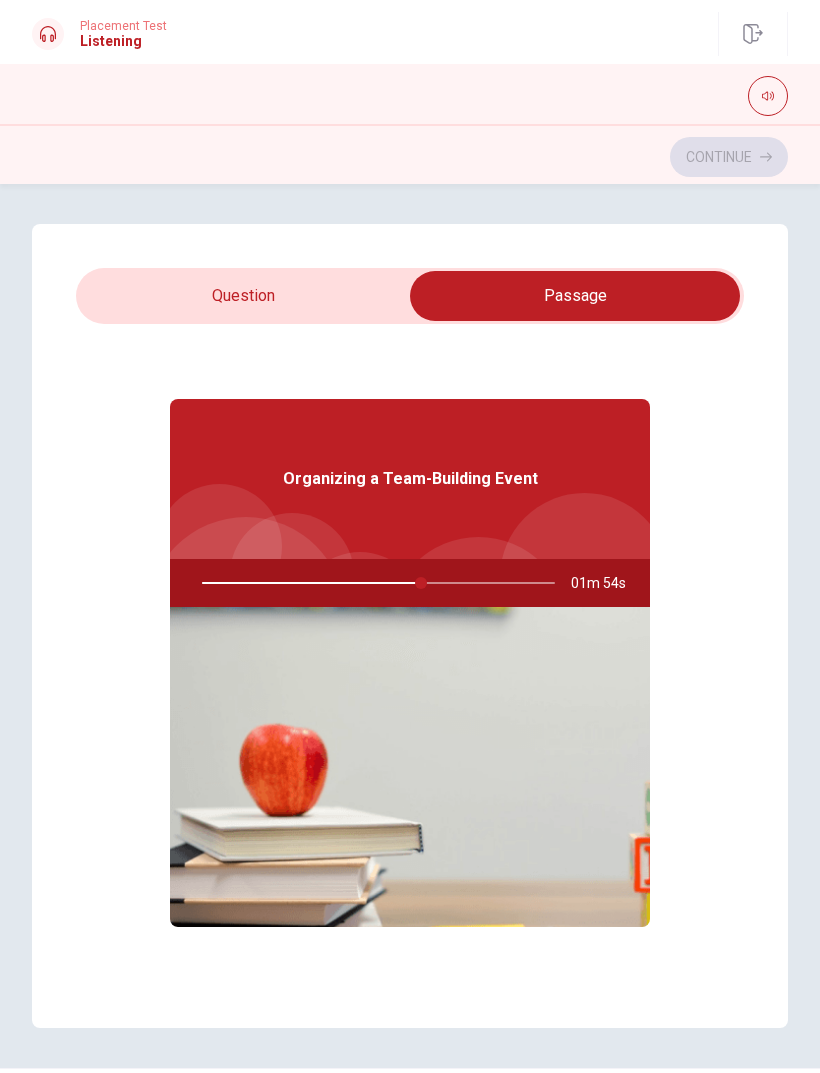 click at bounding box center [374, 583] 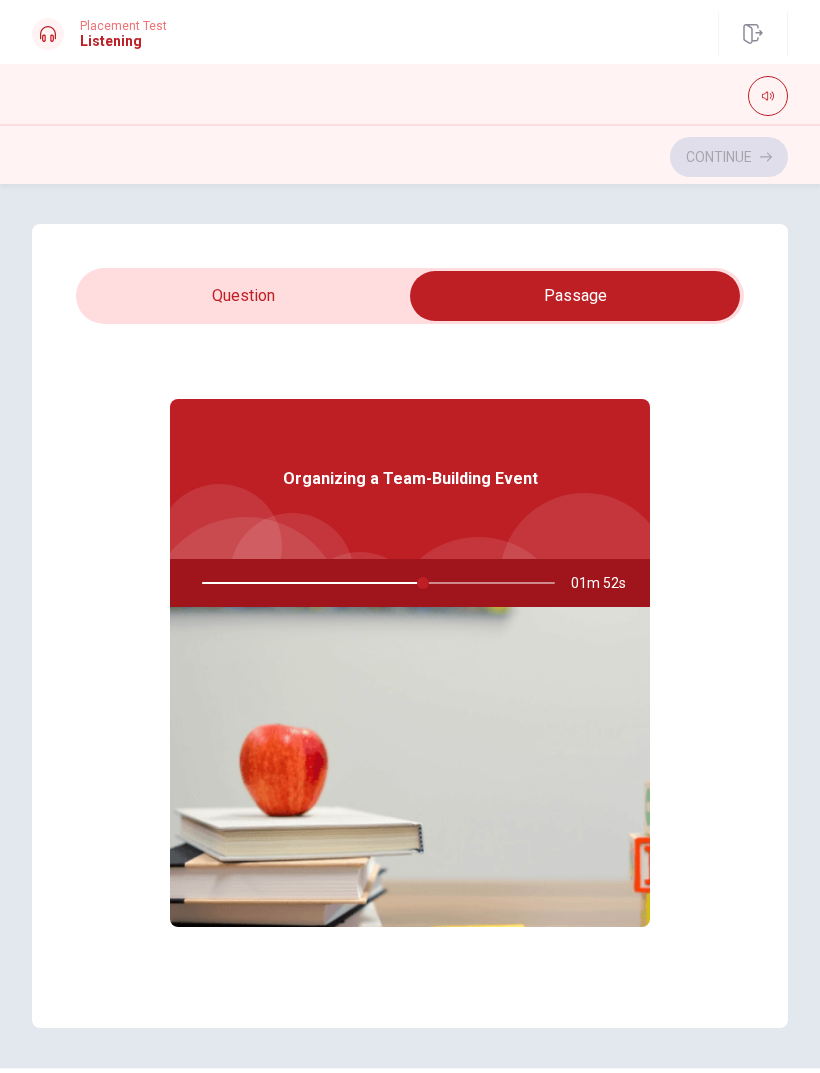 type on "63" 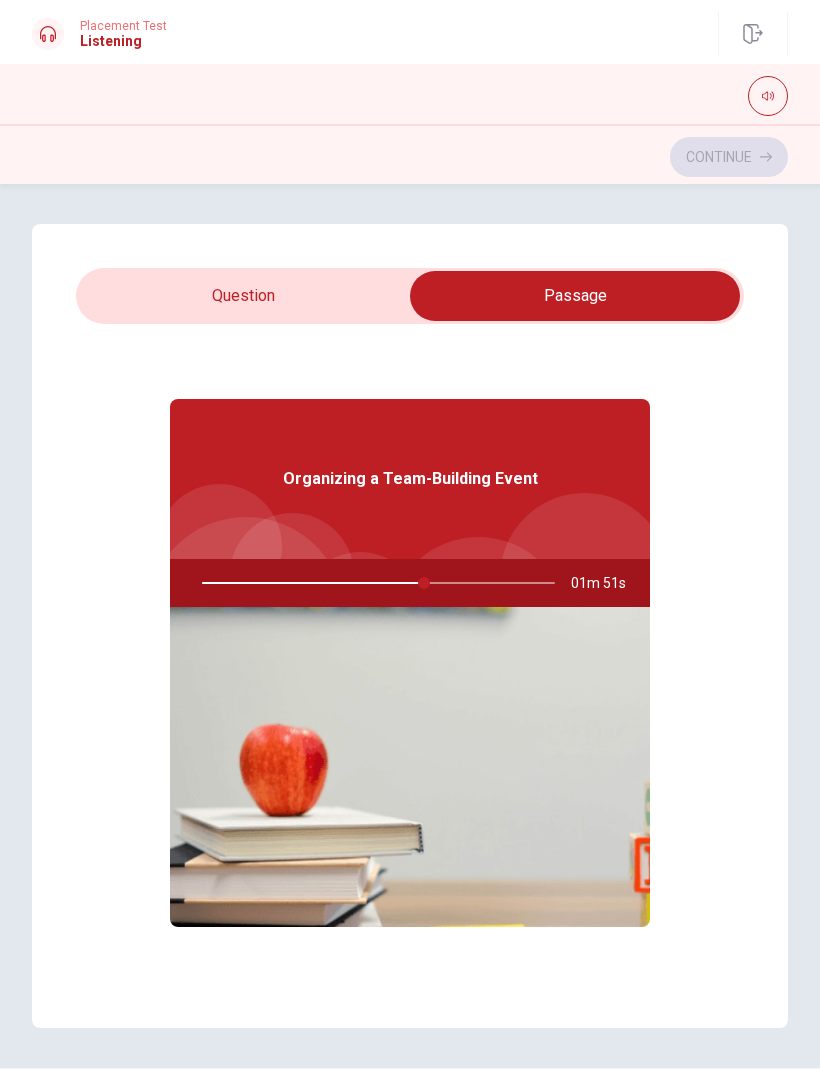 click at bounding box center (575, 296) 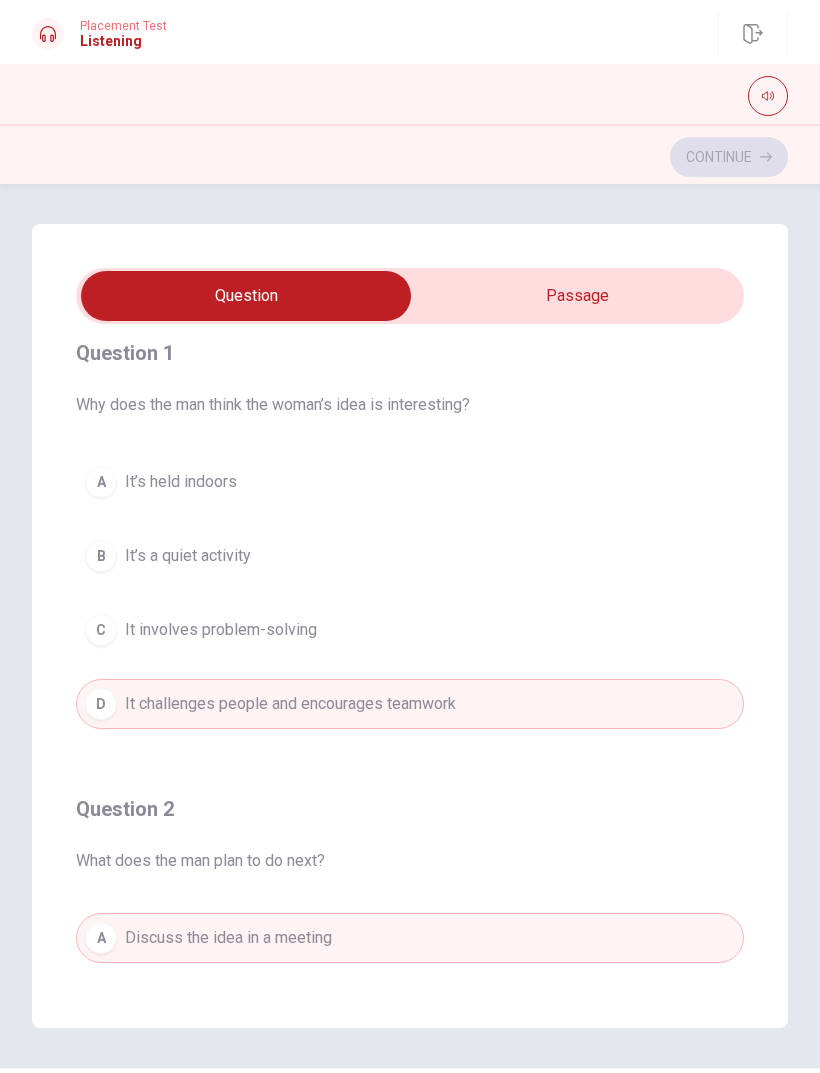 click at bounding box center (246, 296) 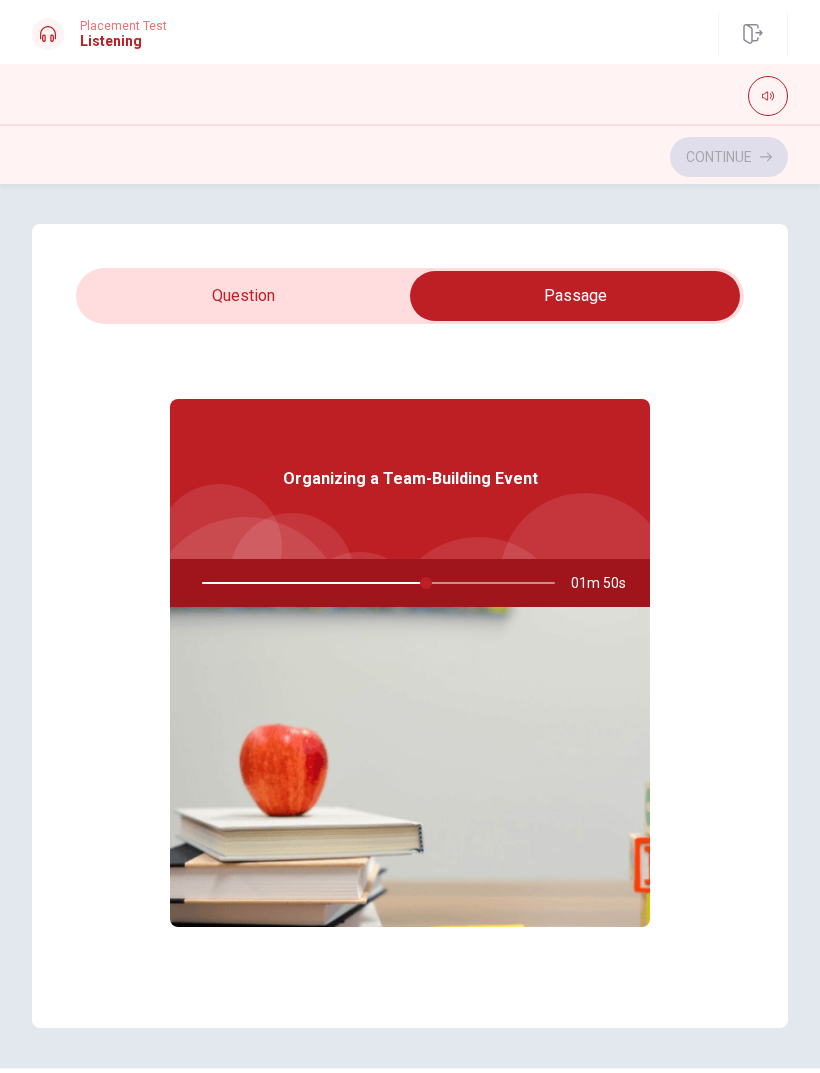 type on "64" 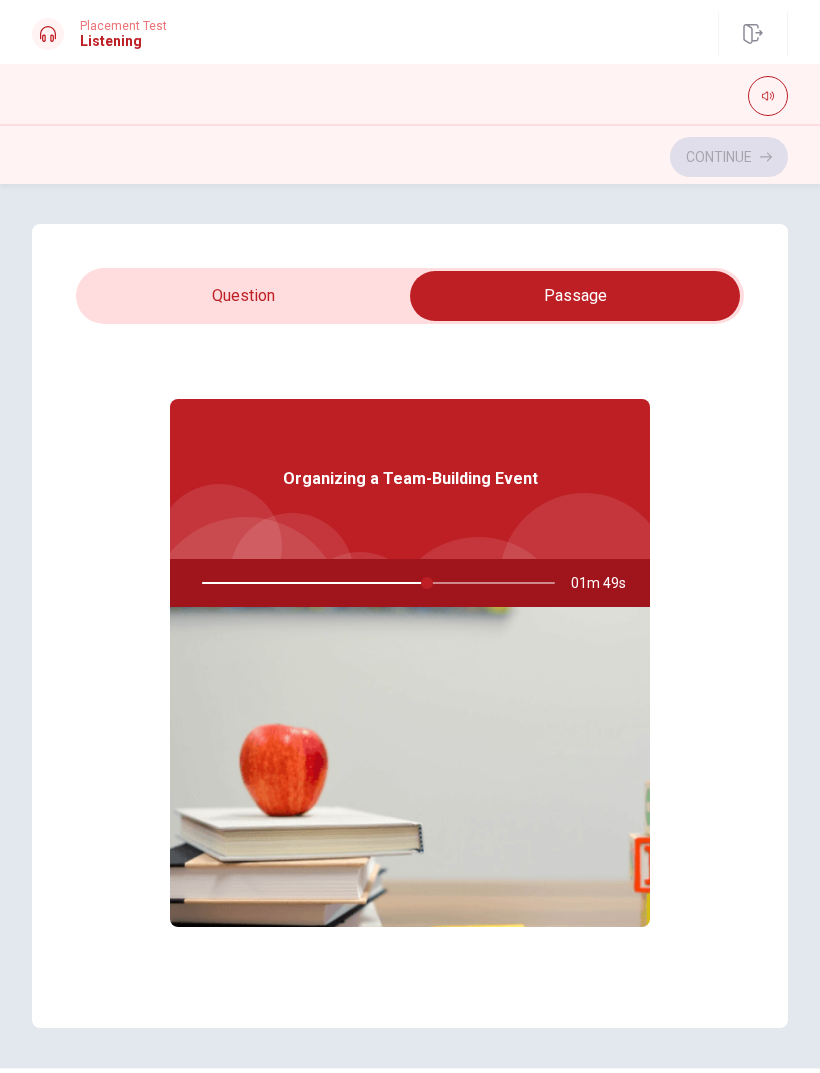 click at bounding box center [575, 296] 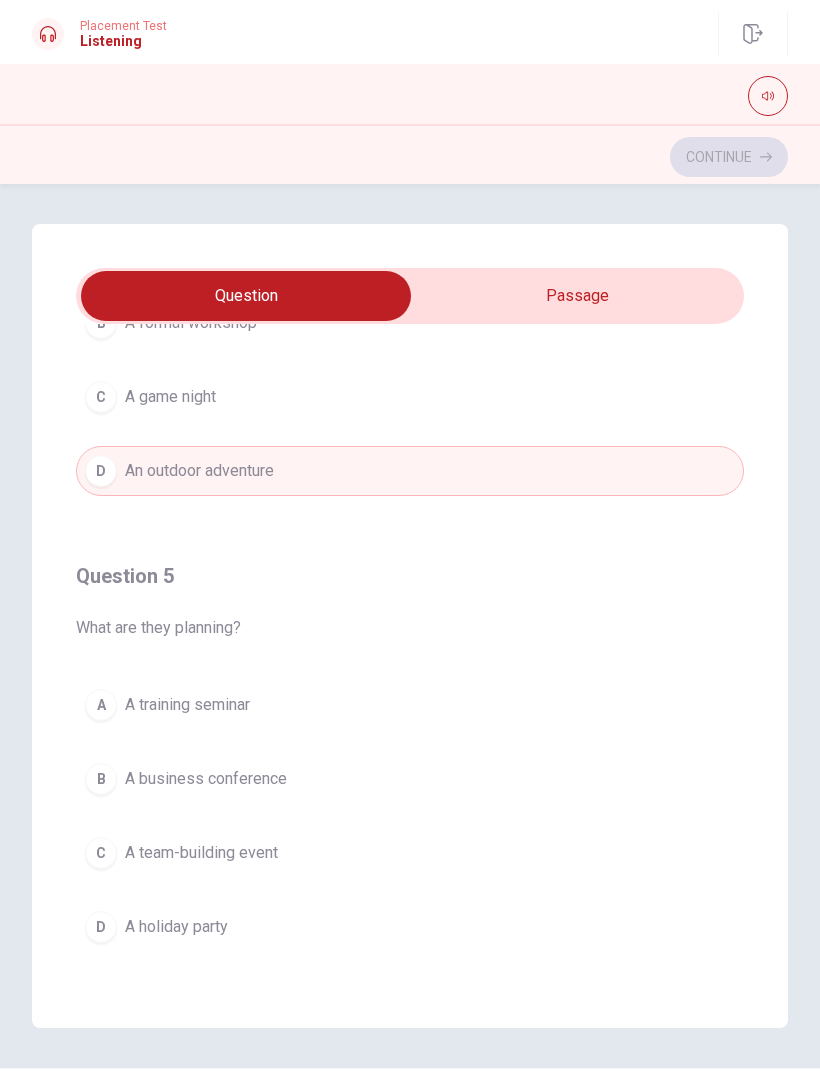 scroll, scrollTop: 1620, scrollLeft: 0, axis: vertical 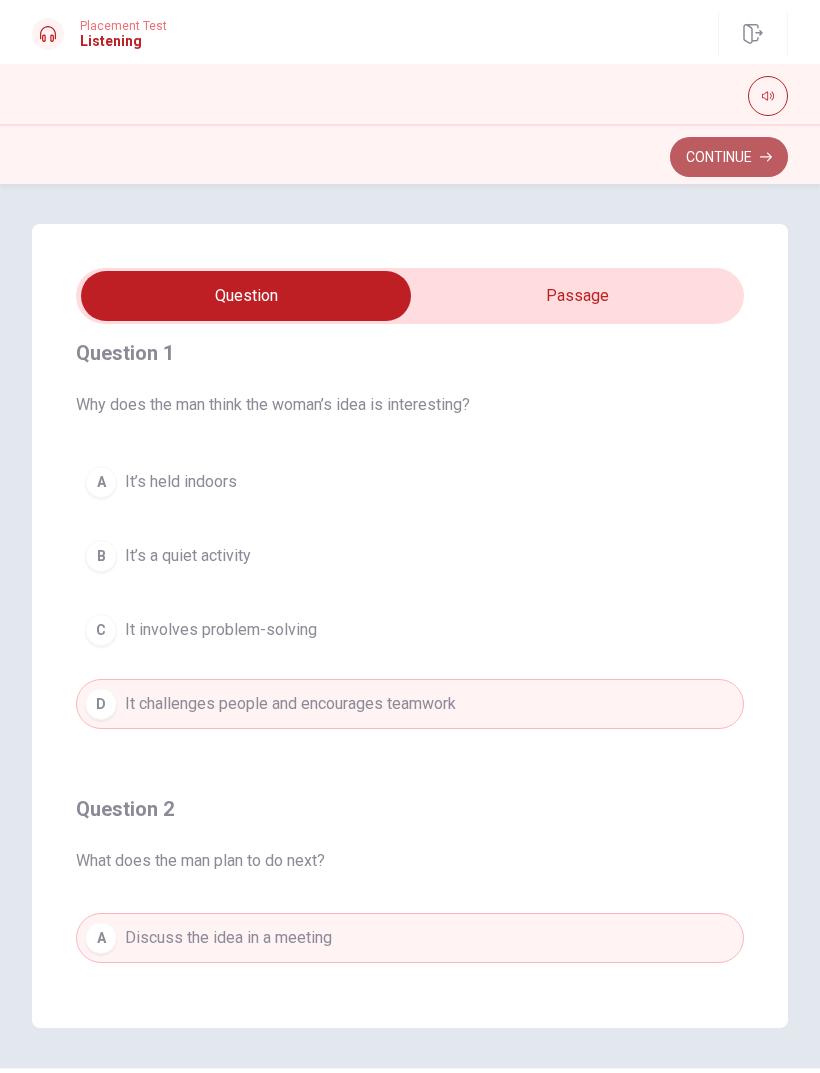 click on "Continue" at bounding box center (729, 157) 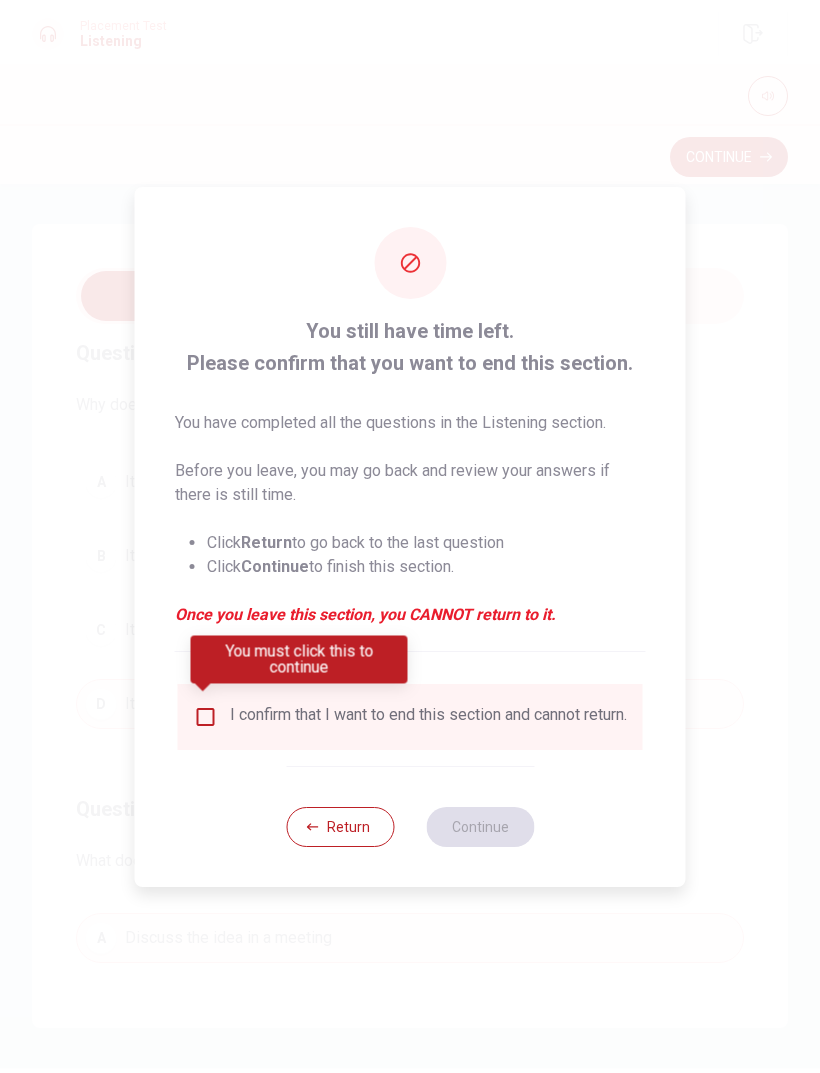 click at bounding box center (206, 717) 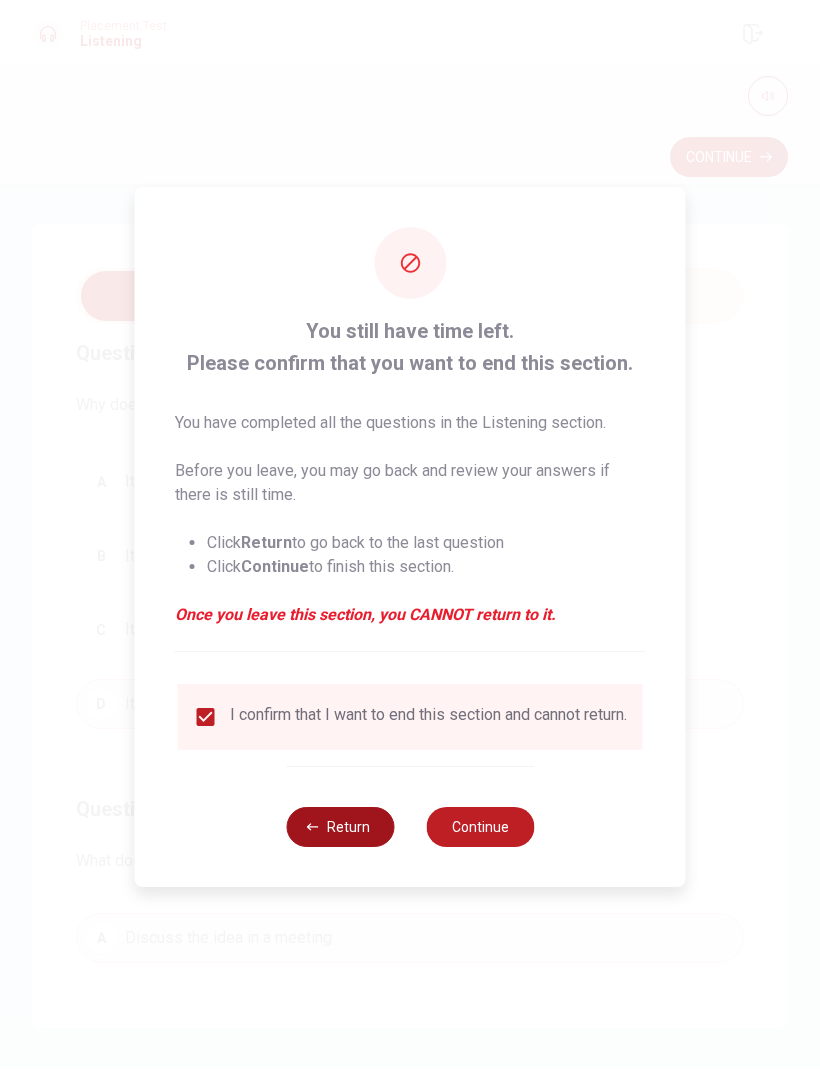 click on "Return" at bounding box center (340, 827) 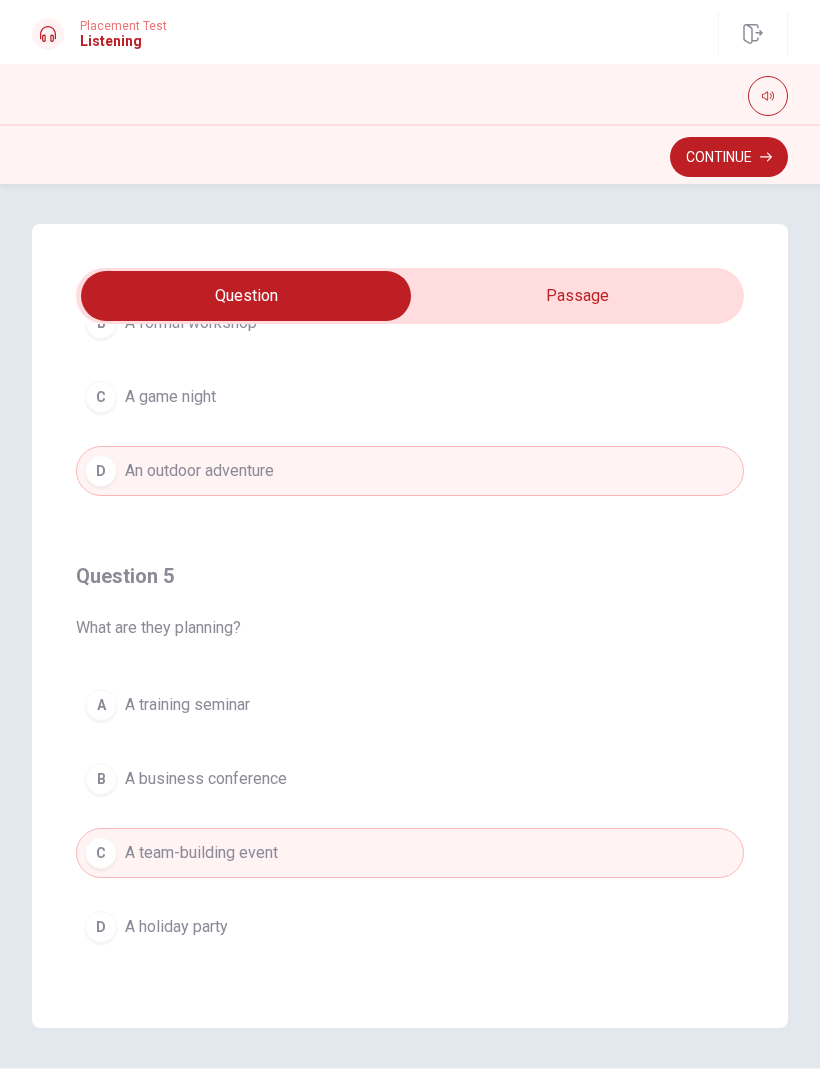 scroll, scrollTop: 1620, scrollLeft: 0, axis: vertical 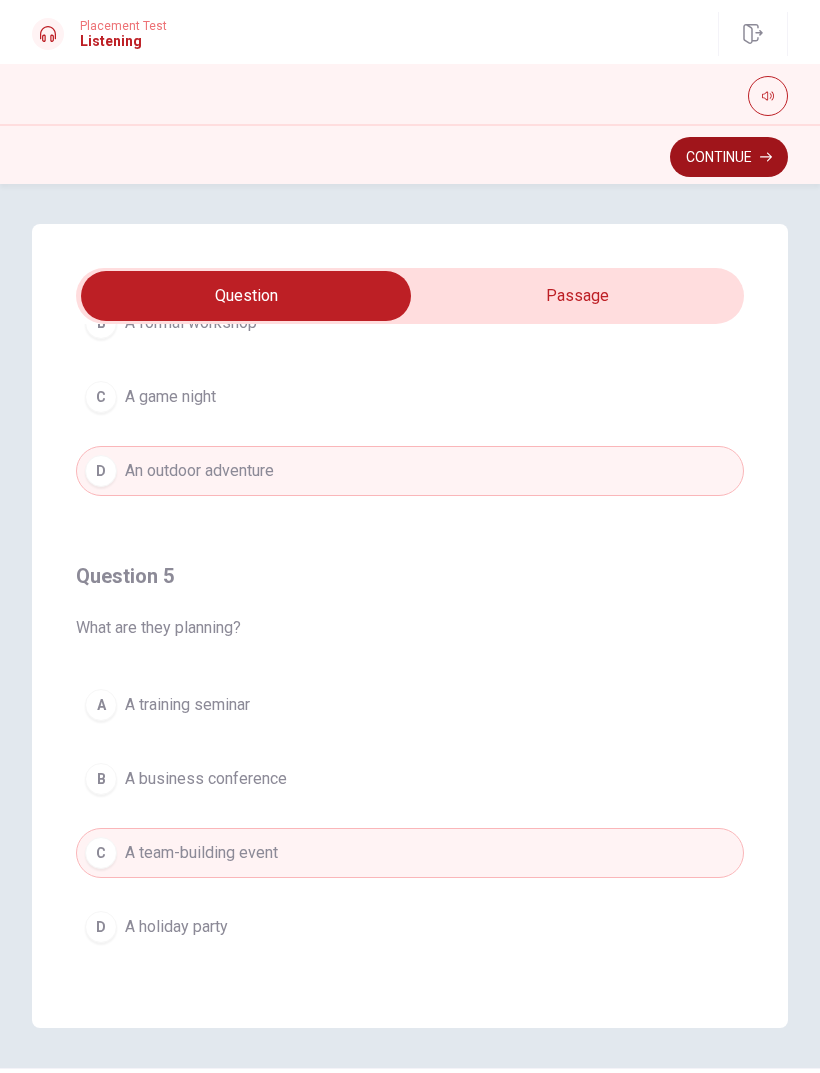 click on "Continue" at bounding box center (729, 157) 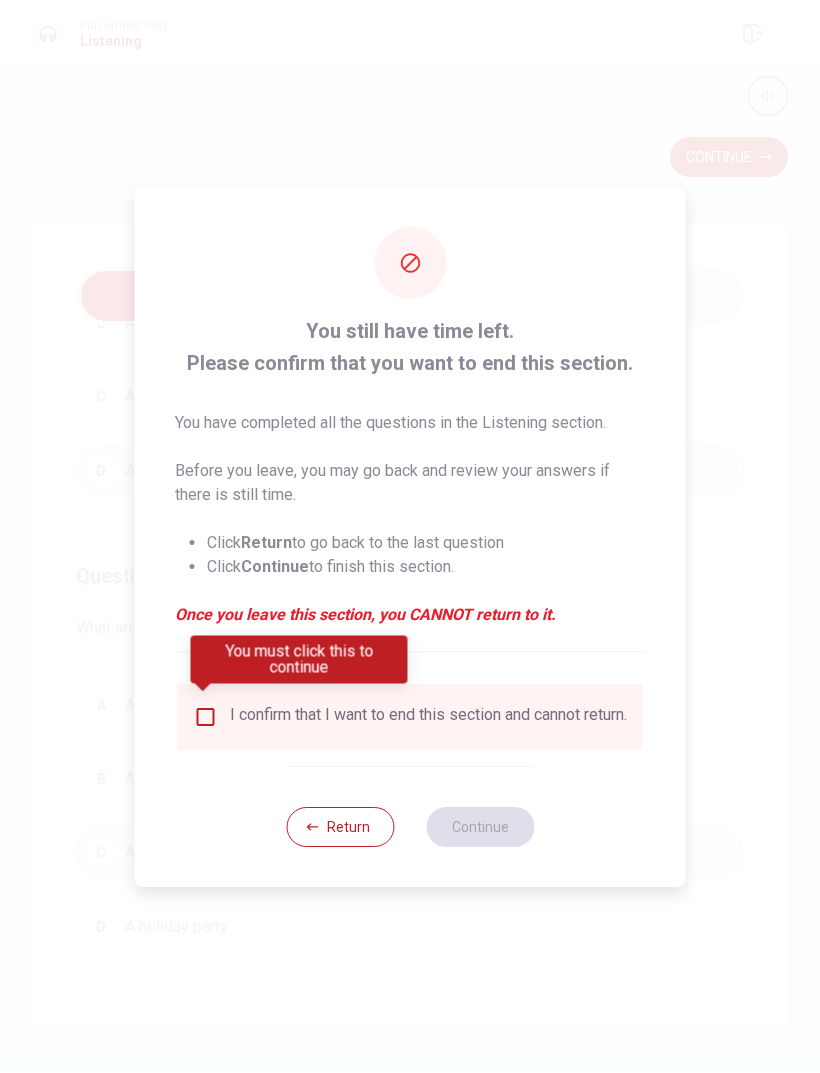 click on "I confirm that I want to end this section and cannot return." at bounding box center [410, 717] 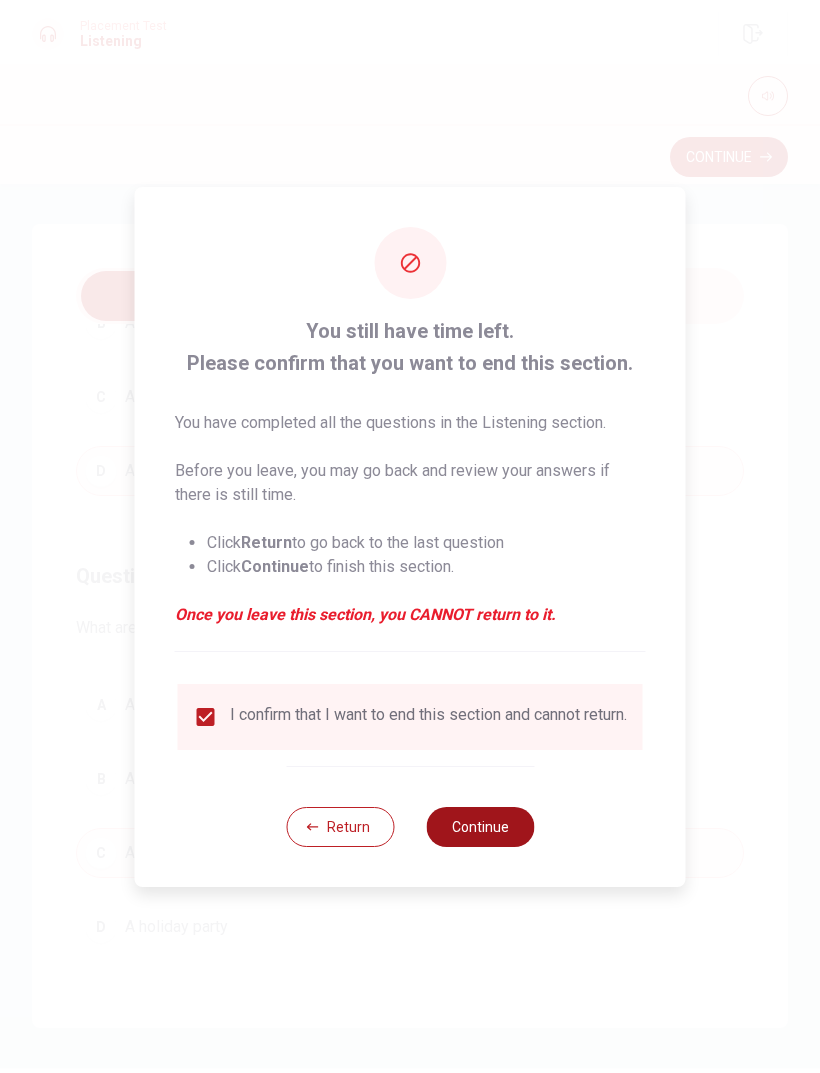 click on "Continue" at bounding box center (480, 827) 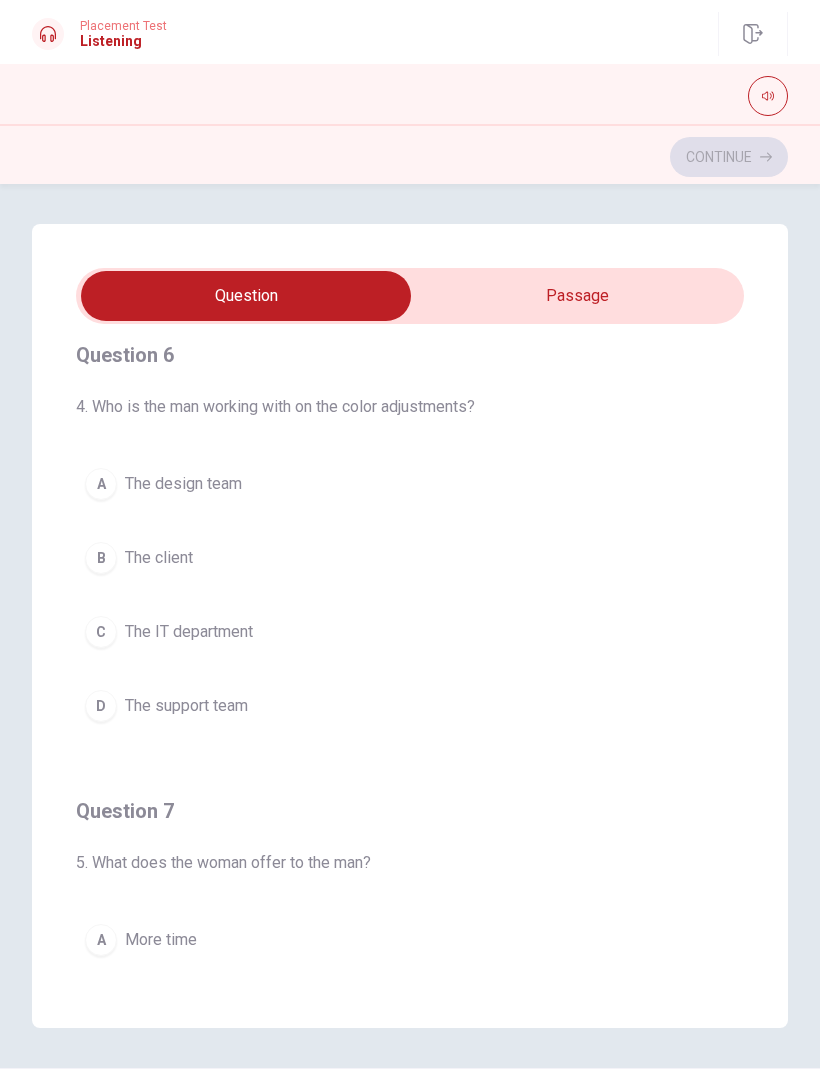 scroll, scrollTop: 31, scrollLeft: 0, axis: vertical 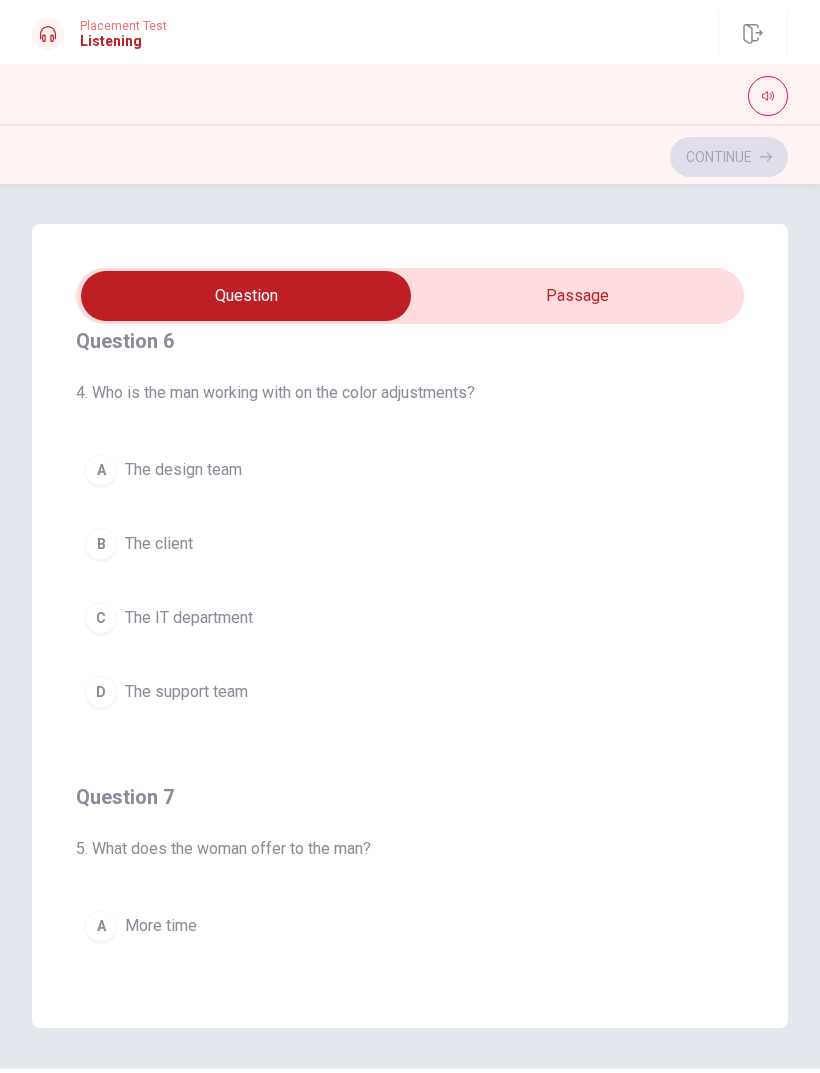type on "22" 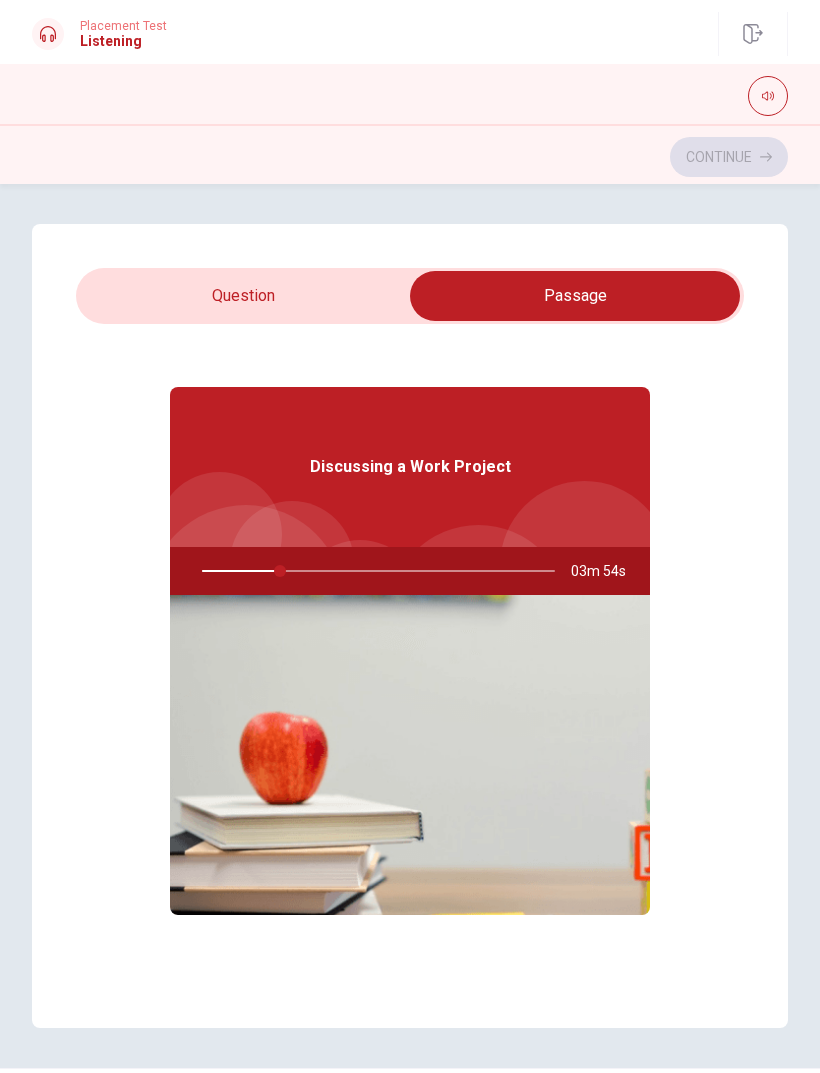 type on "22" 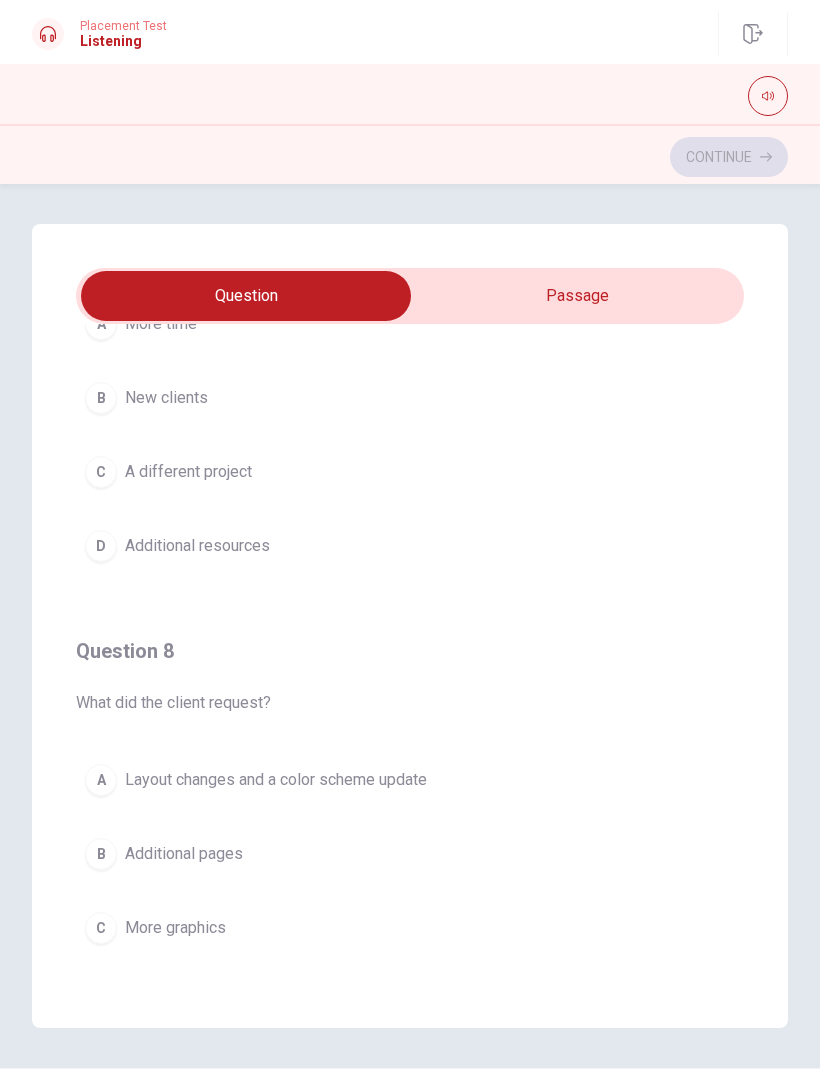scroll, scrollTop: 637, scrollLeft: 0, axis: vertical 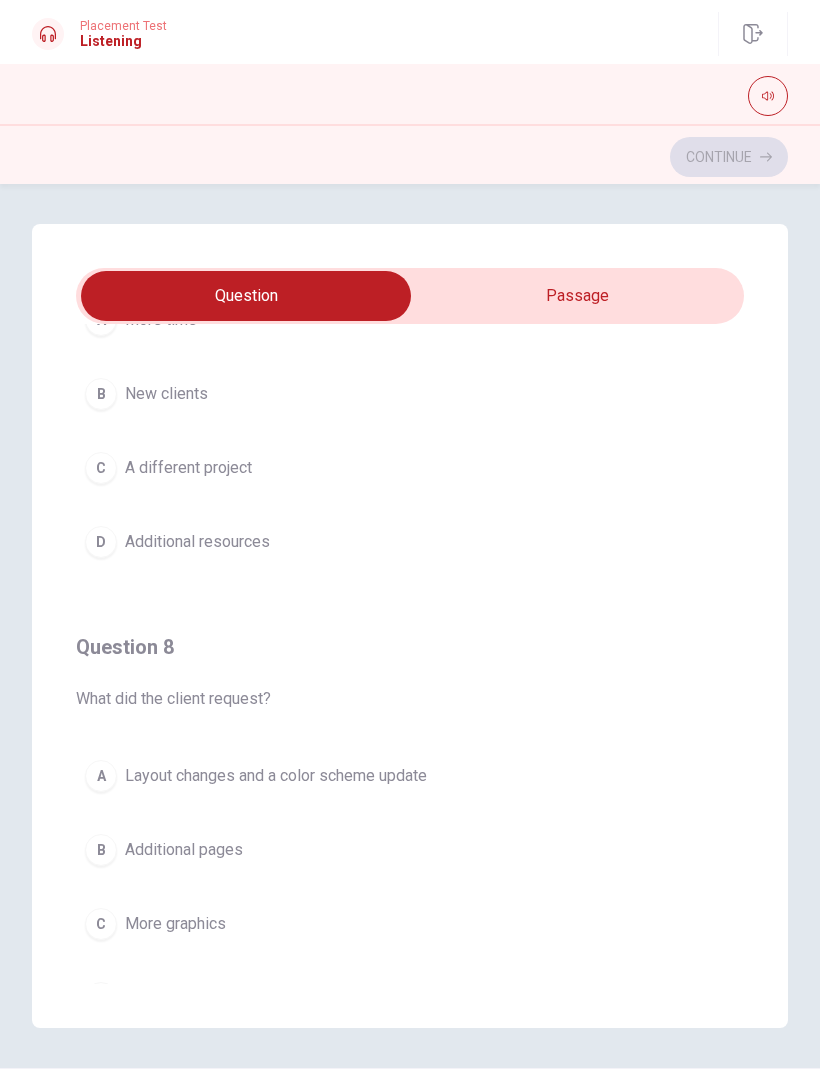 click on "Layout changes and a color scheme update" at bounding box center [276, 776] 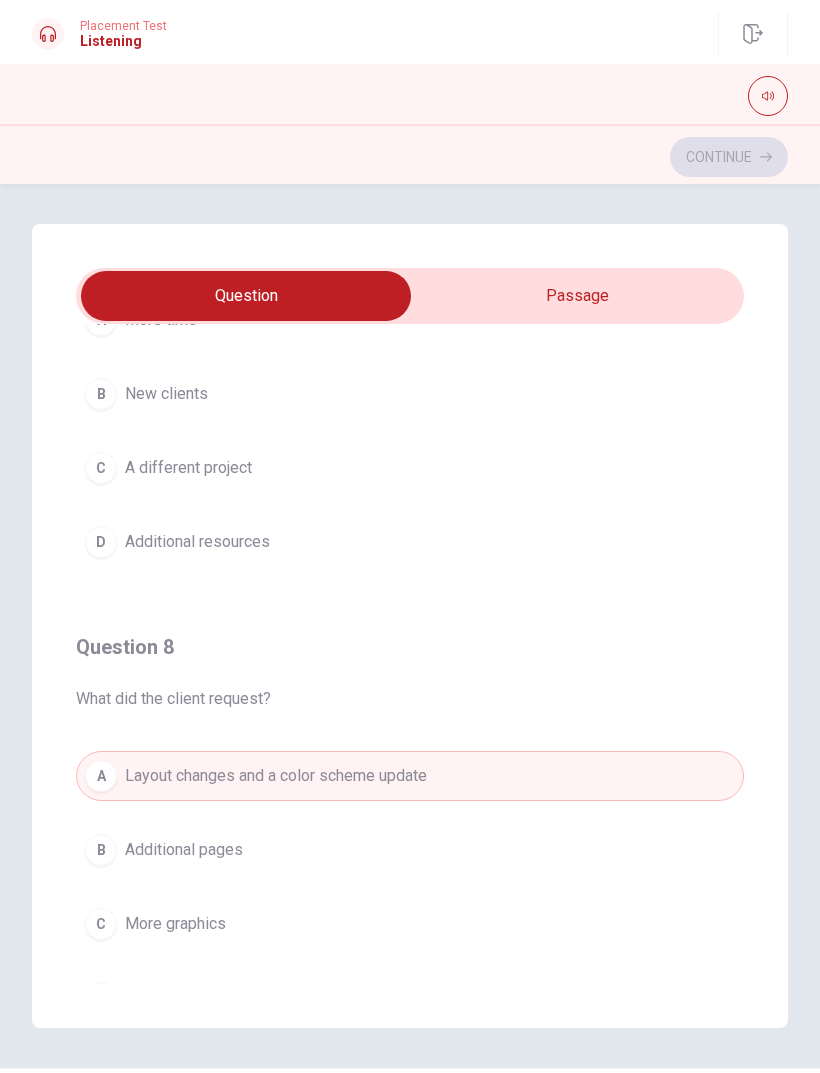 click on "Layout changes and a color scheme update" at bounding box center (276, 776) 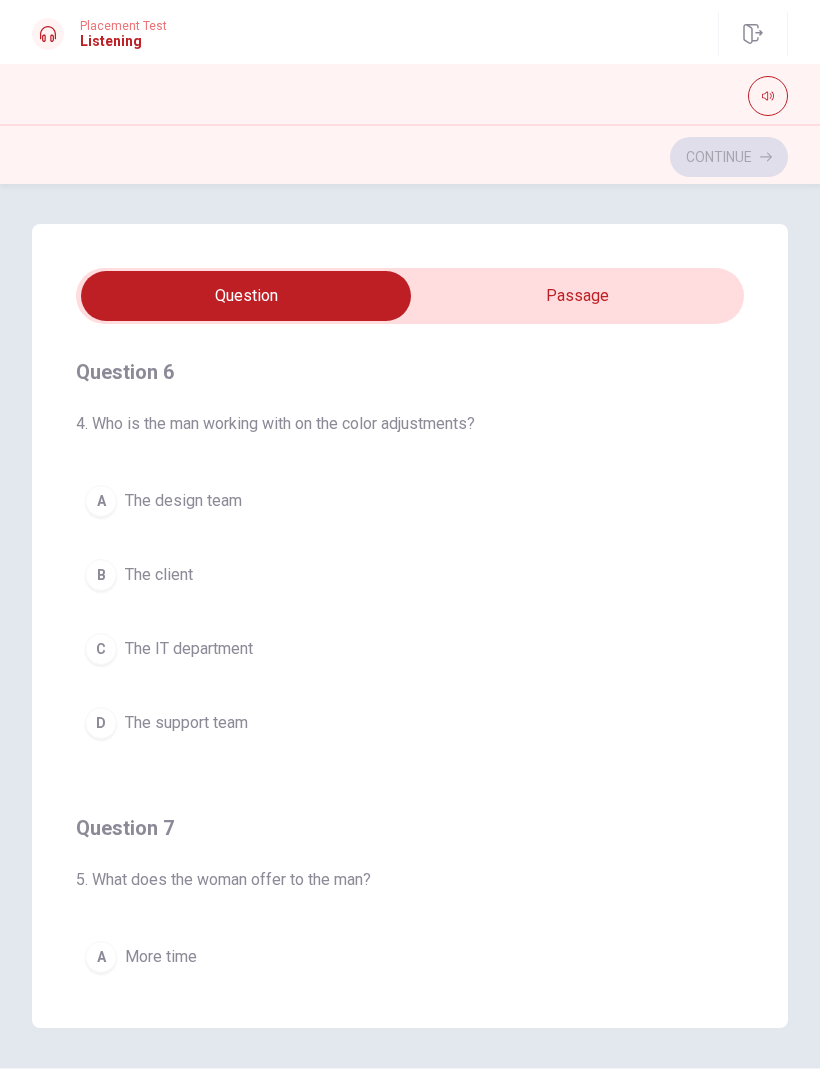 scroll, scrollTop: 0, scrollLeft: 0, axis: both 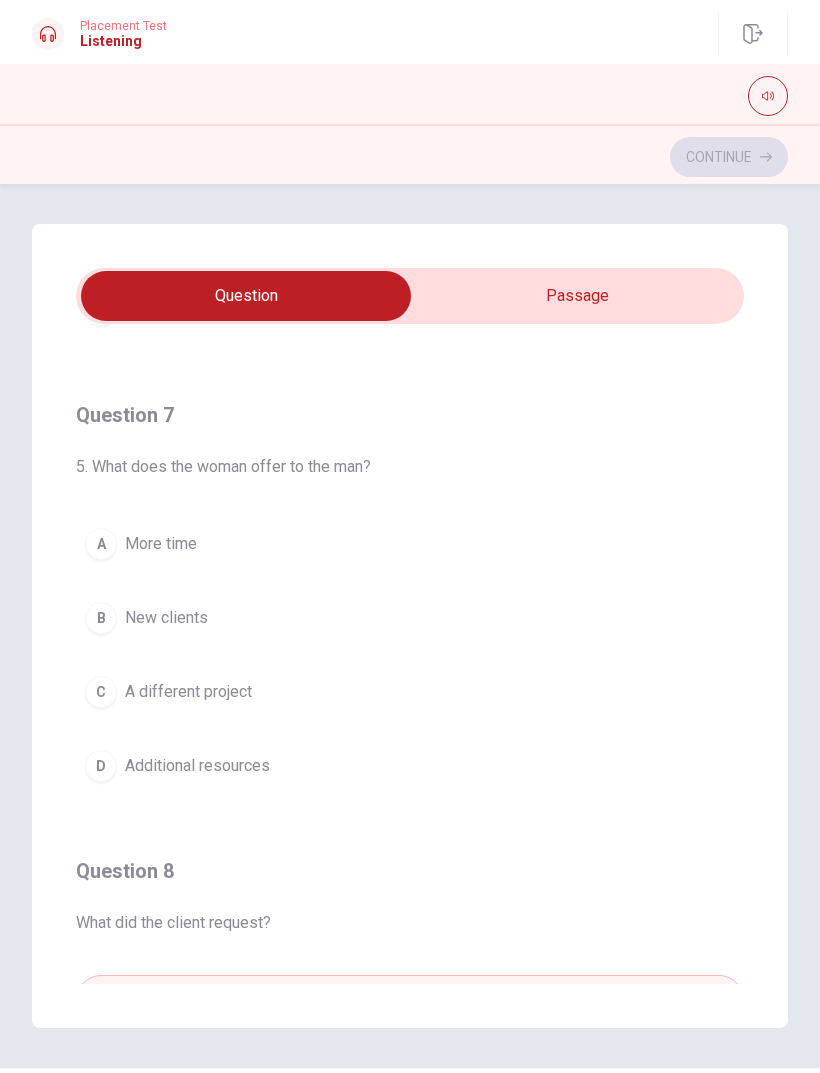 click on "Additional resources" at bounding box center (197, 766) 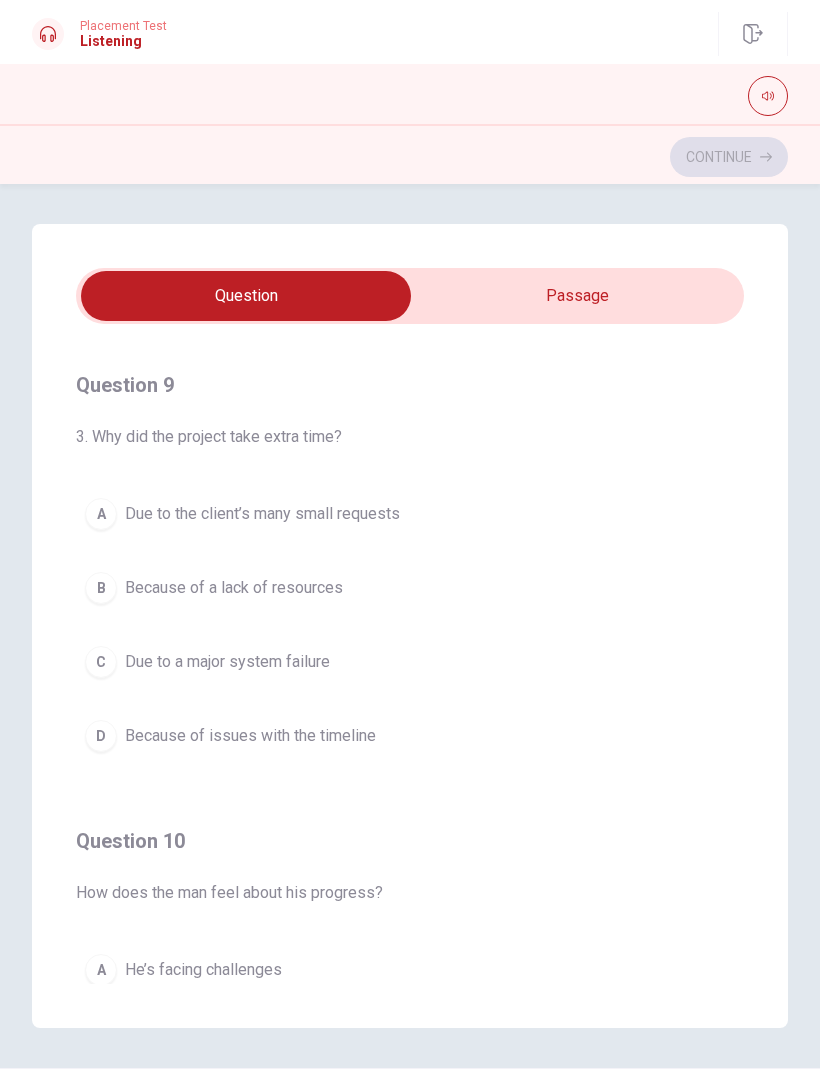 scroll, scrollTop: 1357, scrollLeft: 0, axis: vertical 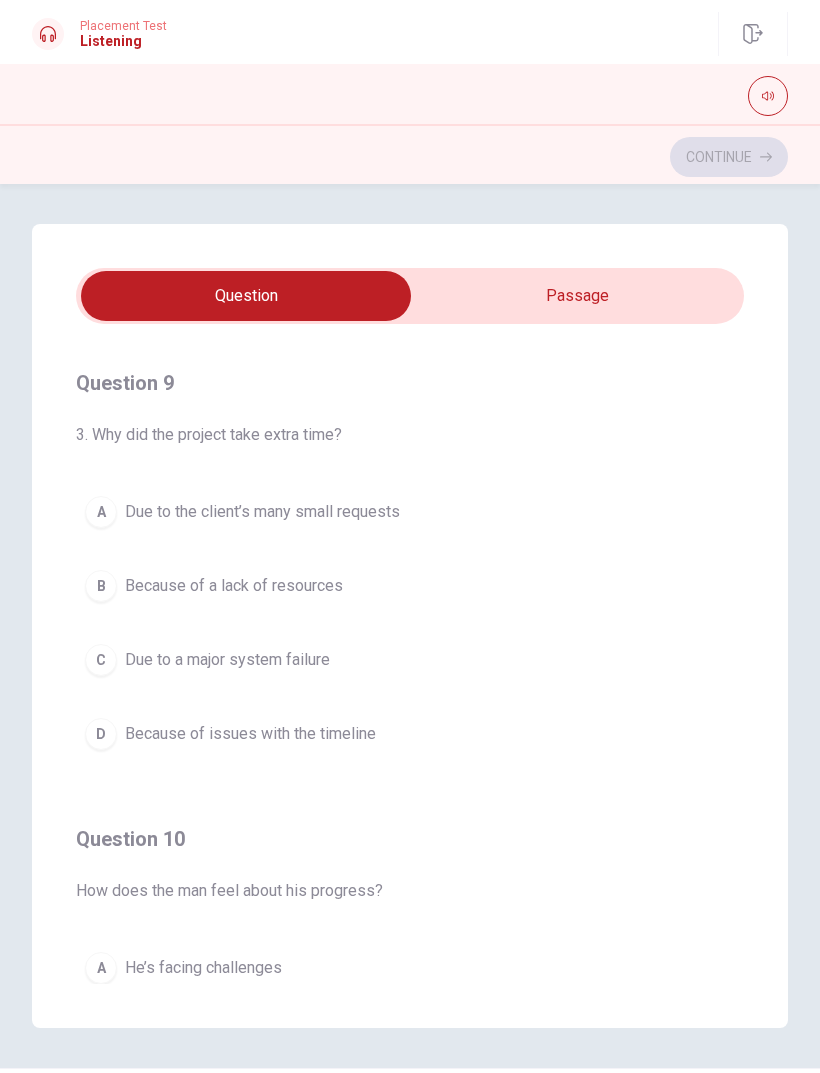 click on "C Due to a major system failure" at bounding box center (410, 660) 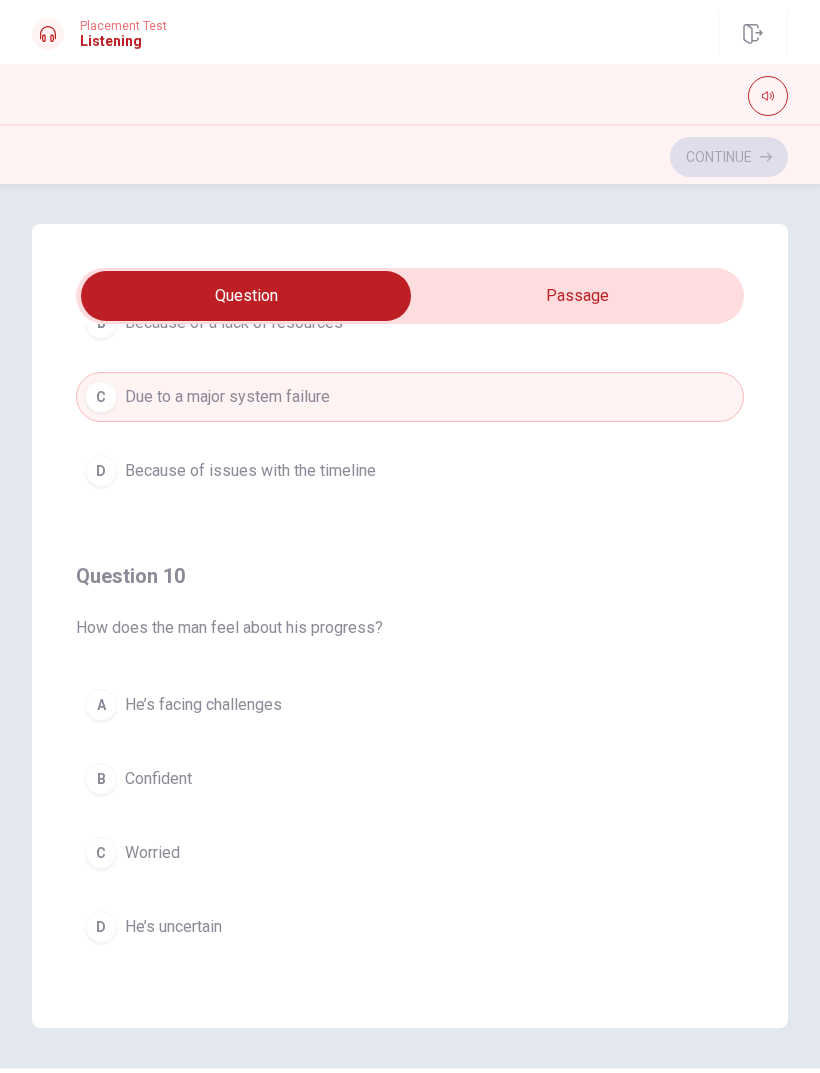 scroll, scrollTop: 1620, scrollLeft: 0, axis: vertical 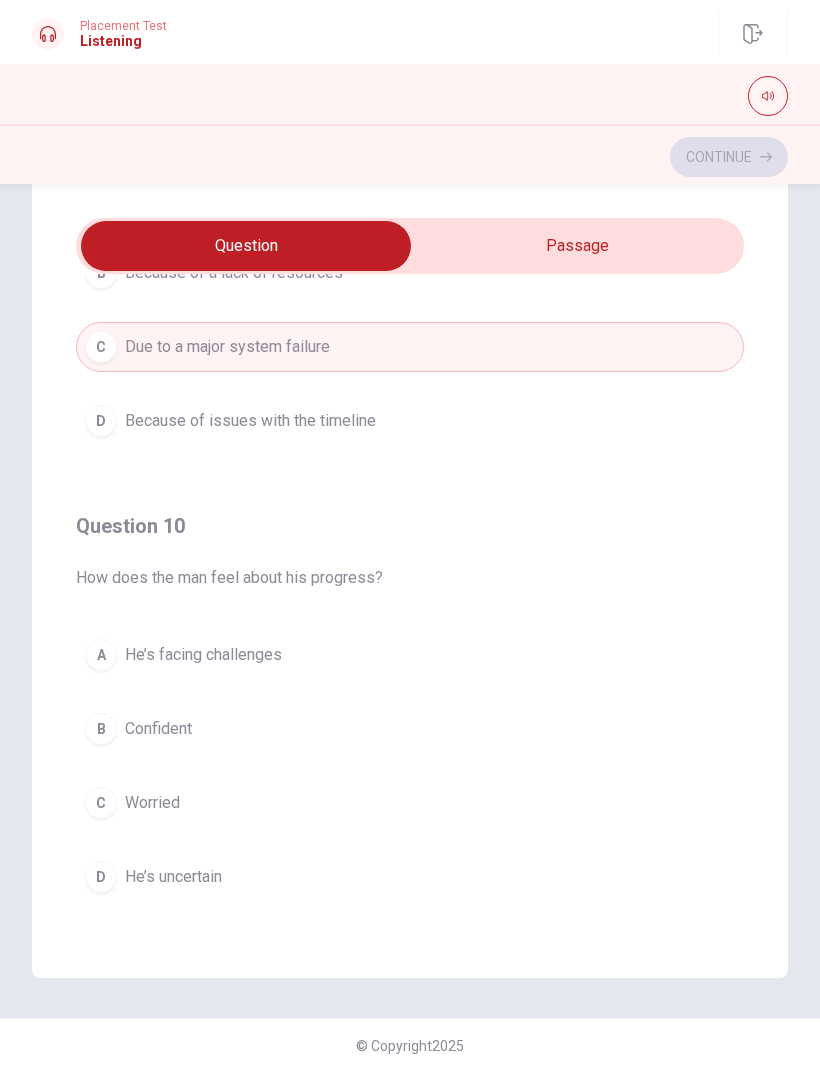 click on "A He’s facing challenges" at bounding box center (410, 655) 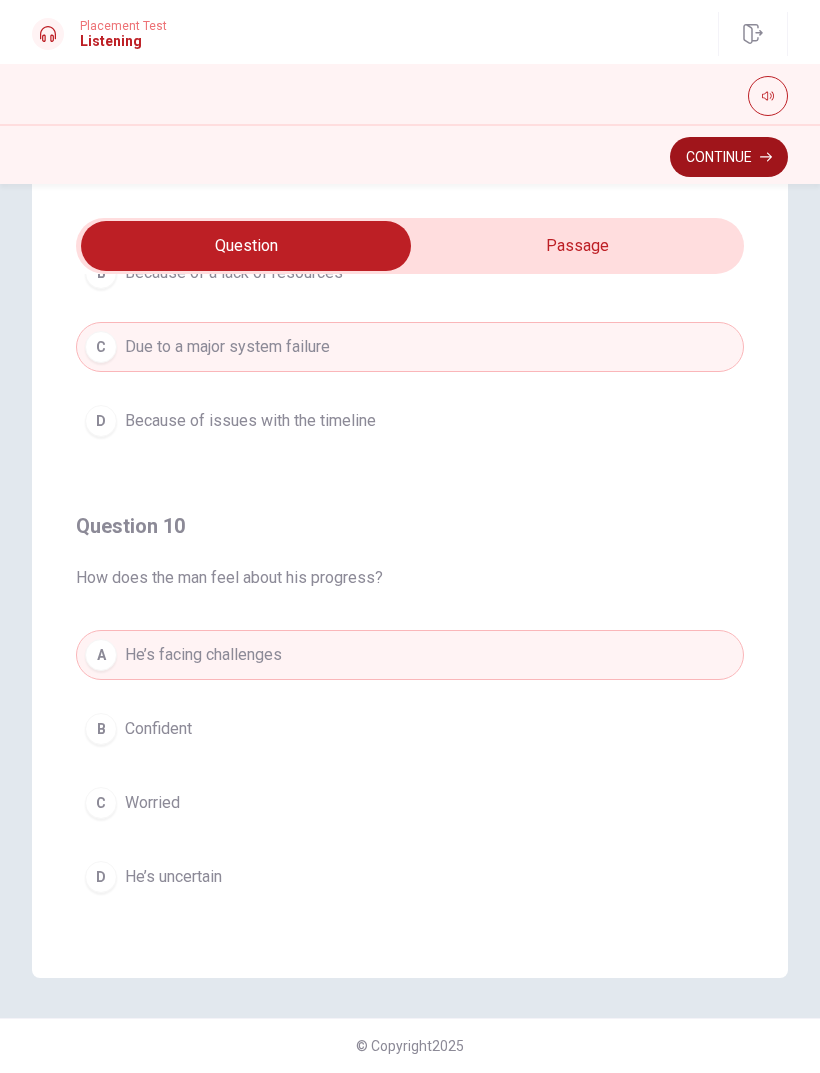 click on "Continue" at bounding box center (729, 157) 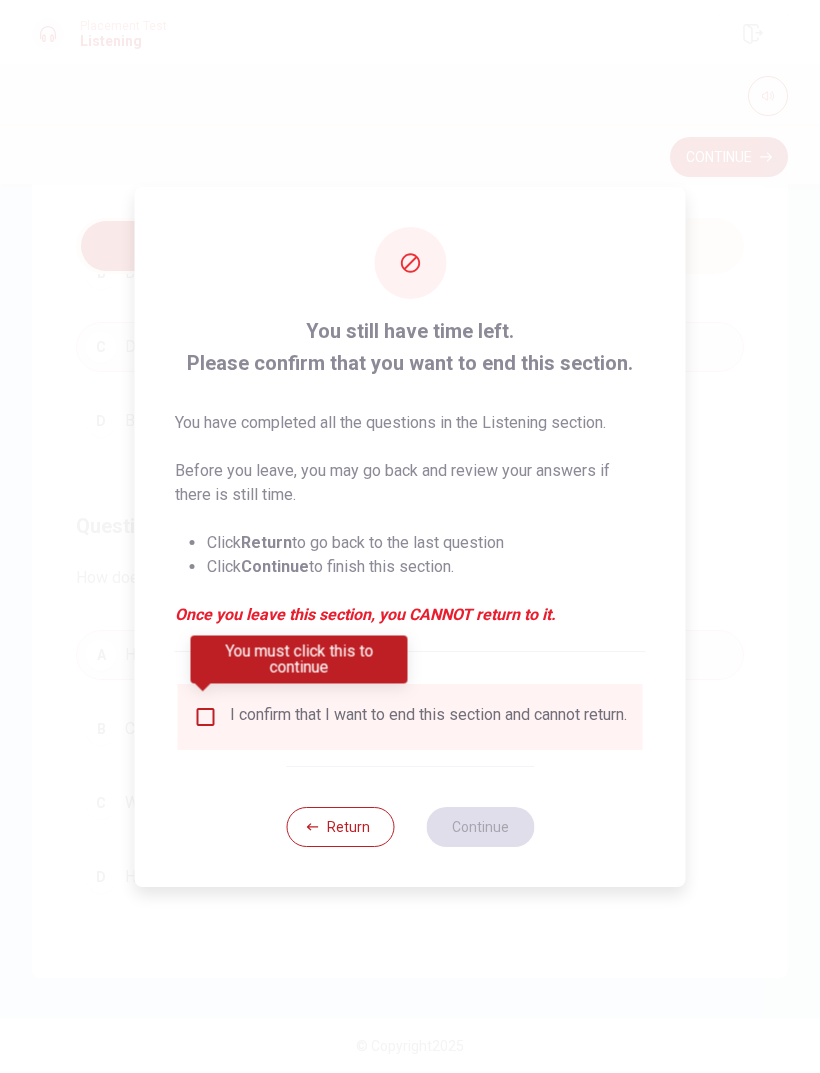 click at bounding box center [206, 717] 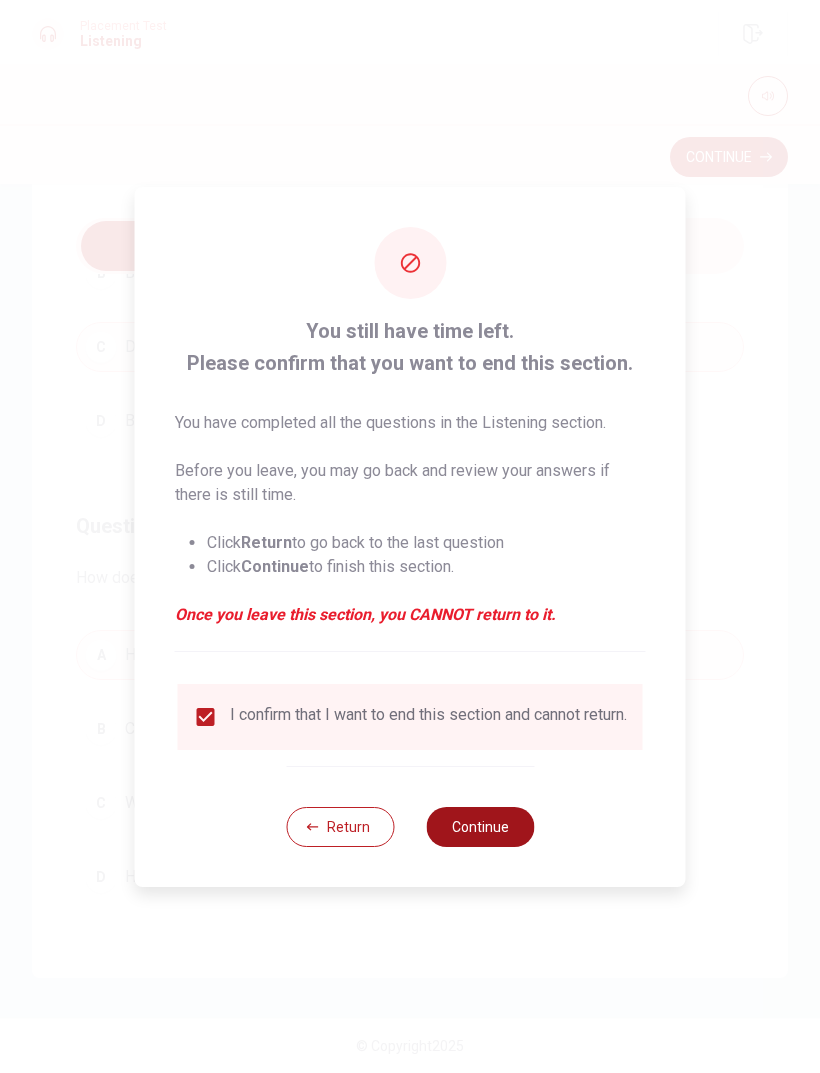 click on "Continue" at bounding box center (480, 827) 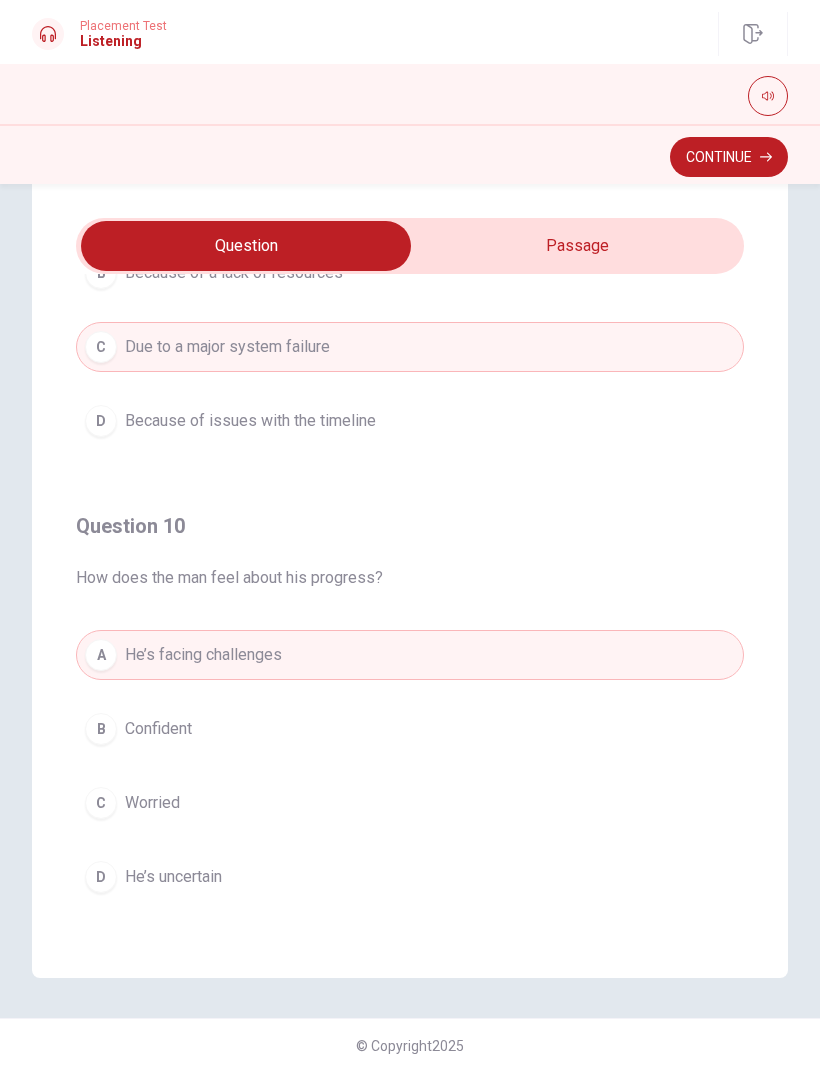 scroll, scrollTop: 1620, scrollLeft: 0, axis: vertical 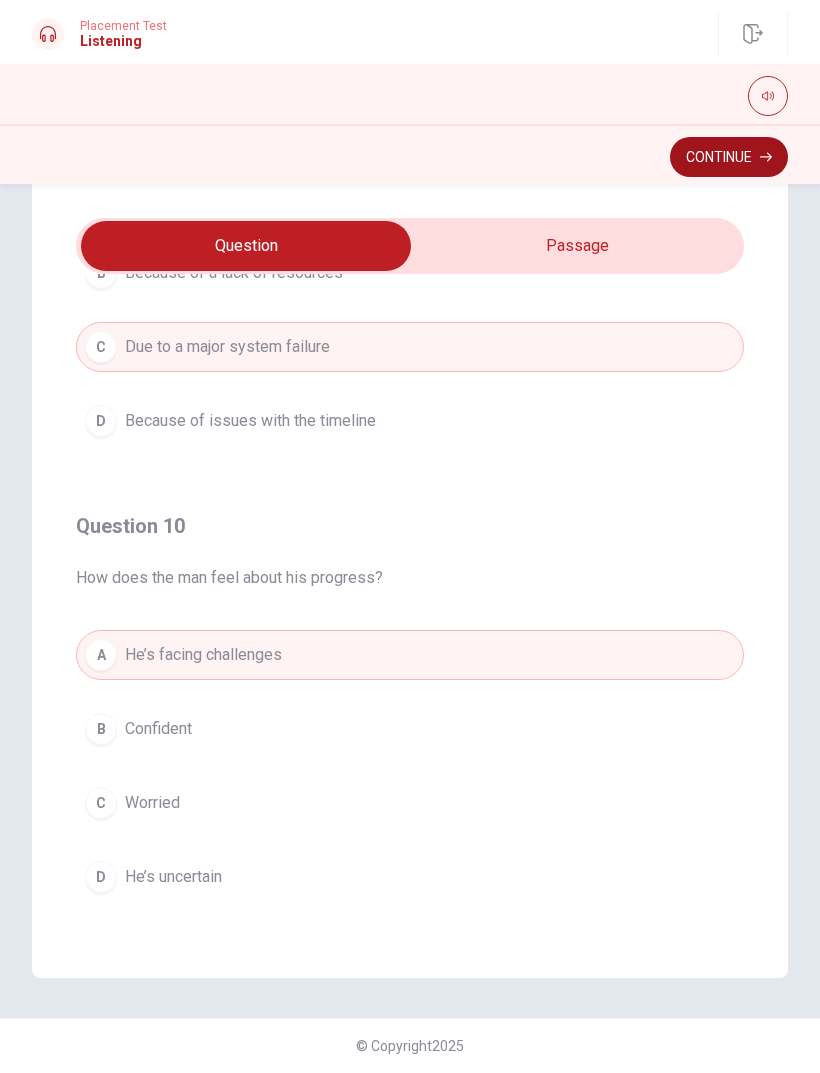 click 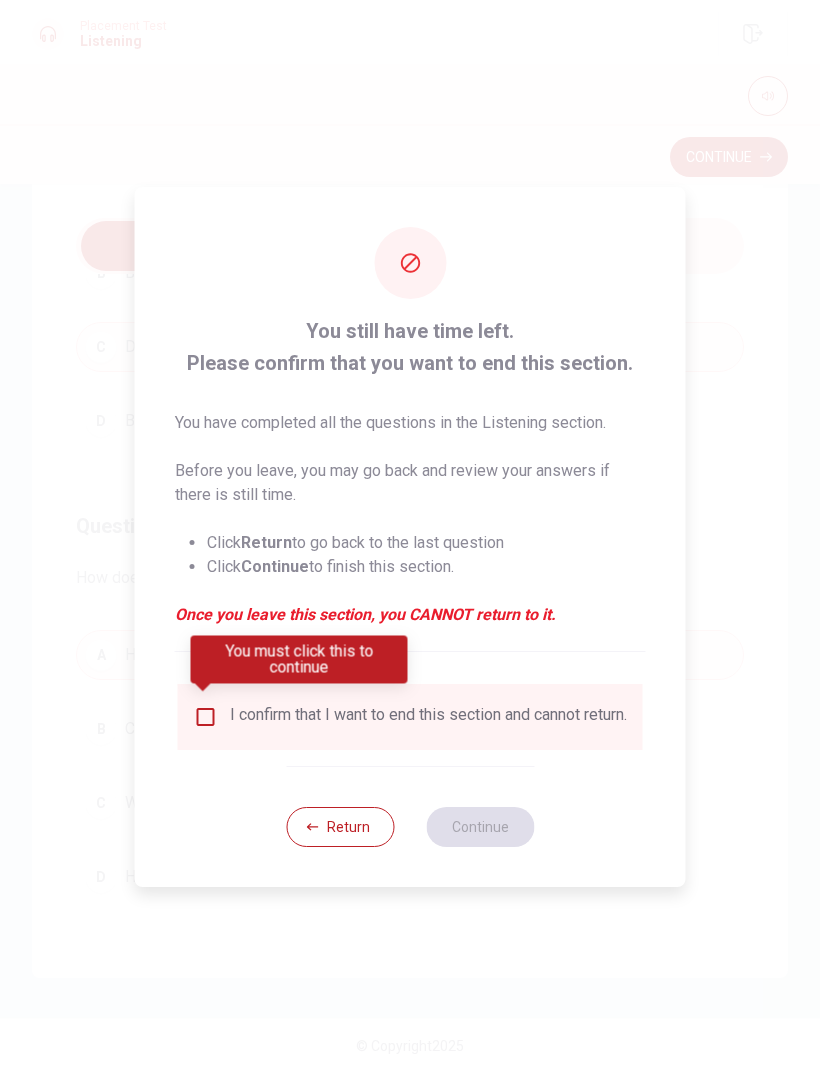 click at bounding box center [206, 717] 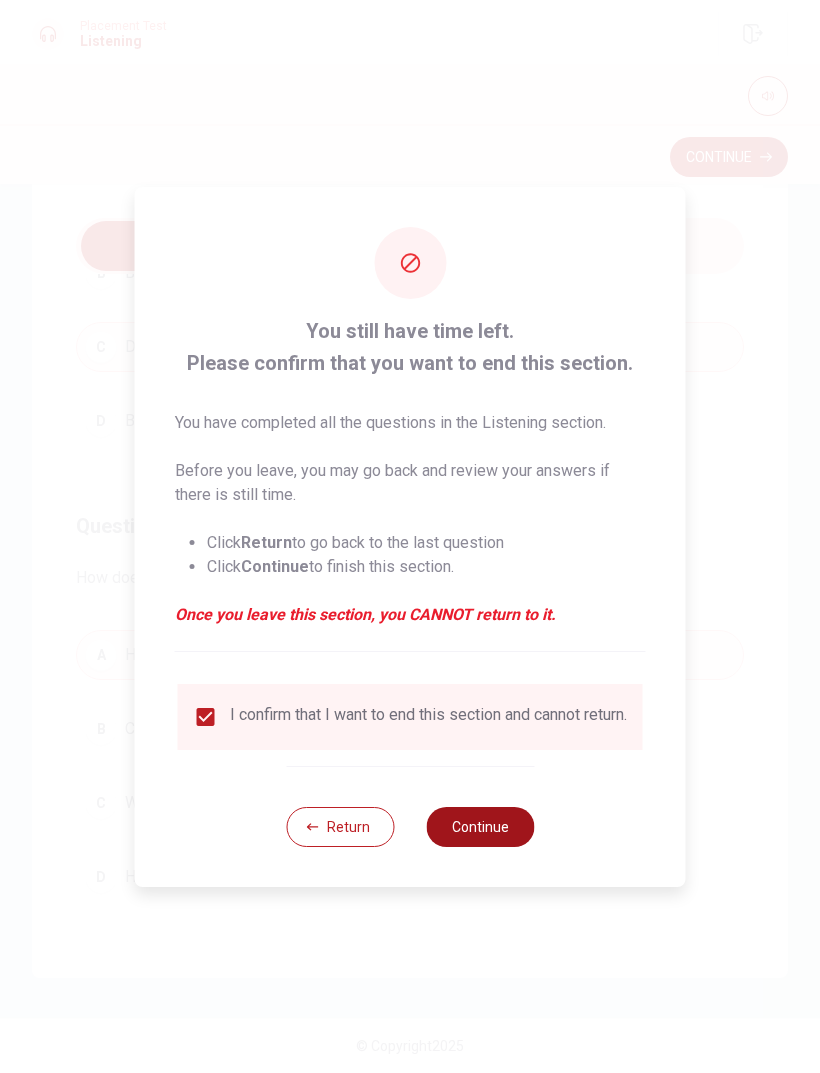 click on "Continue" at bounding box center (480, 827) 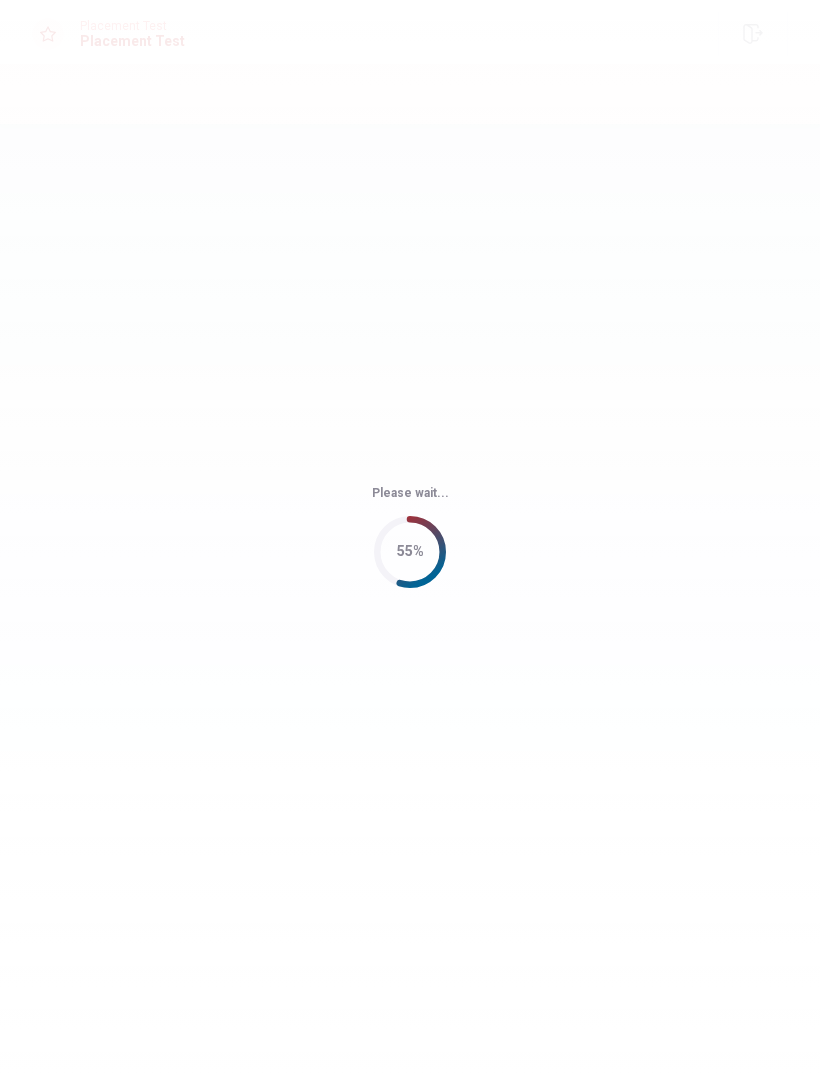 scroll, scrollTop: 0, scrollLeft: 0, axis: both 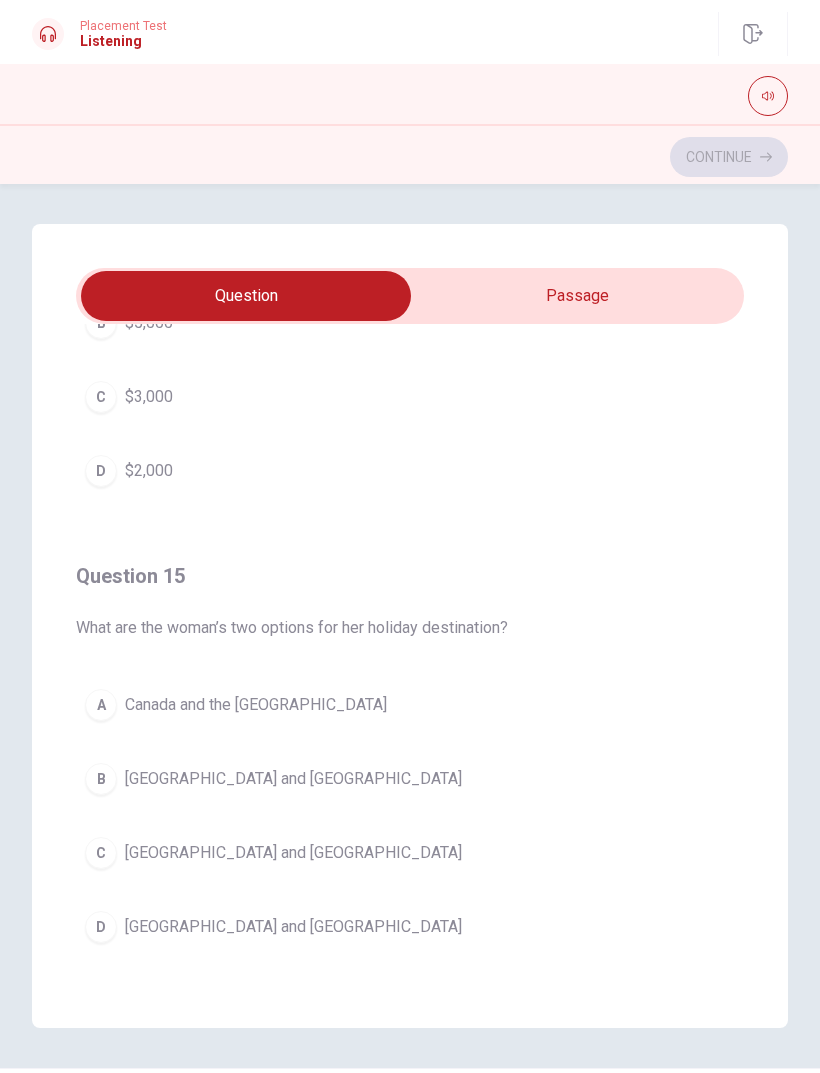 click on "B" at bounding box center [101, 779] 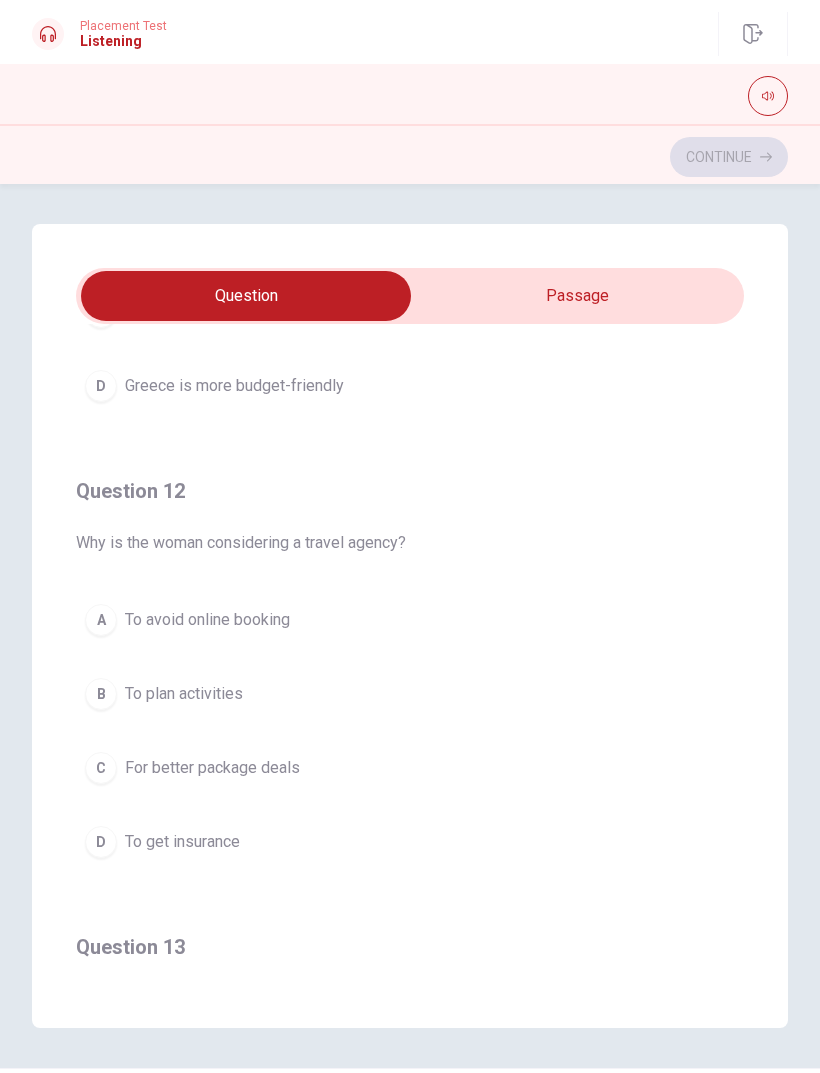 scroll, scrollTop: 338, scrollLeft: 0, axis: vertical 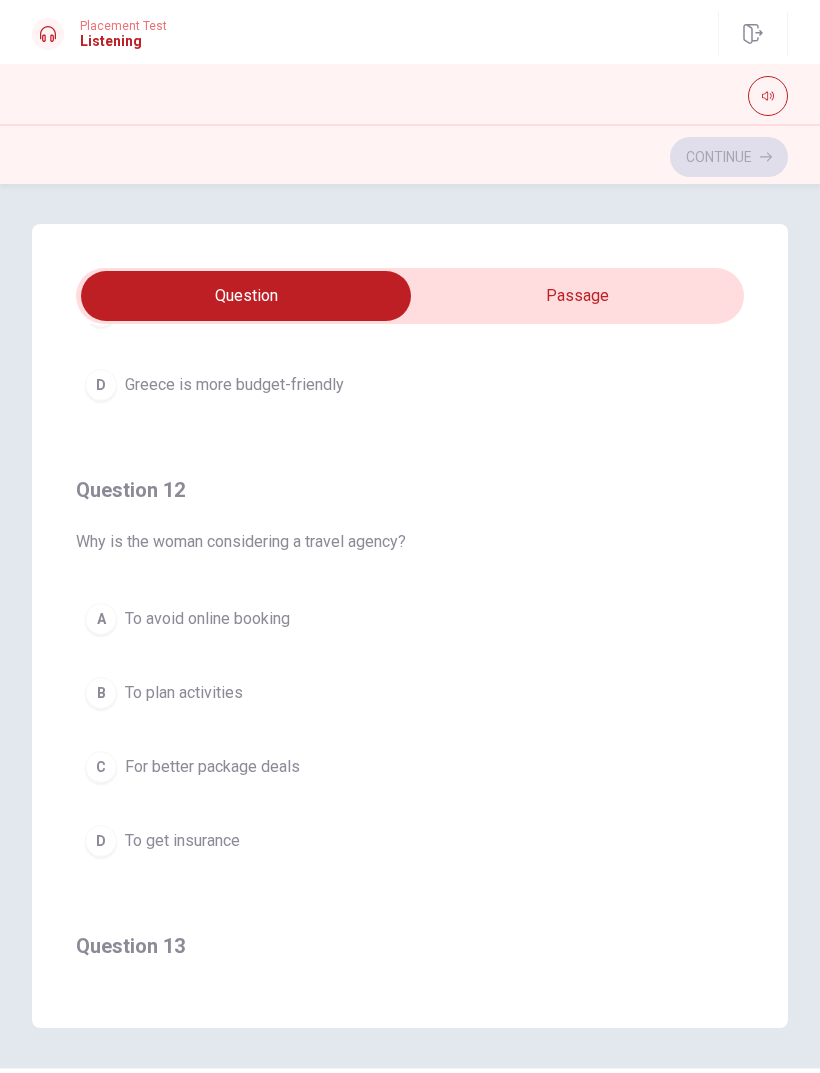 click on "C For better package deals" at bounding box center (410, 767) 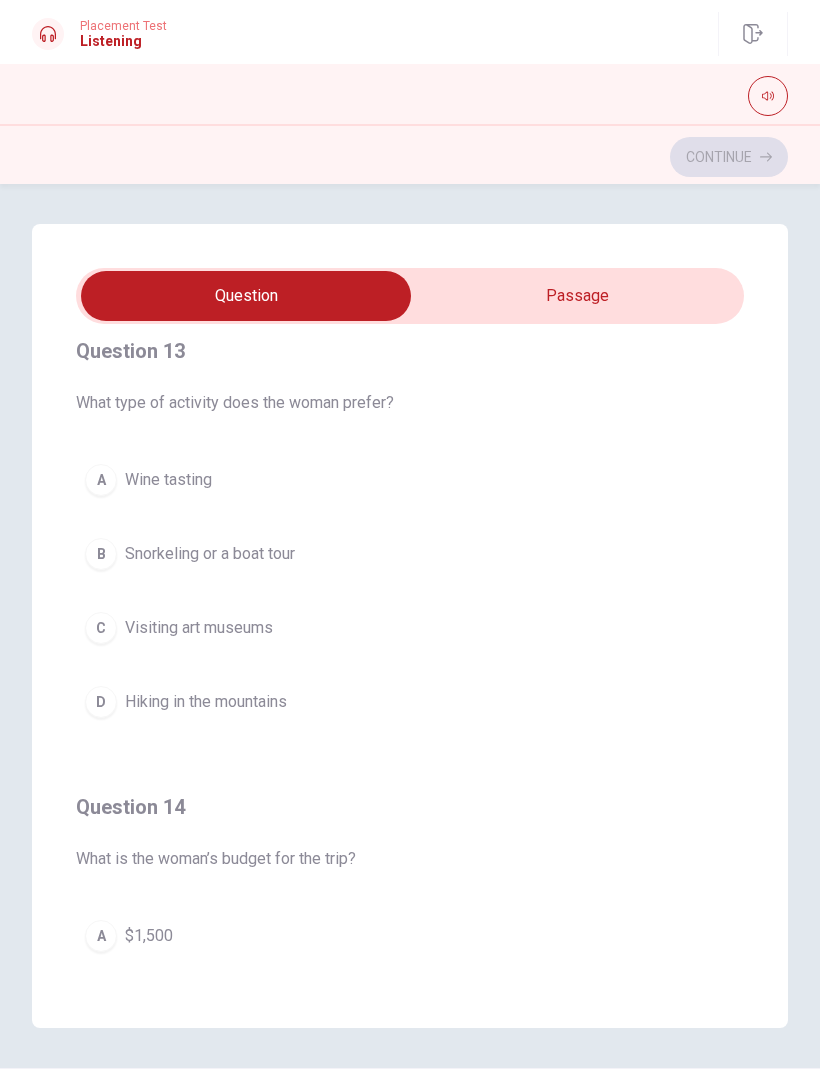scroll, scrollTop: 936, scrollLeft: 0, axis: vertical 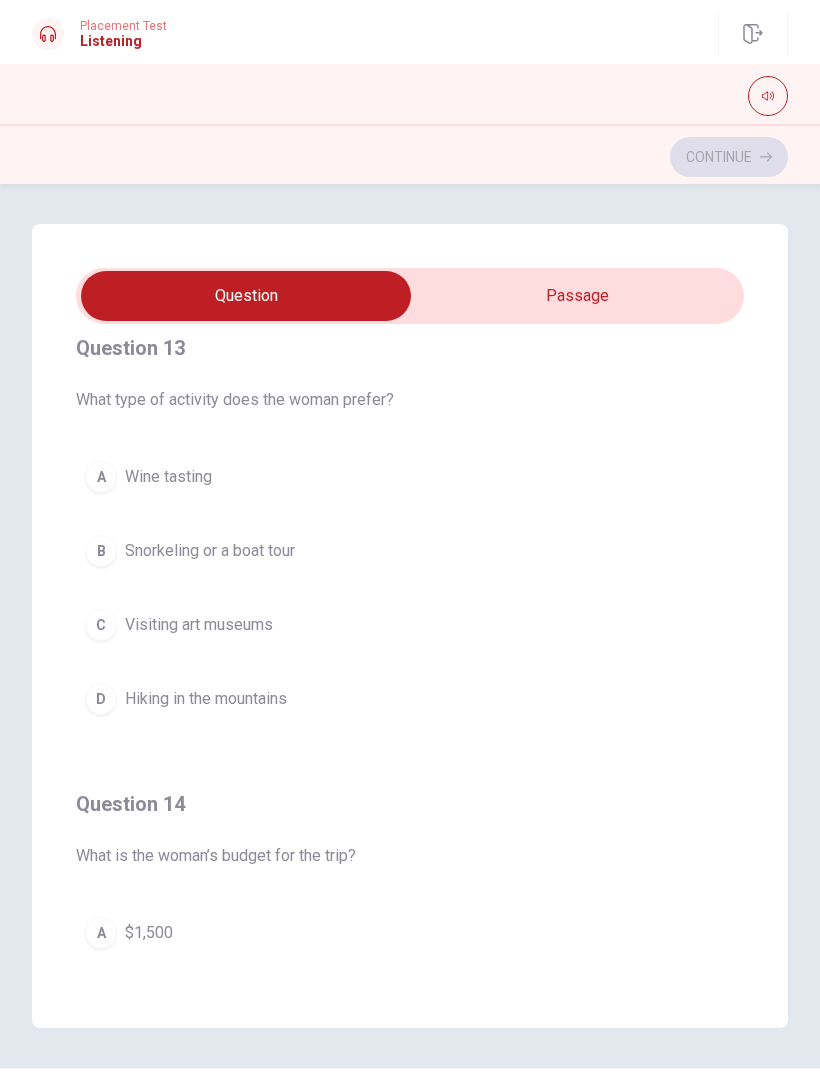 click on "B Snorkeling or a boat tour" at bounding box center (410, 551) 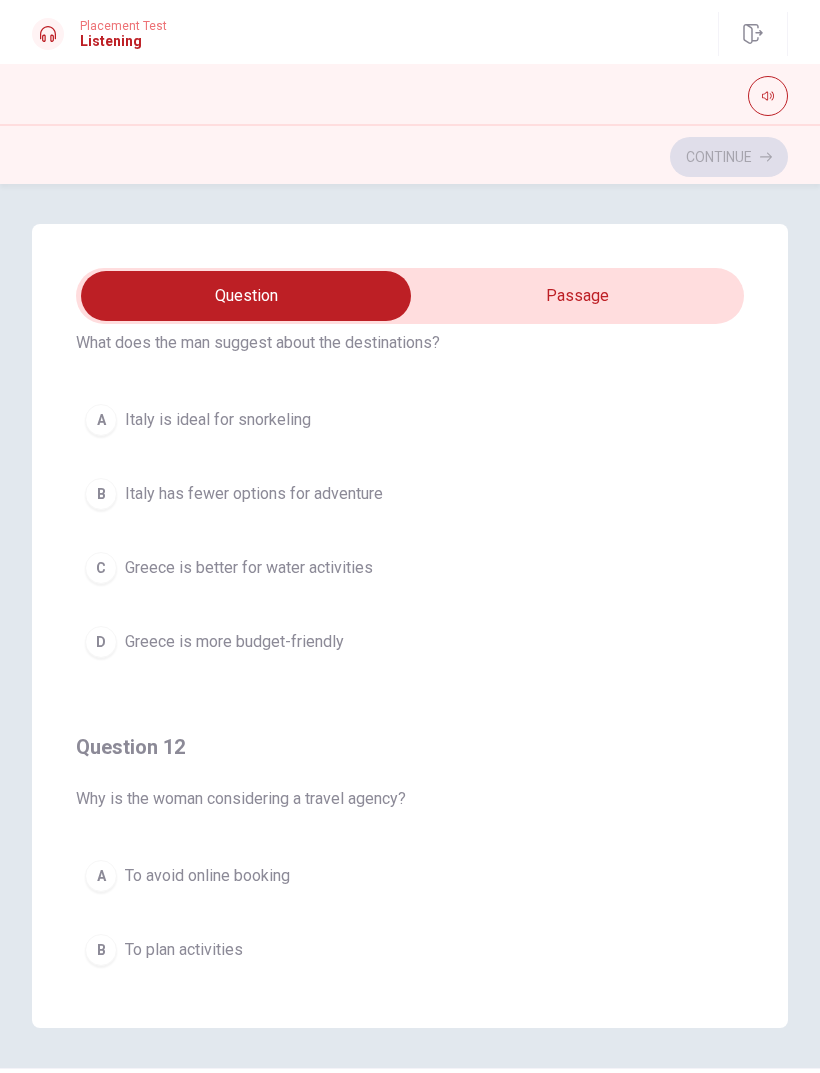 scroll, scrollTop: 51, scrollLeft: 0, axis: vertical 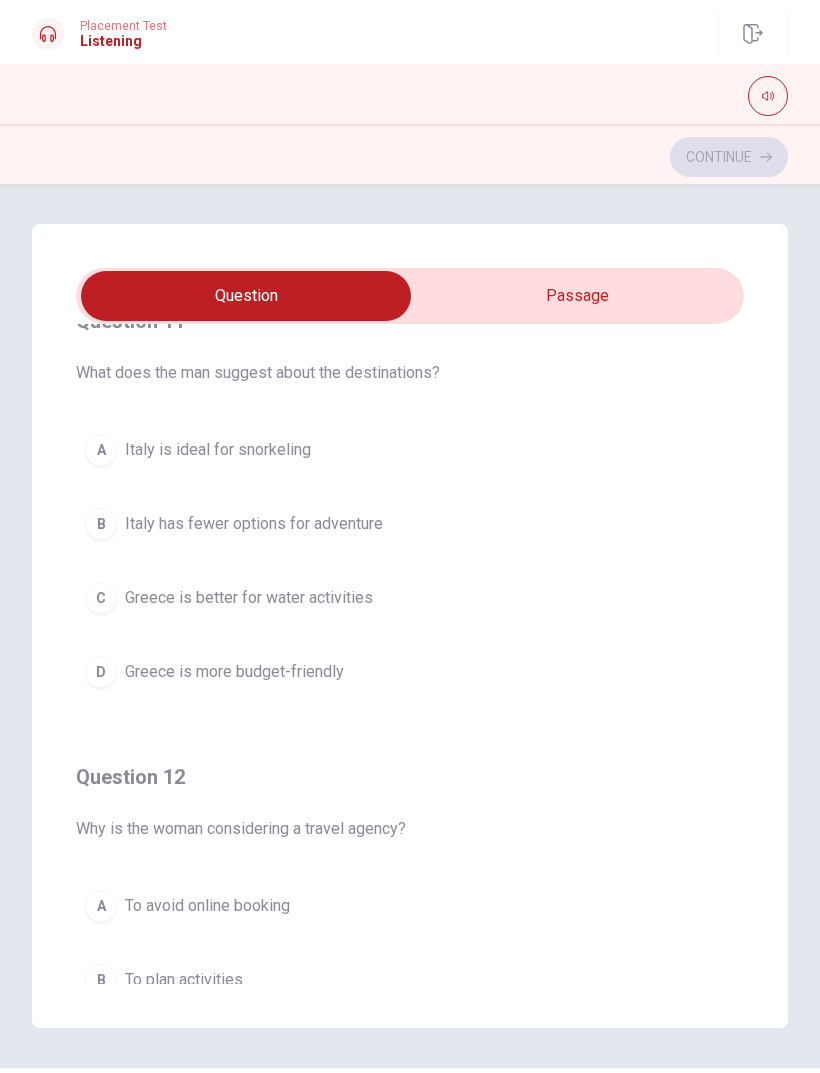 click on "C Greece is better for water activities" at bounding box center [410, 598] 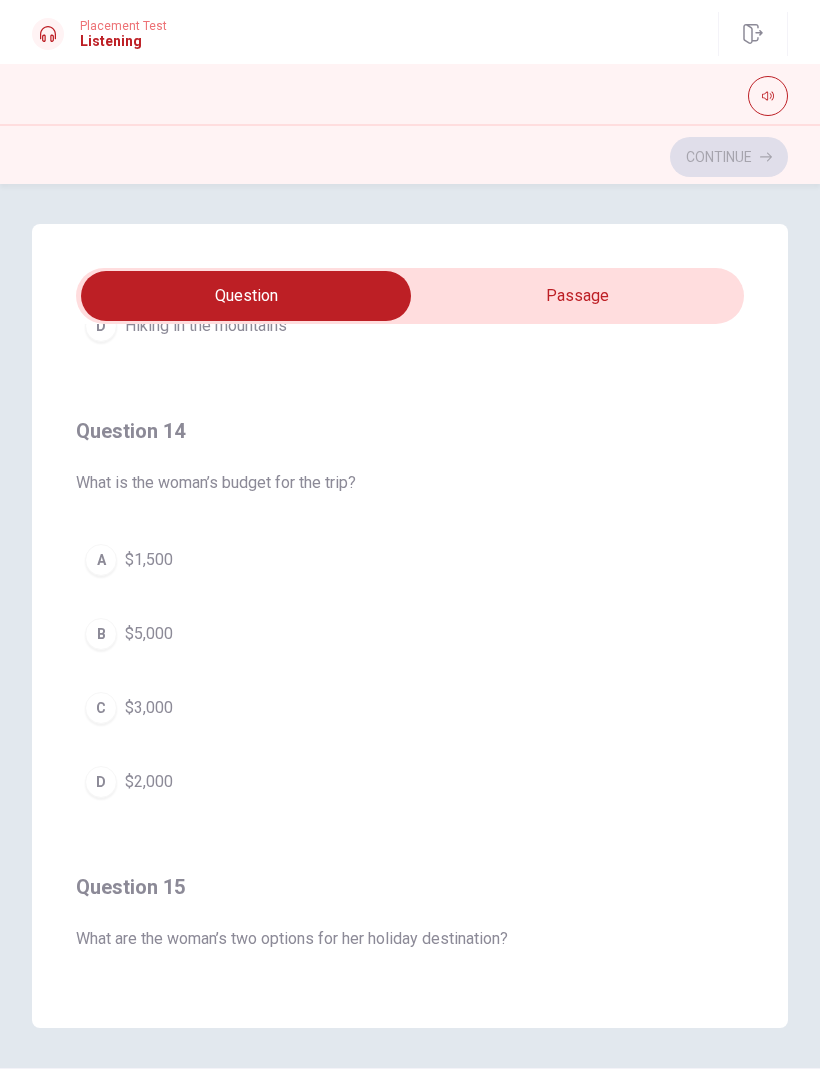 scroll, scrollTop: 1308, scrollLeft: 0, axis: vertical 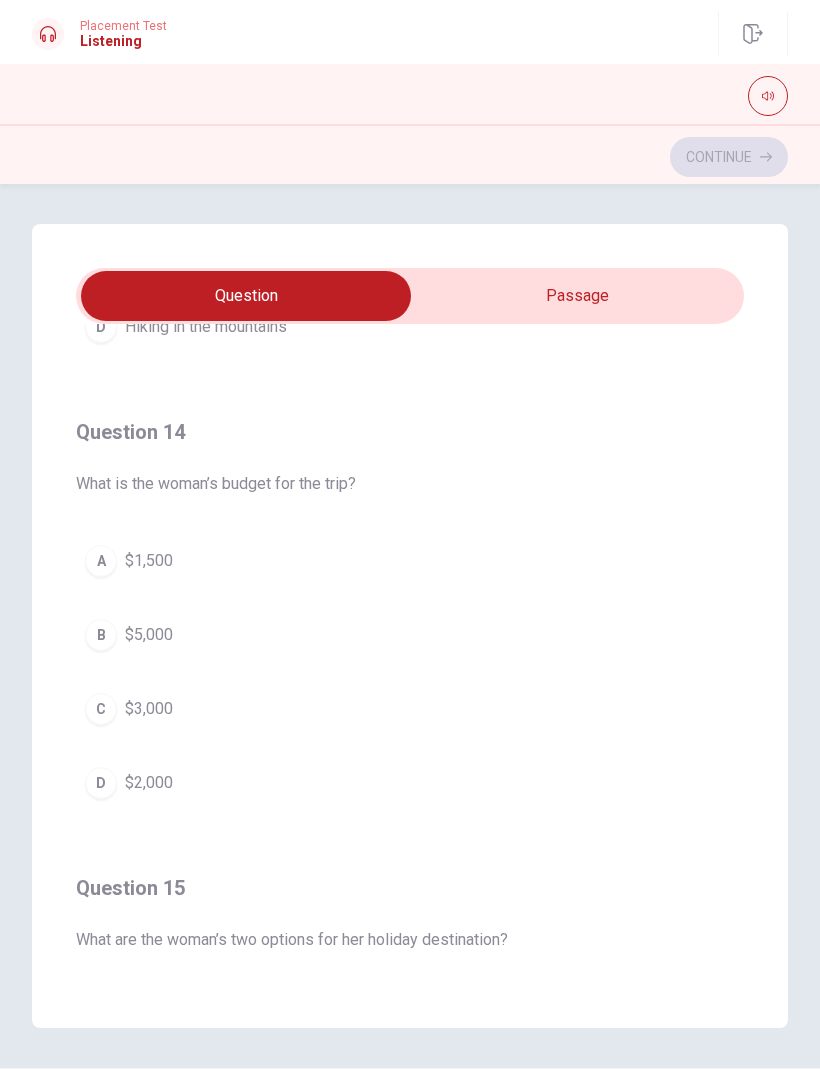 click on "D $2,000" at bounding box center [410, 783] 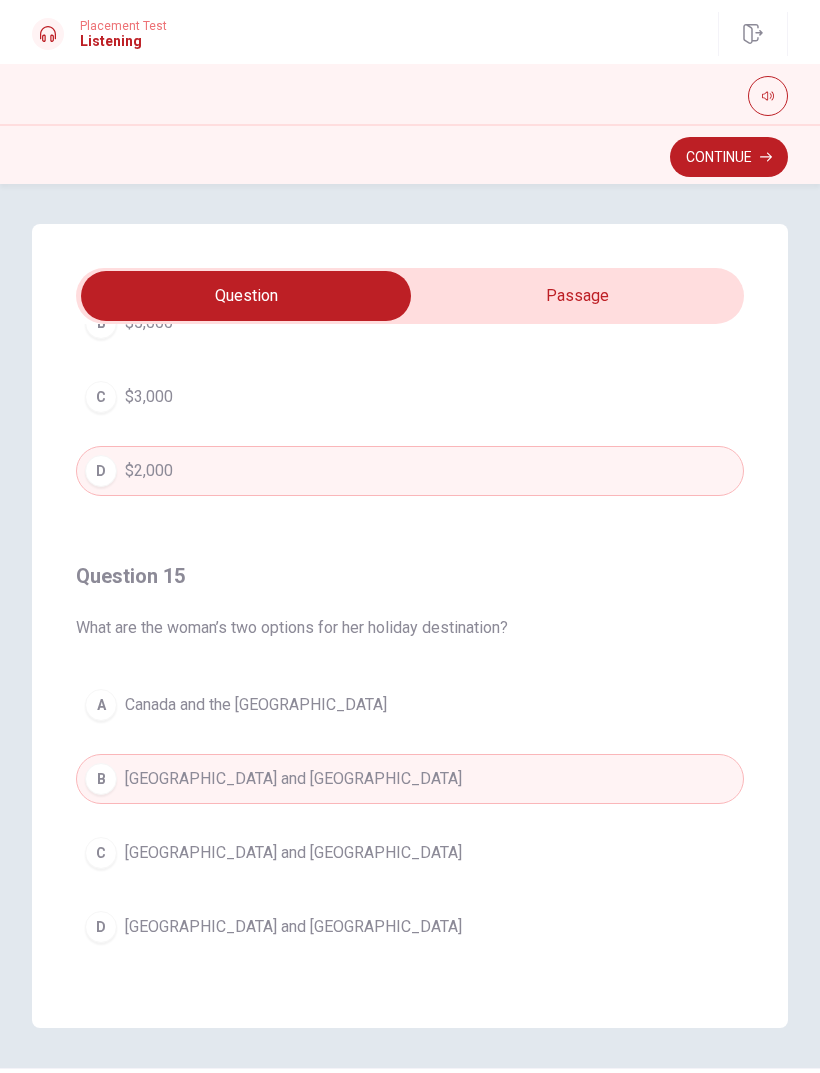 scroll, scrollTop: 1620, scrollLeft: 0, axis: vertical 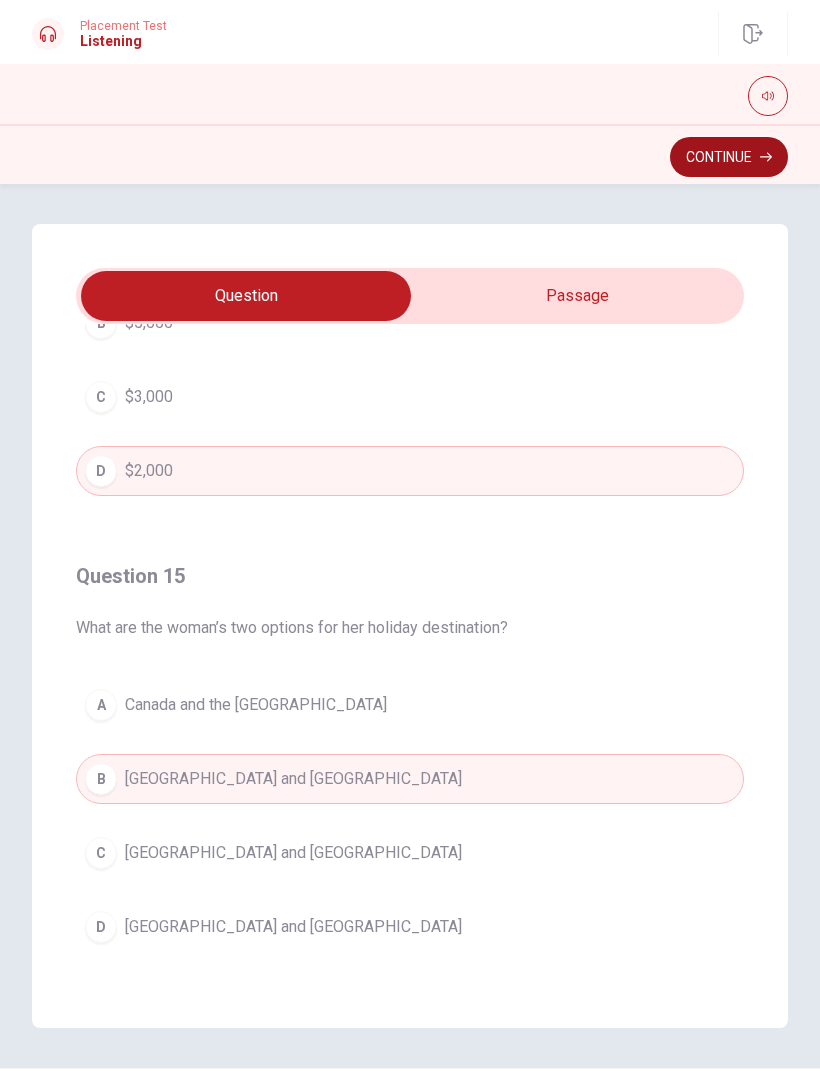 click on "Continue" at bounding box center [729, 157] 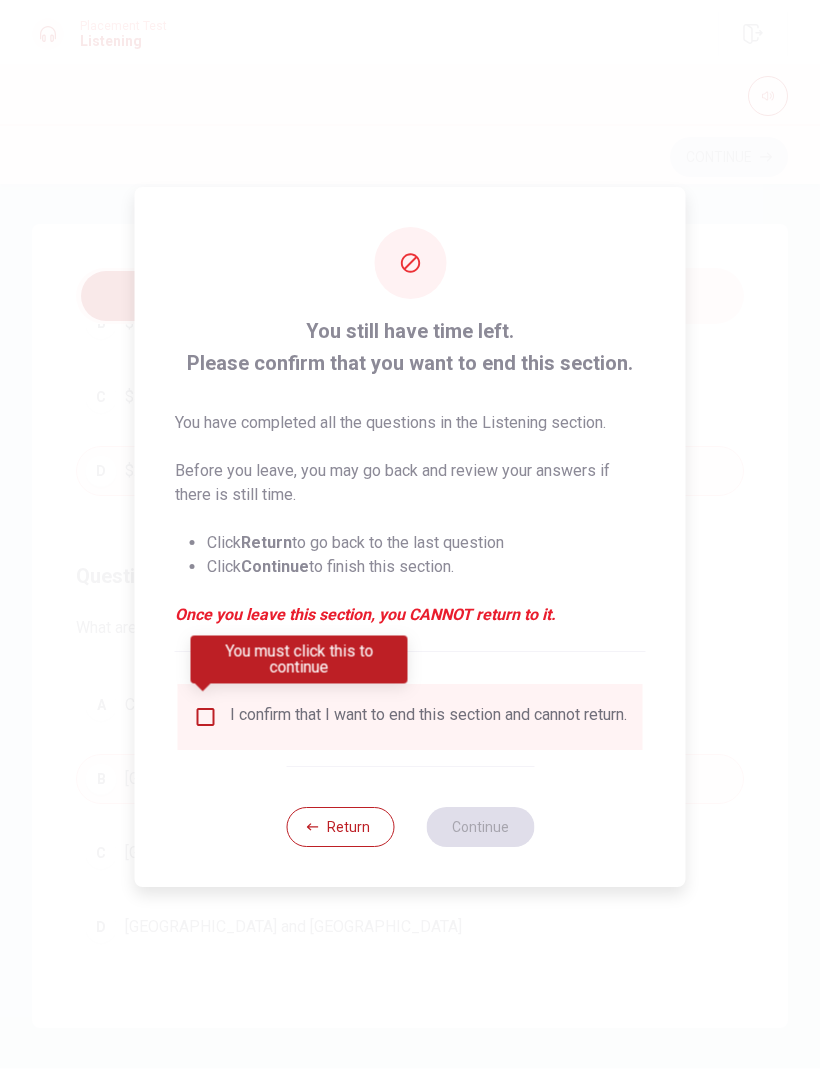 click at bounding box center (206, 717) 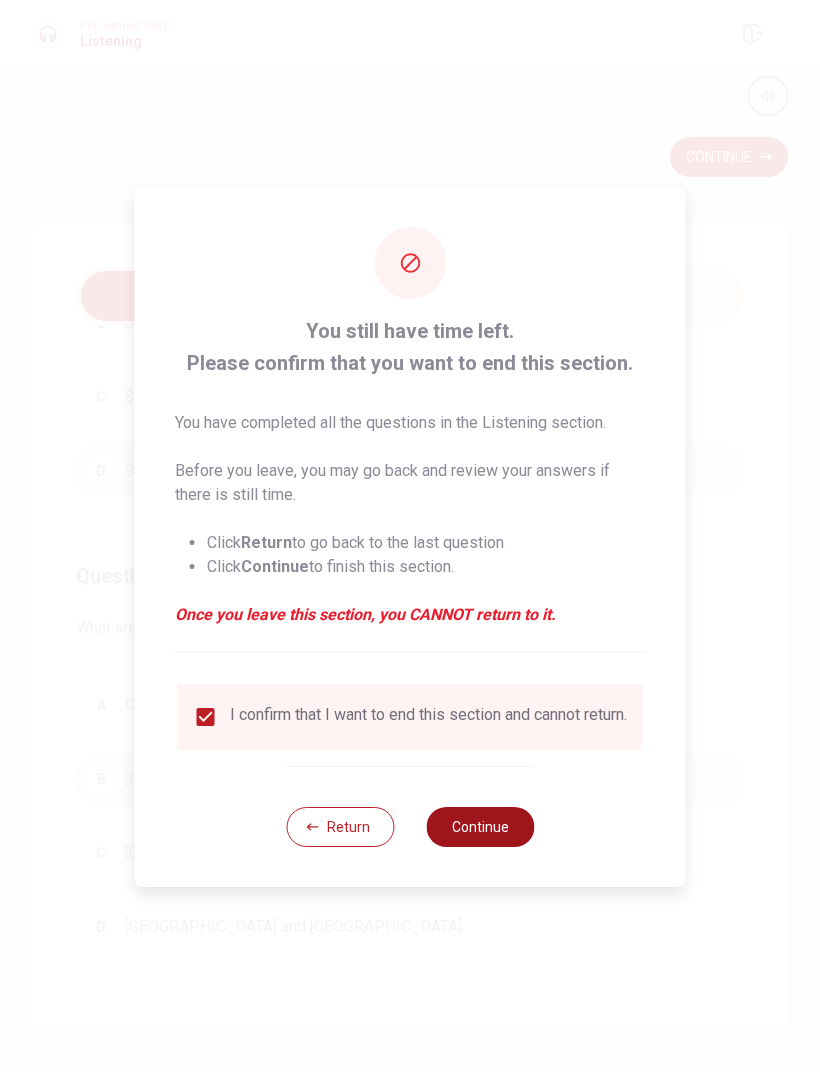 click on "Continue" at bounding box center (480, 827) 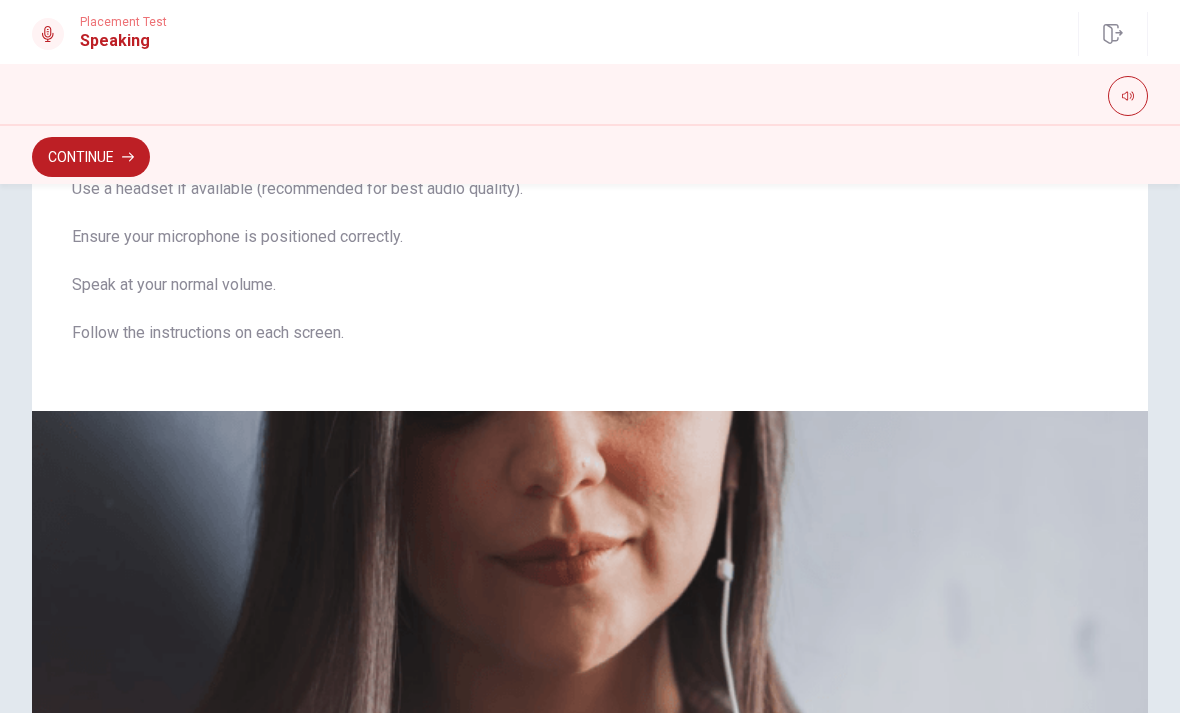 scroll, scrollTop: 145, scrollLeft: 0, axis: vertical 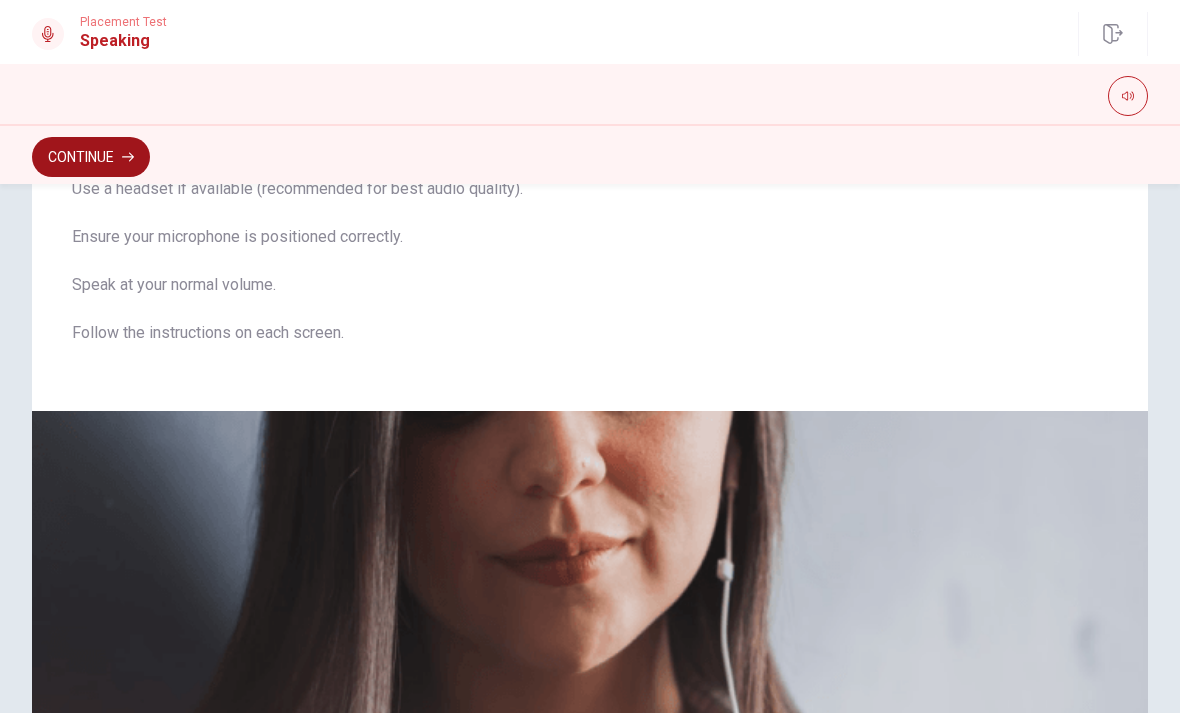 click on "Continue" at bounding box center [91, 157] 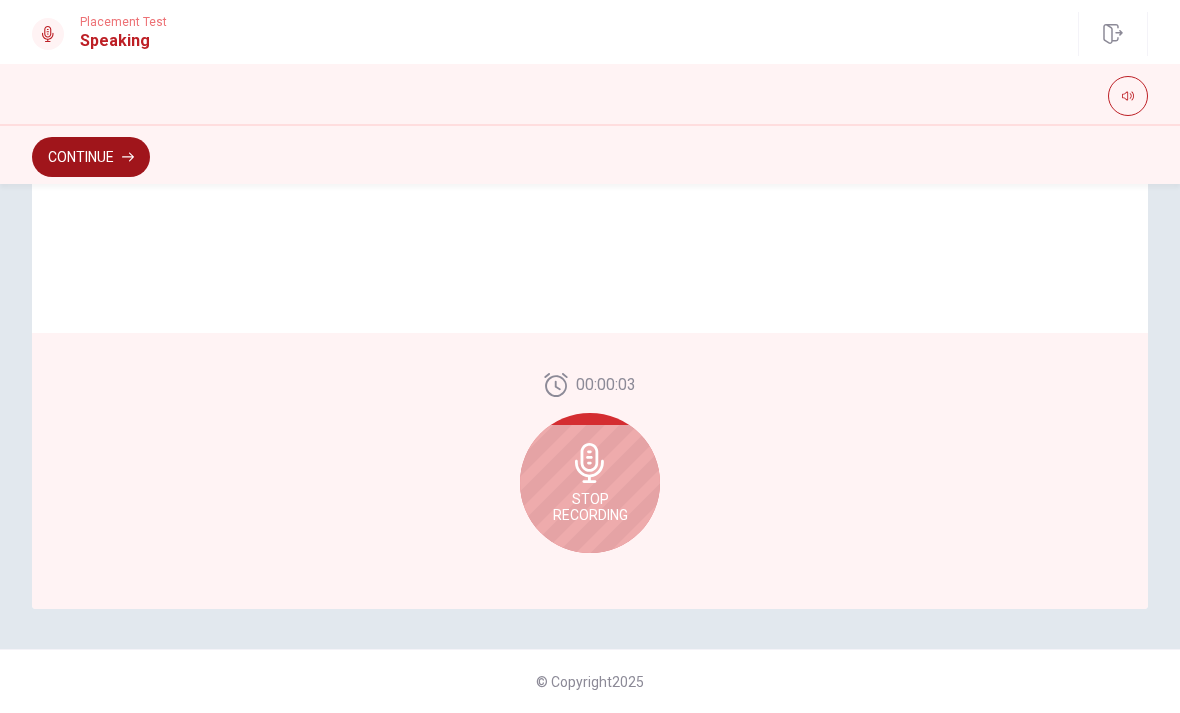 scroll, scrollTop: 487, scrollLeft: 0, axis: vertical 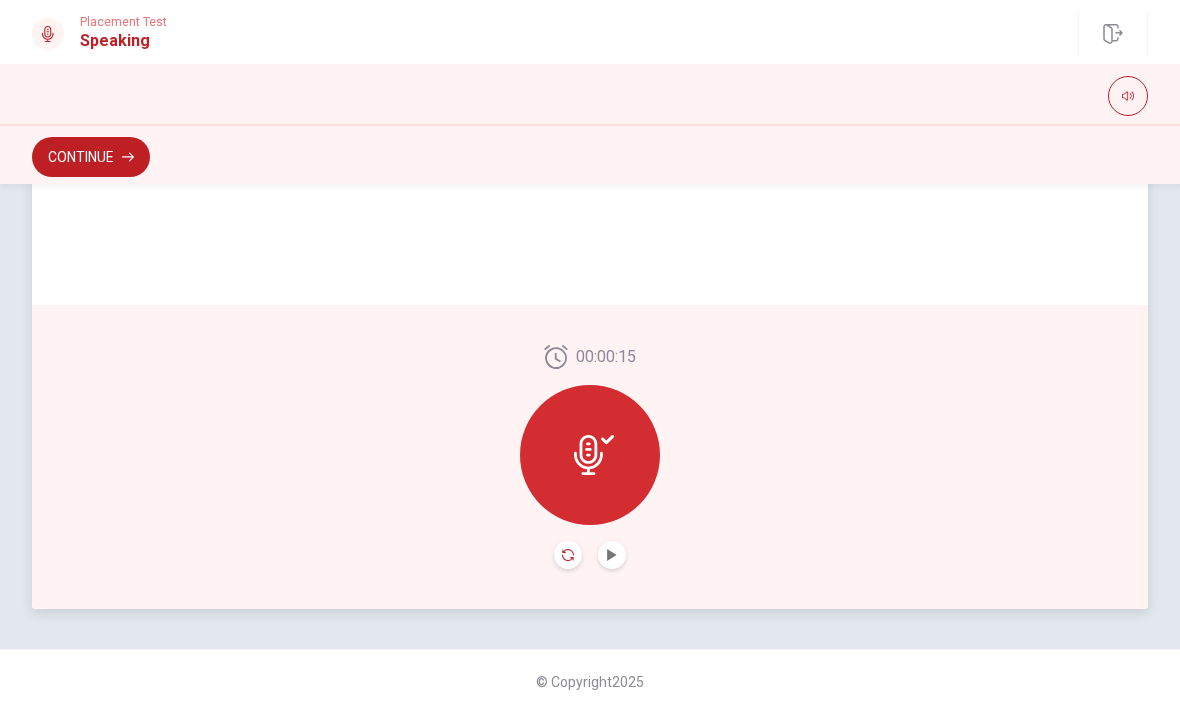click 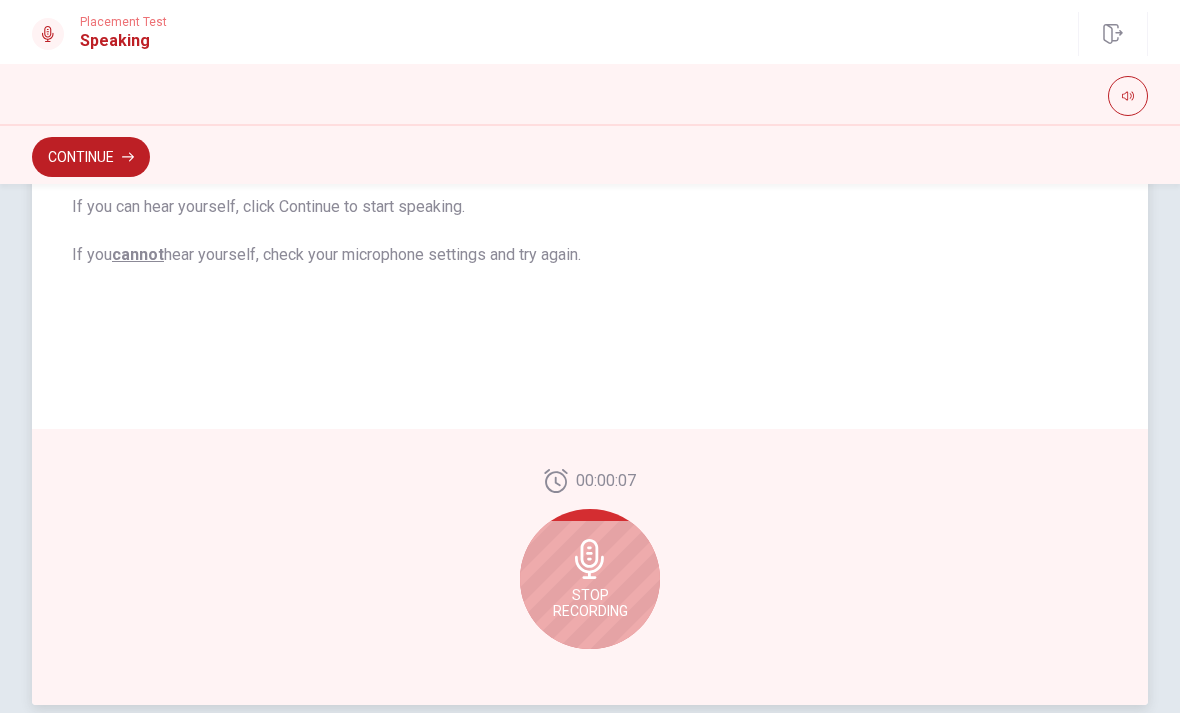 scroll, scrollTop: 392, scrollLeft: 0, axis: vertical 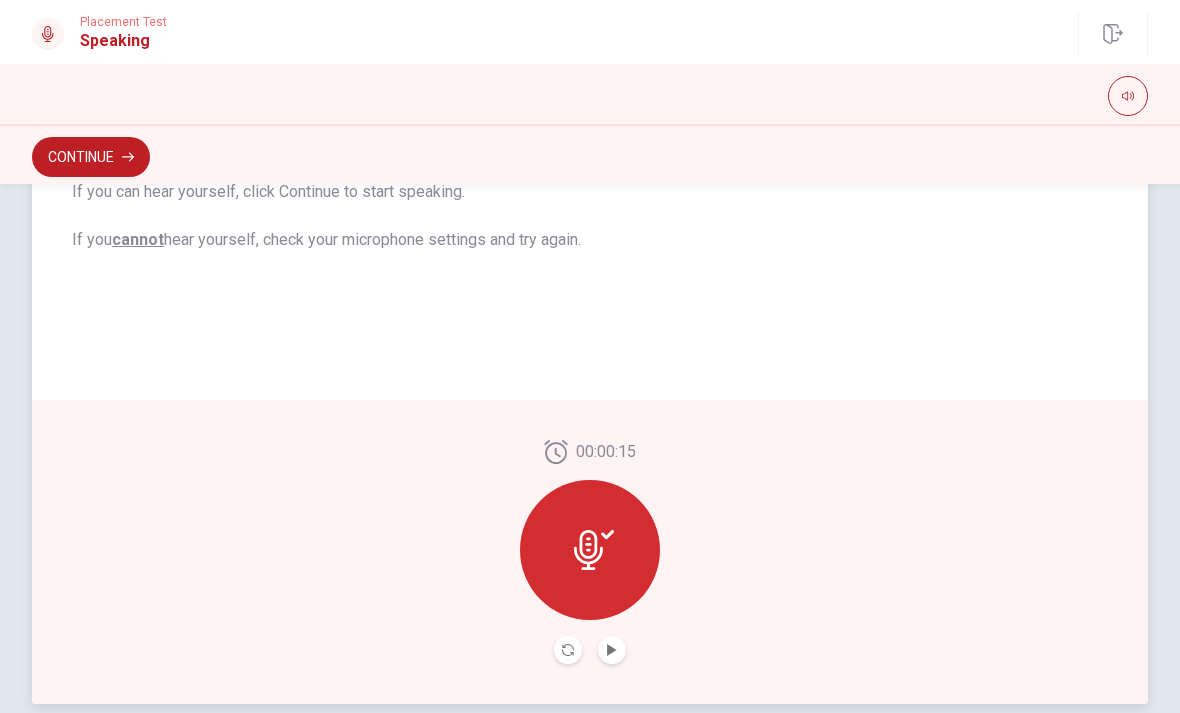 click at bounding box center [612, 650] 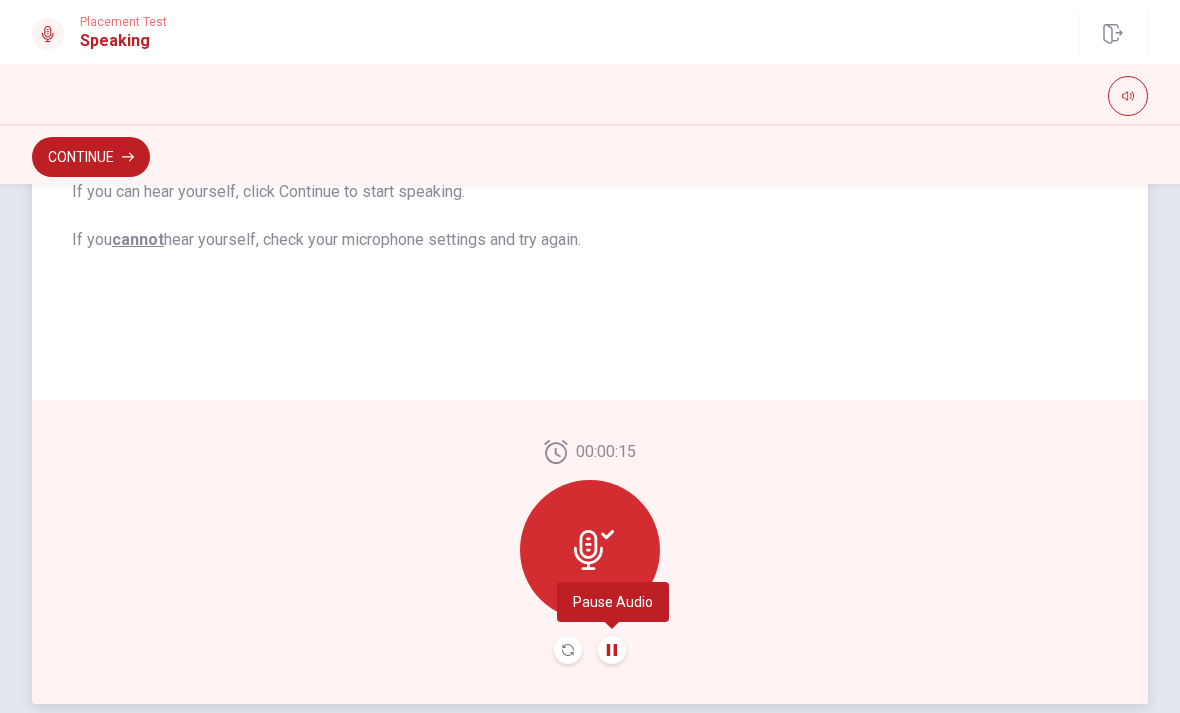 click 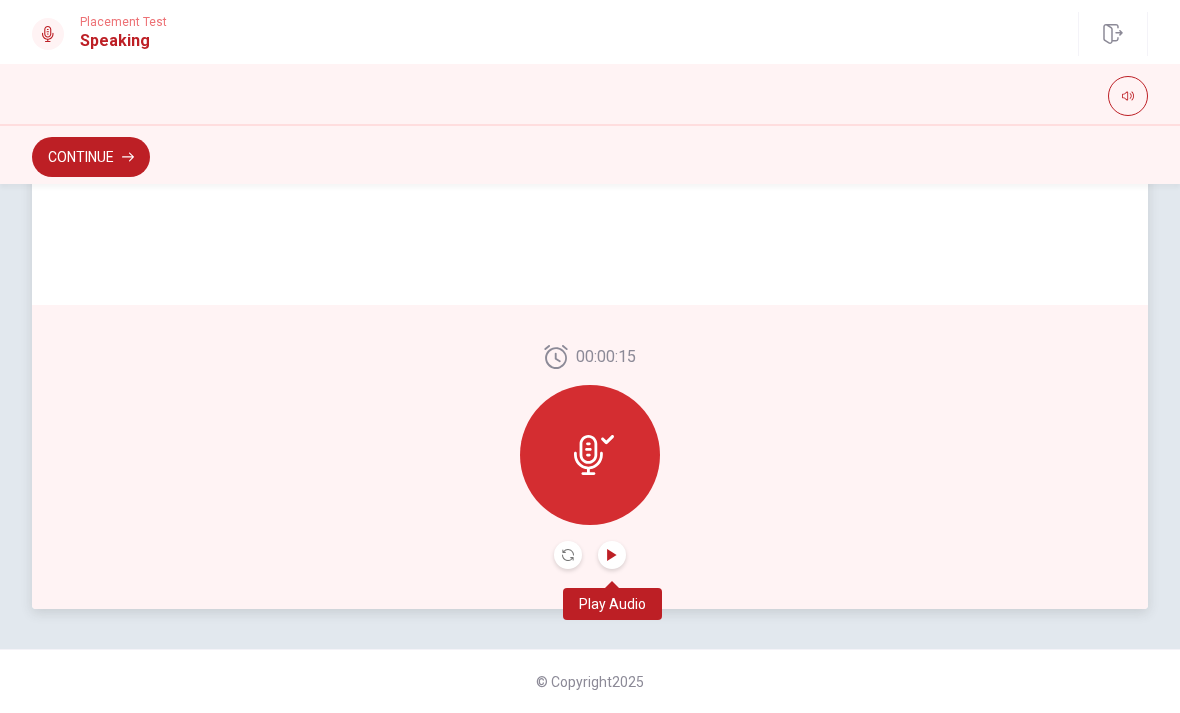 scroll, scrollTop: 487, scrollLeft: 0, axis: vertical 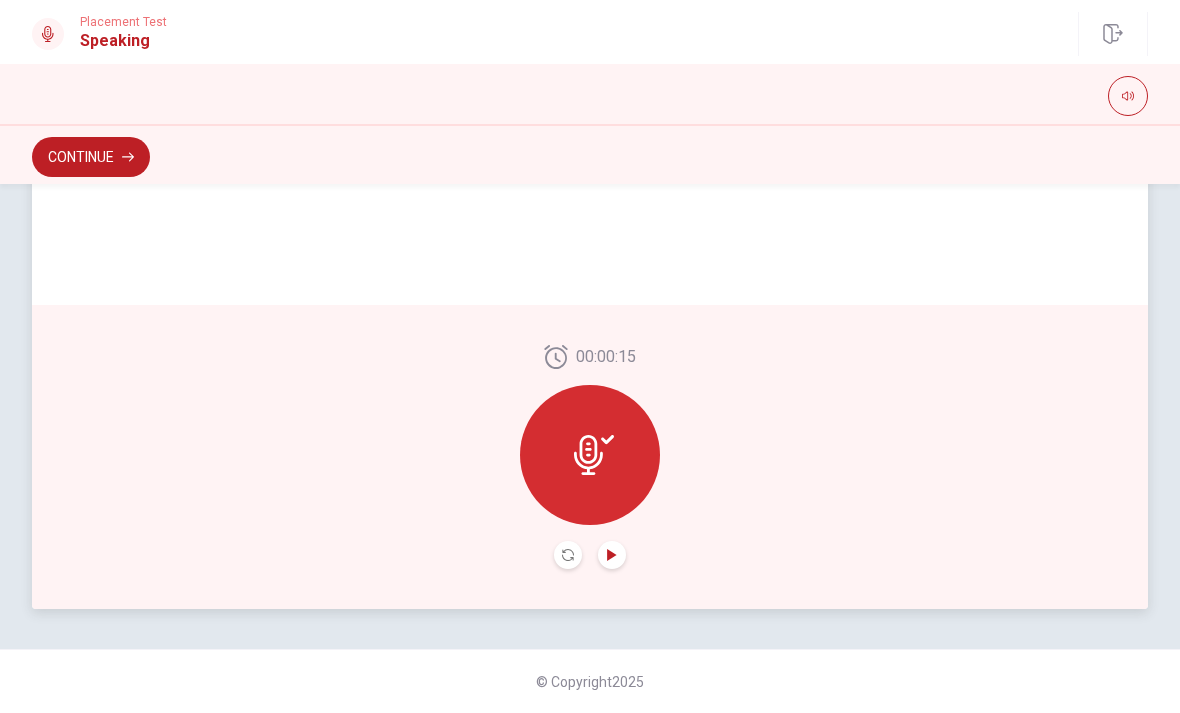 click at bounding box center [590, 455] 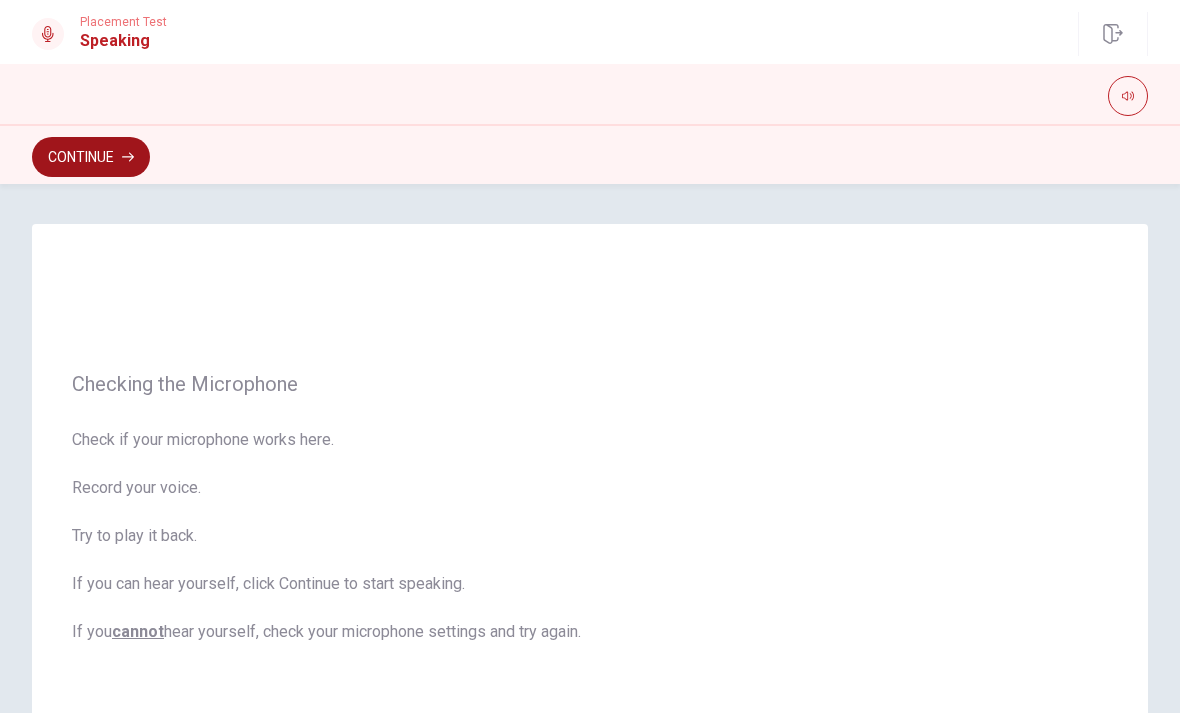 click on "Continue" at bounding box center [91, 157] 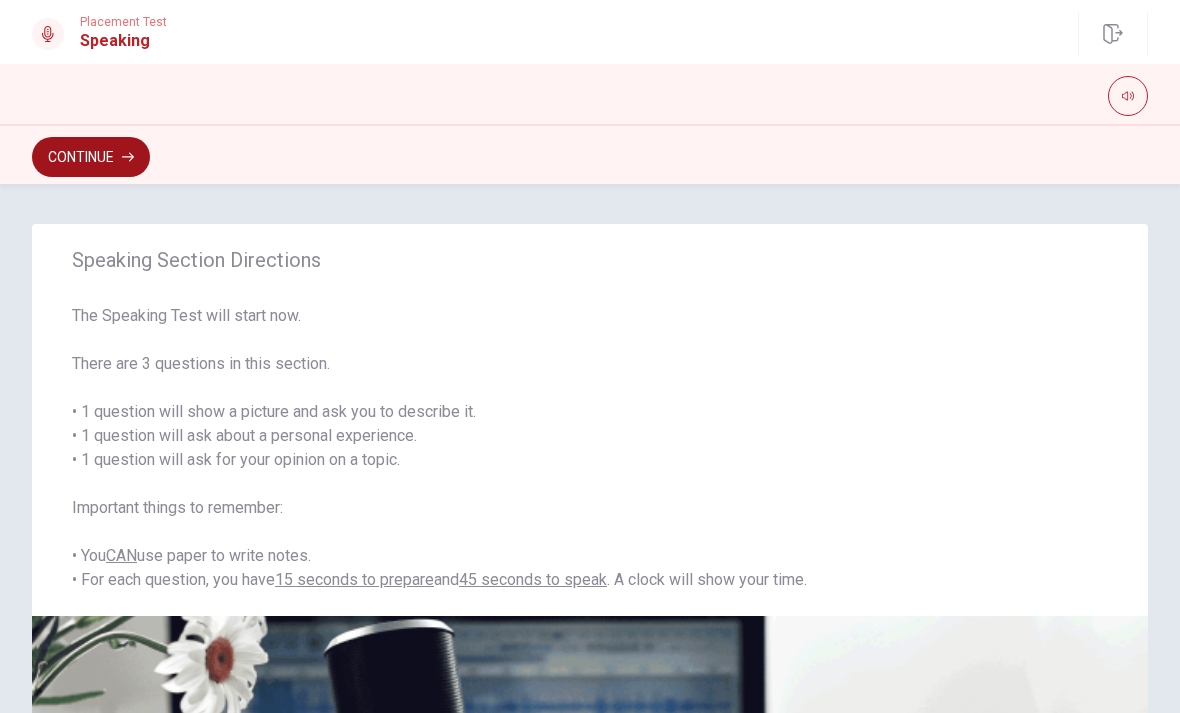 scroll, scrollTop: 0, scrollLeft: 0, axis: both 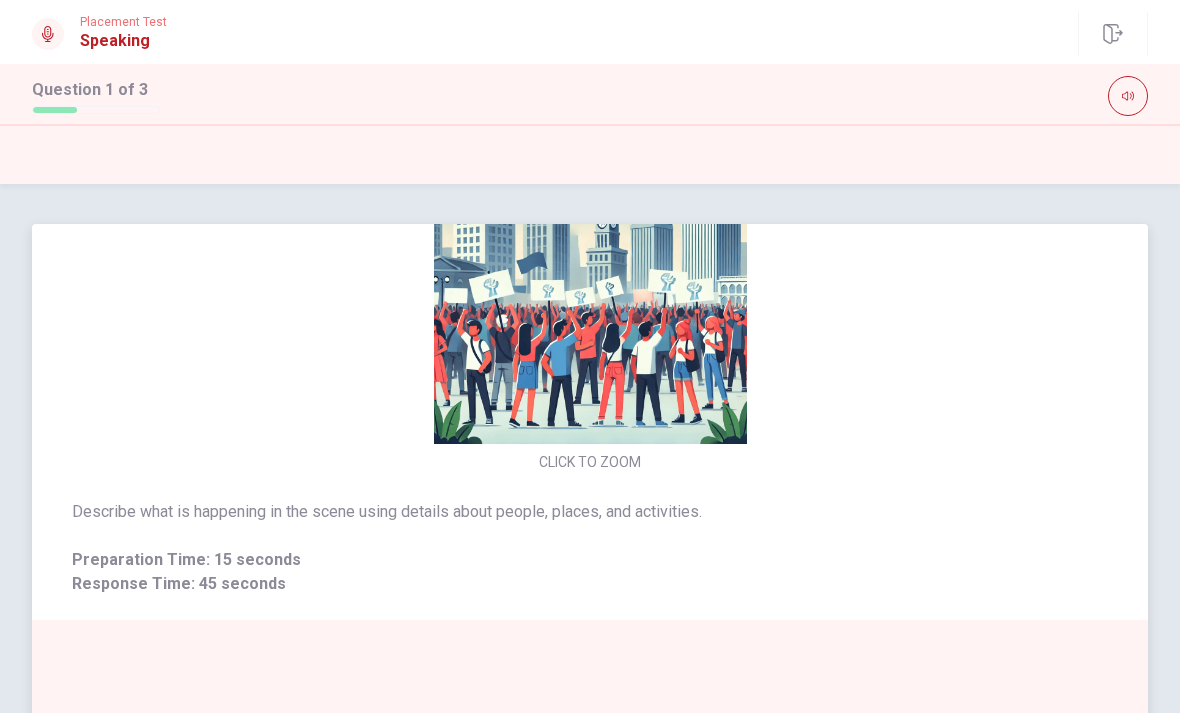 click on "Describe what is happening in the scene using details about people, places, and activities." at bounding box center [590, 512] 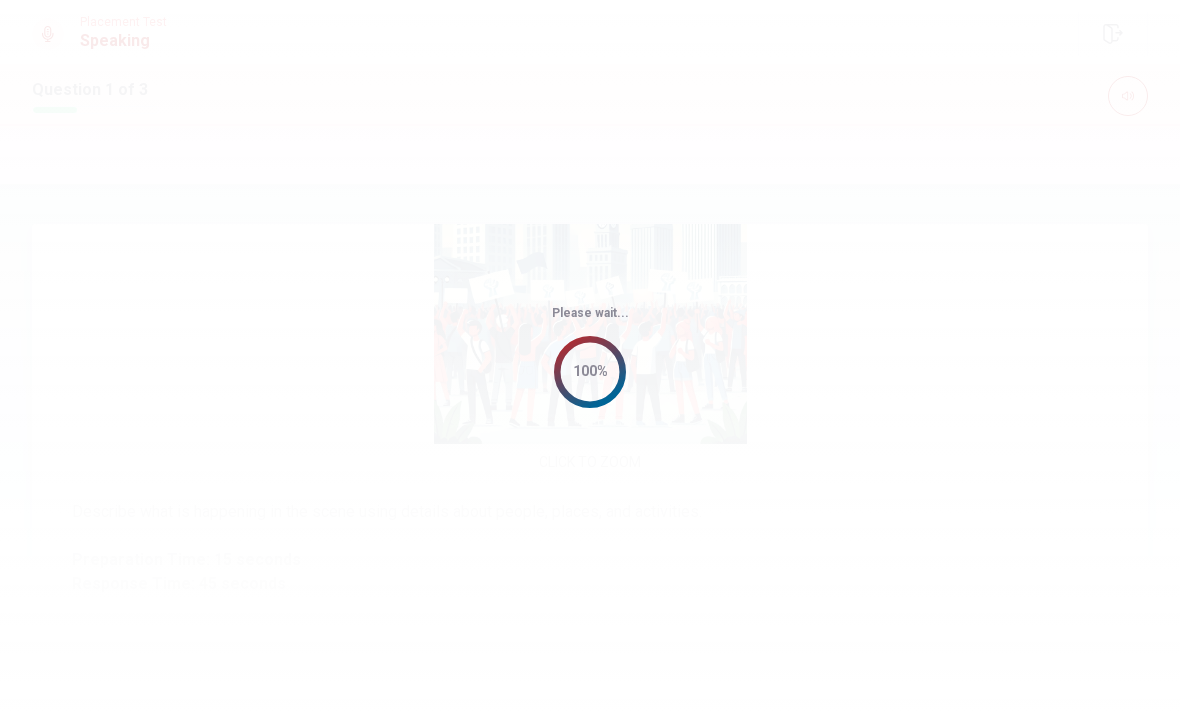 scroll, scrollTop: 0, scrollLeft: 0, axis: both 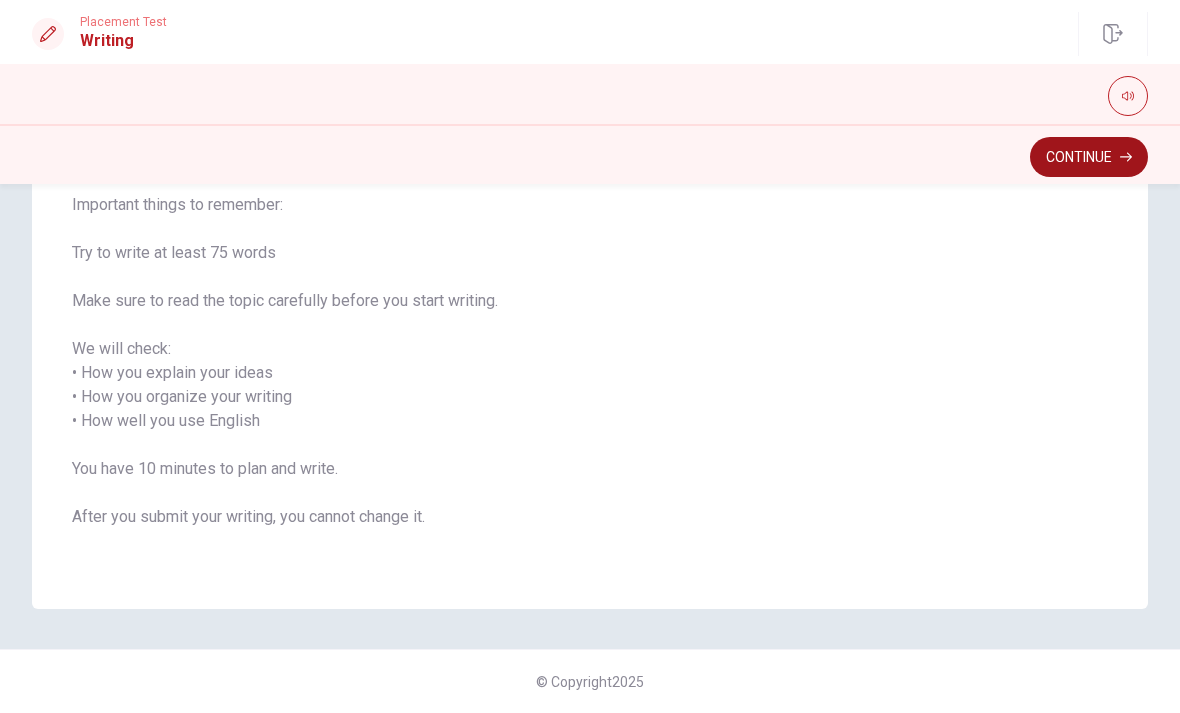 click on "Continue" at bounding box center [1089, 157] 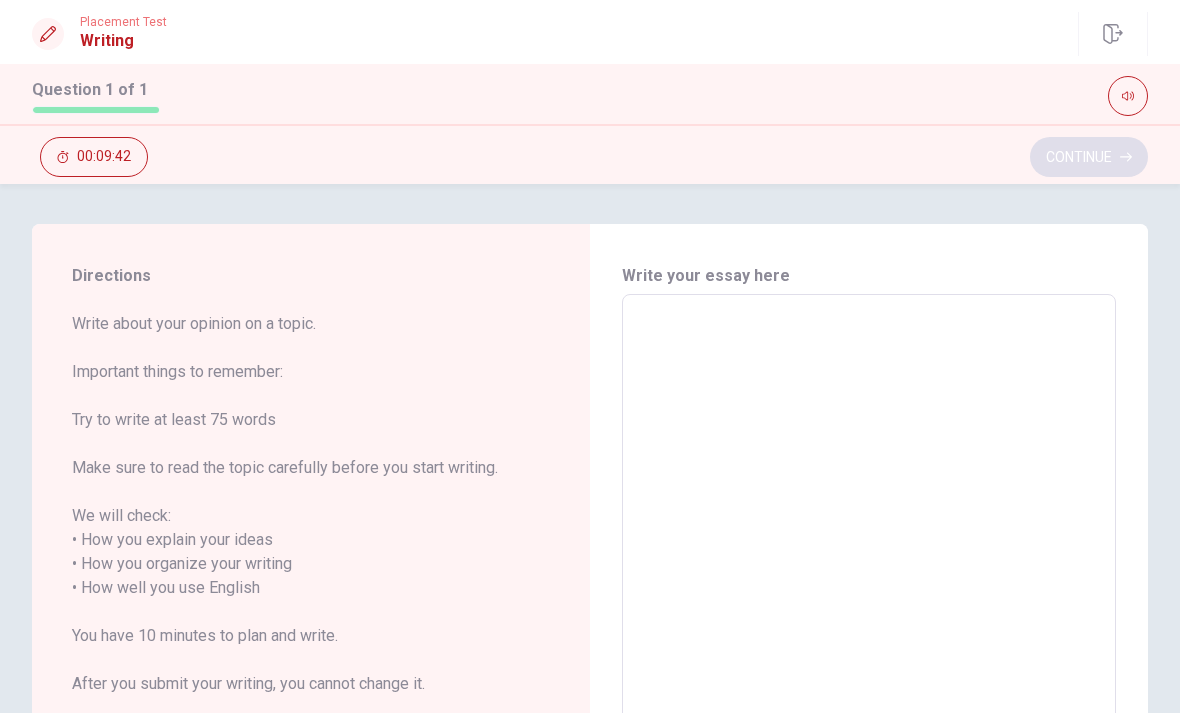 scroll, scrollTop: 0, scrollLeft: 0, axis: both 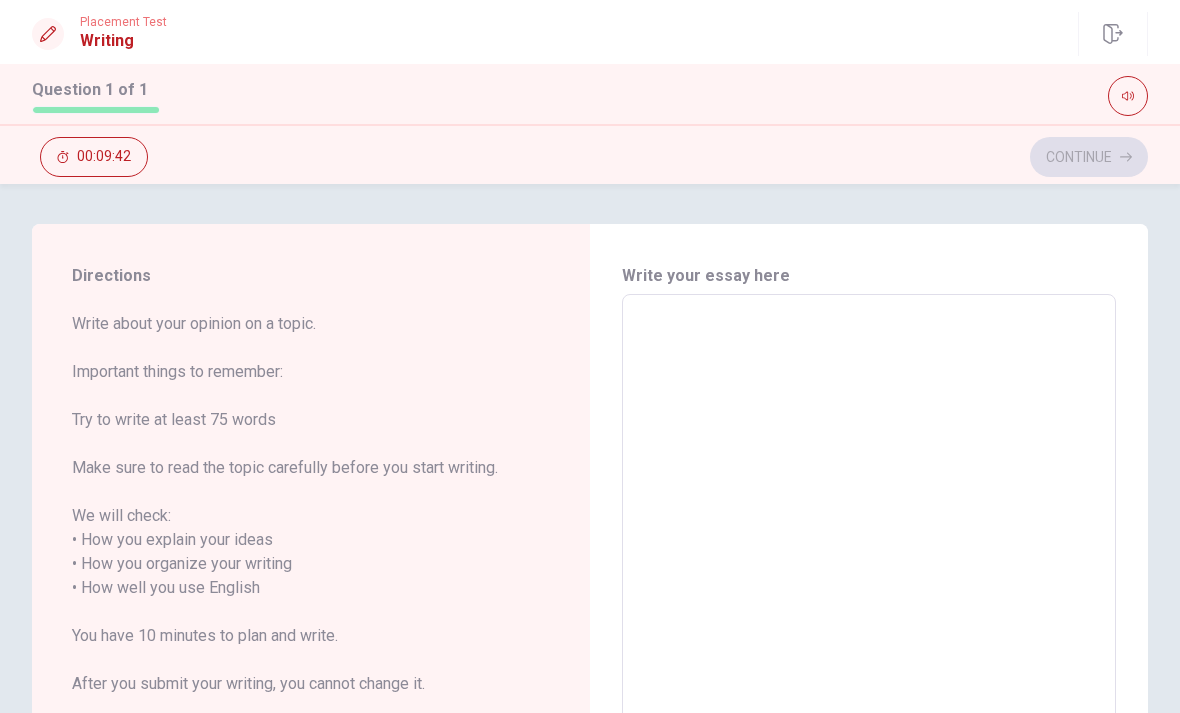 click at bounding box center [869, 588] 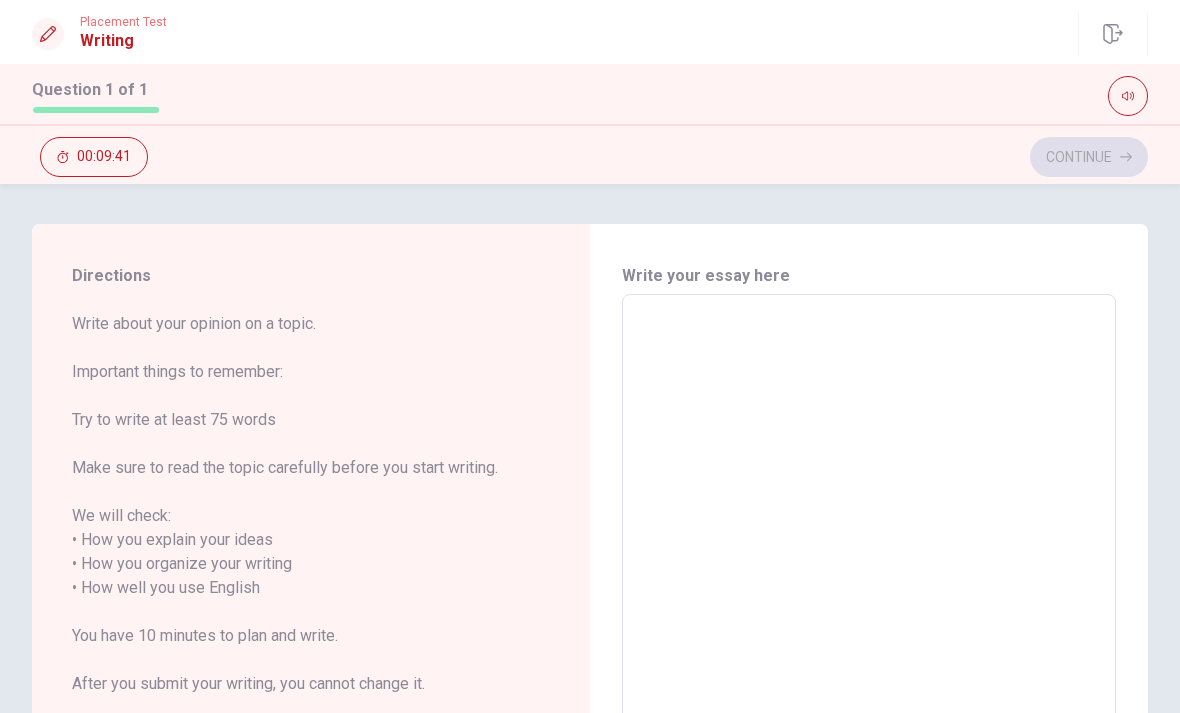 click at bounding box center (869, 588) 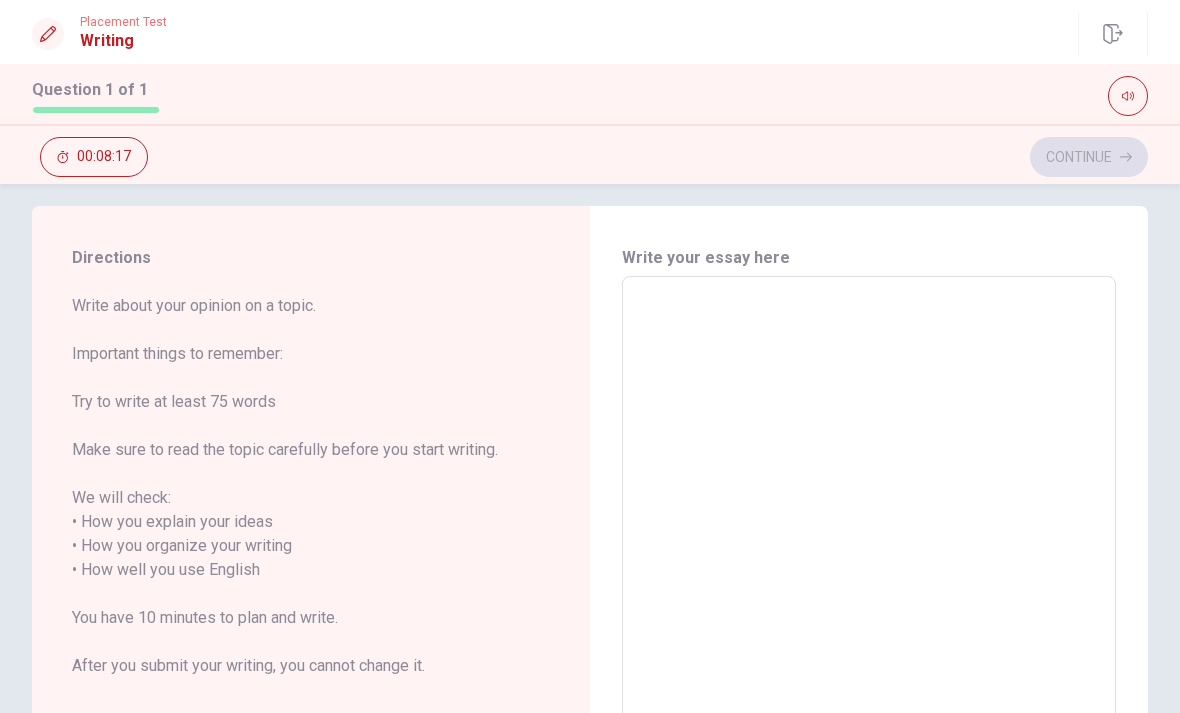 scroll, scrollTop: 0, scrollLeft: 0, axis: both 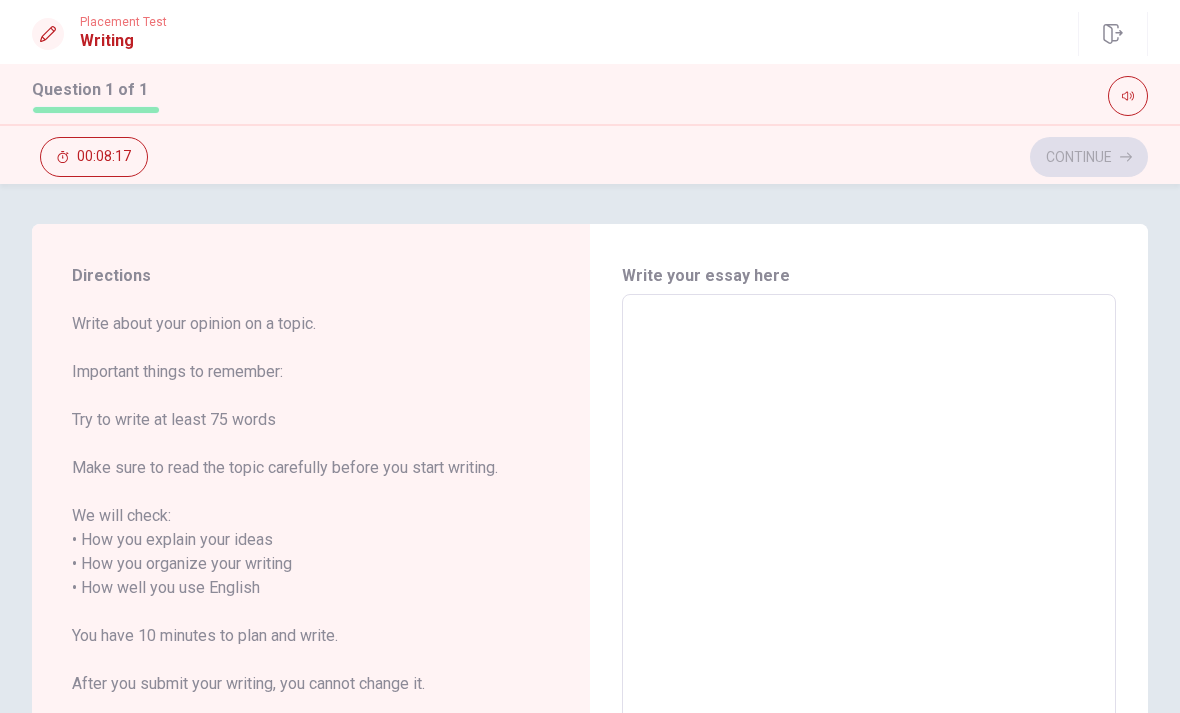 click at bounding box center [869, 588] 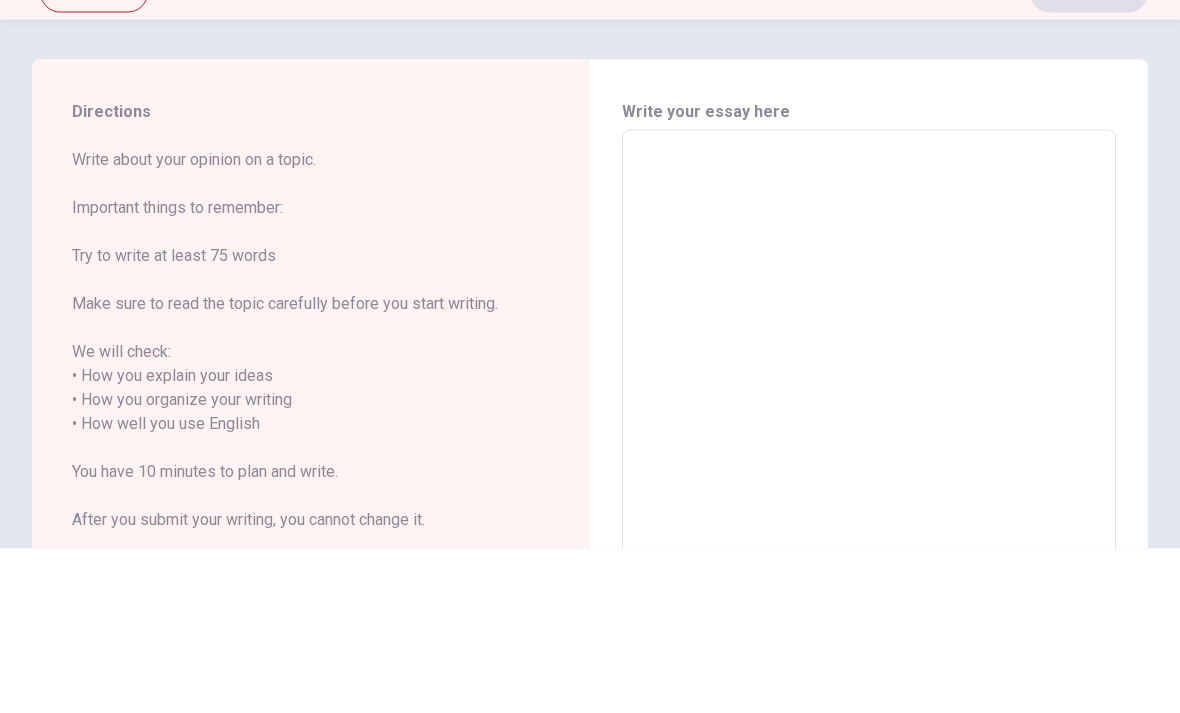 click at bounding box center [869, 588] 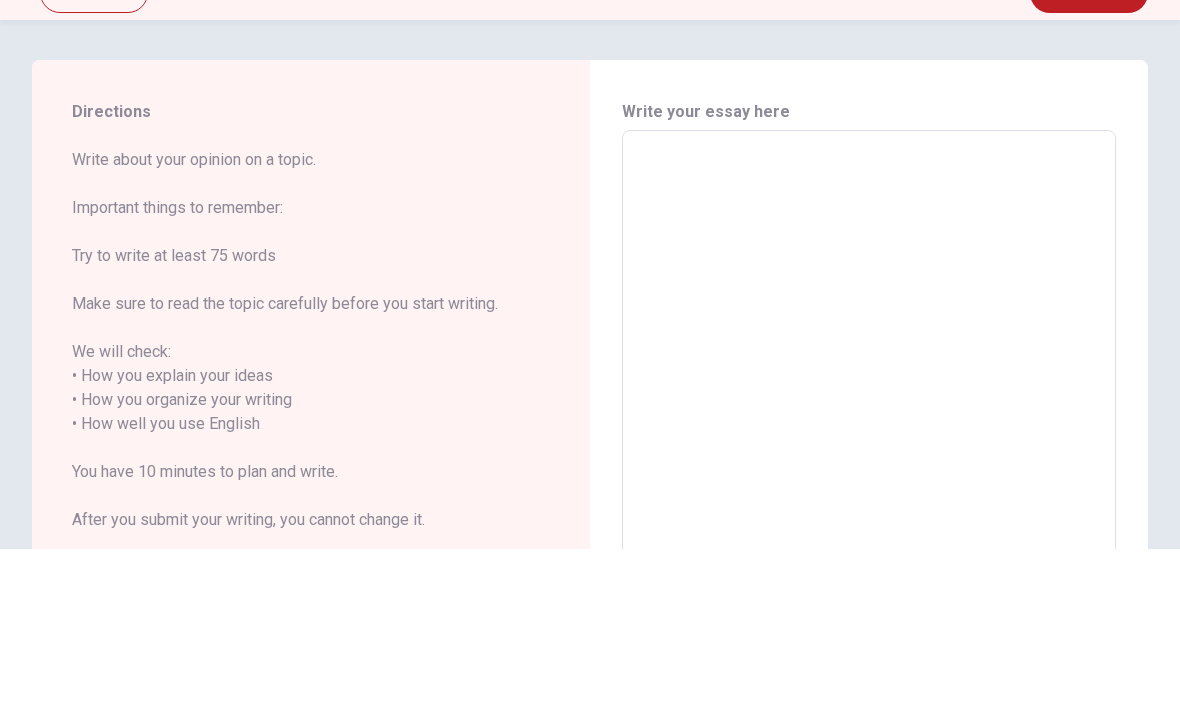 type on "x" 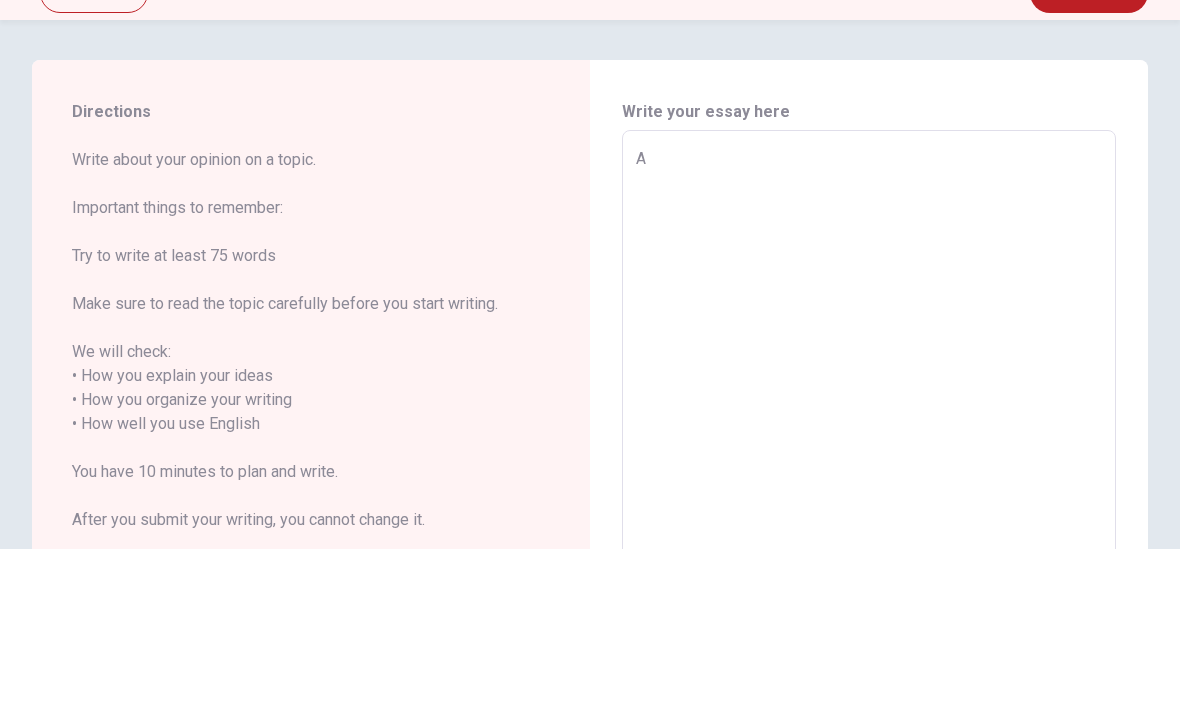 type on "x" 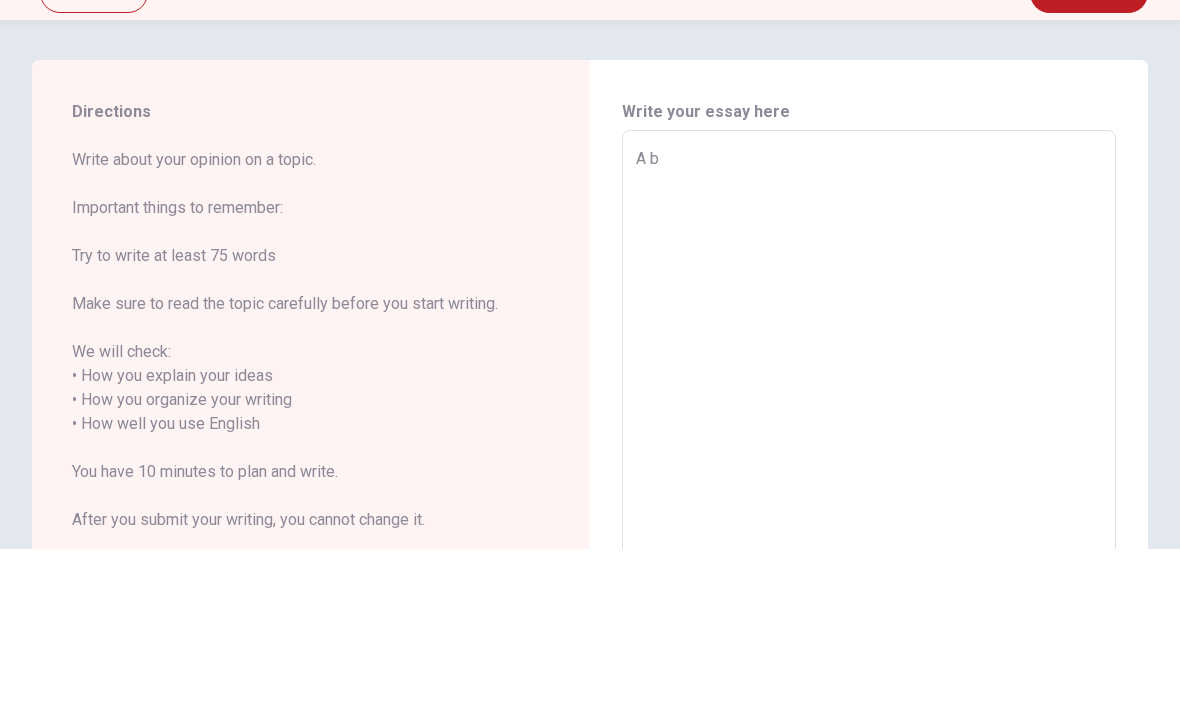 type on "x" 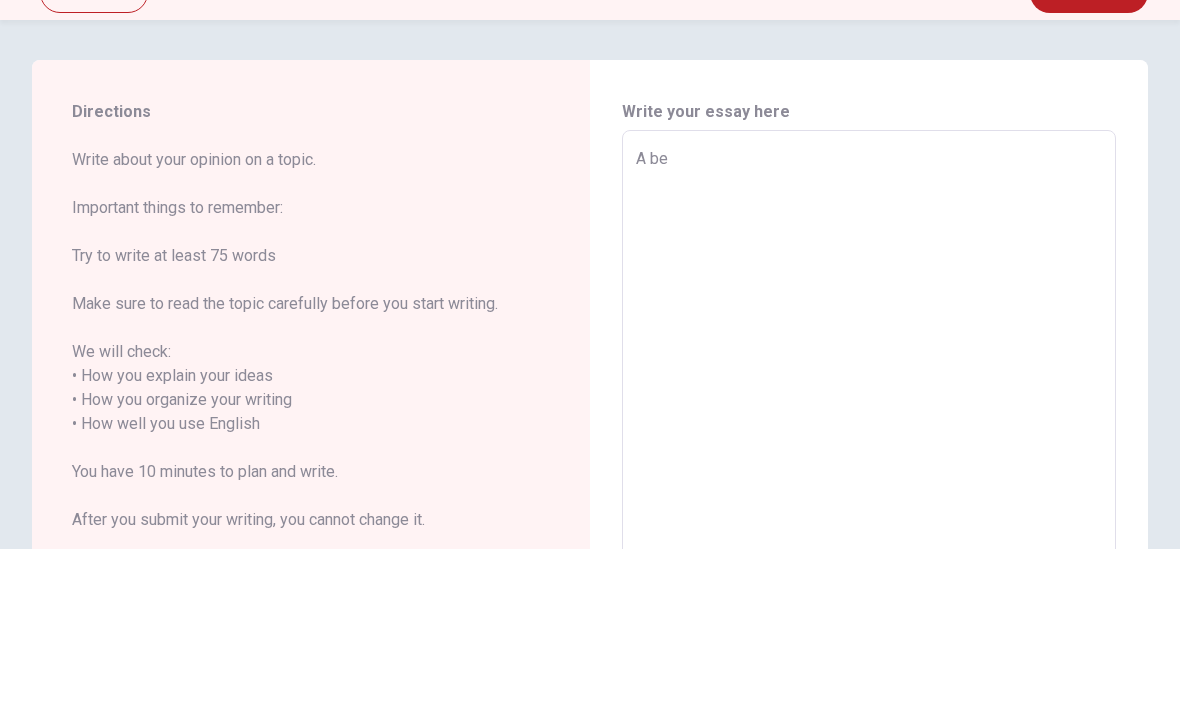 type on "x" 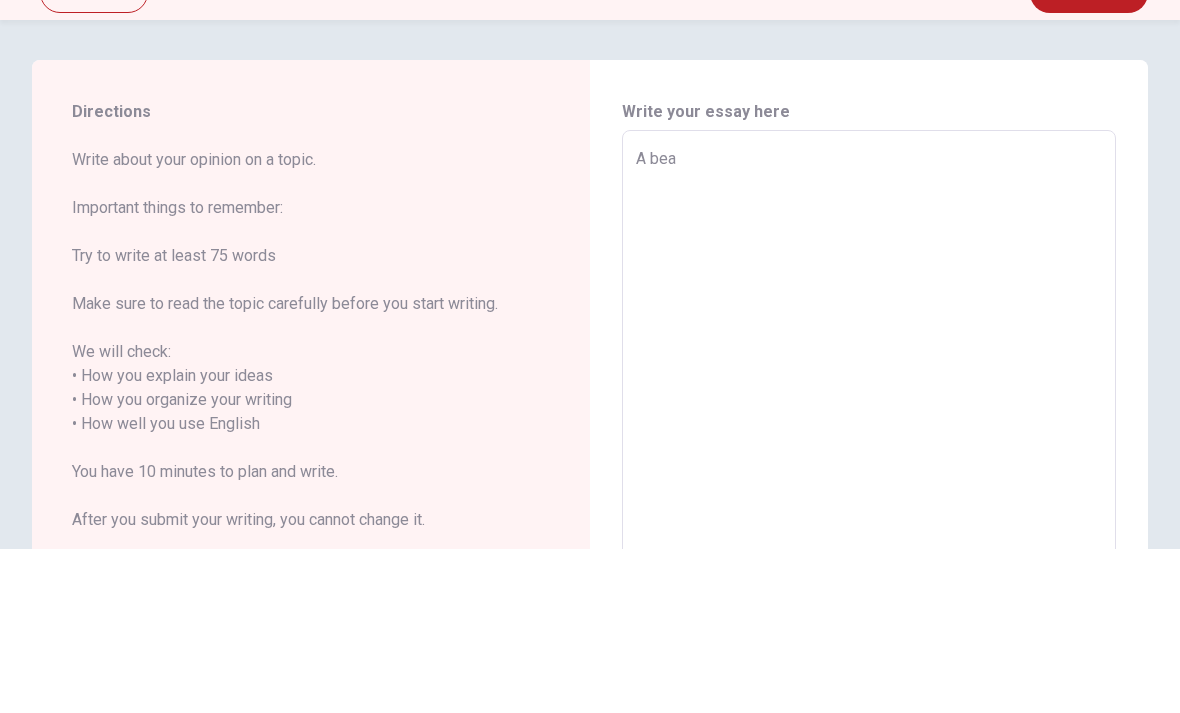 type on "x" 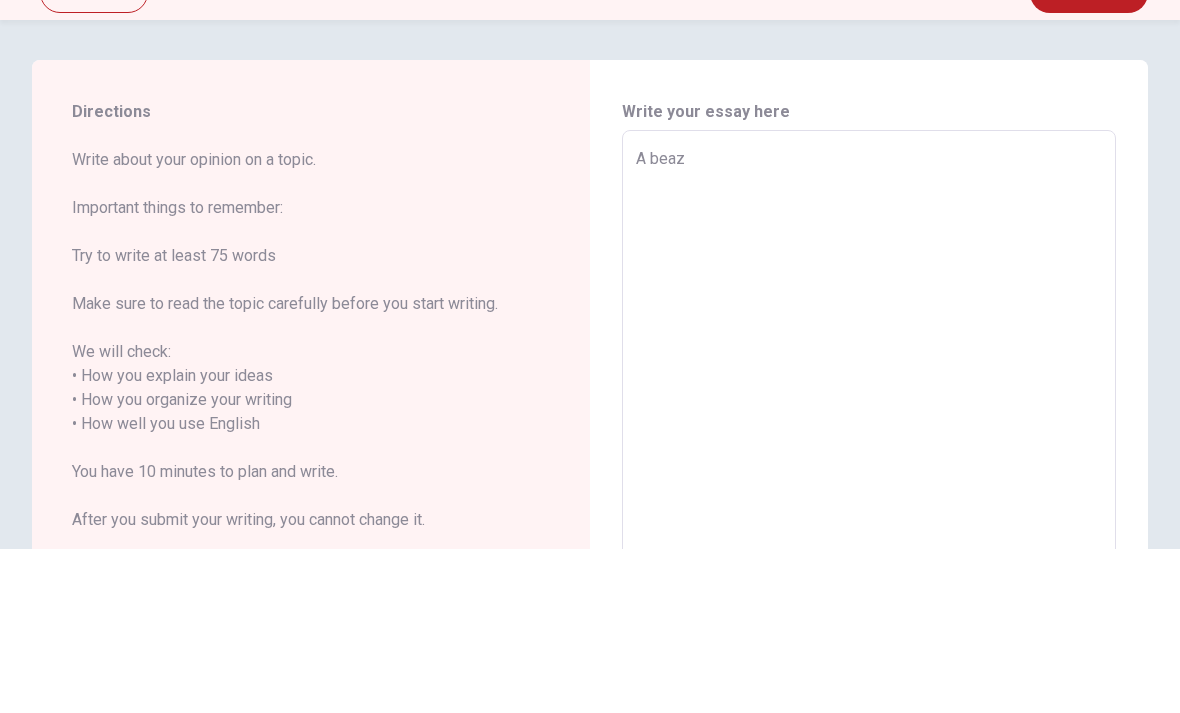 type on "x" 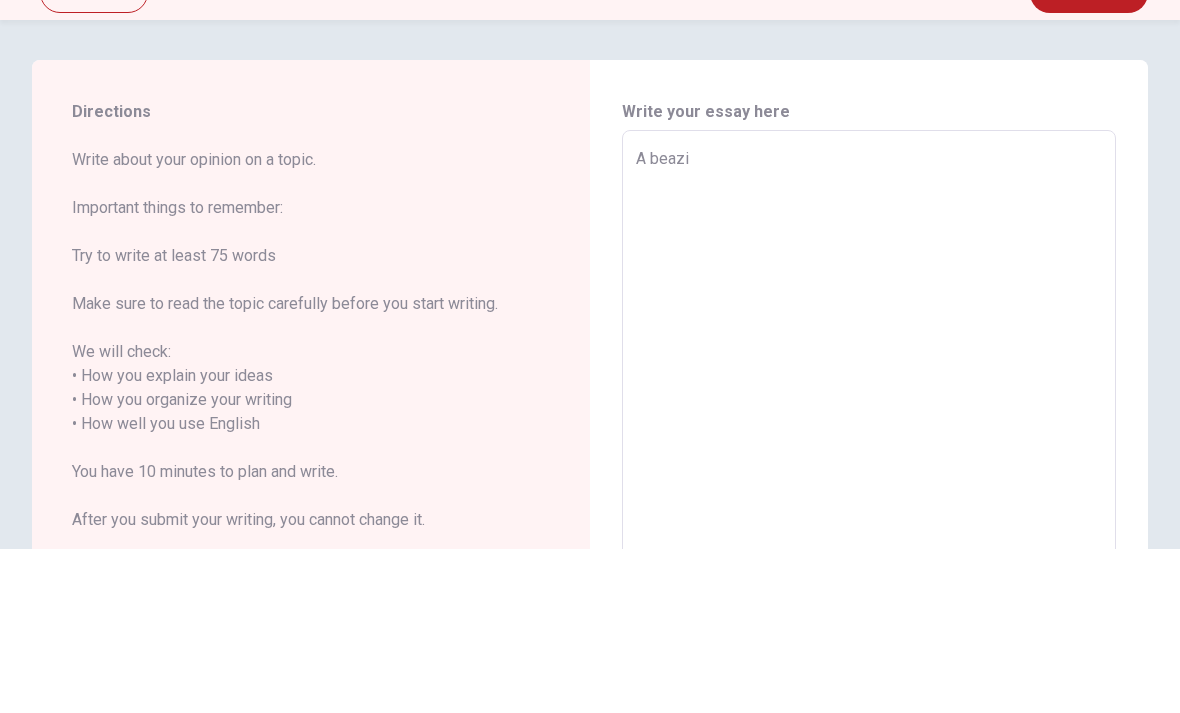 type on "x" 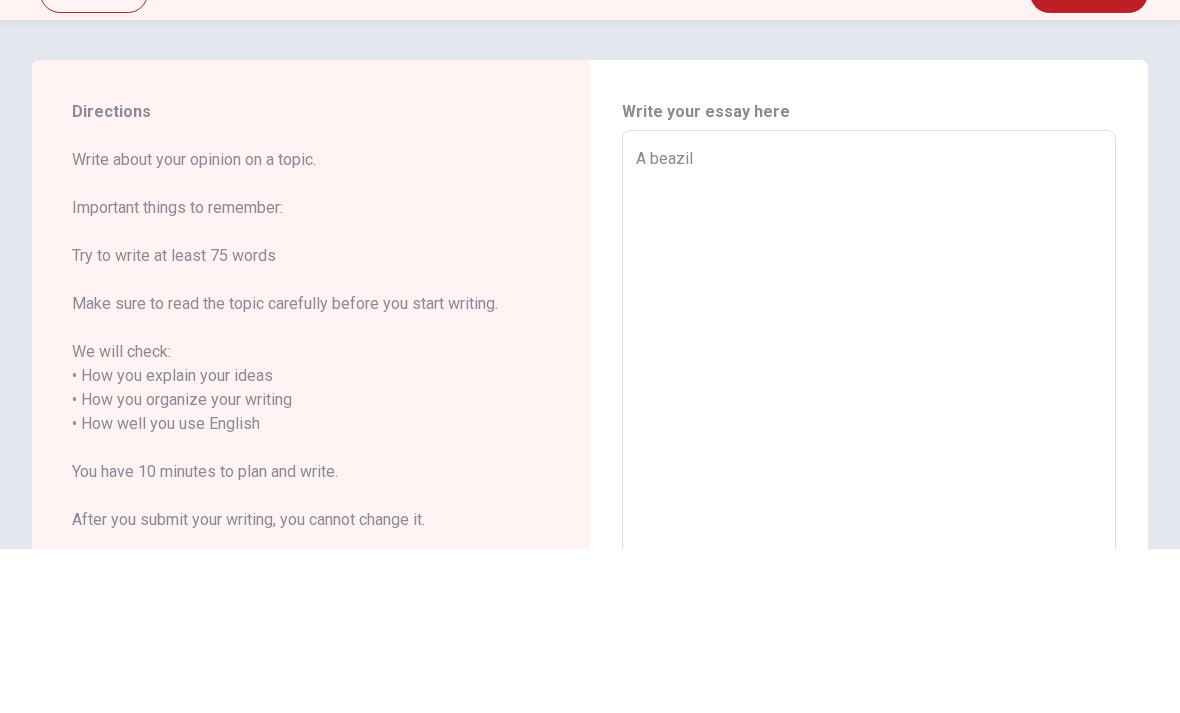type on "x" 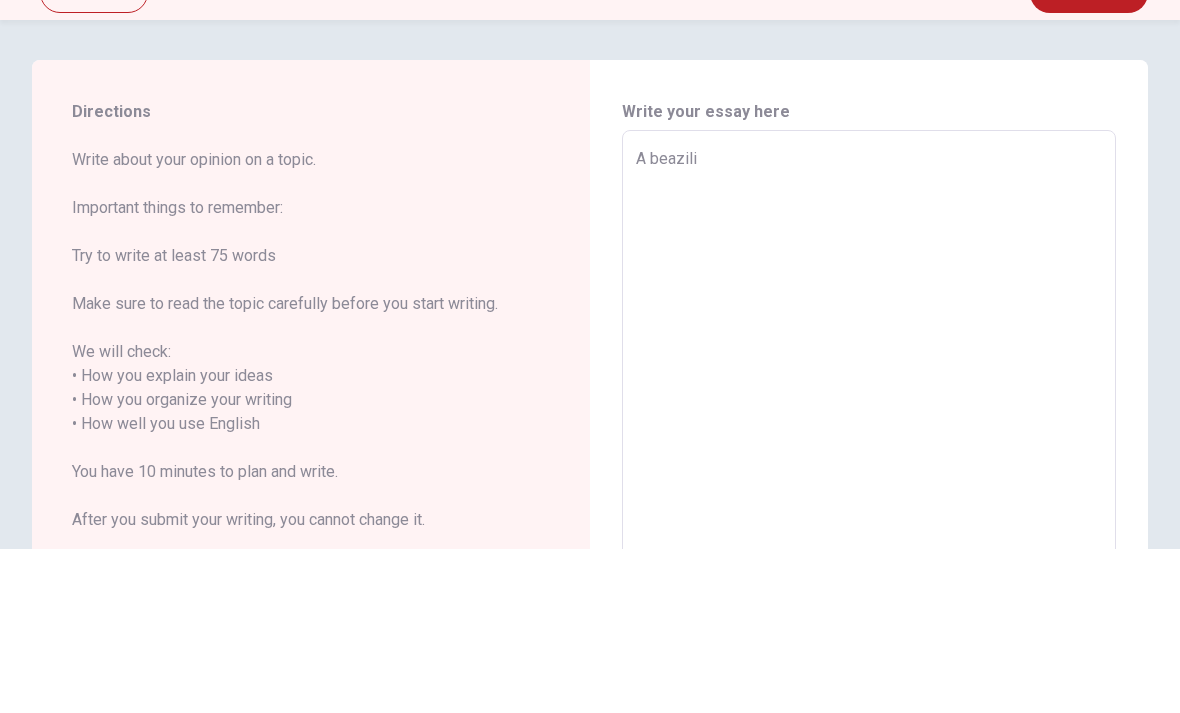 type on "x" 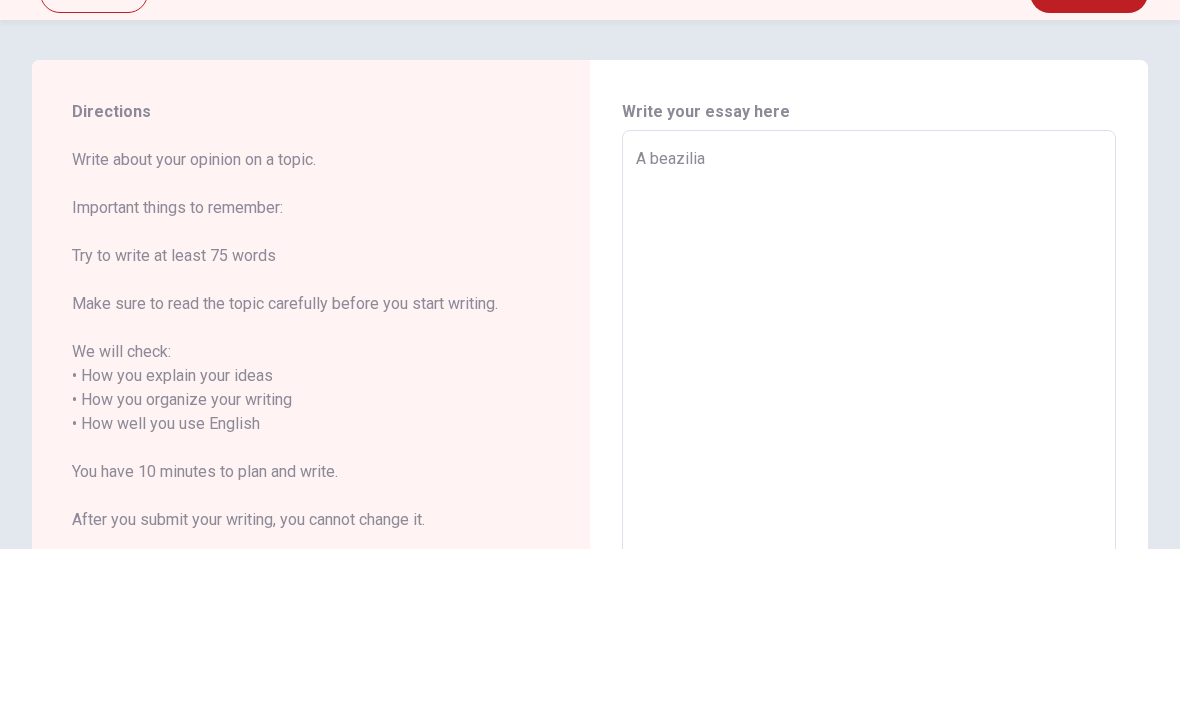type on "x" 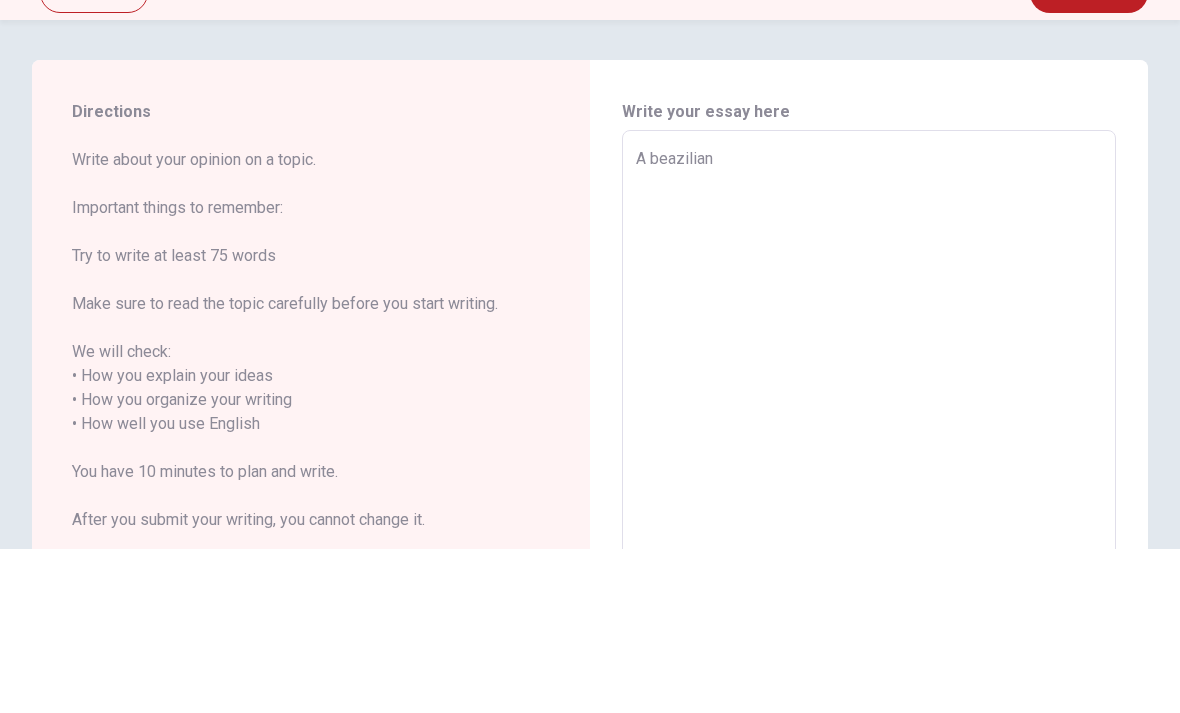 type on "x" 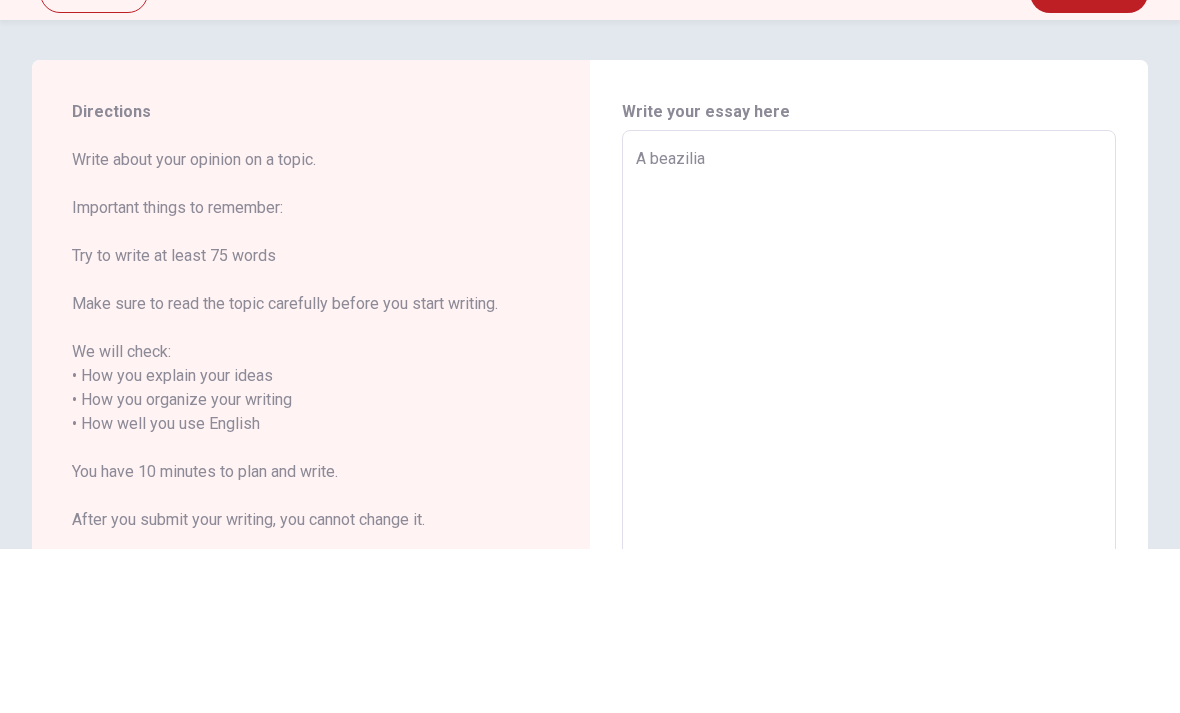 type on "x" 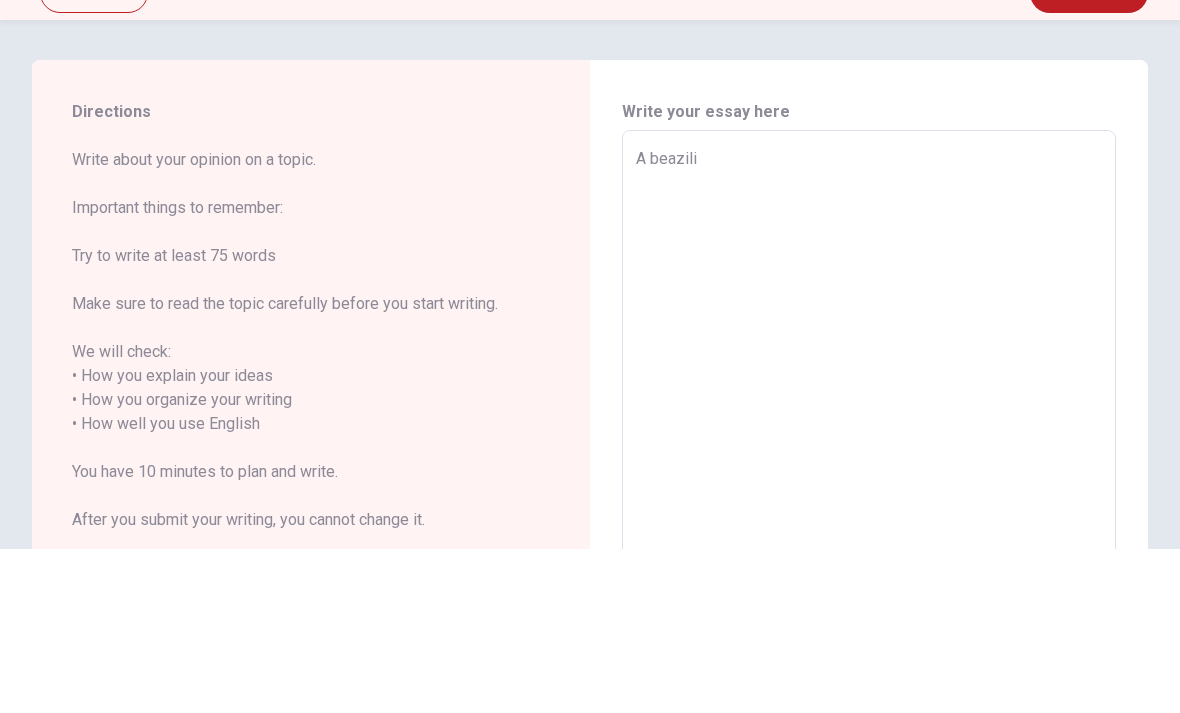 type on "x" 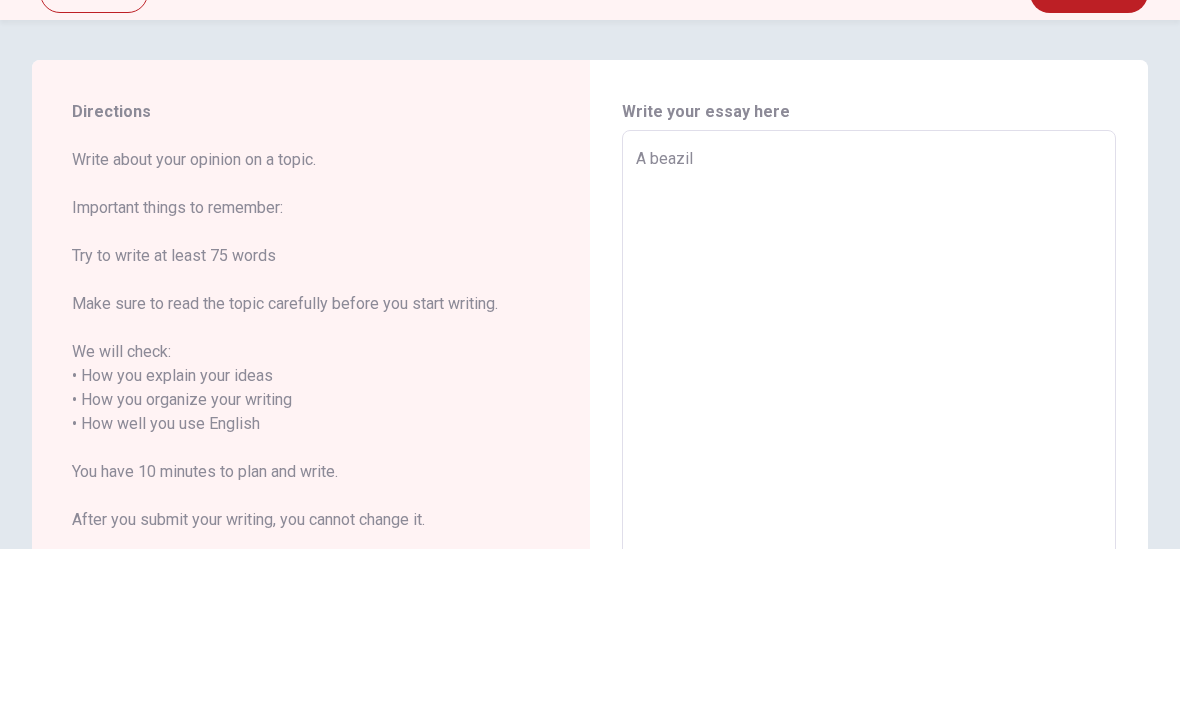 type on "x" 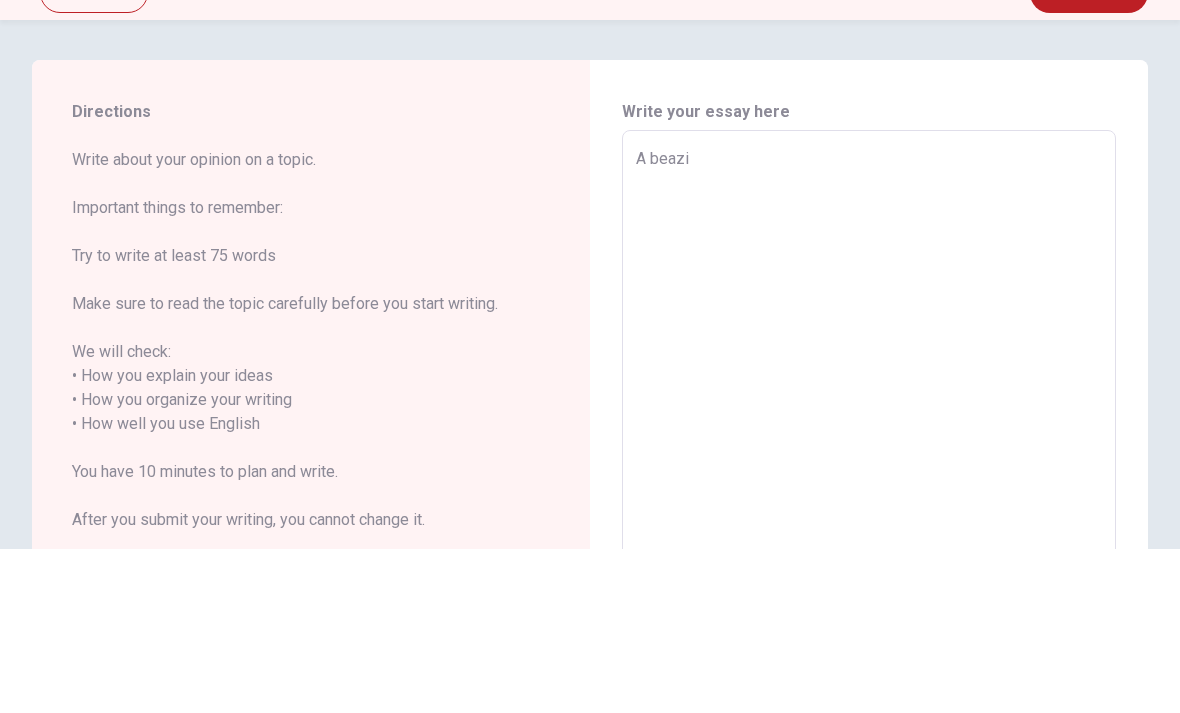 type on "x" 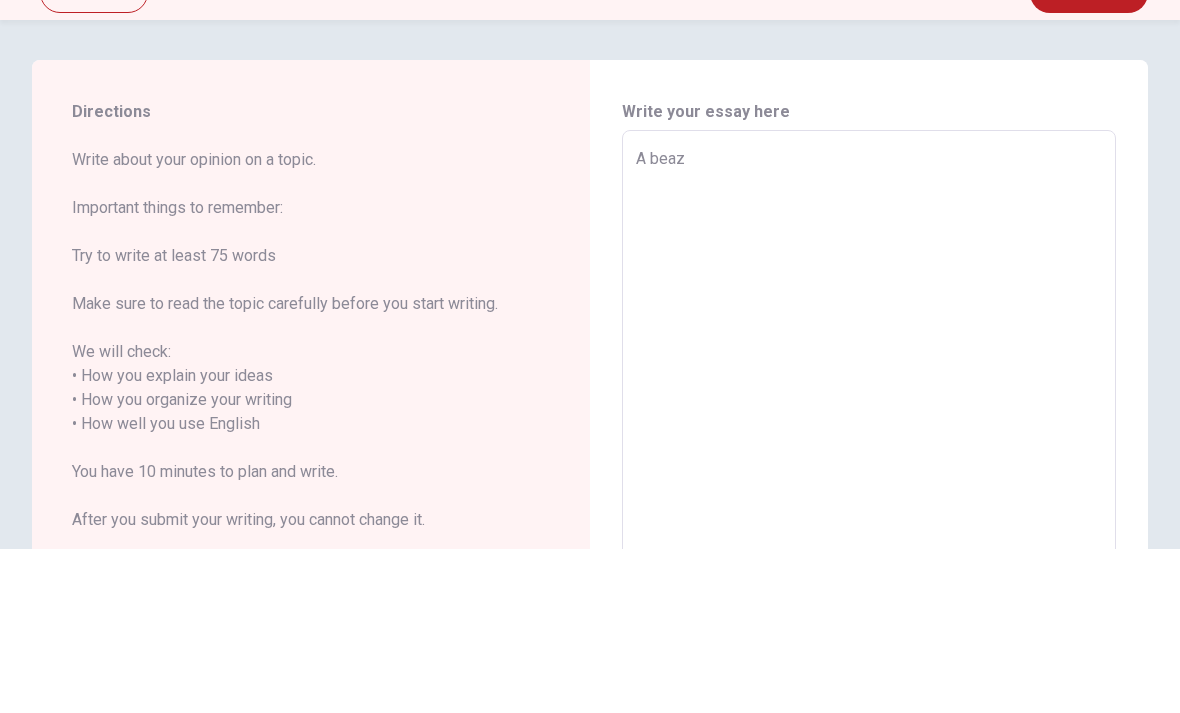 type on "x" 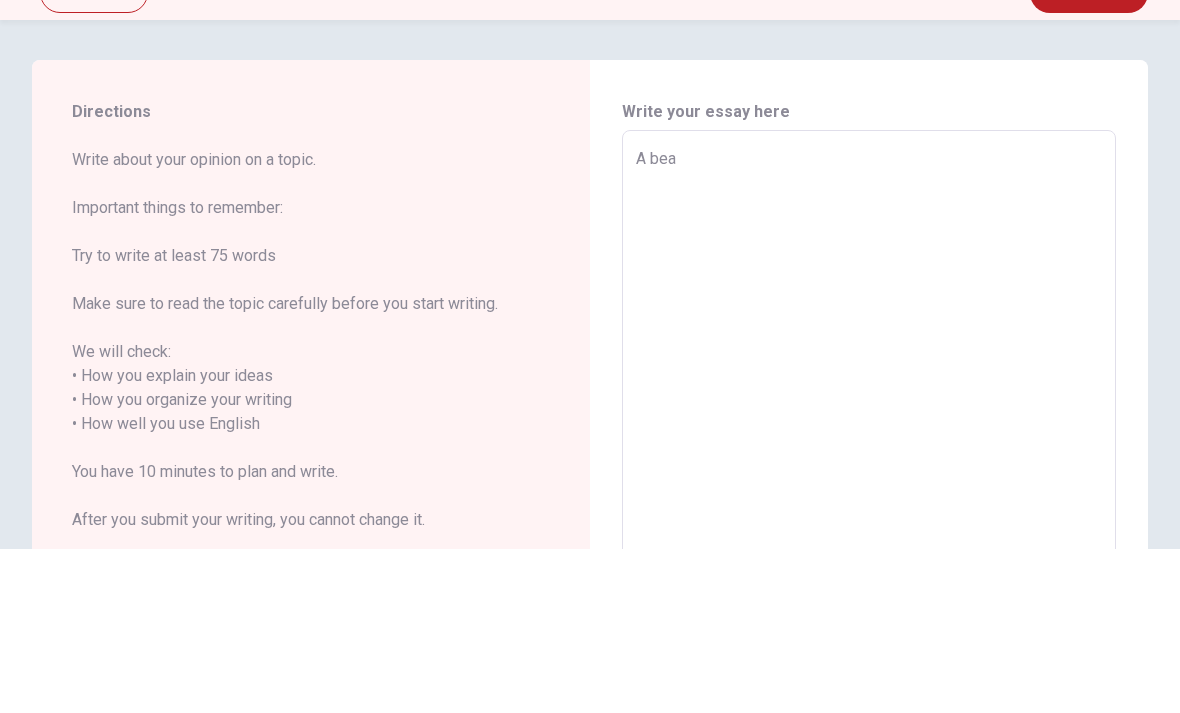 type on "x" 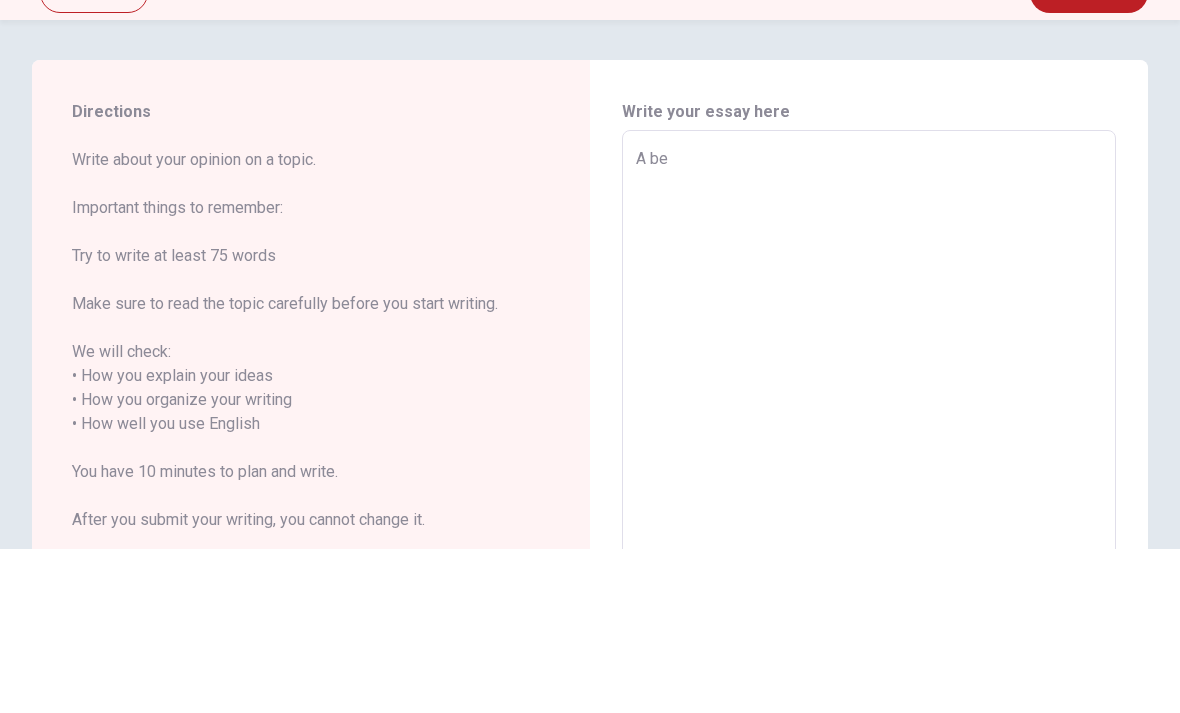 type on "x" 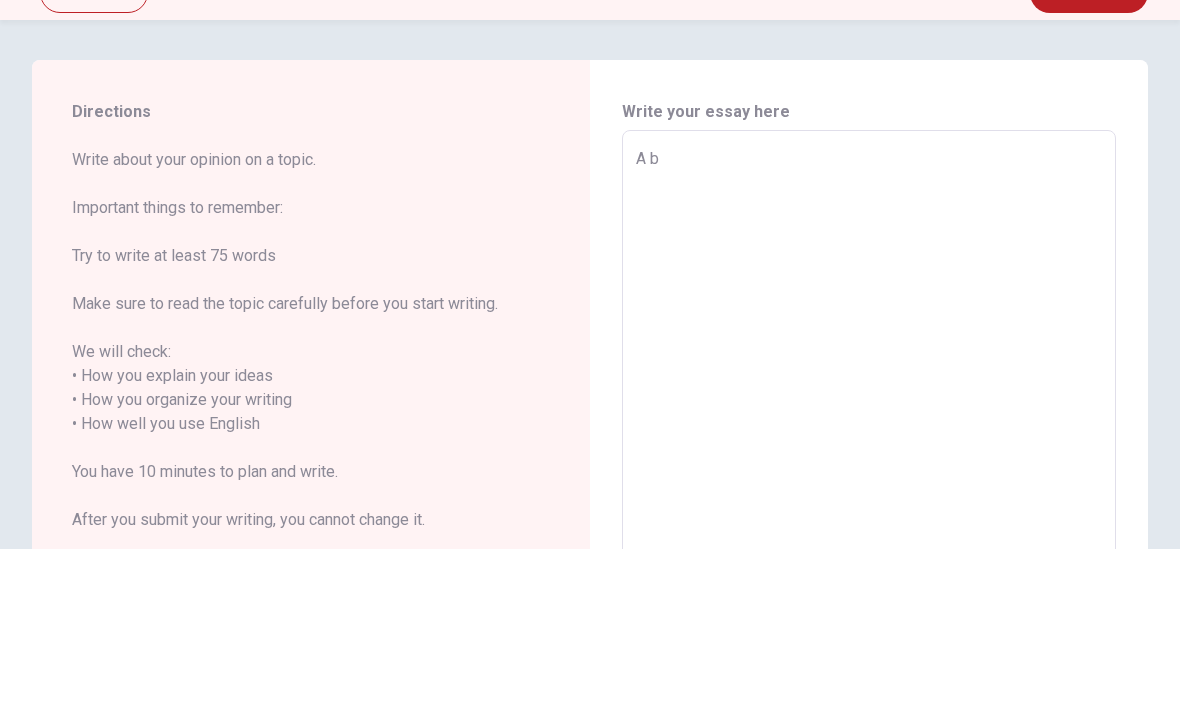 type on "x" 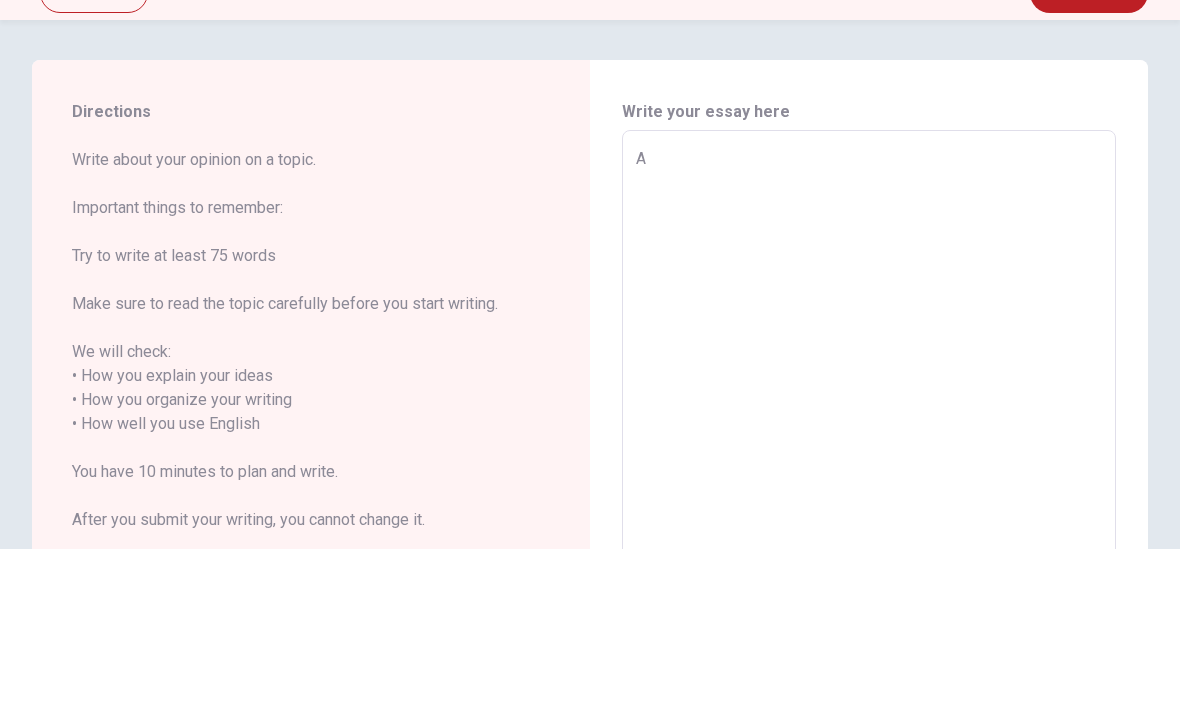 type on "x" 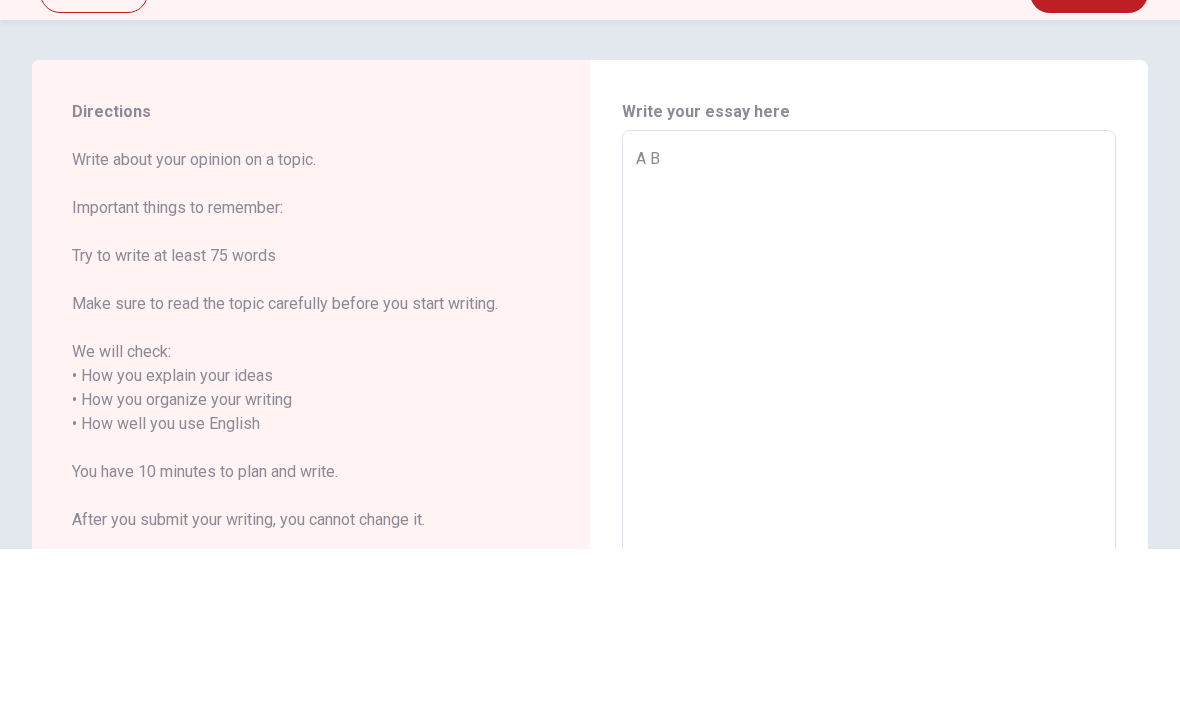type on "x" 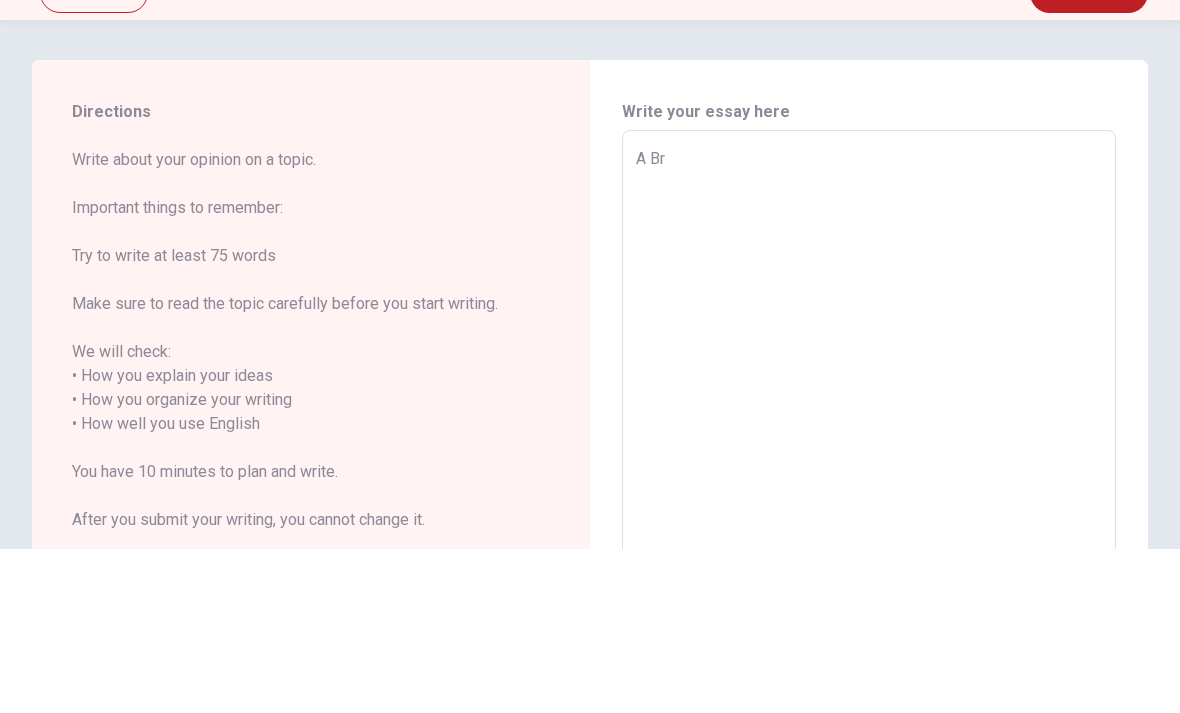 type on "x" 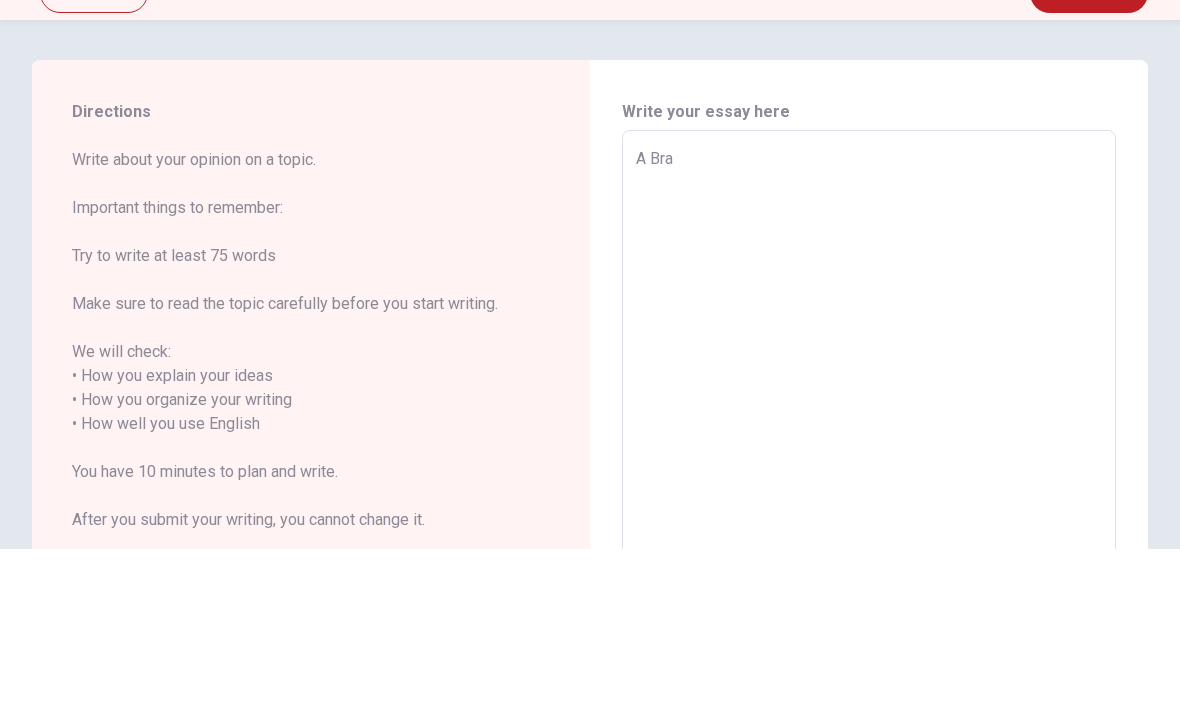 type on "x" 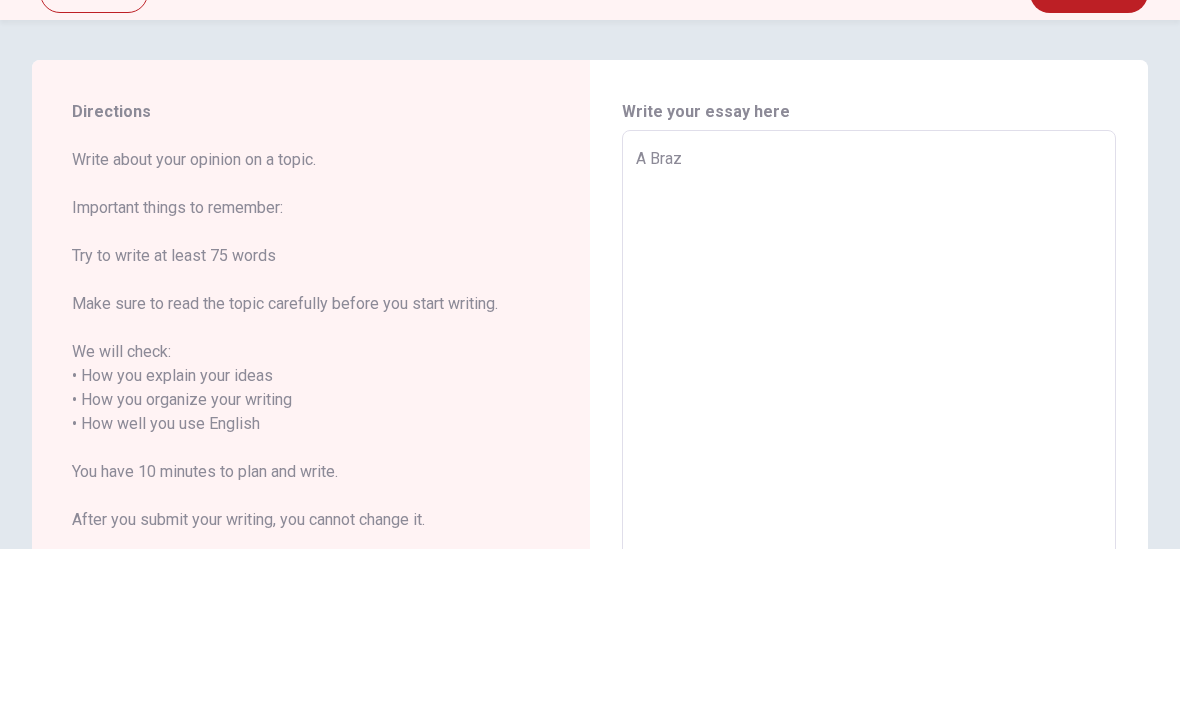 type on "x" 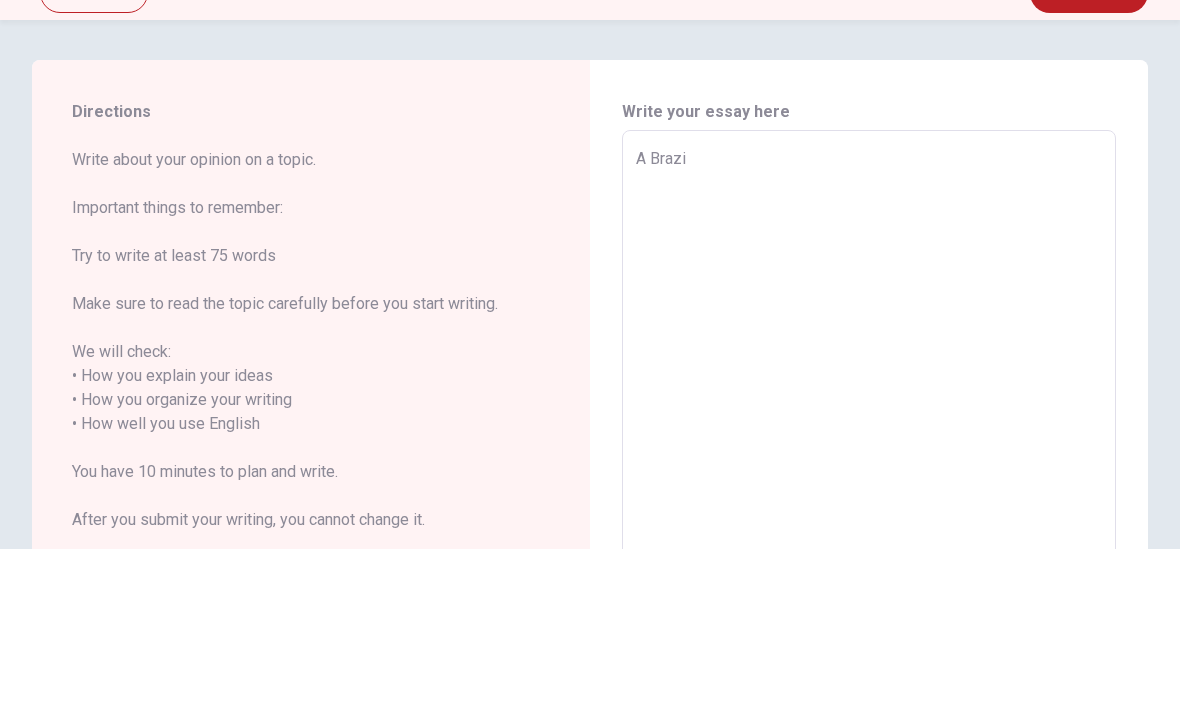 type on "x" 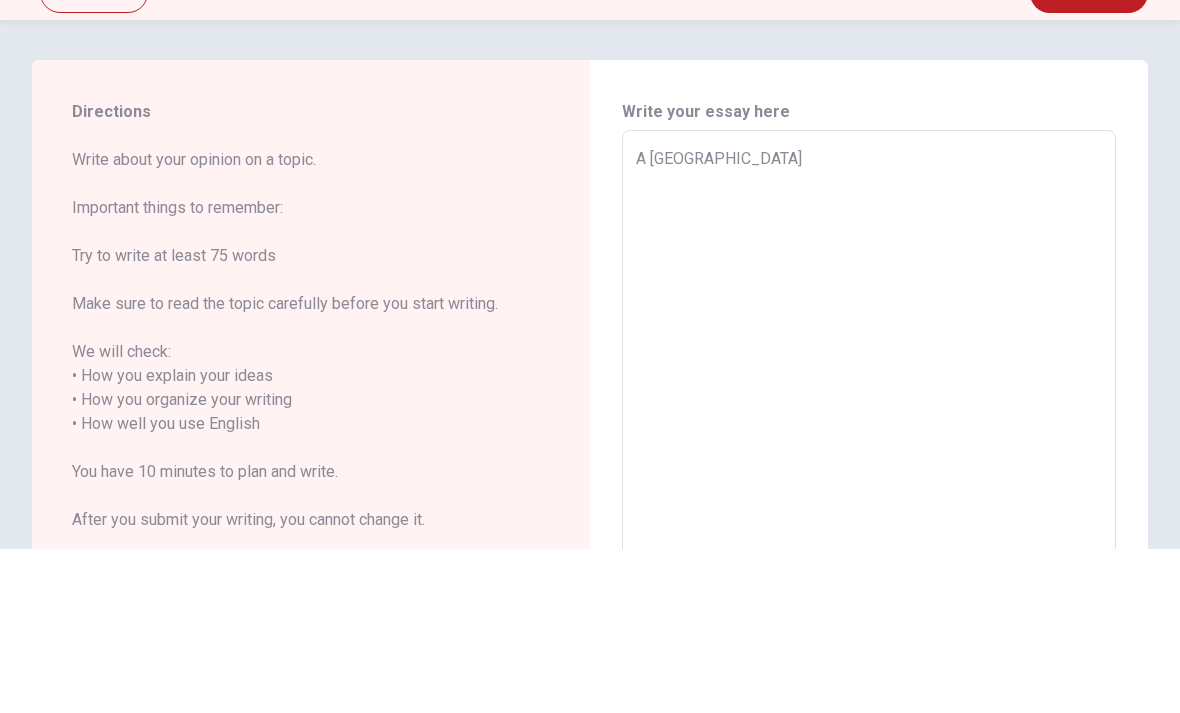 type on "x" 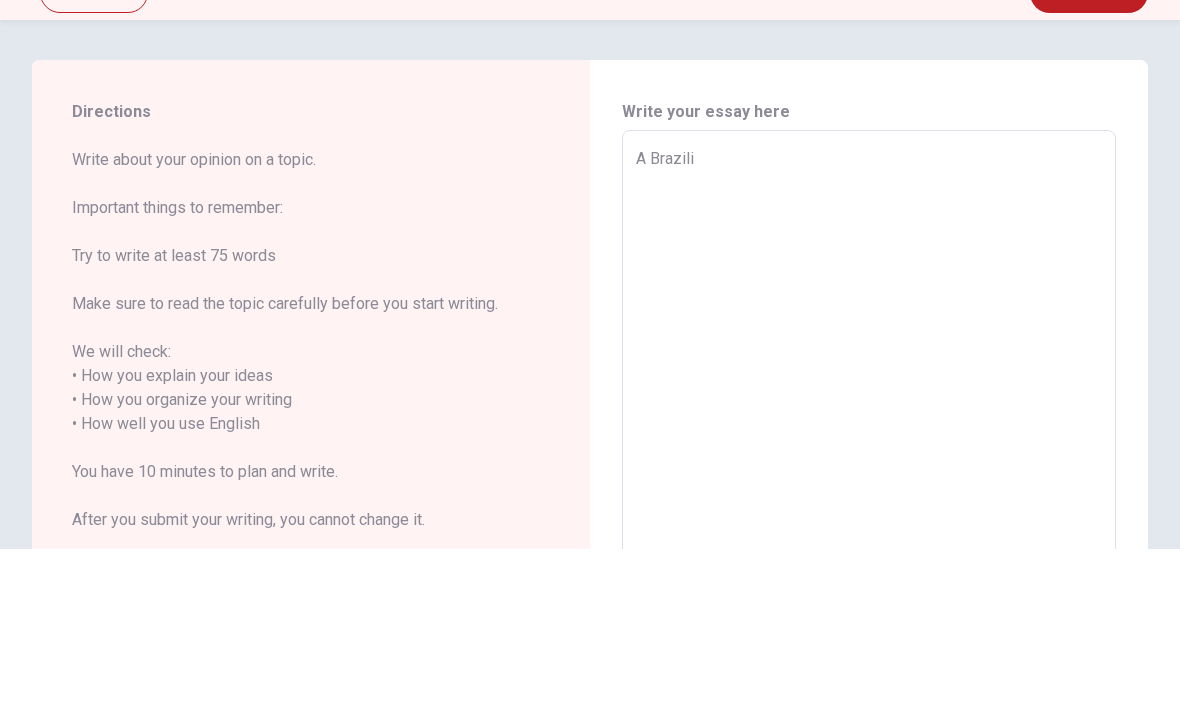 type on "x" 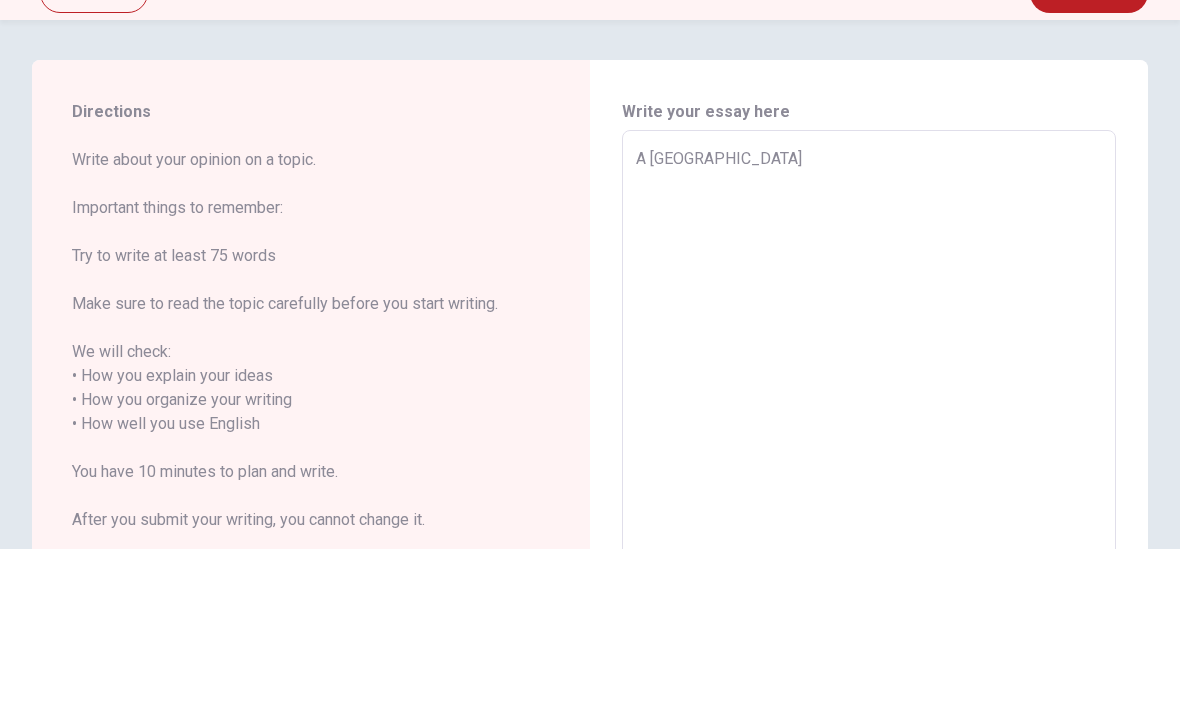 type on "x" 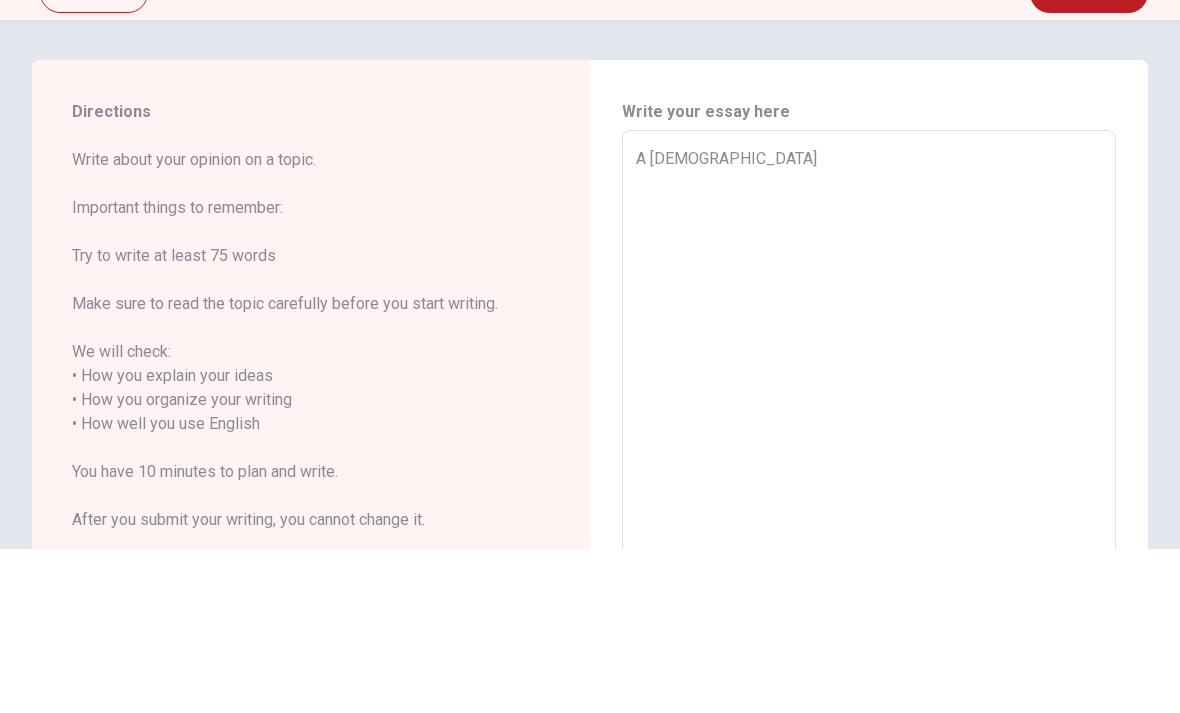 type on "x" 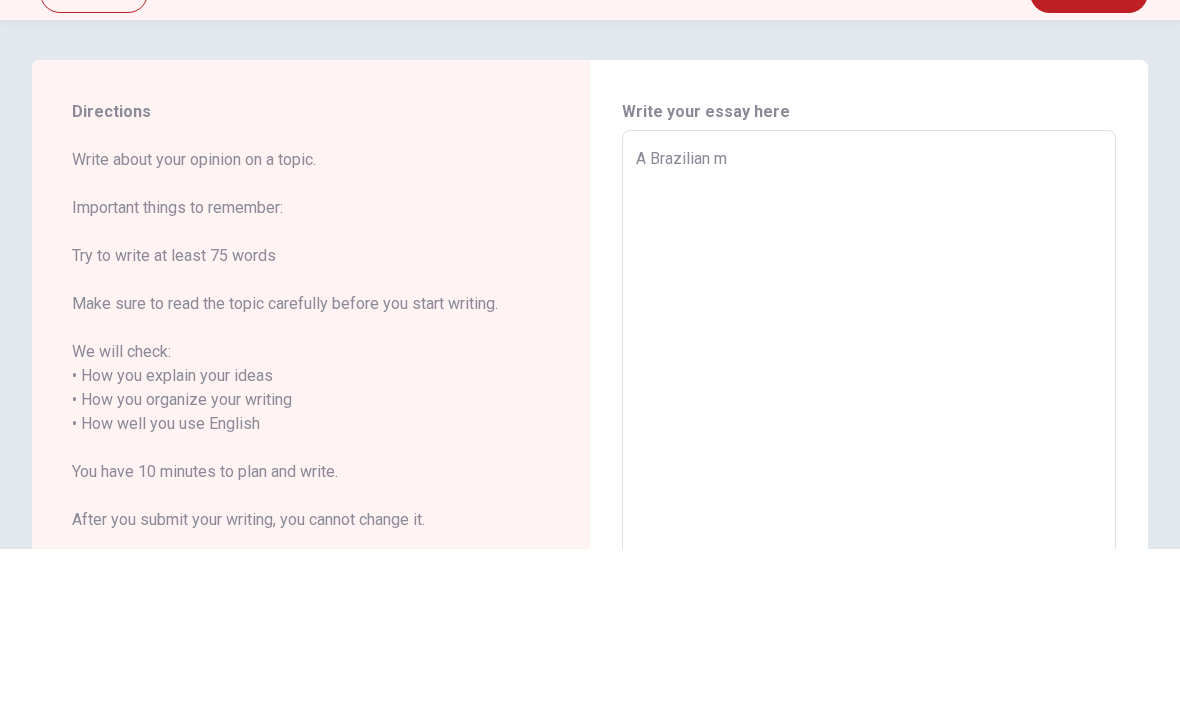 type on "x" 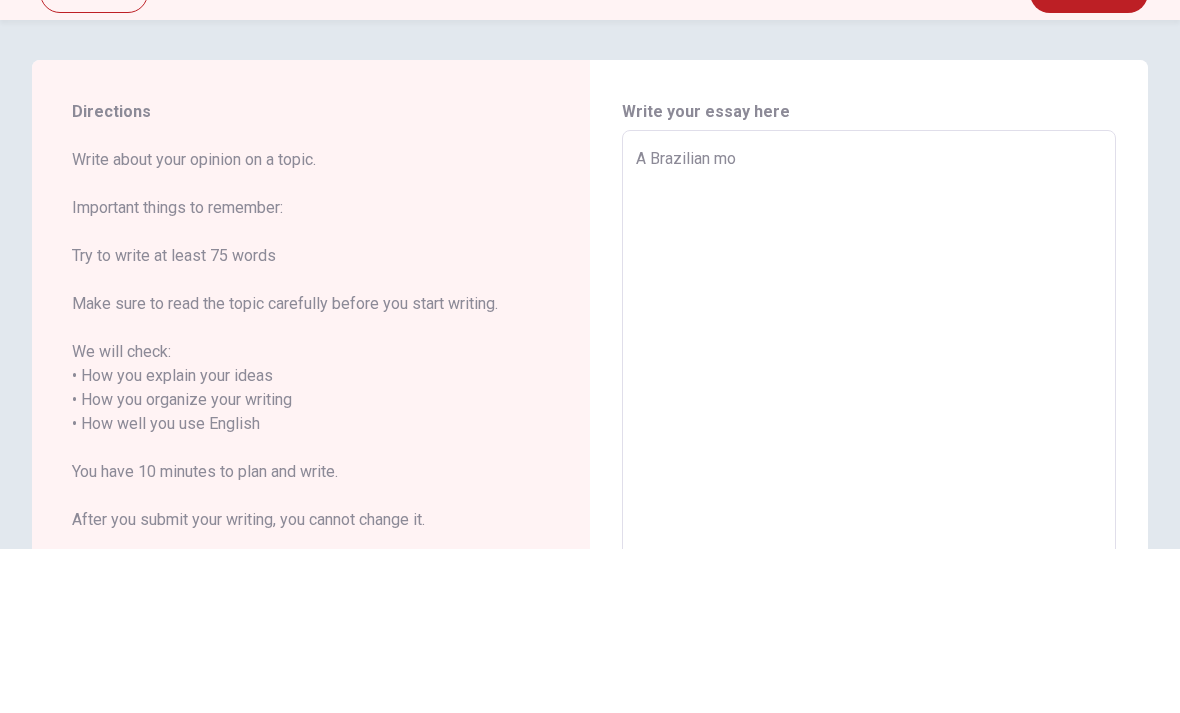 type on "x" 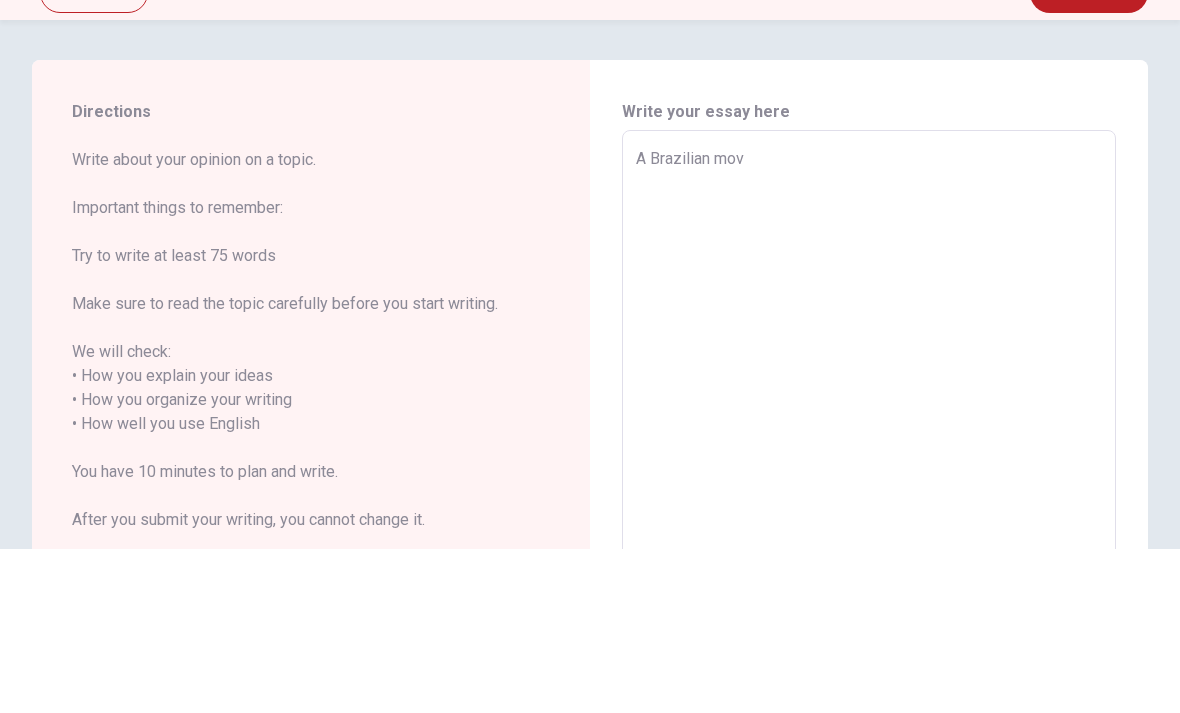 type on "x" 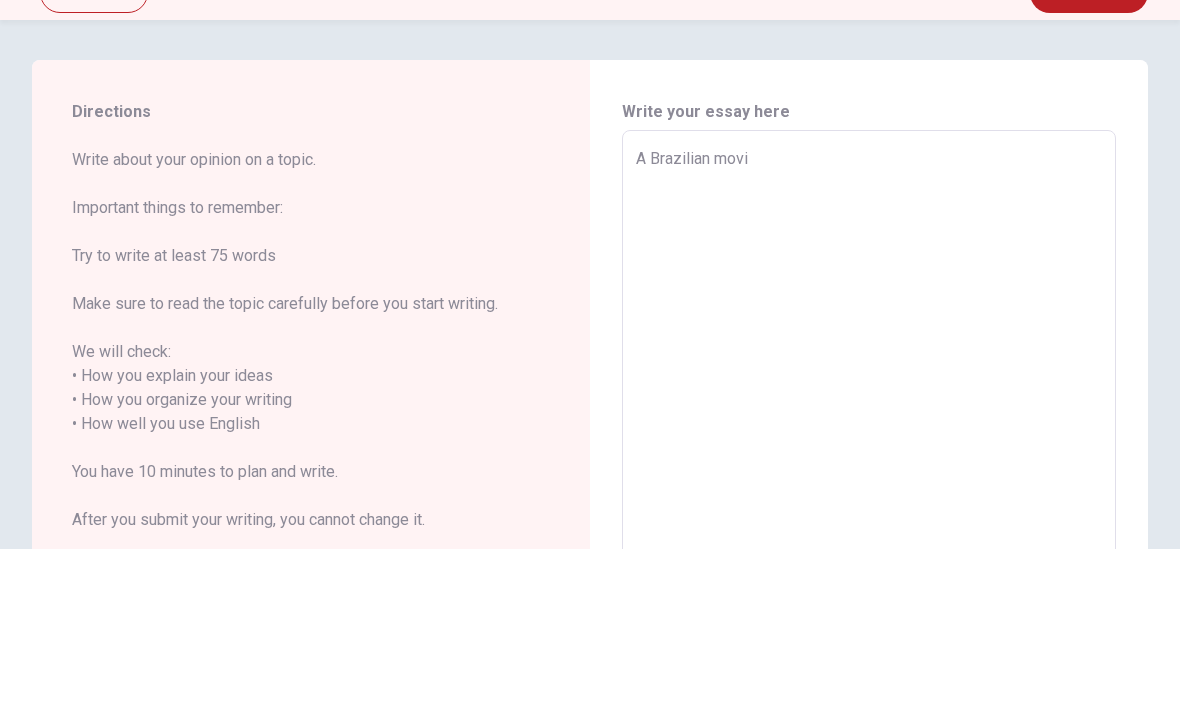 type on "x" 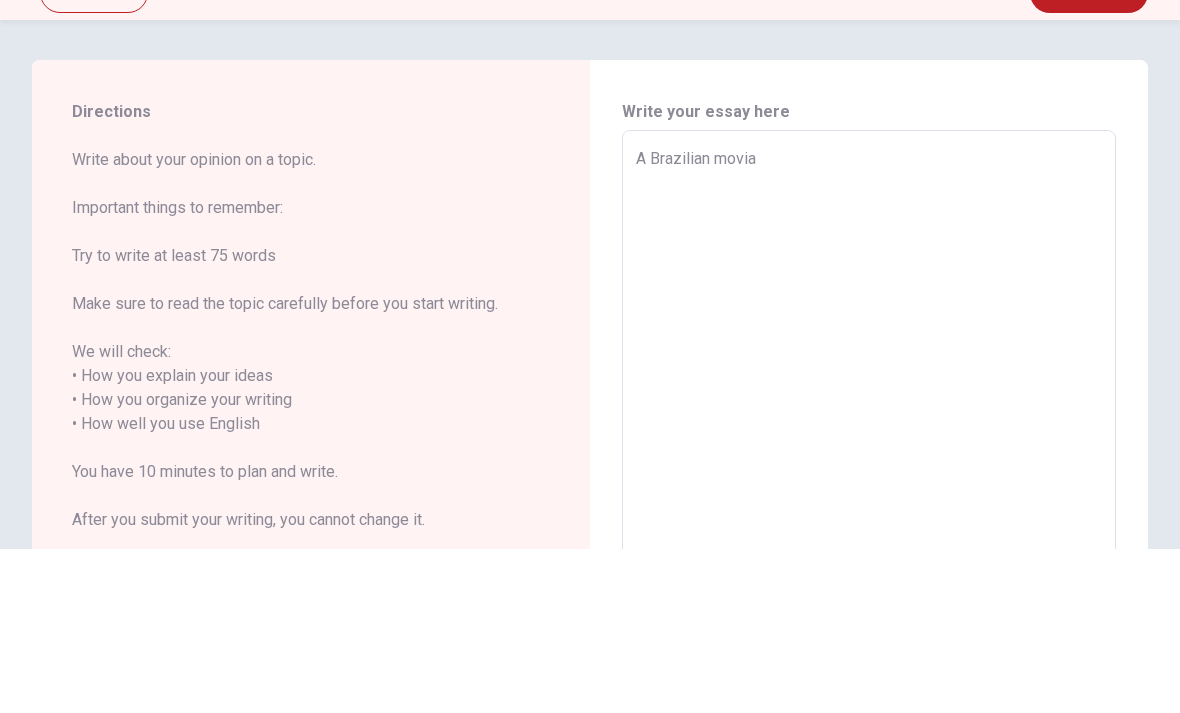 type on "x" 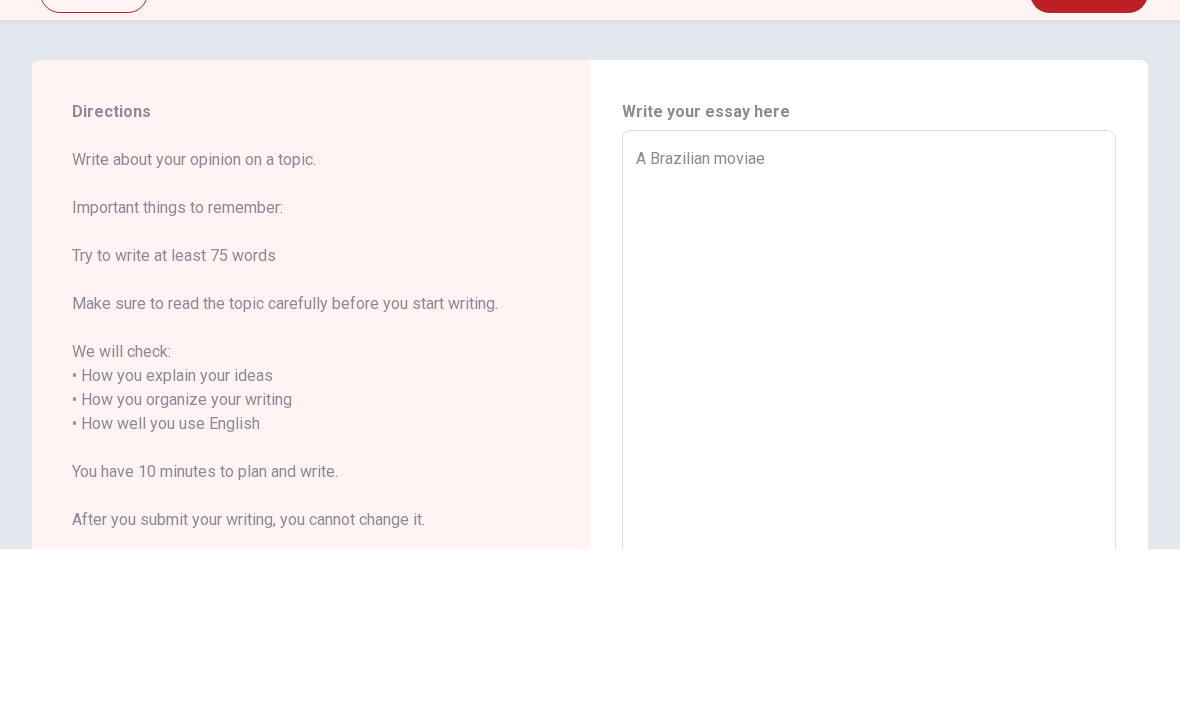 type on "x" 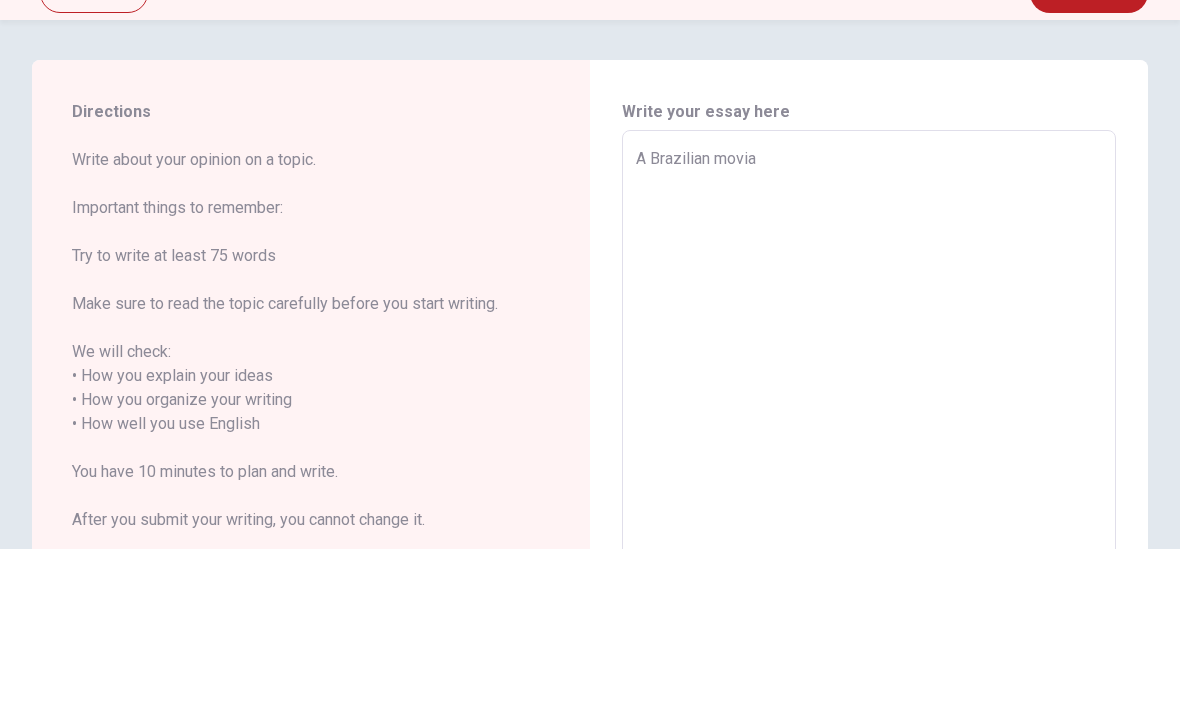 type on "x" 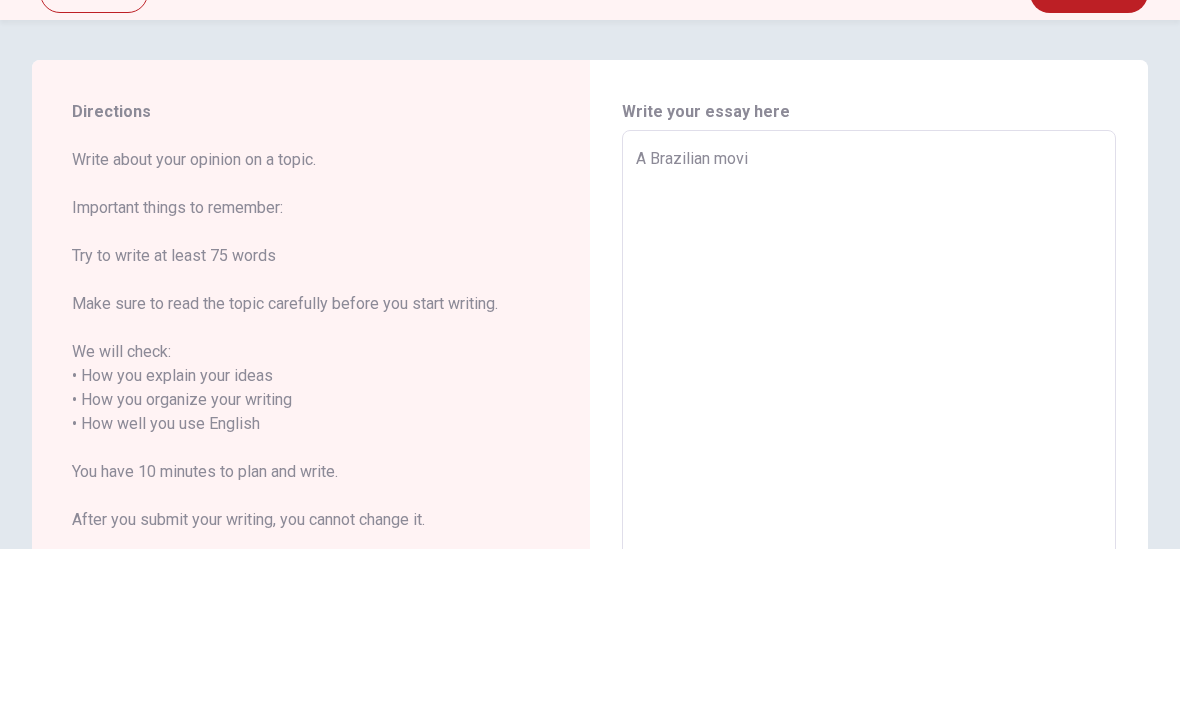 type on "x" 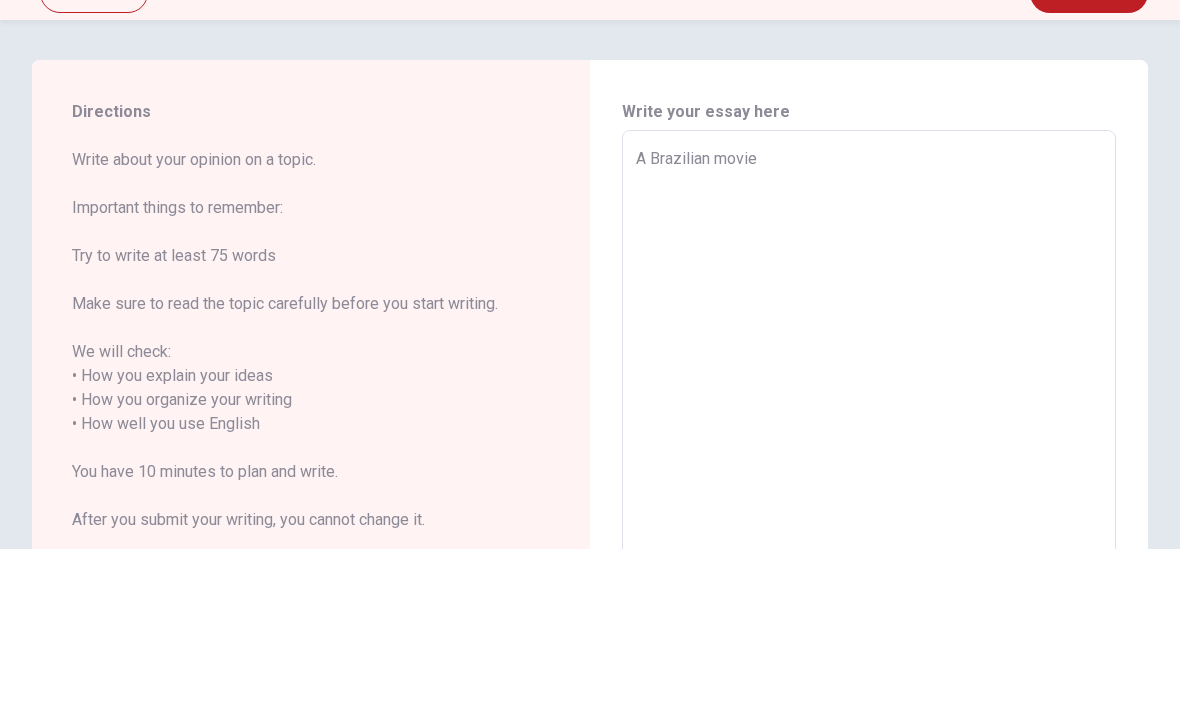 type on "x" 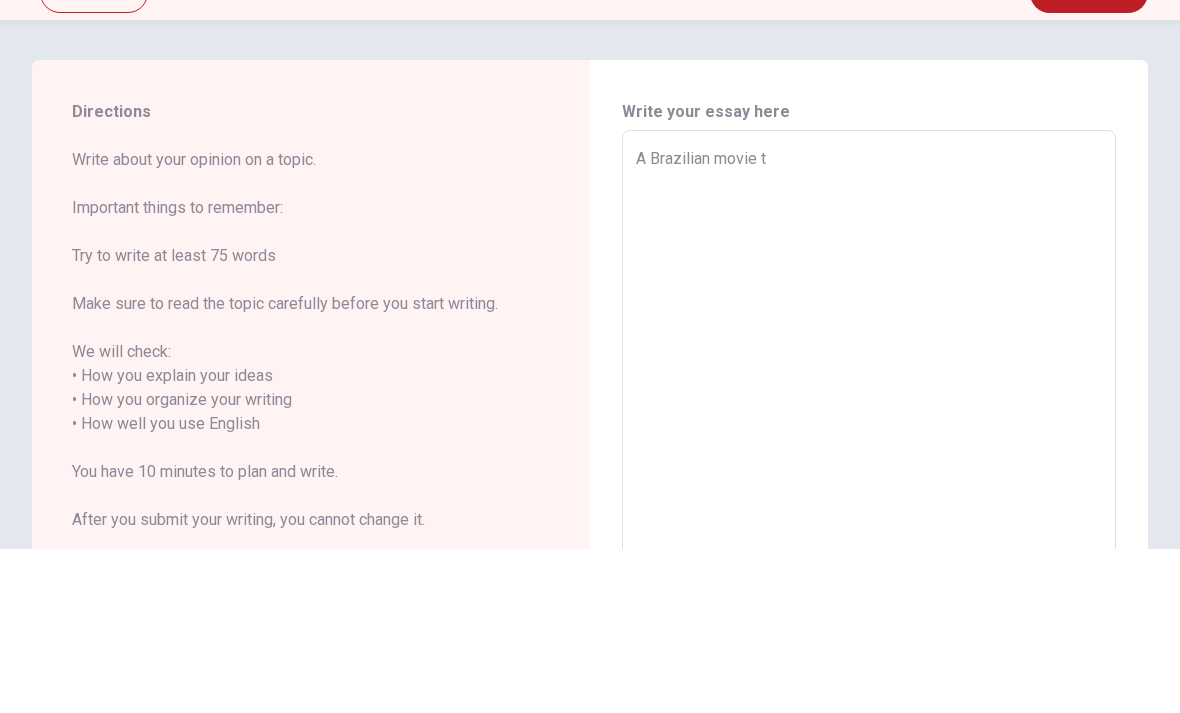 type on "x" 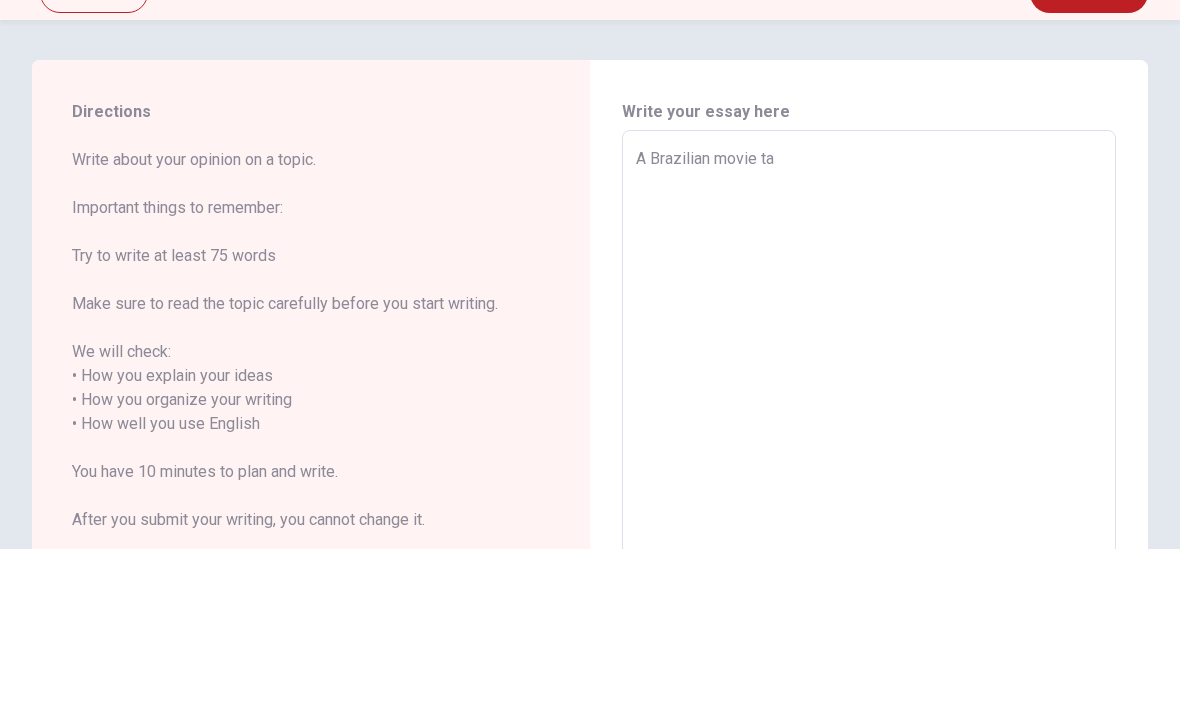 type on "x" 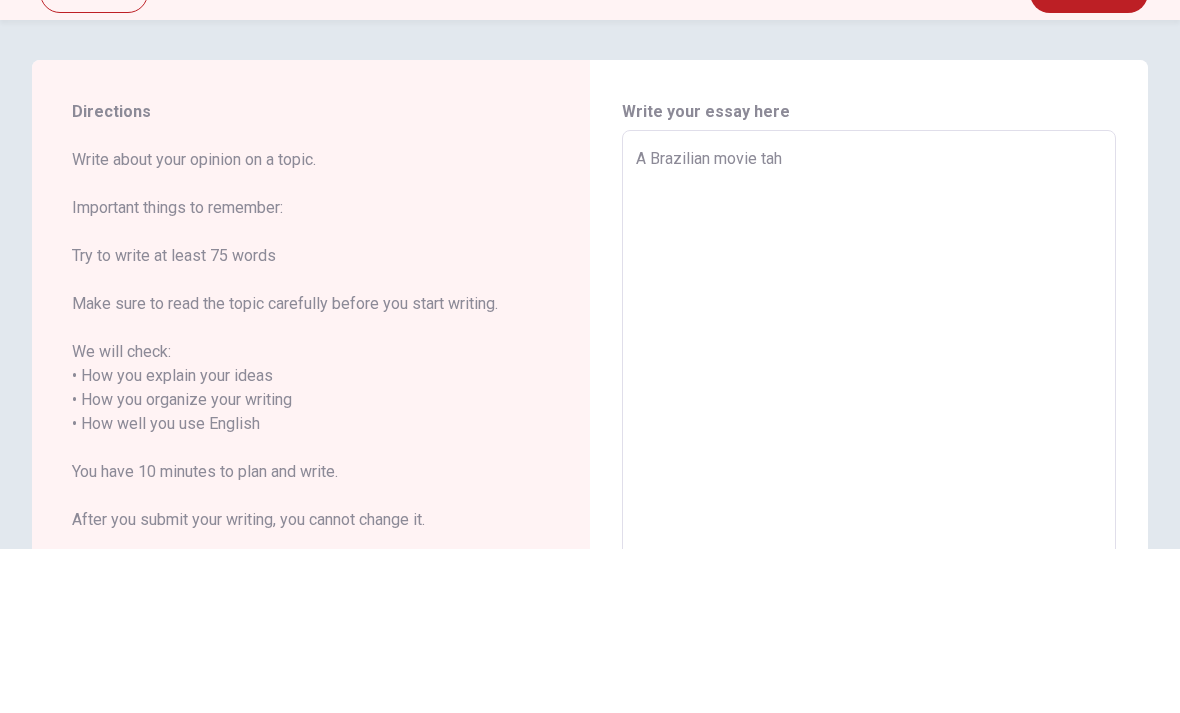 type on "x" 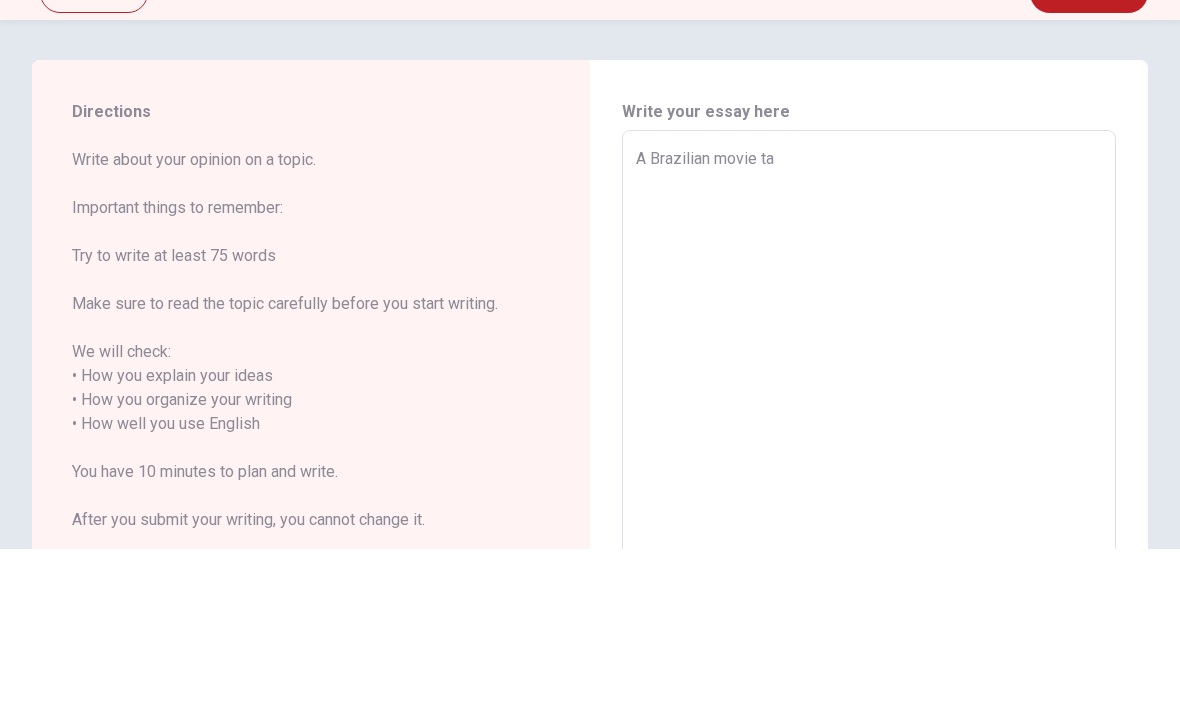 type on "x" 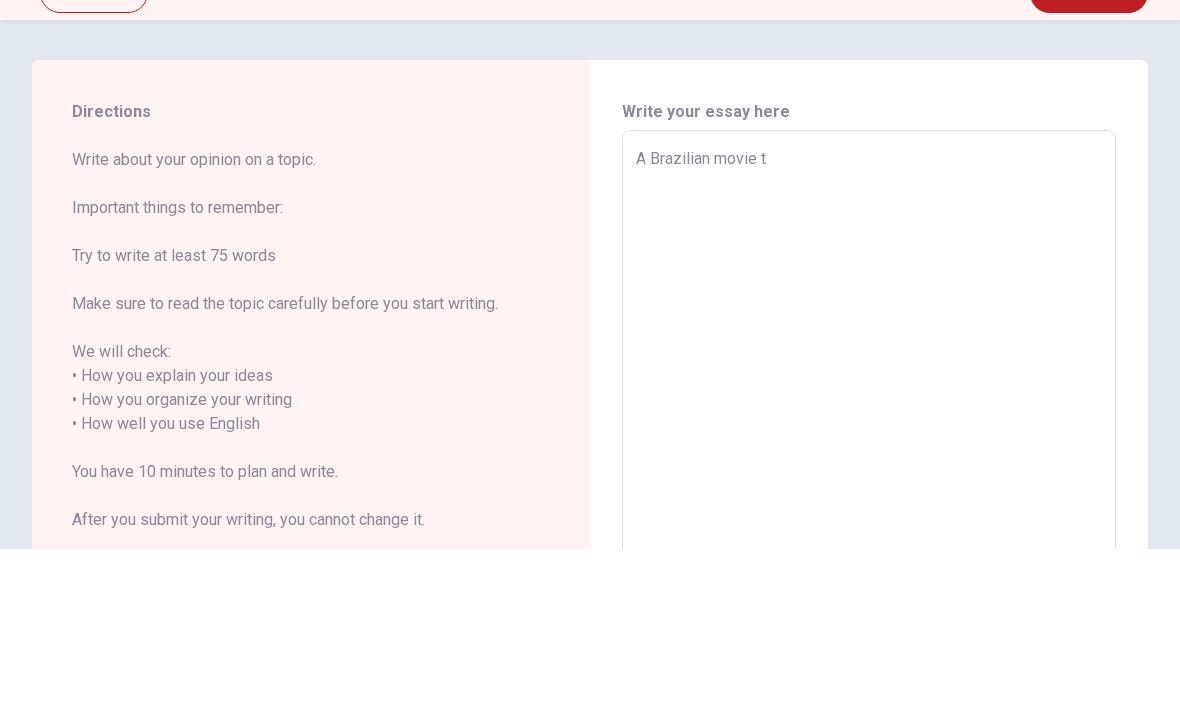 type on "x" 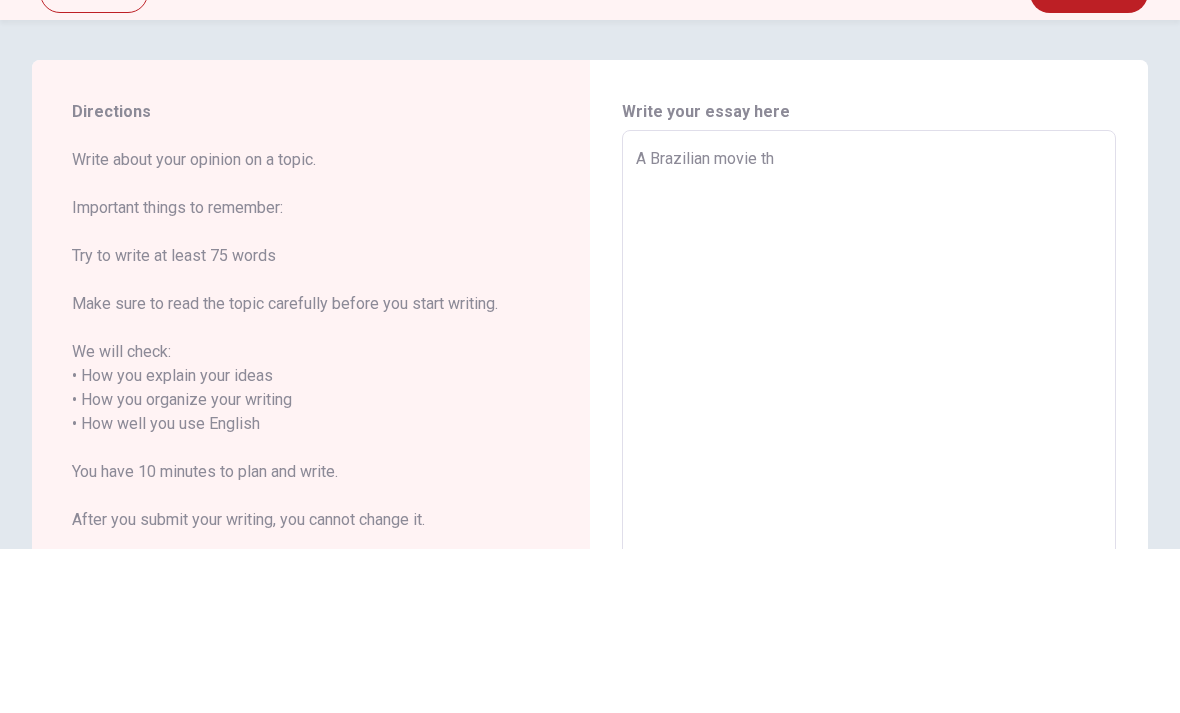 type on "x" 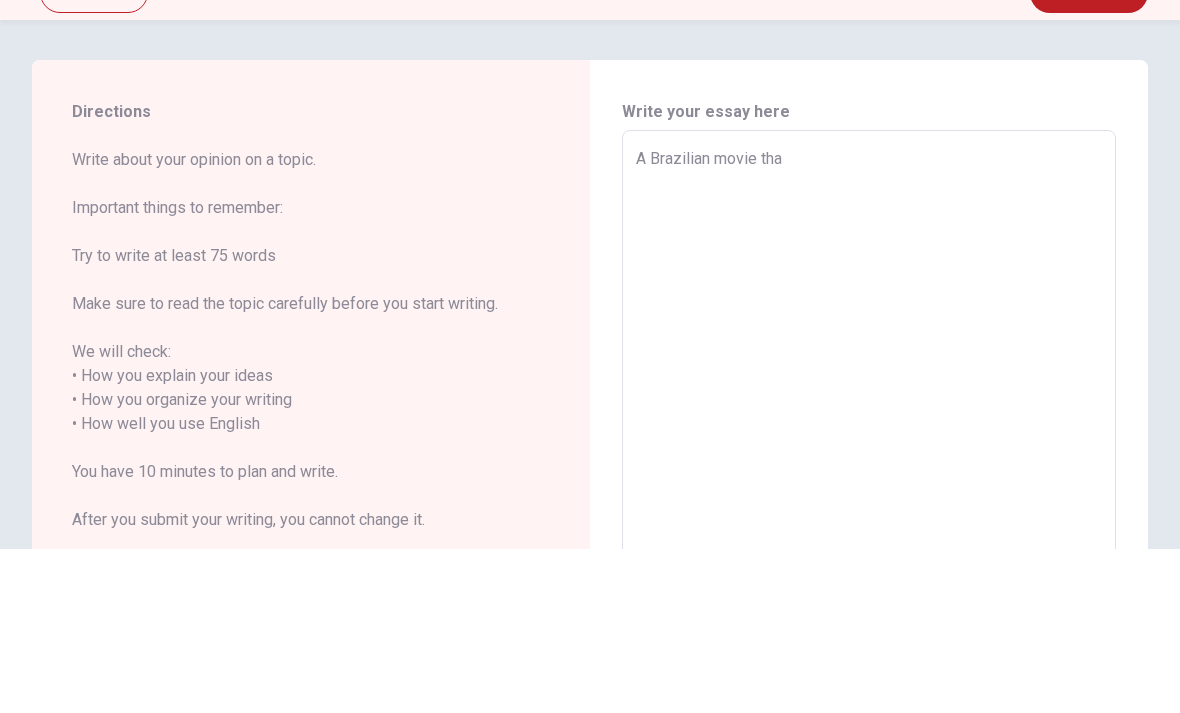 type on "x" 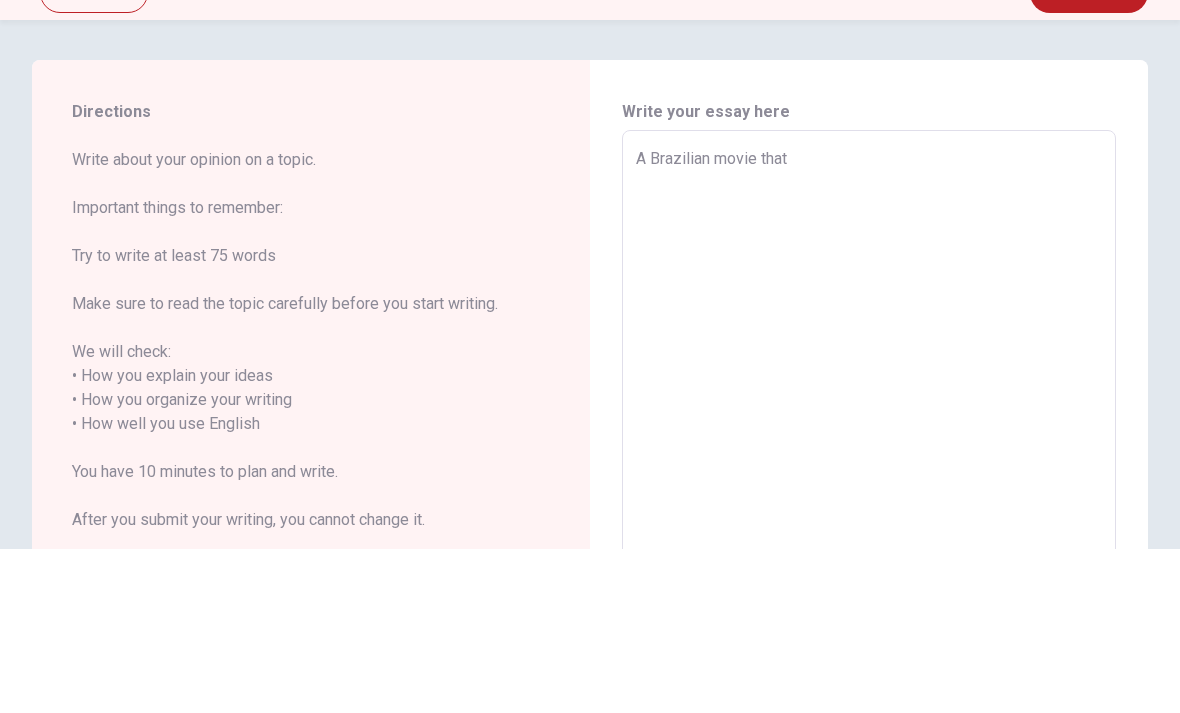 type on "x" 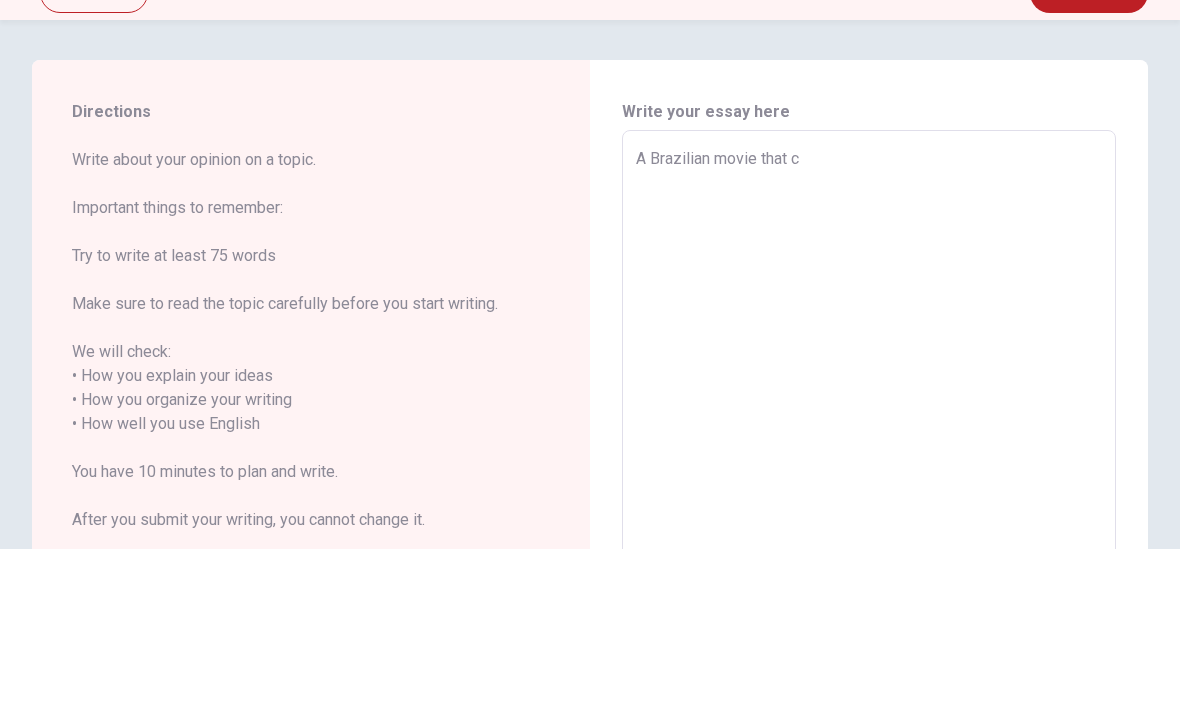type on "x" 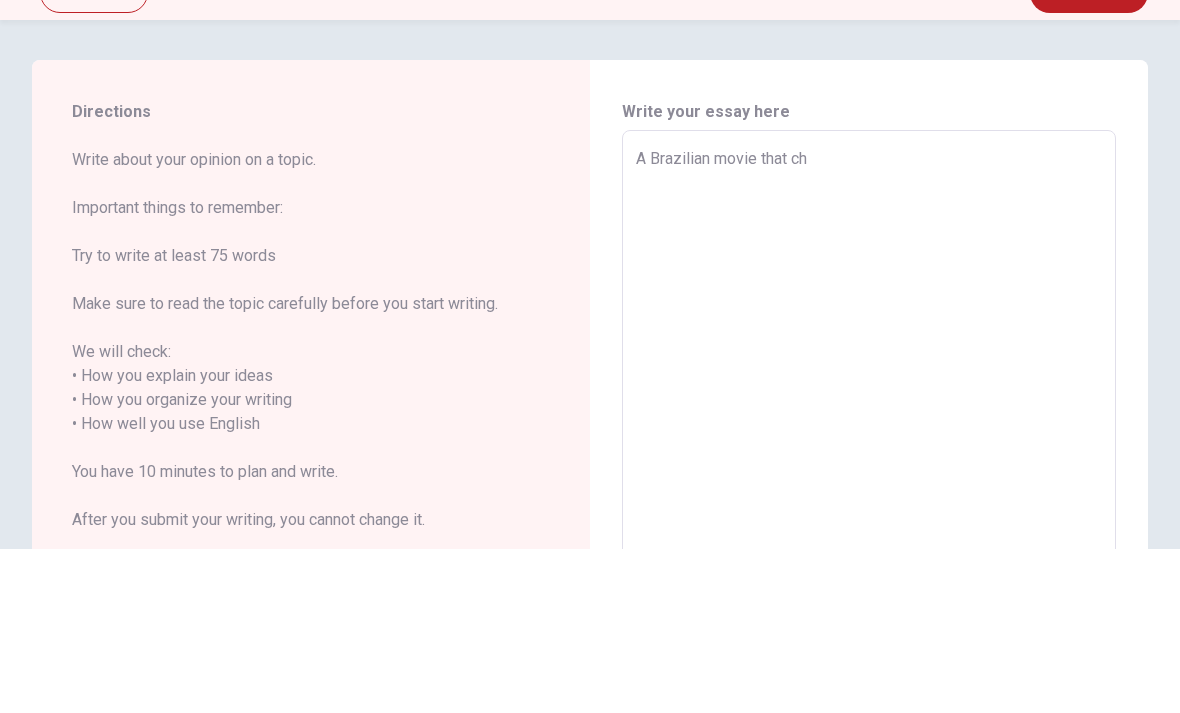 type on "x" 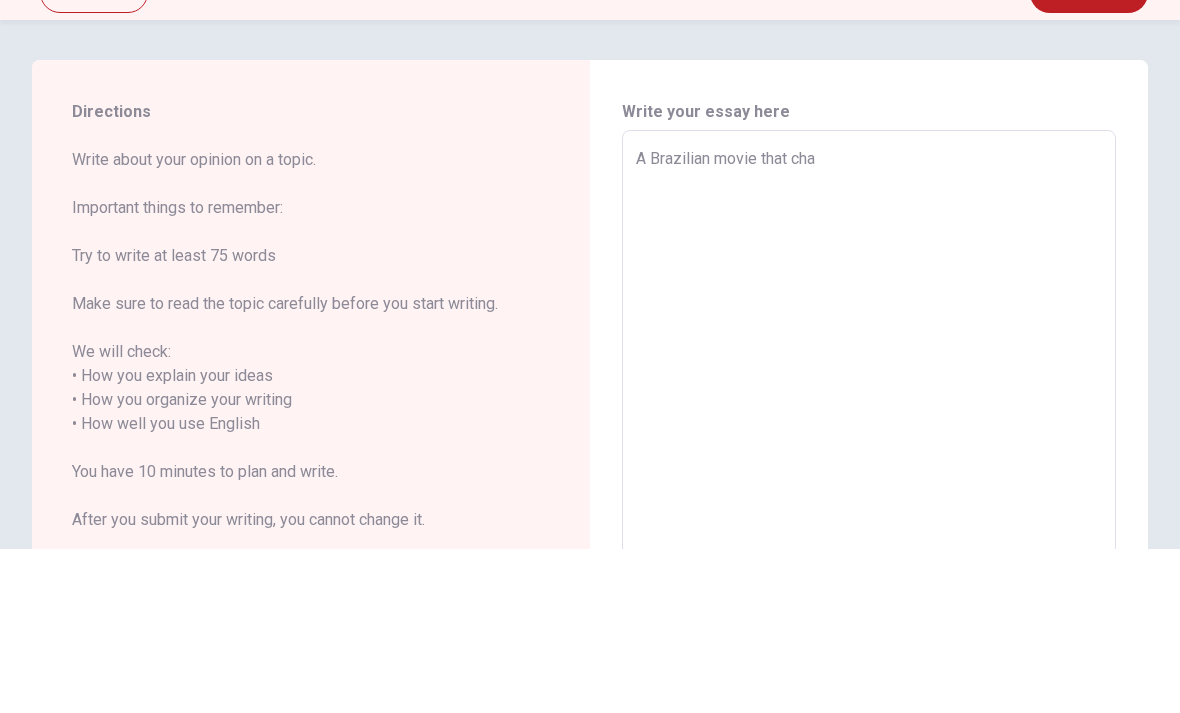 type on "x" 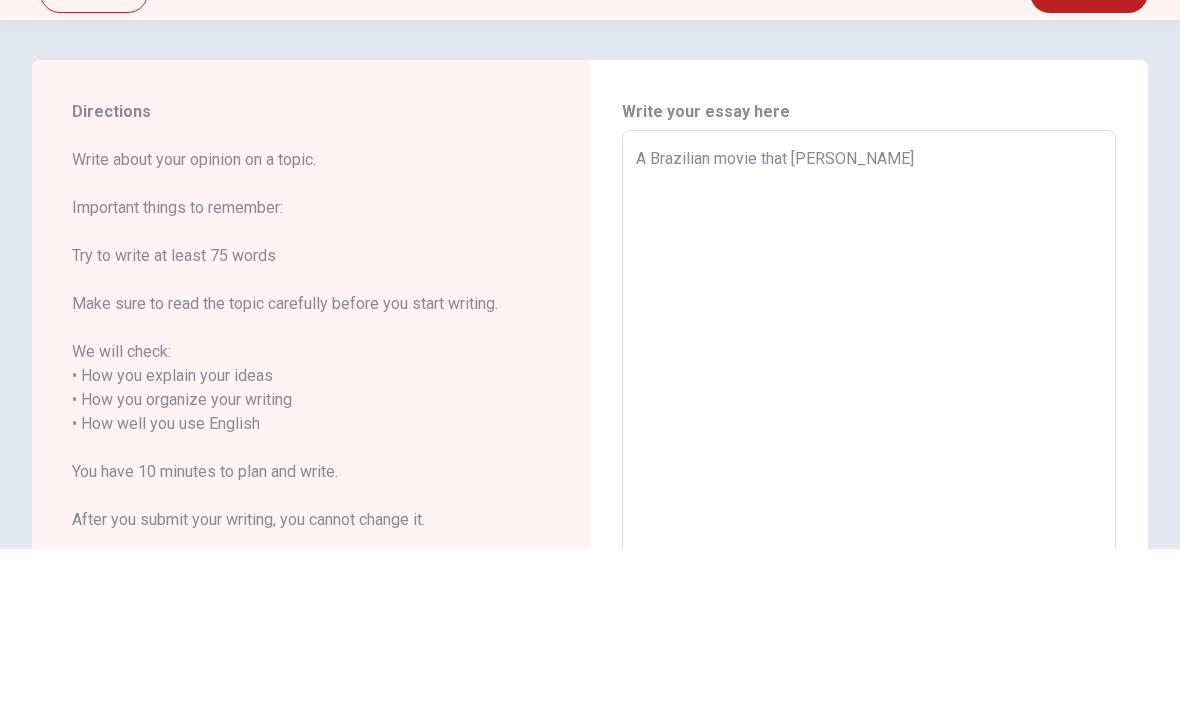 type on "x" 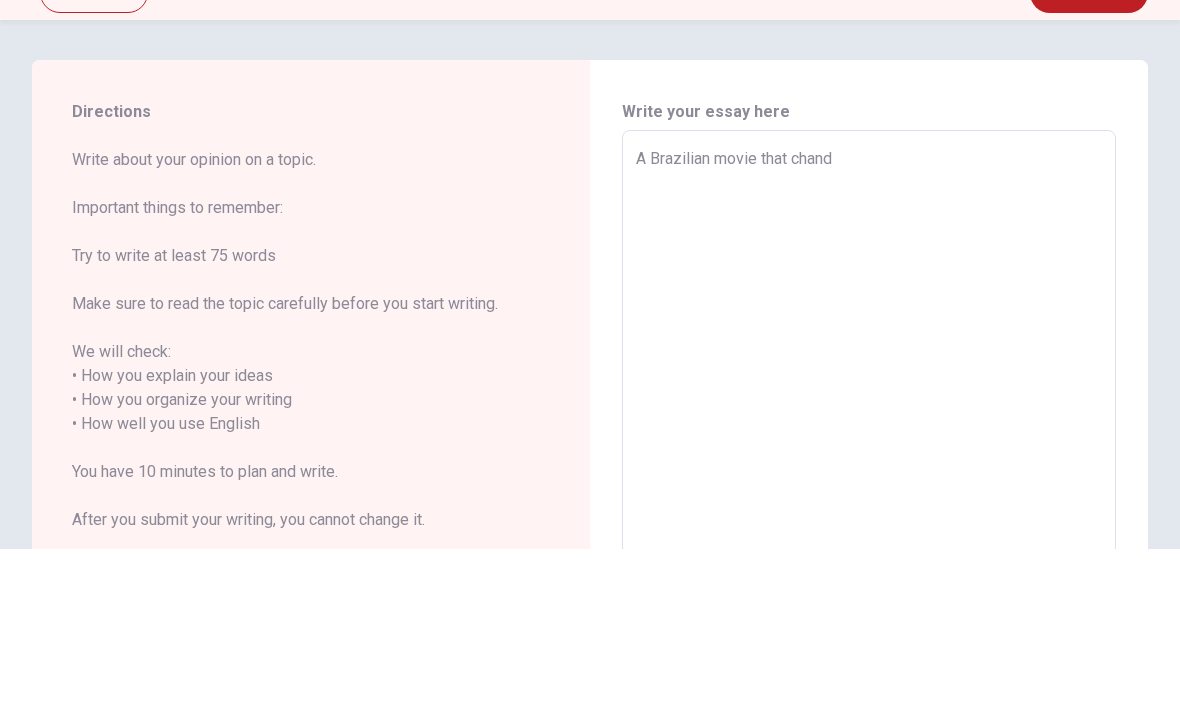 type on "x" 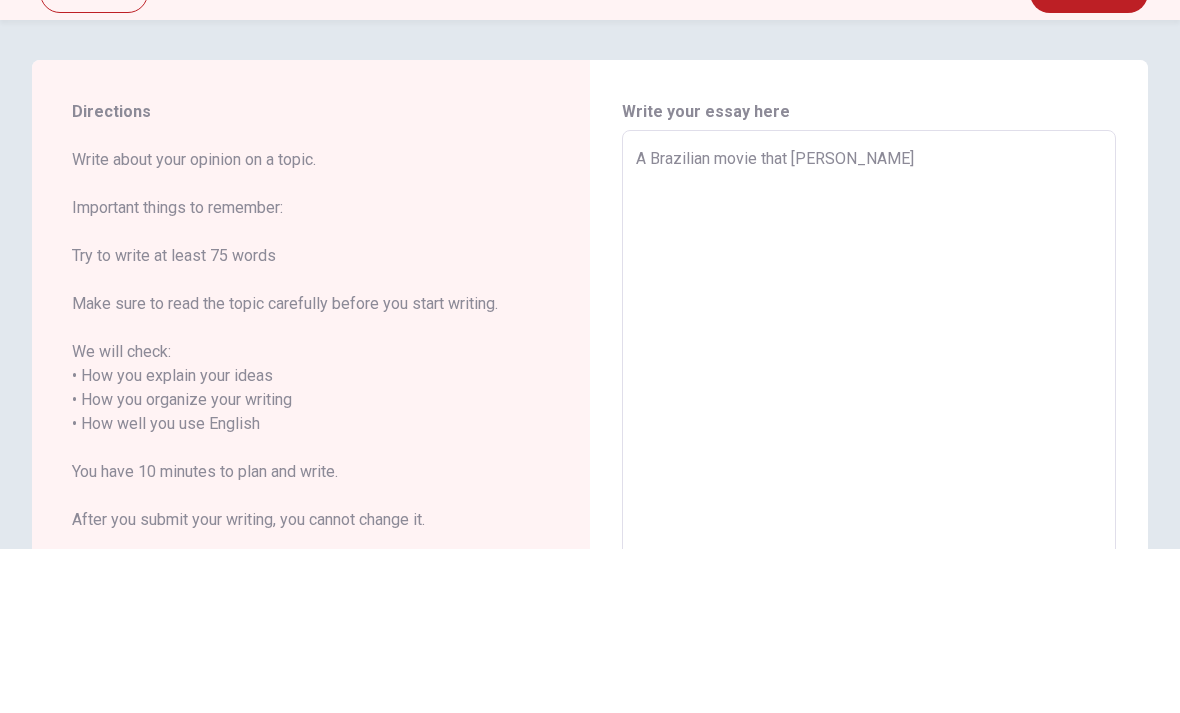 type on "x" 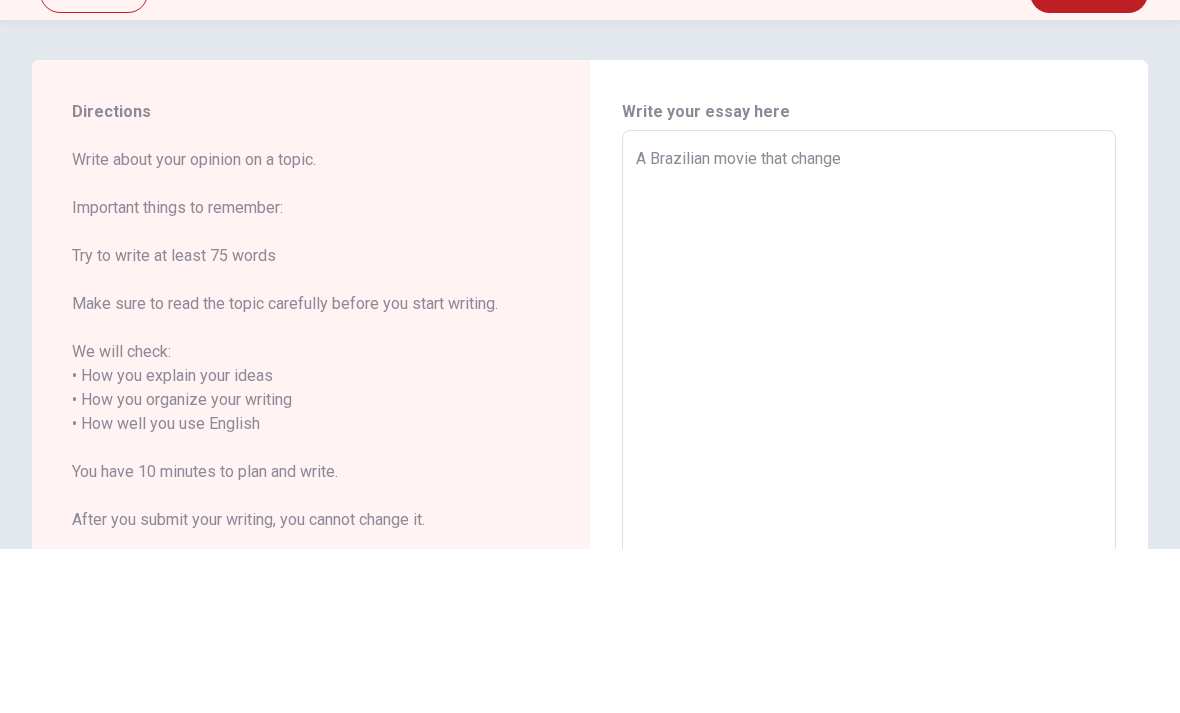 type on "x" 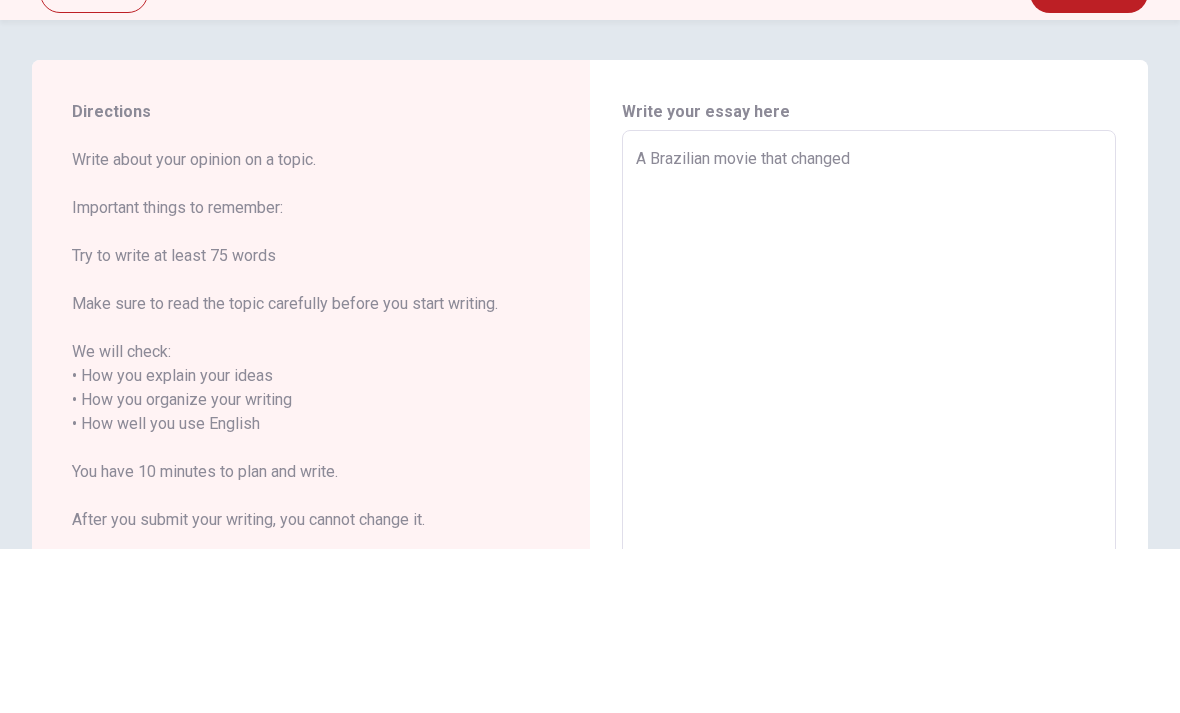 type on "x" 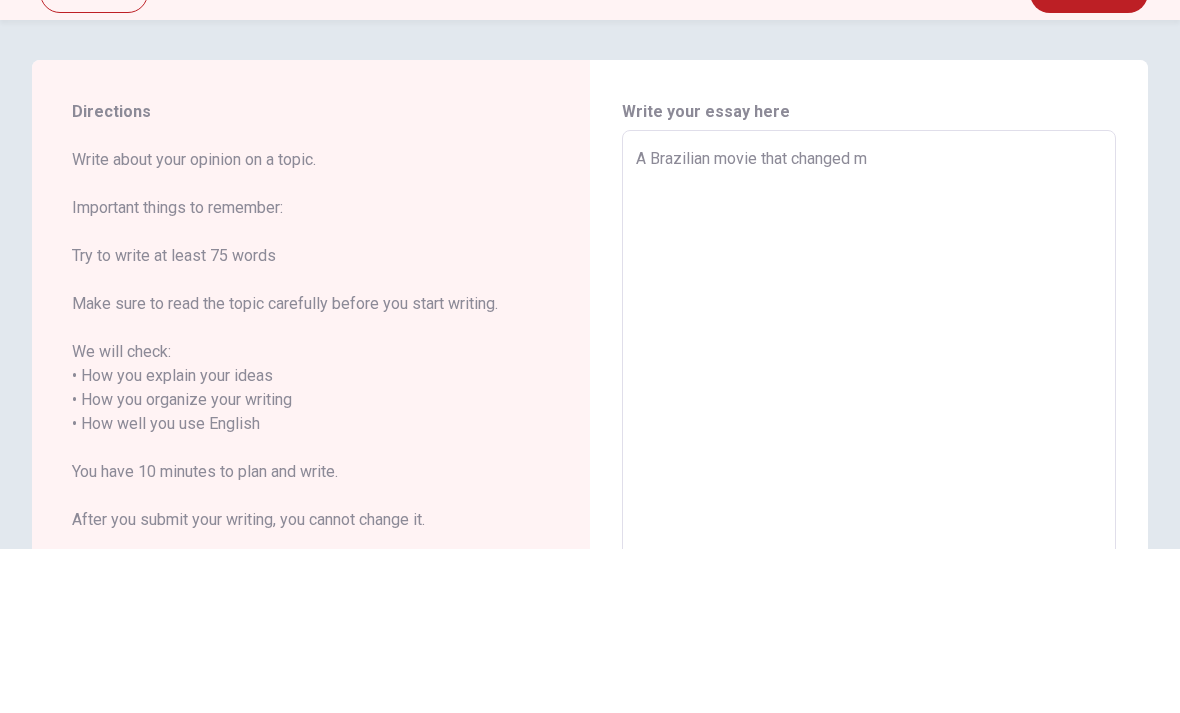 type on "x" 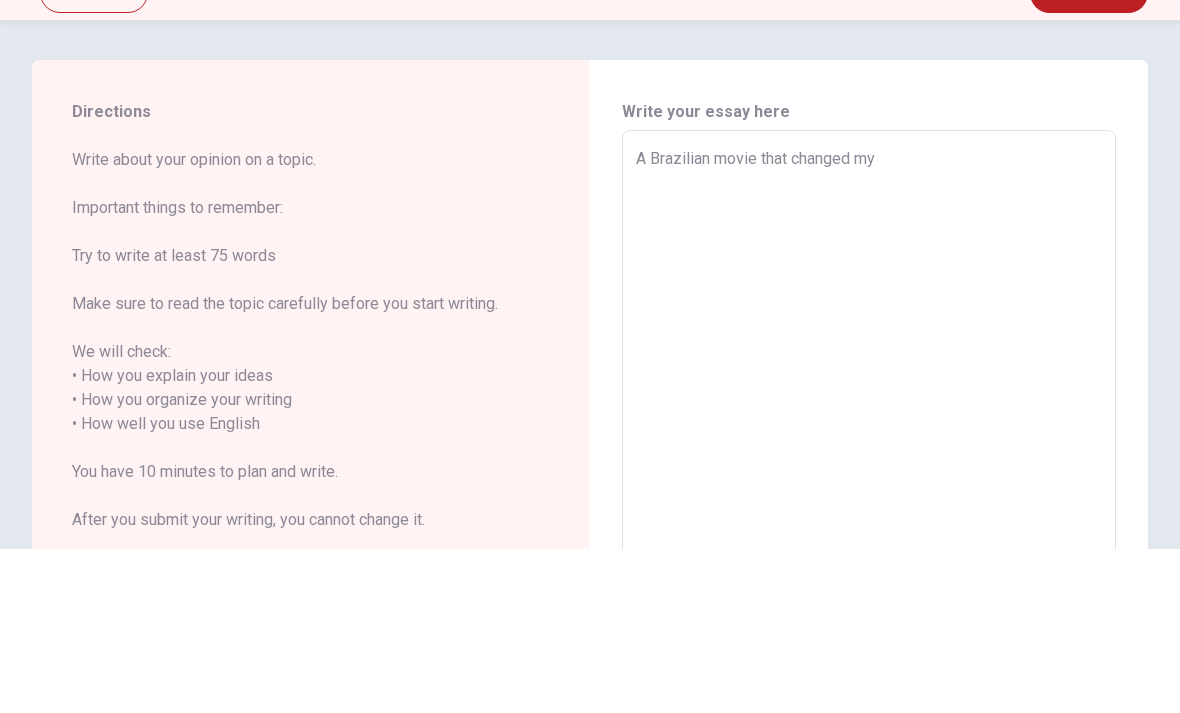 type on "x" 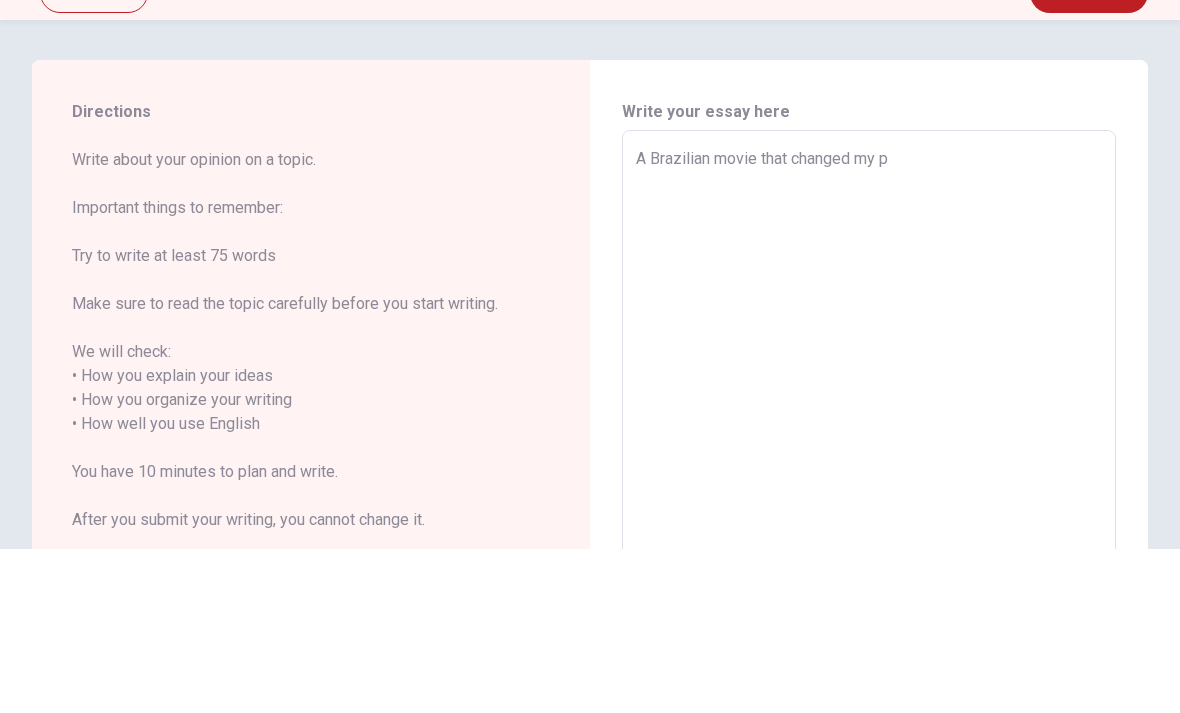 type on "x" 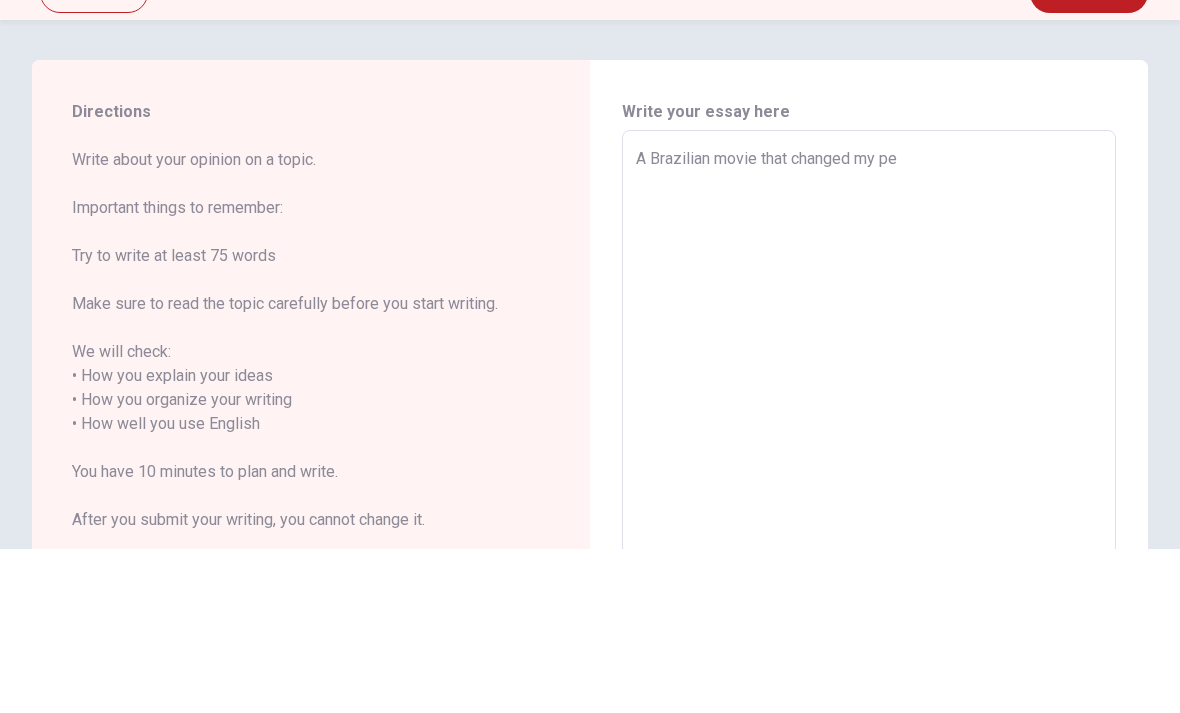 type on "x" 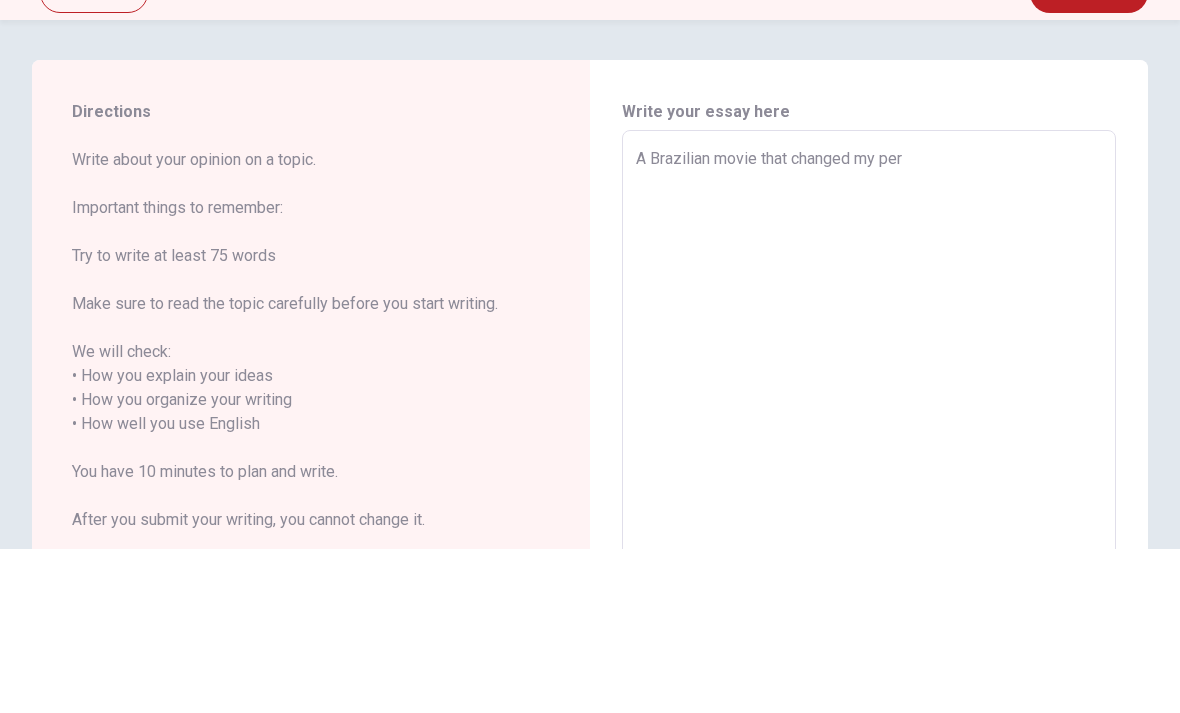 type on "x" 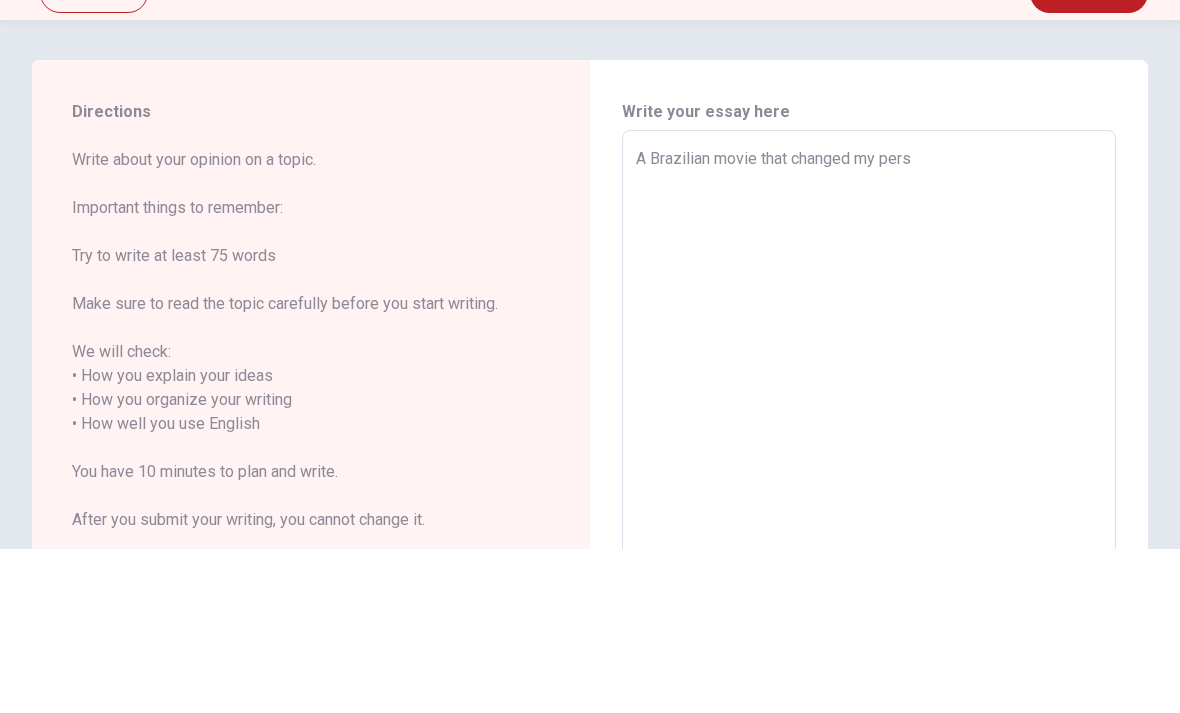 type on "x" 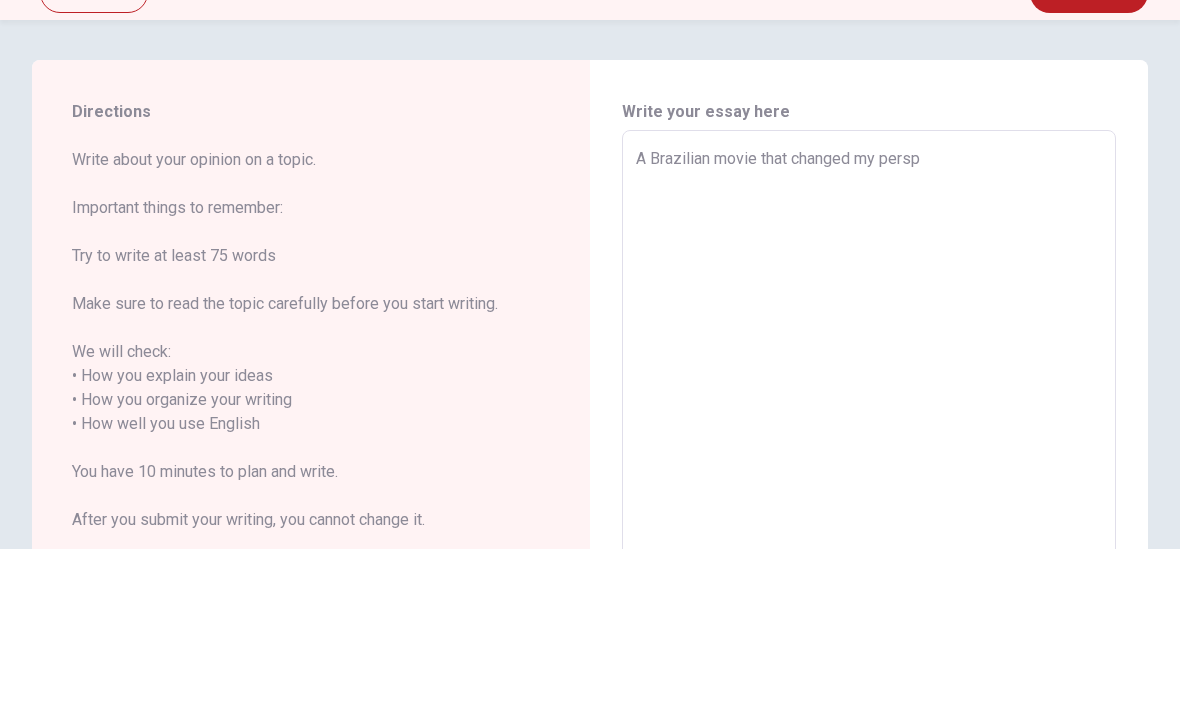 type on "x" 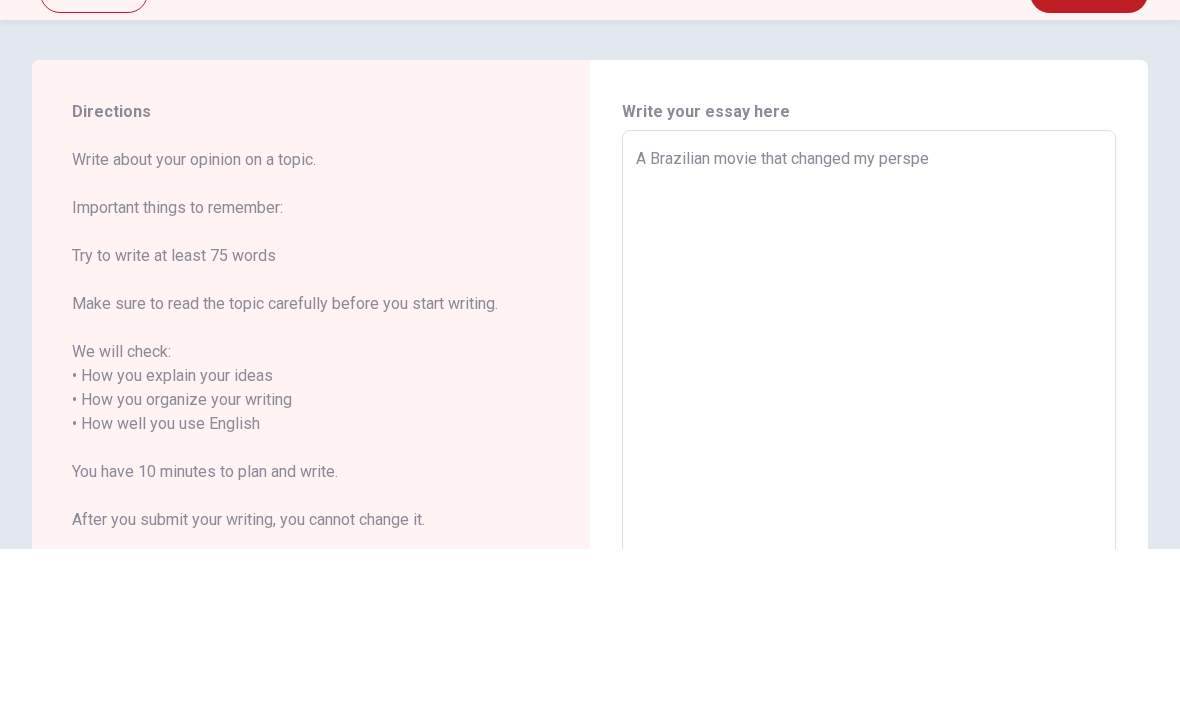 type on "x" 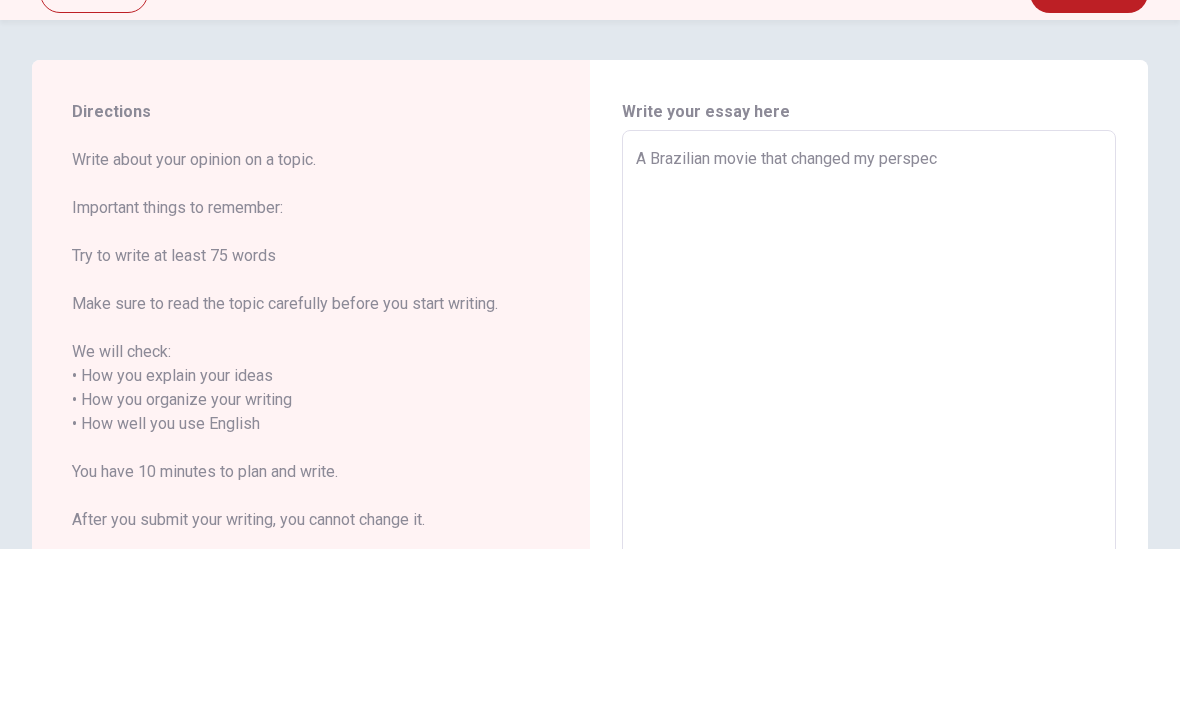 type on "x" 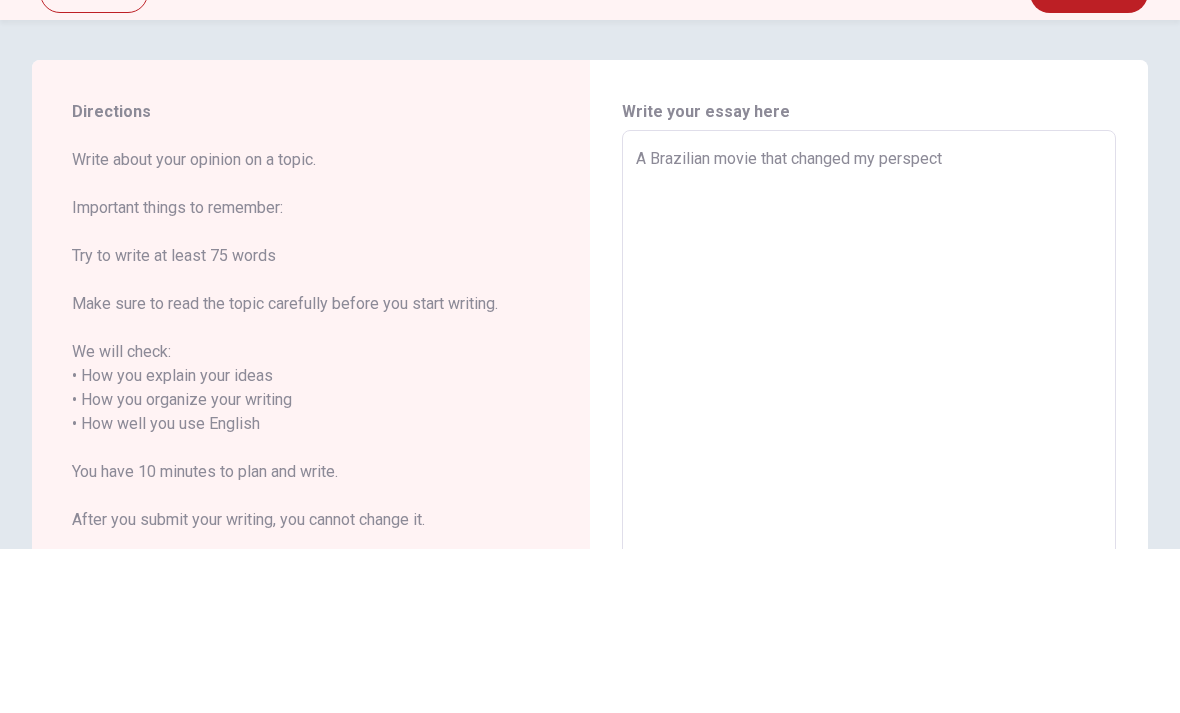 type on "x" 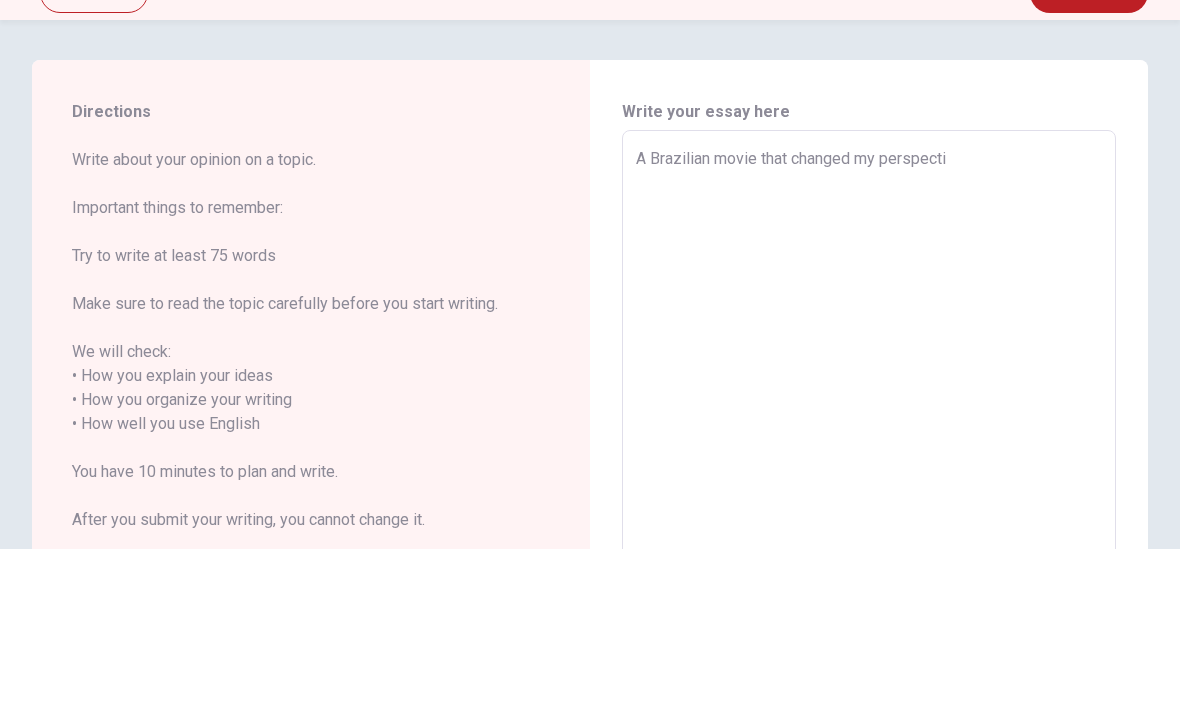 type on "x" 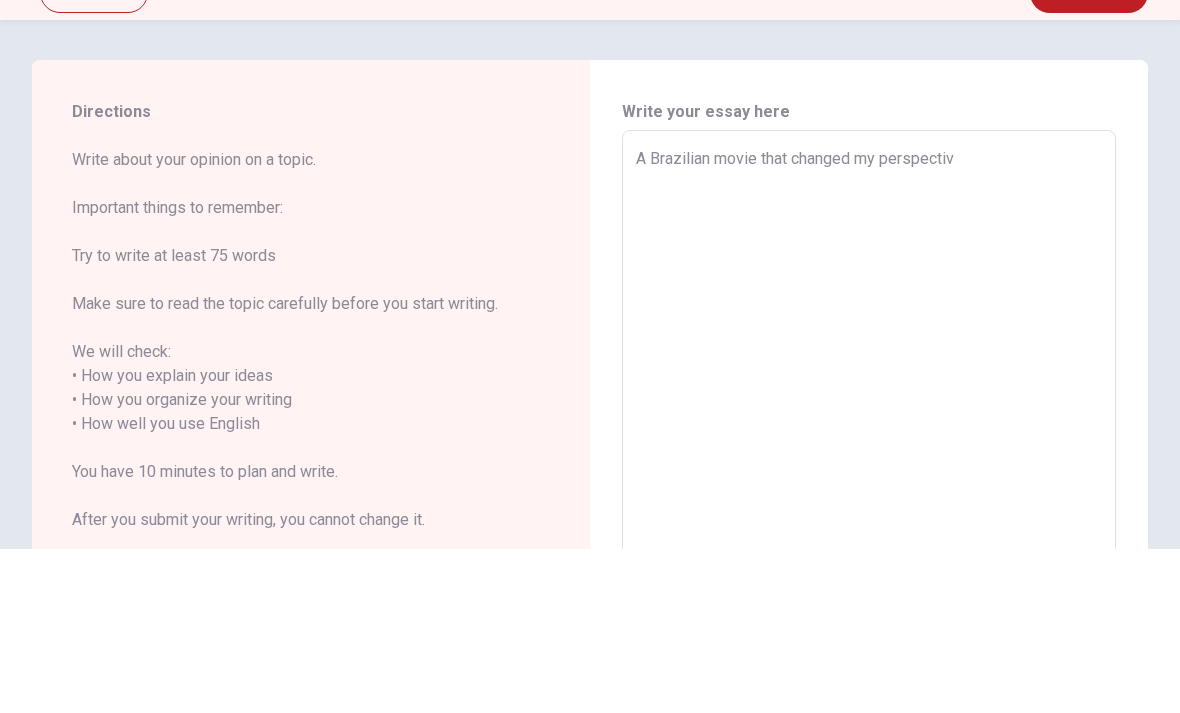 type on "x" 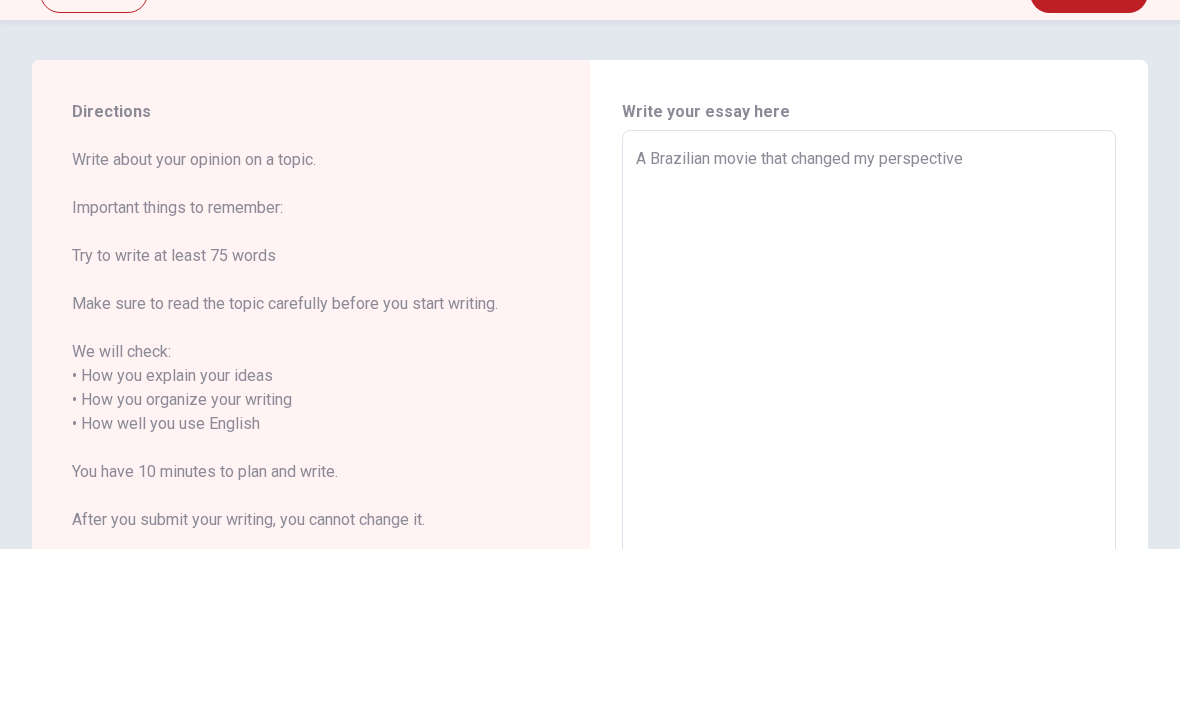 type on "x" 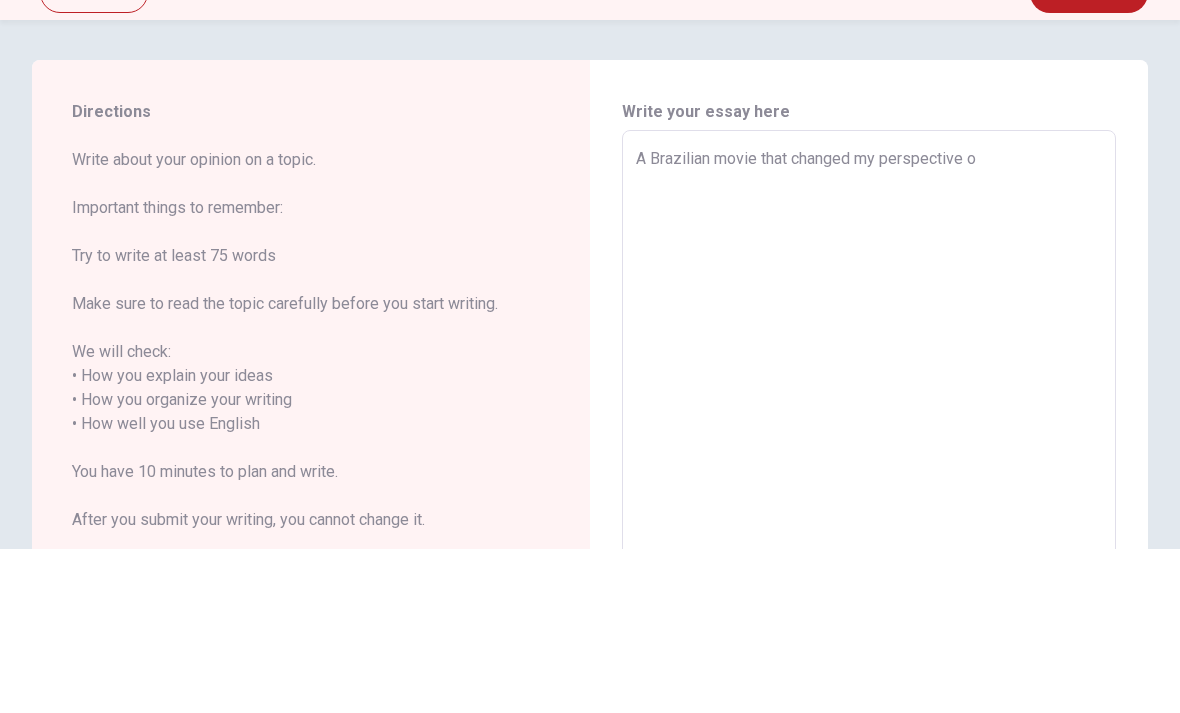 type on "x" 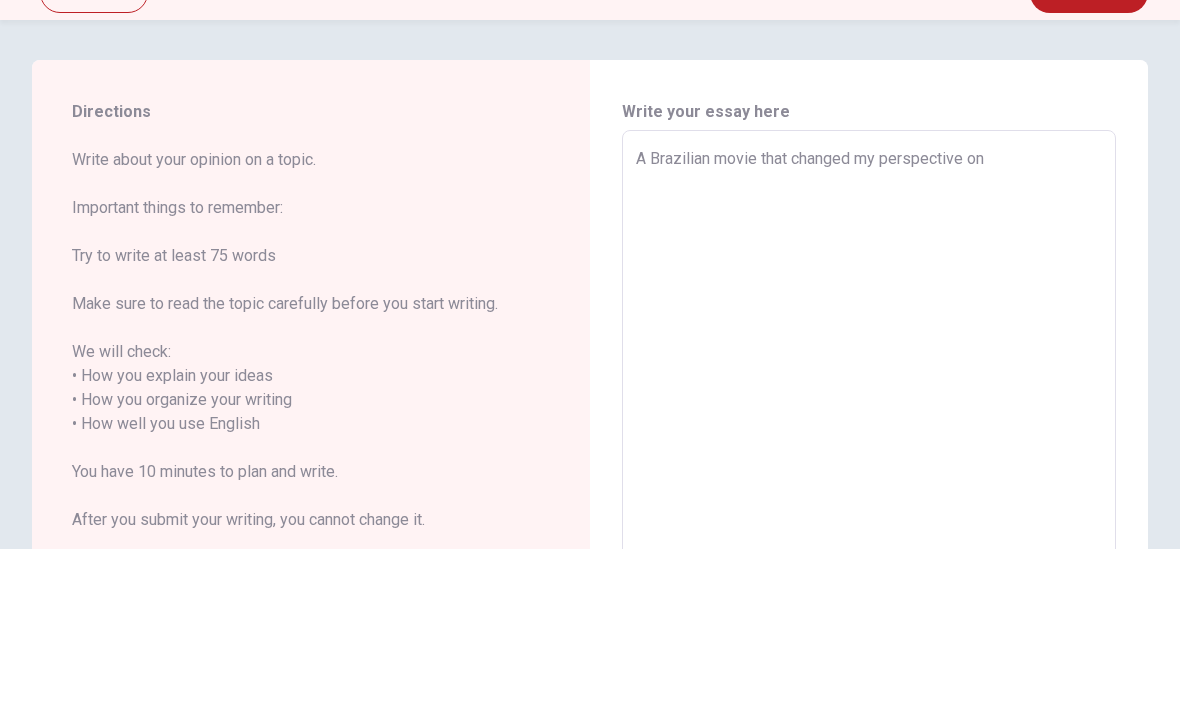 type on "x" 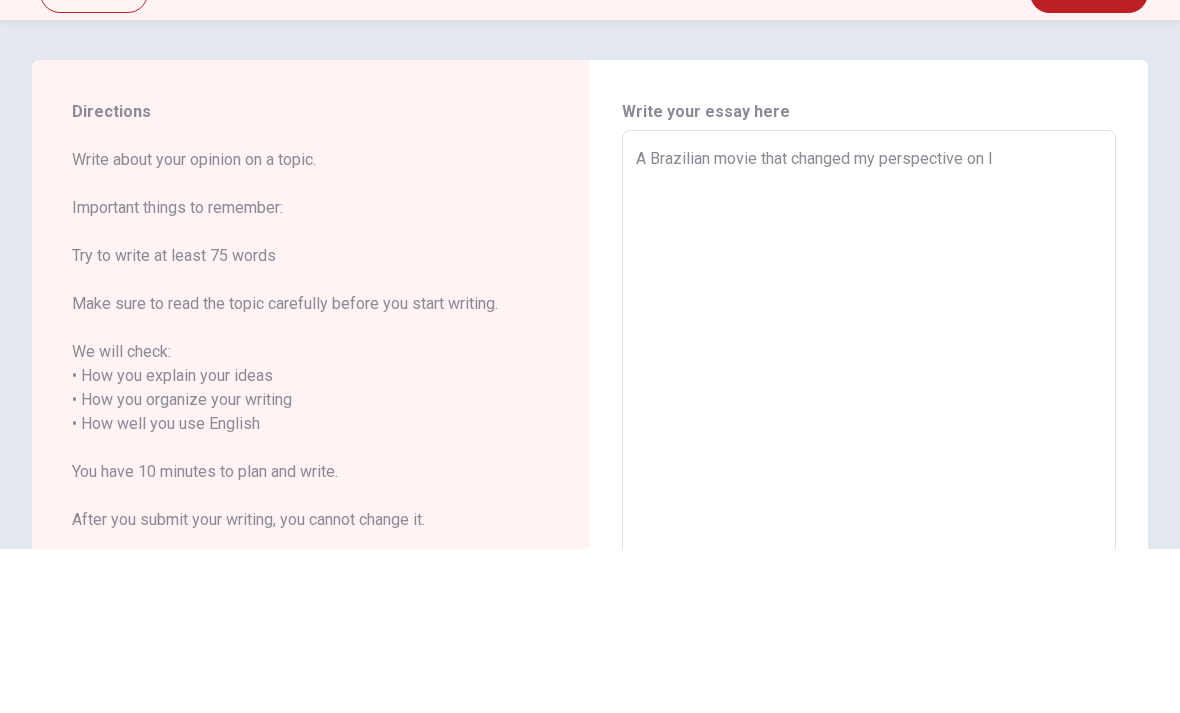 type on "x" 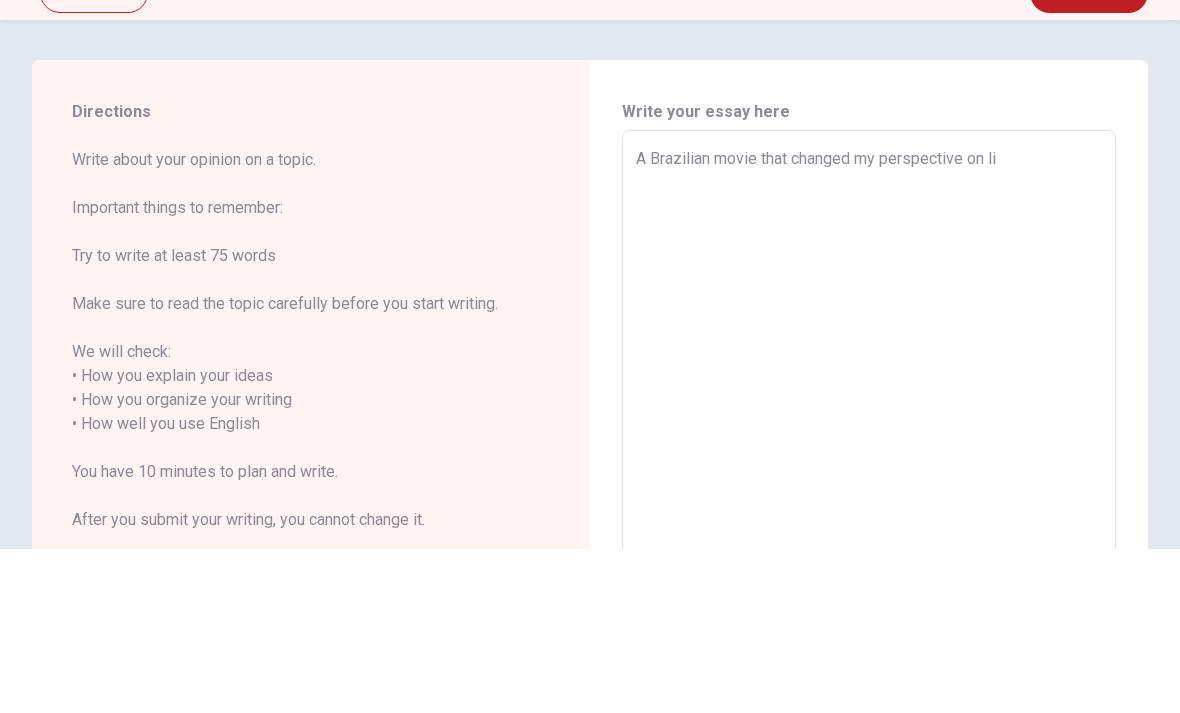 type on "x" 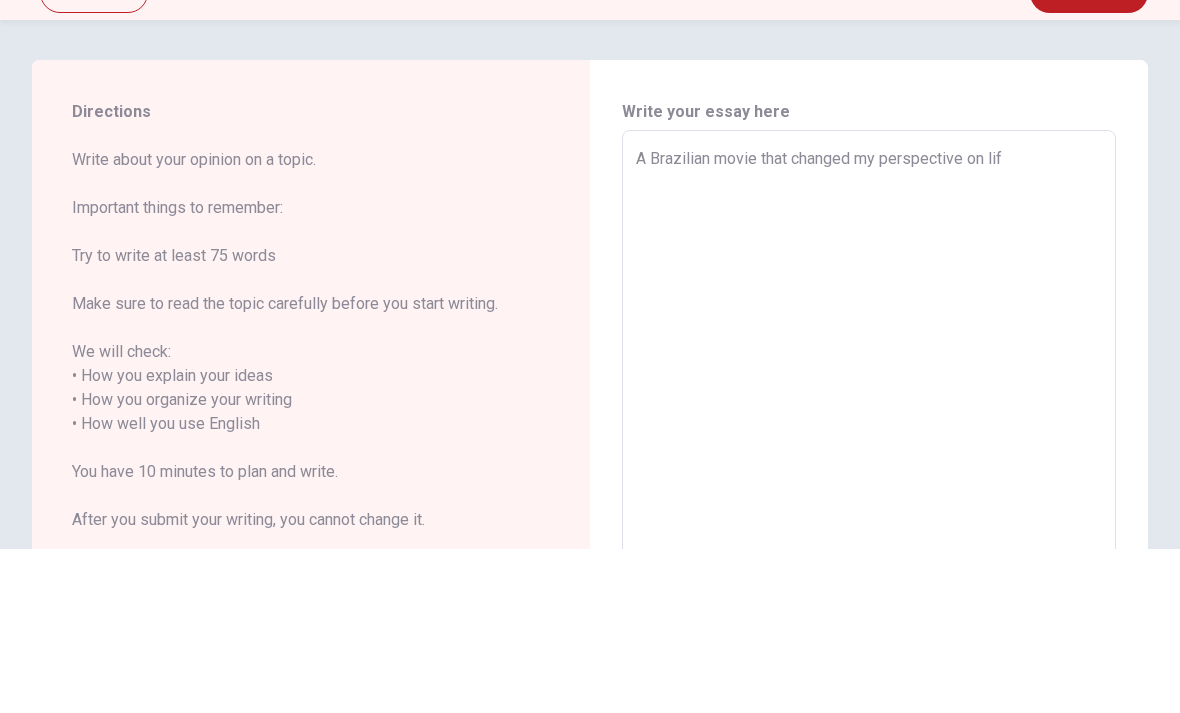 type on "x" 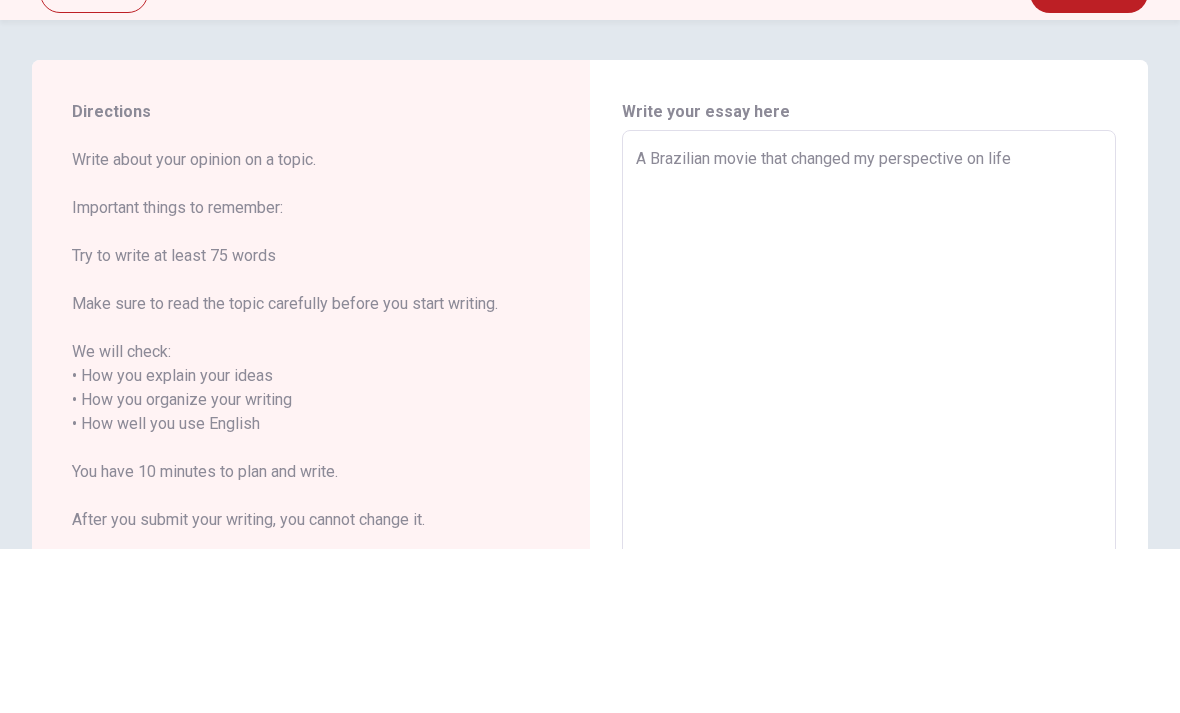 type on "x" 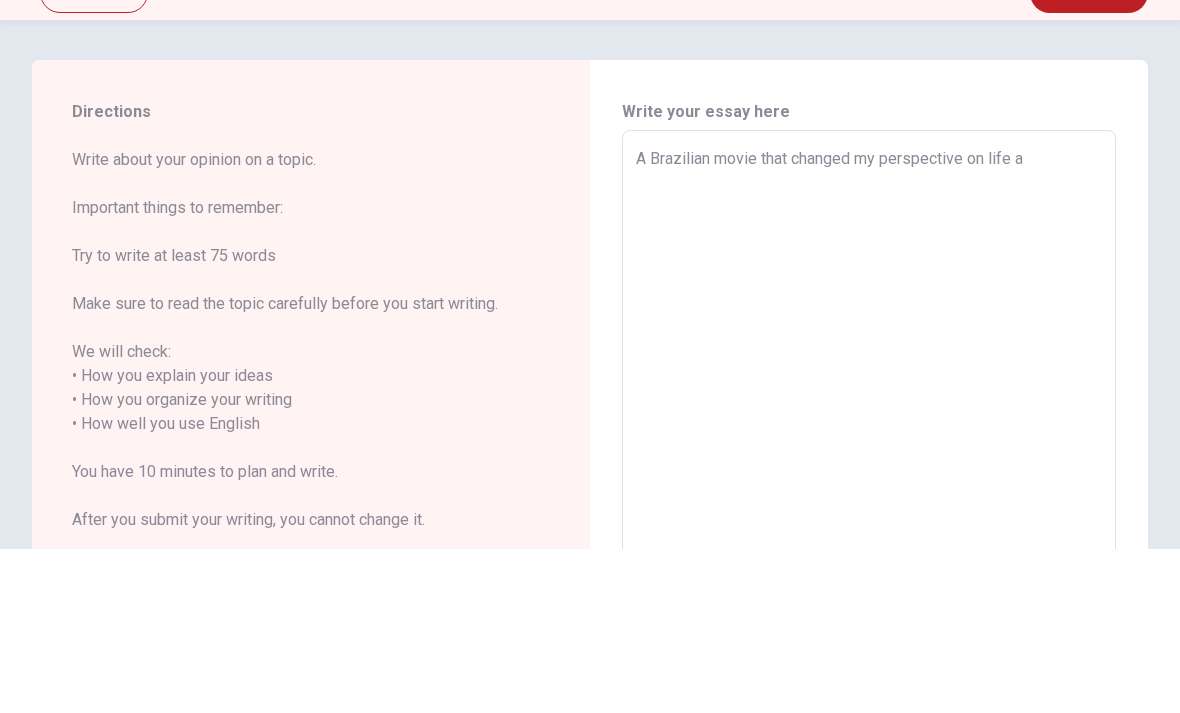 type on "x" 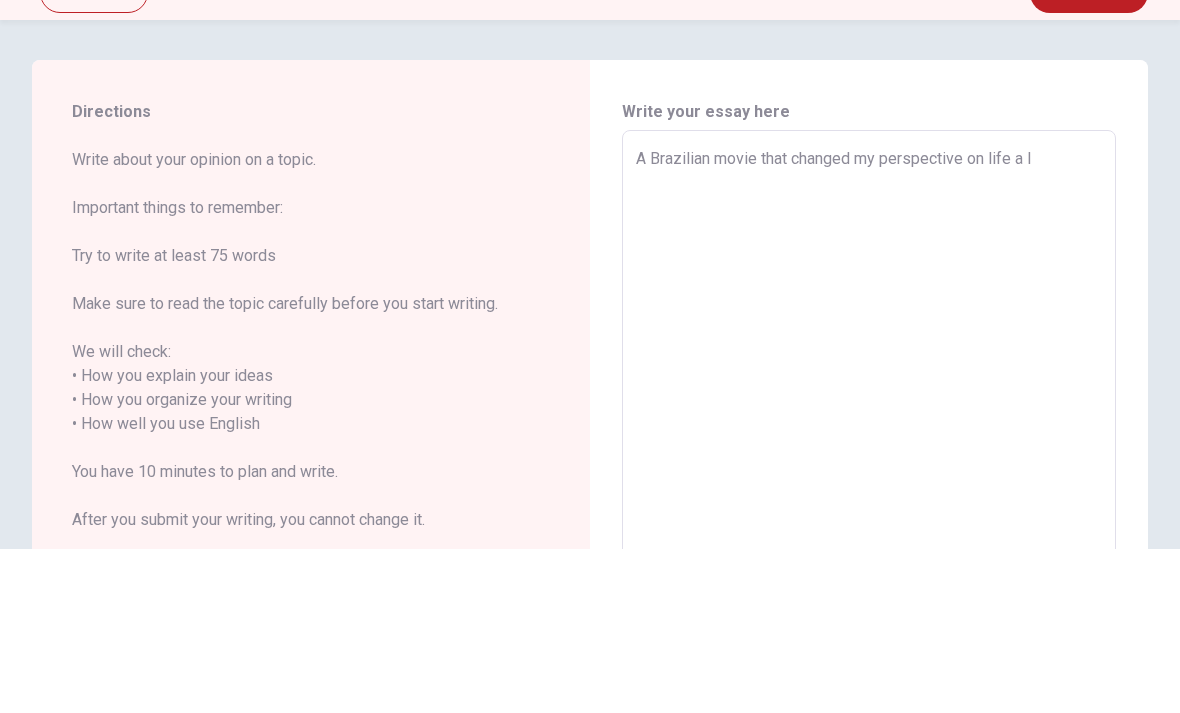 type on "x" 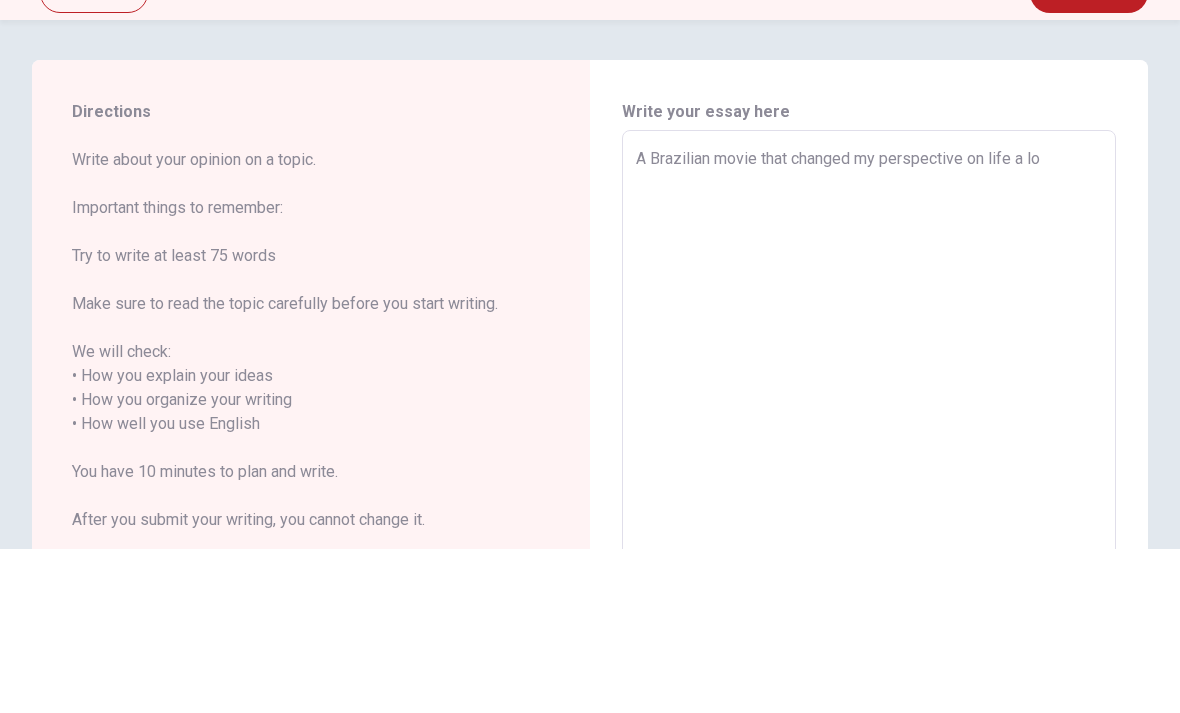 type on "x" 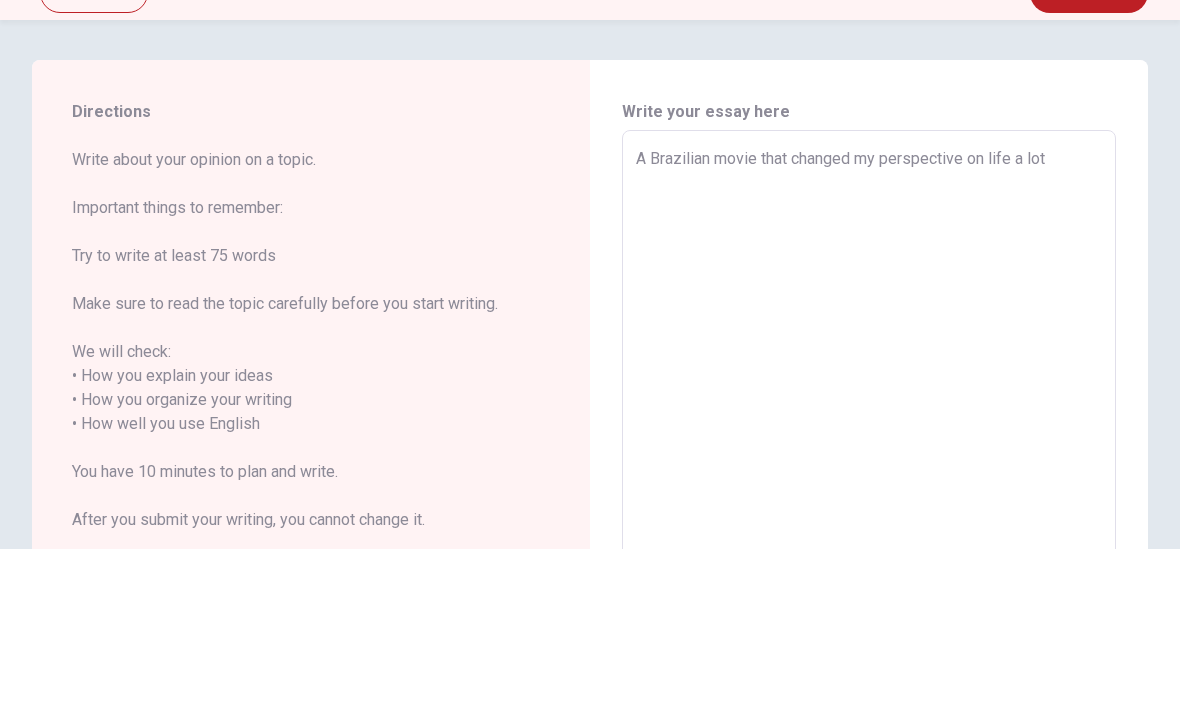 type on "x" 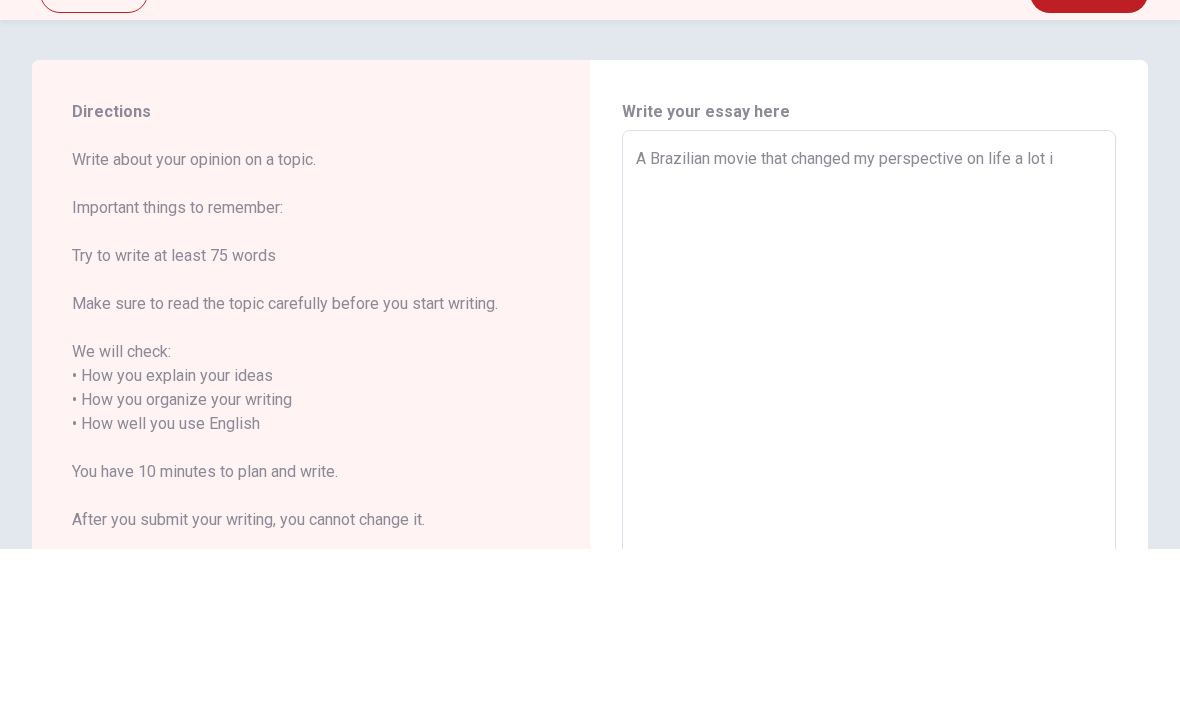 type on "x" 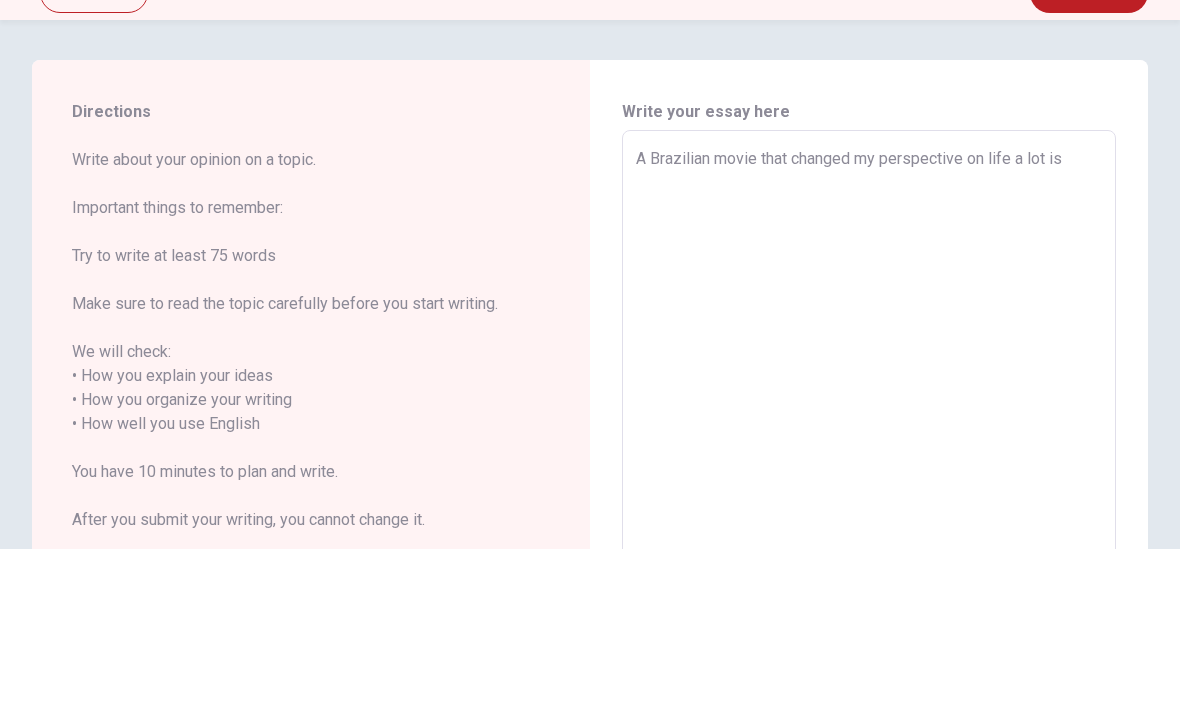 type on "x" 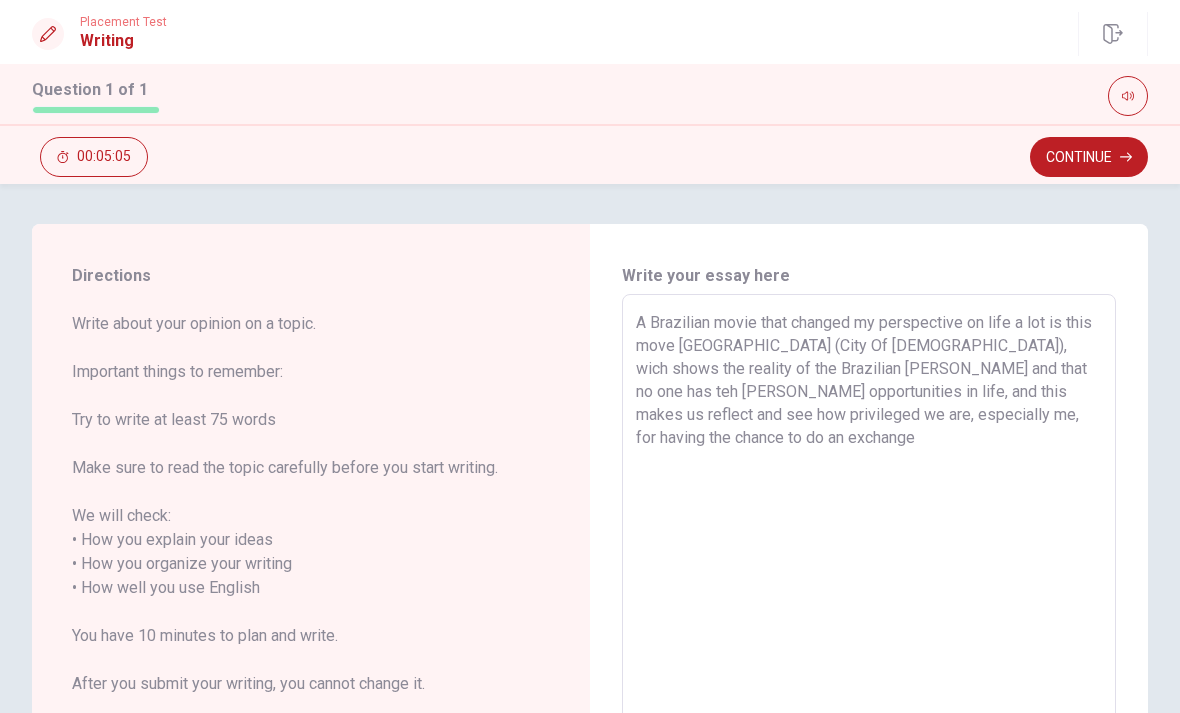 click on "A Brazilian movie that changed my perspective on life a lot is this move [GEOGRAPHIC_DATA] (City Of [DEMOGRAPHIC_DATA]), wich shows the reality of the Brazilian [PERSON_NAME] and that no one has teh [PERSON_NAME] opportunities in life, and this makes us reflect and see how privileged we are, especially me, for having the chance to do an exchange" at bounding box center [869, 588] 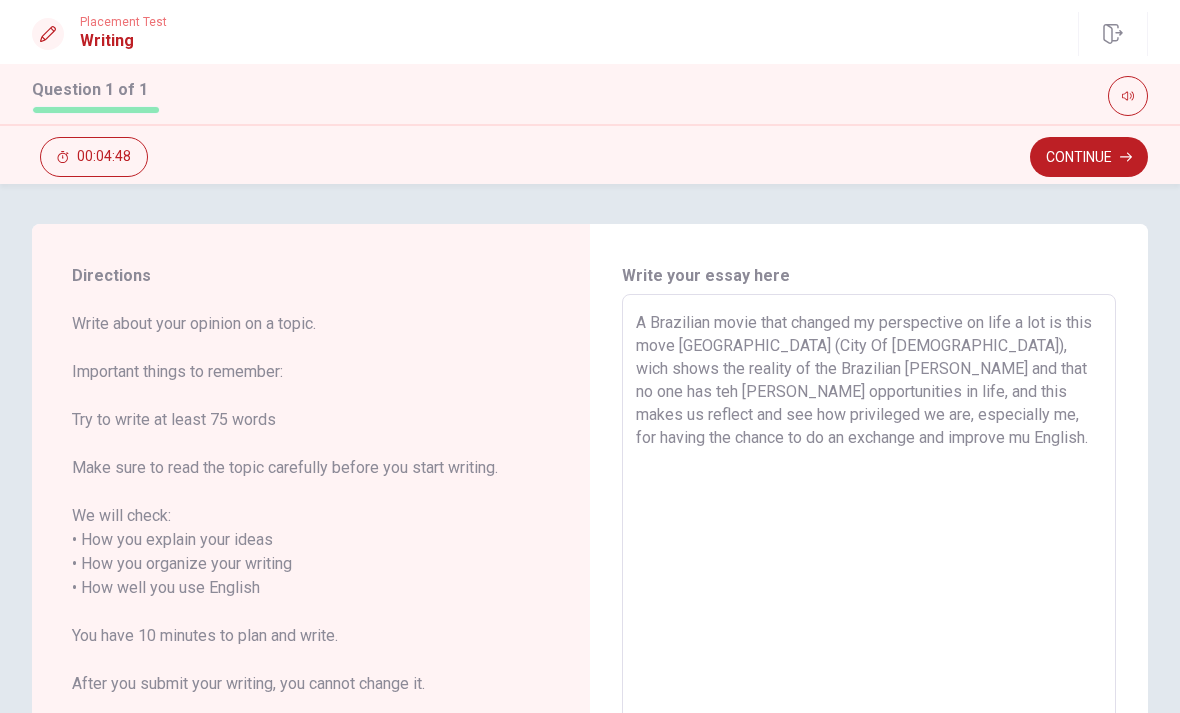 scroll, scrollTop: 0, scrollLeft: 0, axis: both 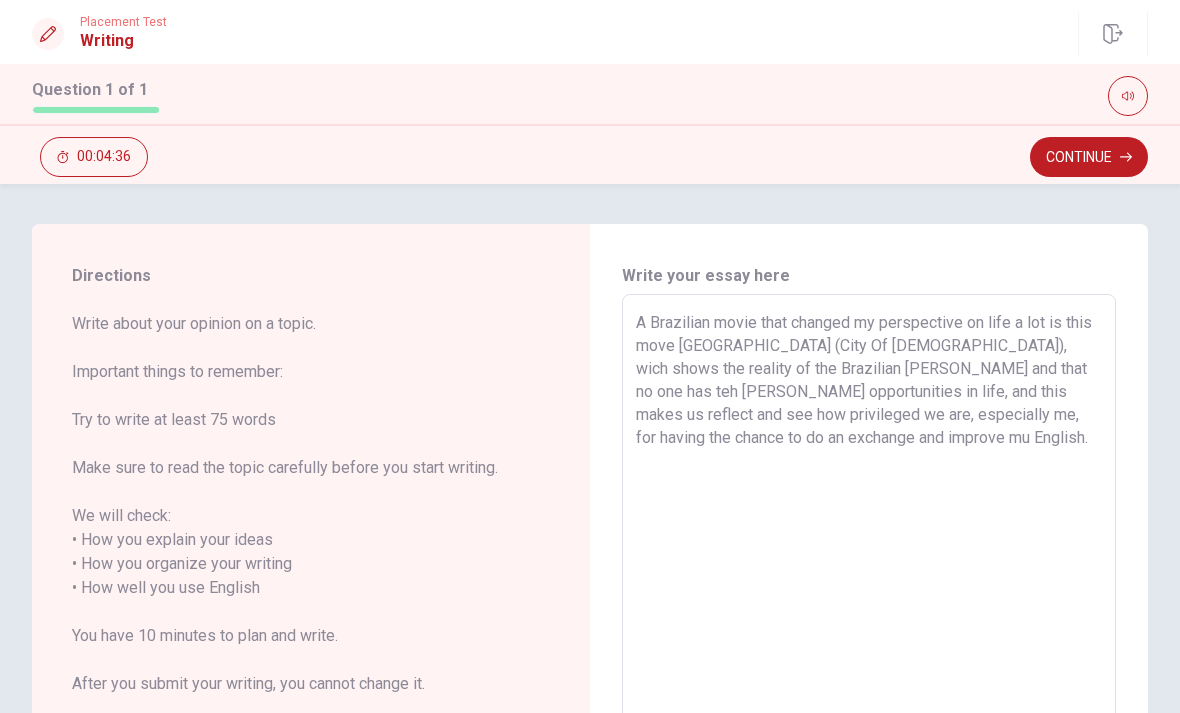 click on "A Brazilian movie that changed my perspective on life a lot is this move [GEOGRAPHIC_DATA] (City Of [DEMOGRAPHIC_DATA]), wich shows the reality of the Brazilian [PERSON_NAME] and that no one has teh [PERSON_NAME] opportunities in life, and this makes us reflect and see how privileged we are, especially me, for having the chance to do an exchange and improve mu English." at bounding box center [869, 588] 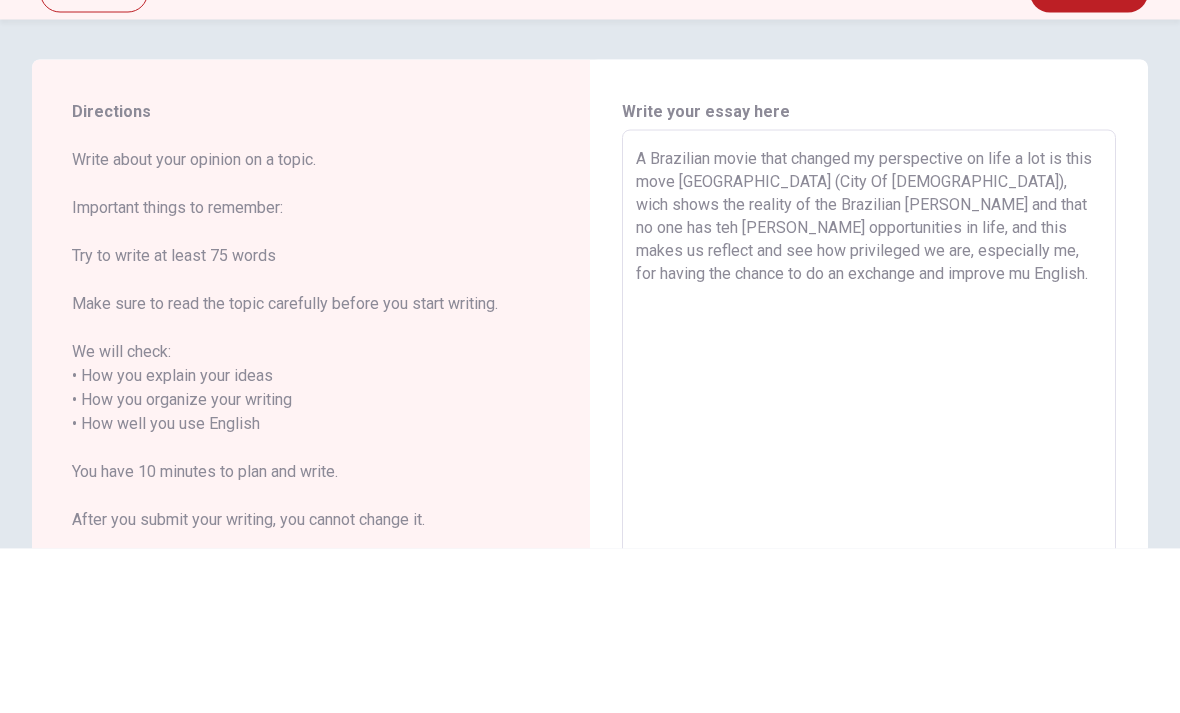click on "A Brazilian movie that changed my perspective on life a lot is this move [GEOGRAPHIC_DATA] (City Of [DEMOGRAPHIC_DATA]), wich shows the reality of the Brazilian [PERSON_NAME] and that no one has teh [PERSON_NAME] opportunities in life, and this makes us reflect and see how privileged we are, especially me, for having the chance to do an exchange and improve mu English." at bounding box center (869, 588) 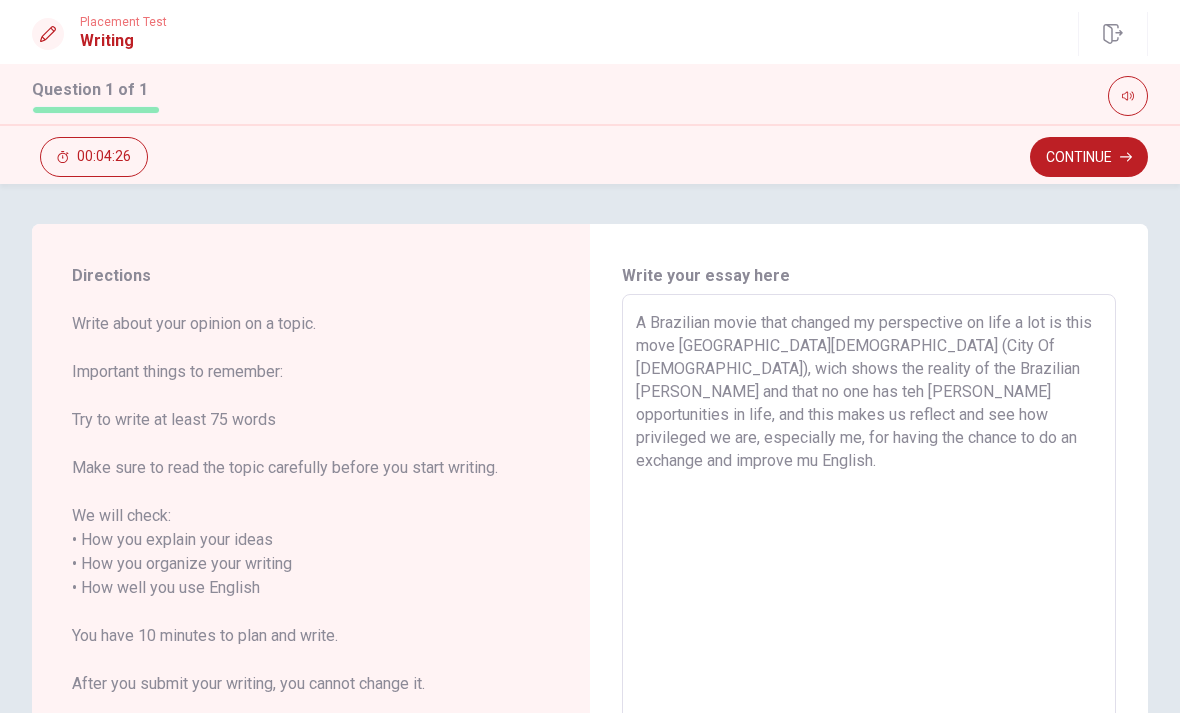 click on "A Brazilian movie that changed my perspective on life a lot is this move [GEOGRAPHIC_DATA][DEMOGRAPHIC_DATA] (City Of [DEMOGRAPHIC_DATA]), wich shows the reality of the Brazilian [PERSON_NAME] and that no one has teh [PERSON_NAME] opportunities in life, and this makes us reflect and see how privileged we are, especially me, for having the chance to do an exchange and improve mu English." at bounding box center [869, 588] 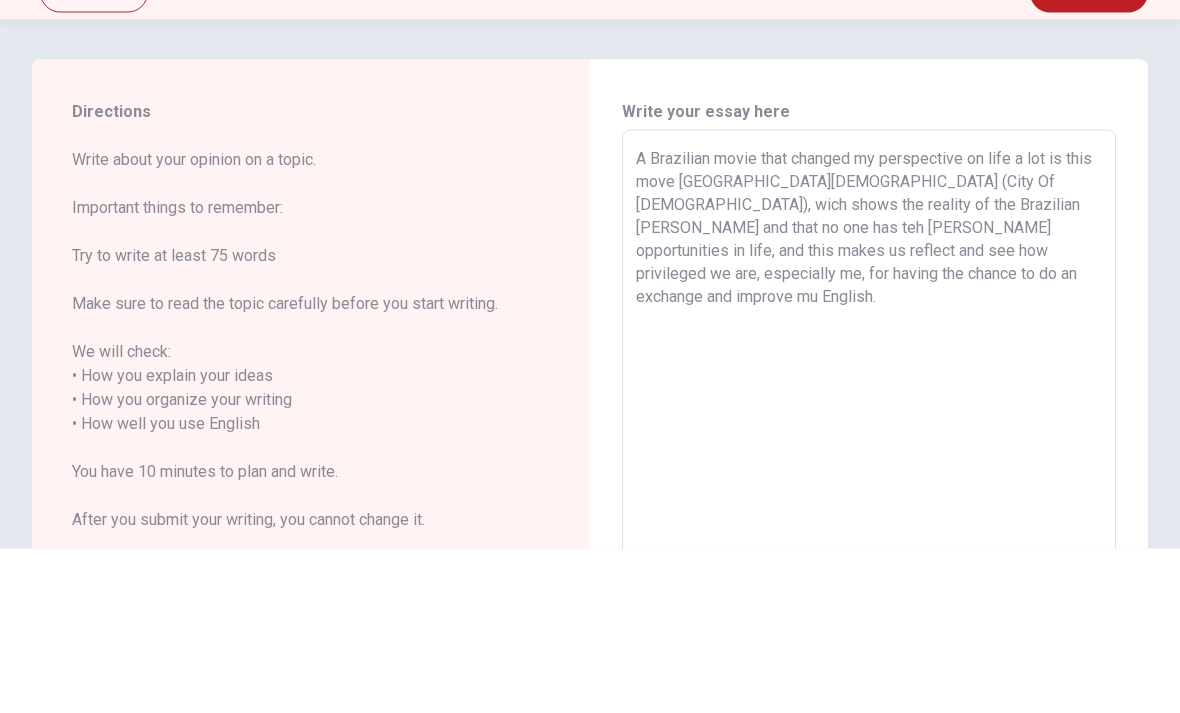 click on "A Brazilian movie that changed my perspective on life a lot is this move [GEOGRAPHIC_DATA][DEMOGRAPHIC_DATA] (City Of [DEMOGRAPHIC_DATA]), wich shows the reality of the Brazilian [PERSON_NAME] and that no one has teh [PERSON_NAME] opportunities in life, and this makes us reflect and see how privileged we are, especially me, for having the chance to do an exchange and improve mu English." at bounding box center (869, 588) 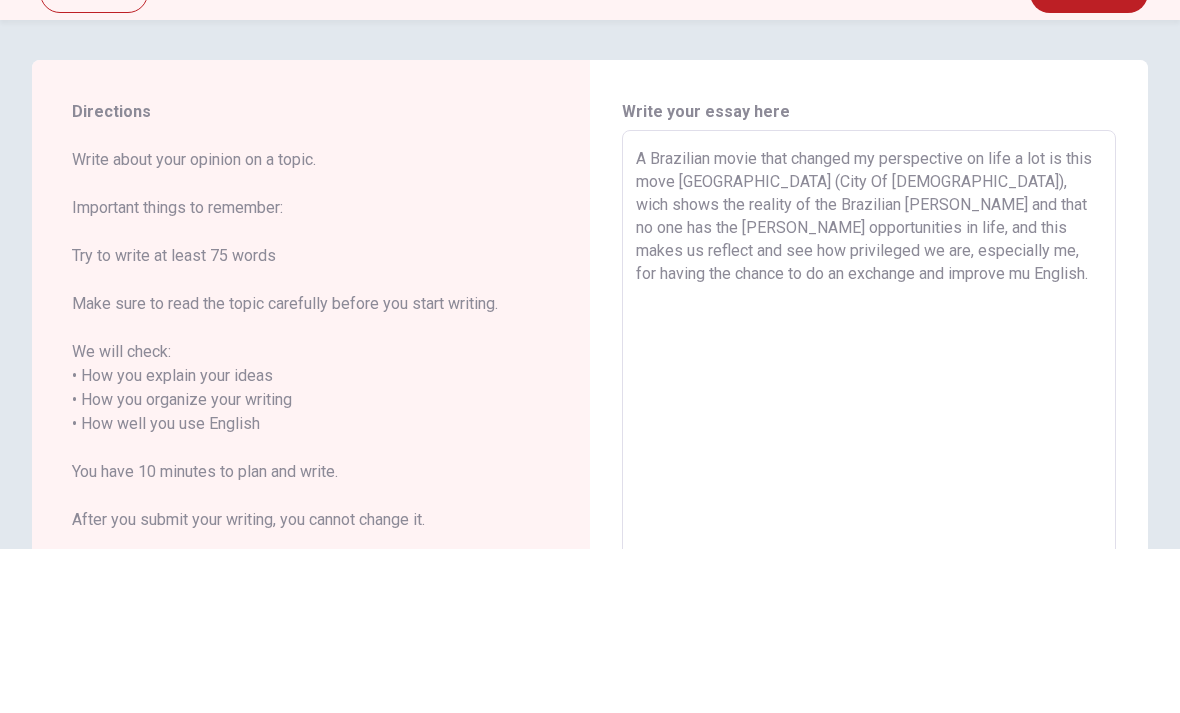 click on "A Brazilian movie that changed my perspective on life a lot is this move [GEOGRAPHIC_DATA] (City Of [DEMOGRAPHIC_DATA]), wich shows the reality of the Brazilian [PERSON_NAME] and that no one has the [PERSON_NAME] opportunities in life, and this makes us reflect and see how privileged we are, especially me, for having the chance to do an exchange and improve mu English." at bounding box center (869, 588) 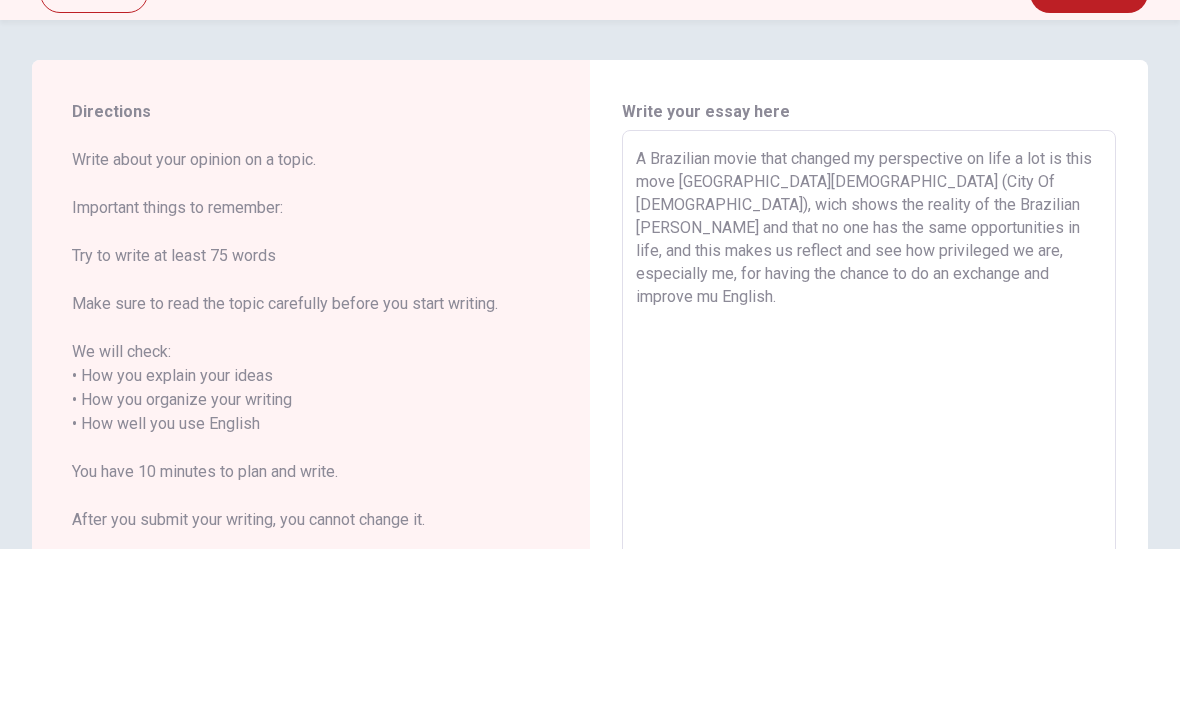 click on "A Brazilian movie that changed my perspective on life a lot is this move [GEOGRAPHIC_DATA][DEMOGRAPHIC_DATA] (City Of [DEMOGRAPHIC_DATA]), wich shows the reality of the Brazilian [PERSON_NAME] and that no one has the same opportunities in life, and this makes us reflect and see how privileged we are, especially me, for having the chance to do an exchange and improve mu English." at bounding box center [869, 588] 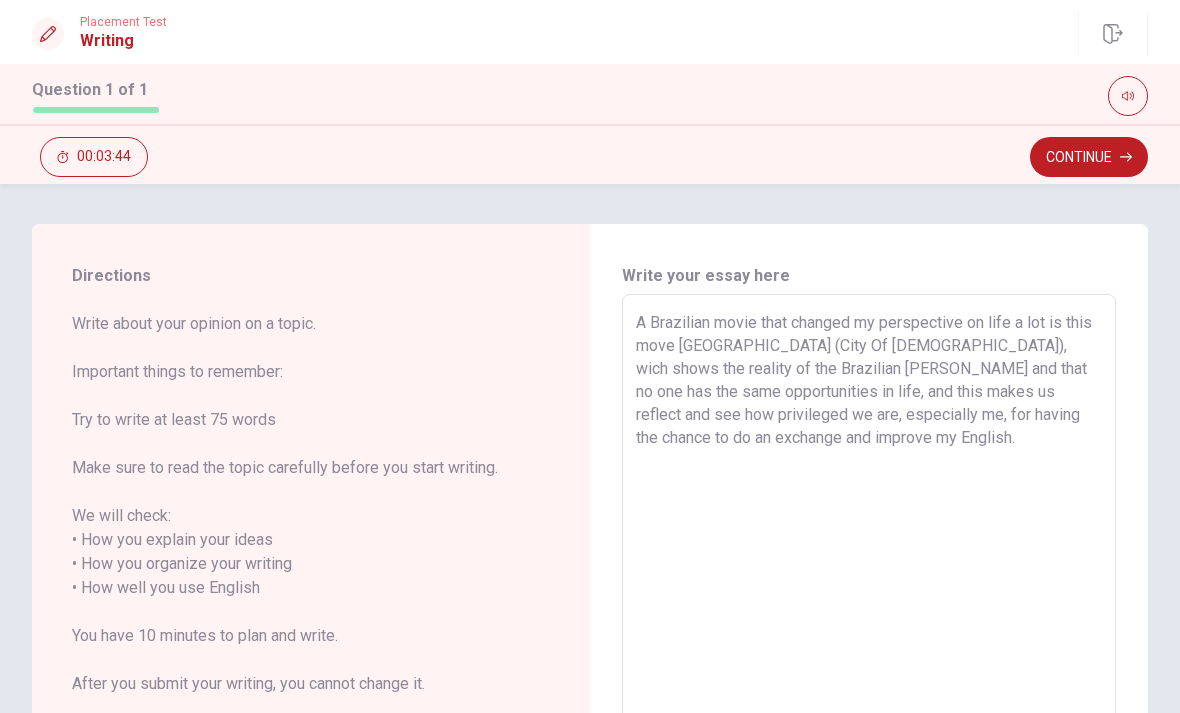 click on "A Brazilian movie that changed my perspective on life a lot is this move [GEOGRAPHIC_DATA] (City Of [DEMOGRAPHIC_DATA]), wich shows the reality of the Brazilian [PERSON_NAME] and that no one has the same opportunities in life, and this makes us reflect and see how privileged we are, especially me, for having the chance to do an exchange and improve my English." at bounding box center (869, 588) 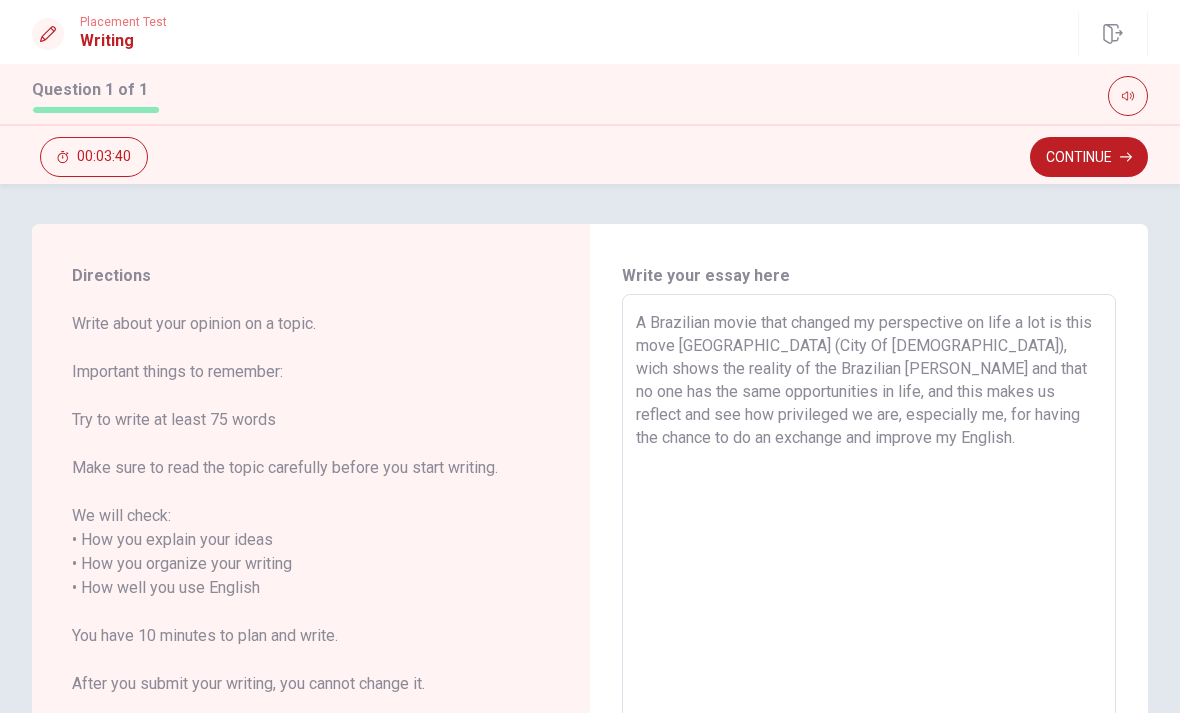 click on "A Brazilian movie that changed my perspective on life a lot is this move [GEOGRAPHIC_DATA] (City Of [DEMOGRAPHIC_DATA]), wich shows the reality of the Brazilian [PERSON_NAME] and that no one has the same opportunities in life, and this makes us reflect and see how privileged we are, especially me, for having the chance to do an exchange and improve my English." at bounding box center [869, 588] 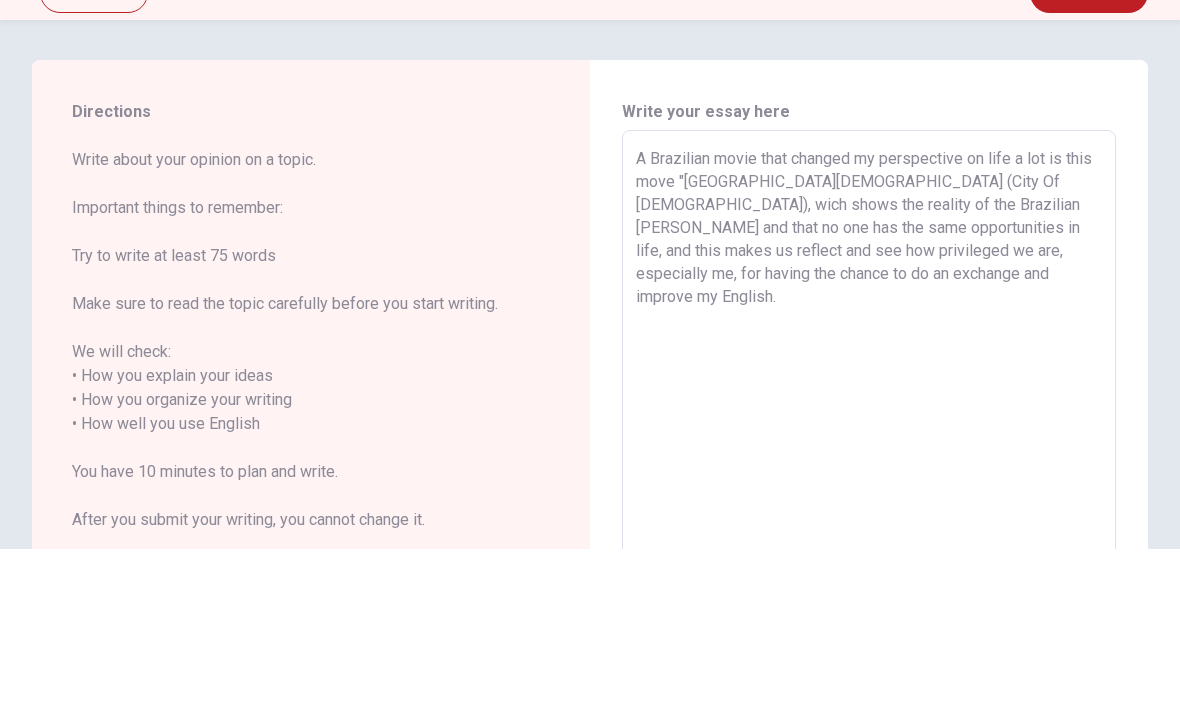 click on "A Brazilian movie that changed my perspective on life a lot is this move "[GEOGRAPHIC_DATA][DEMOGRAPHIC_DATA] (City Of [DEMOGRAPHIC_DATA]), wich shows the reality of the Brazilian [PERSON_NAME] and that no one has the same opportunities in life, and this makes us reflect and see how privileged we are, especially me, for having the chance to do an exchange and improve my English." at bounding box center (869, 588) 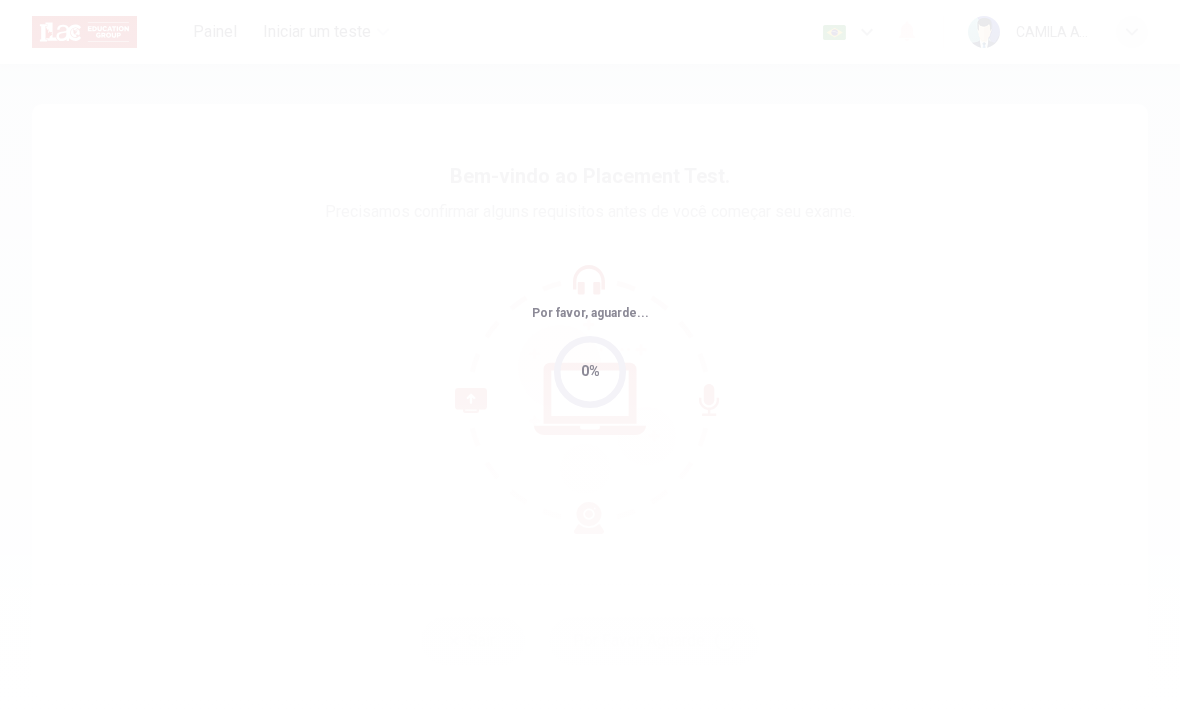 scroll, scrollTop: 0, scrollLeft: 0, axis: both 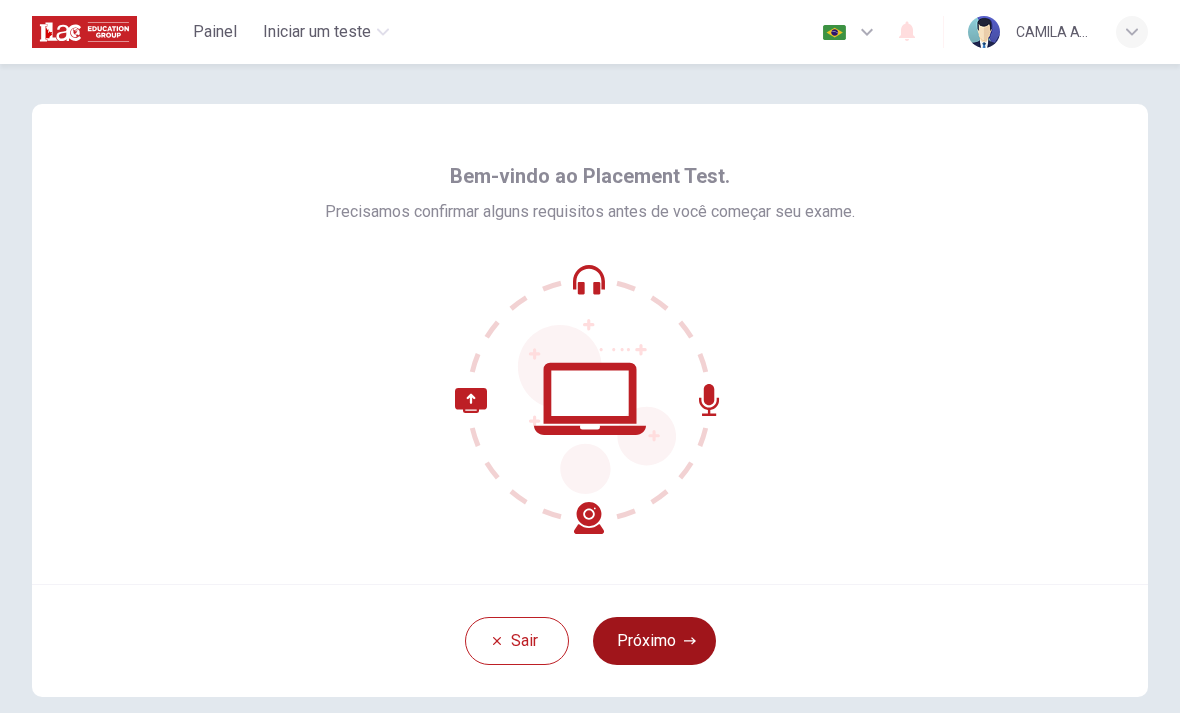 click 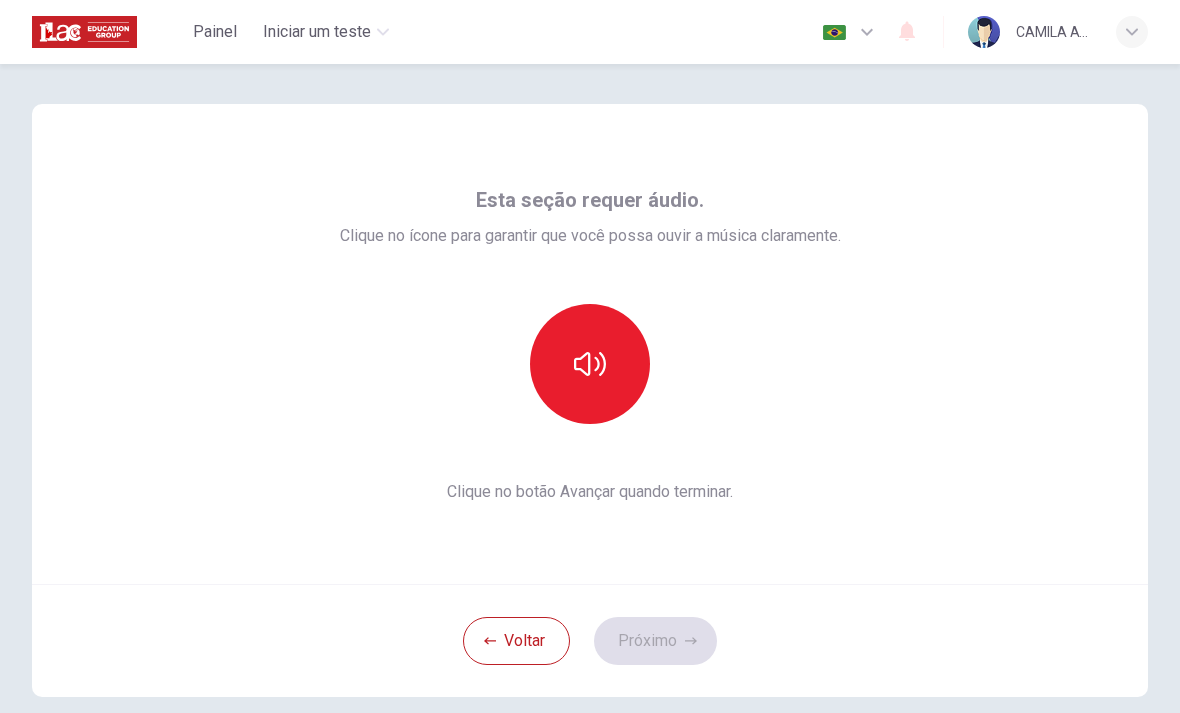 click on "Voltar Próximo" at bounding box center (590, 640) 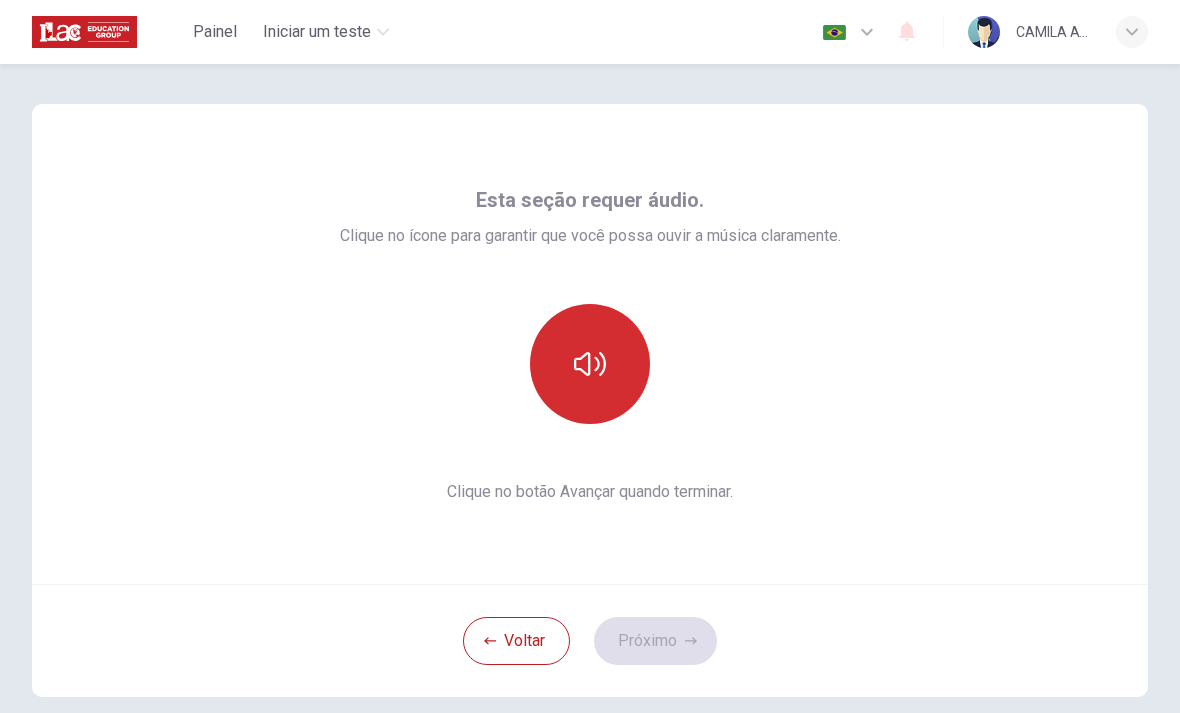 click at bounding box center [590, 364] 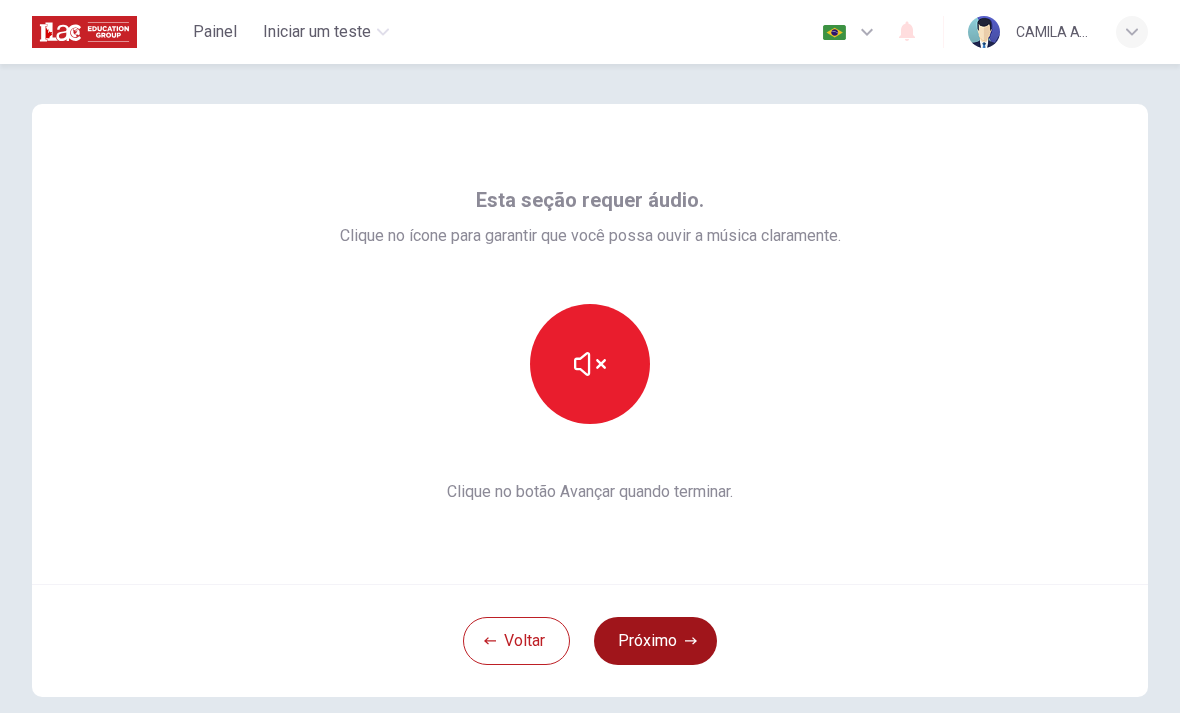 click on "Próximo" at bounding box center (655, 641) 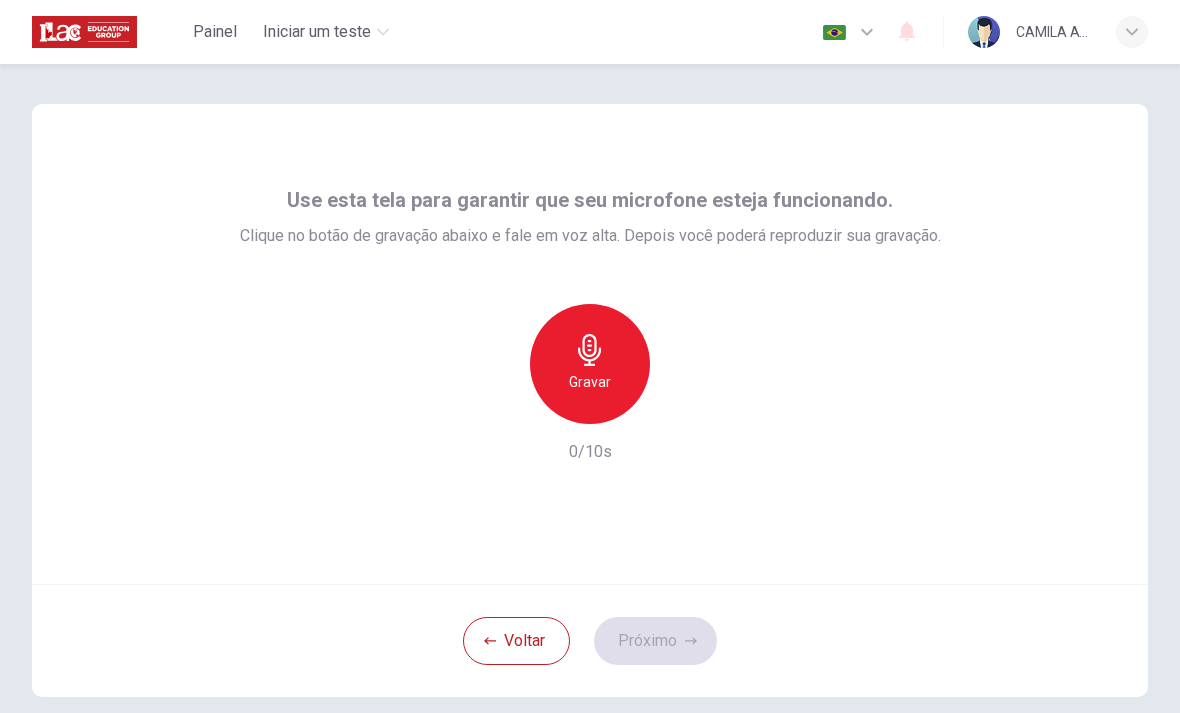 click on "Gravar" at bounding box center (590, 364) 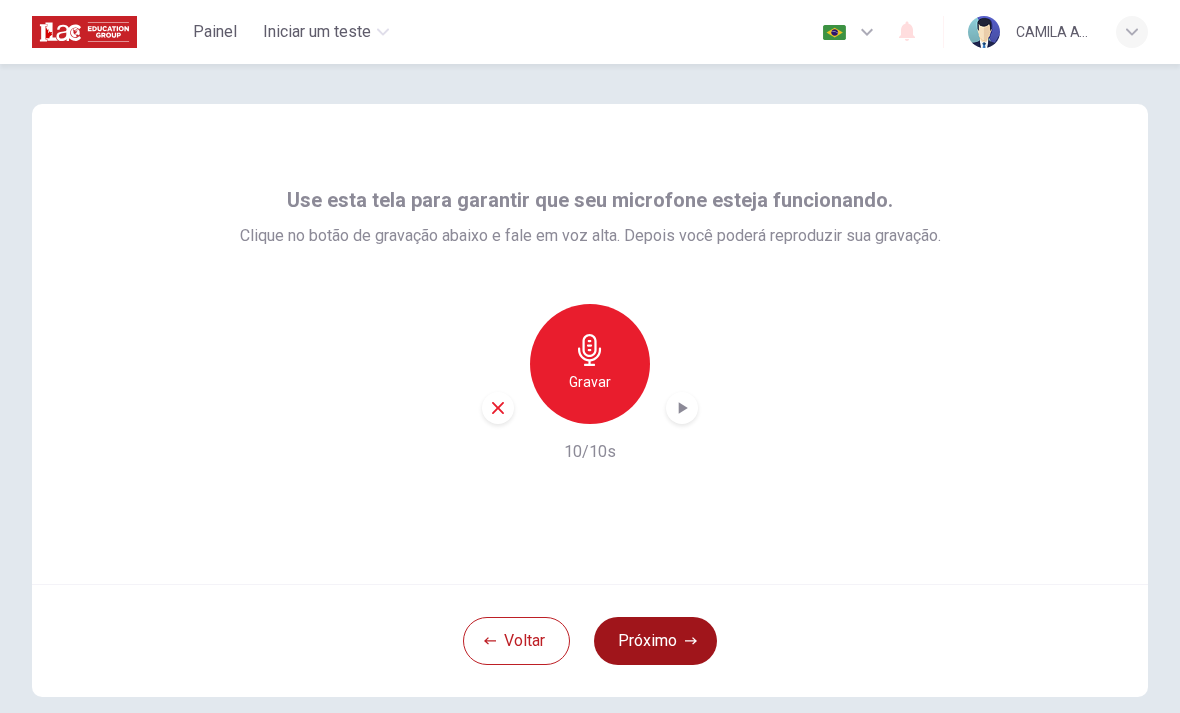 click on "Próximo" at bounding box center [655, 641] 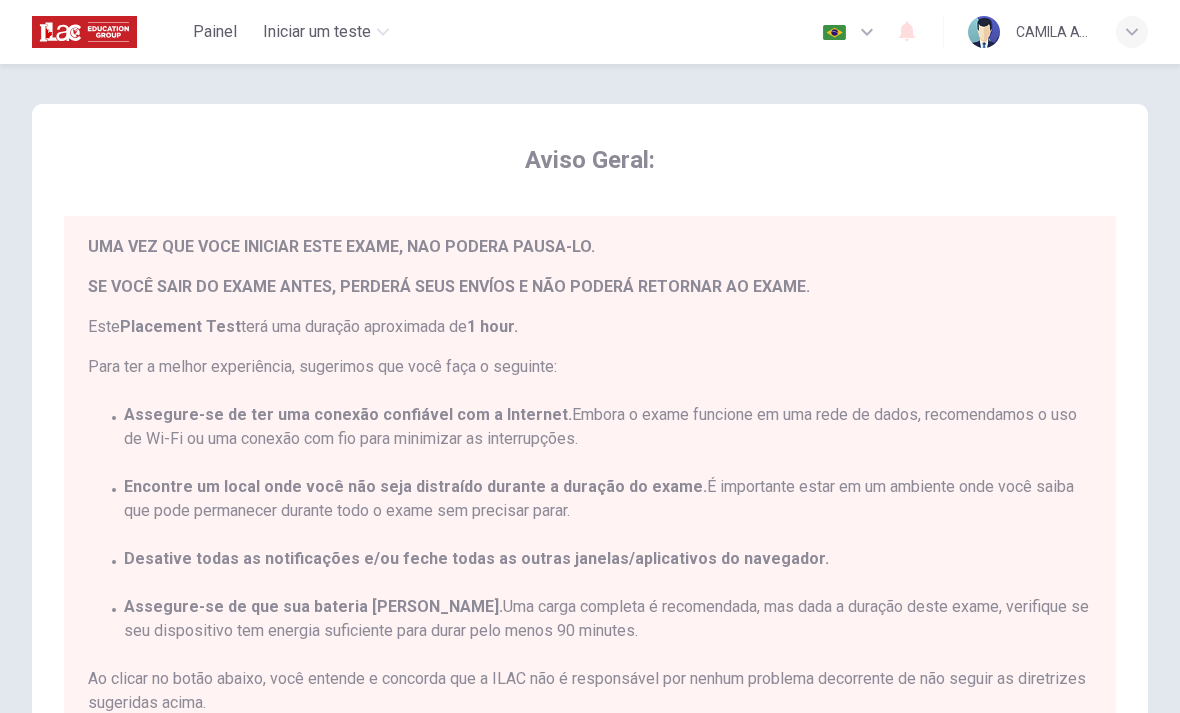 scroll, scrollTop: 46, scrollLeft: 0, axis: vertical 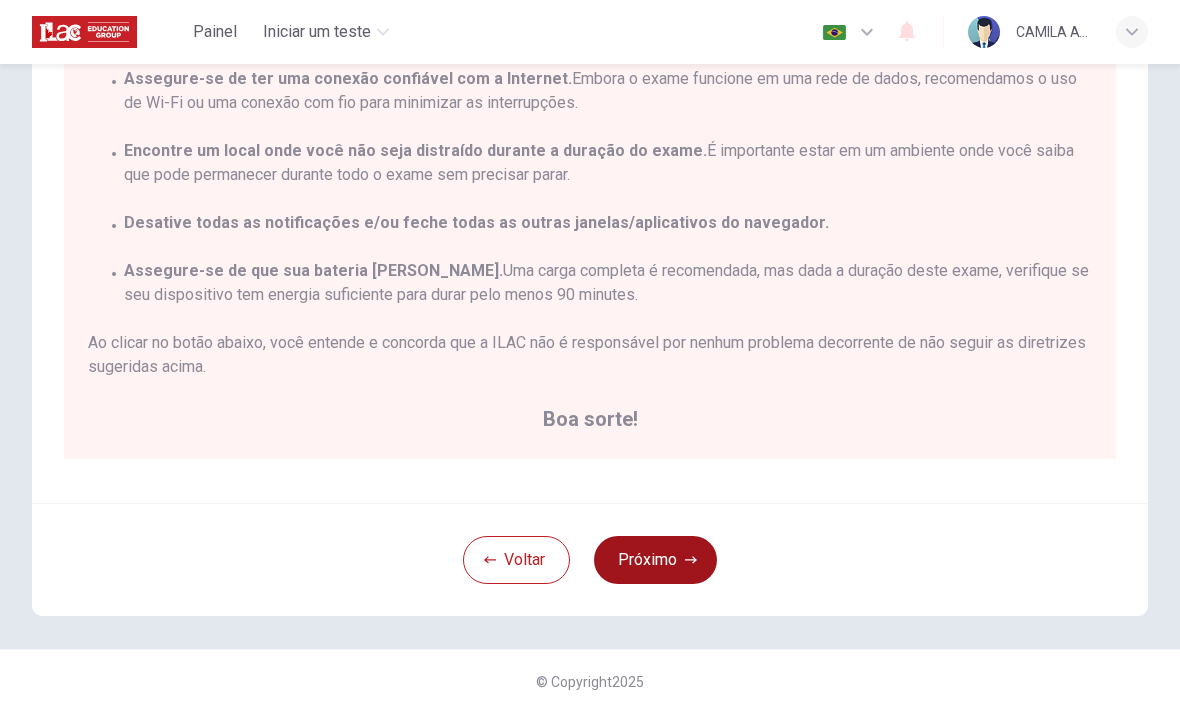 click on "Próximo" at bounding box center (655, 560) 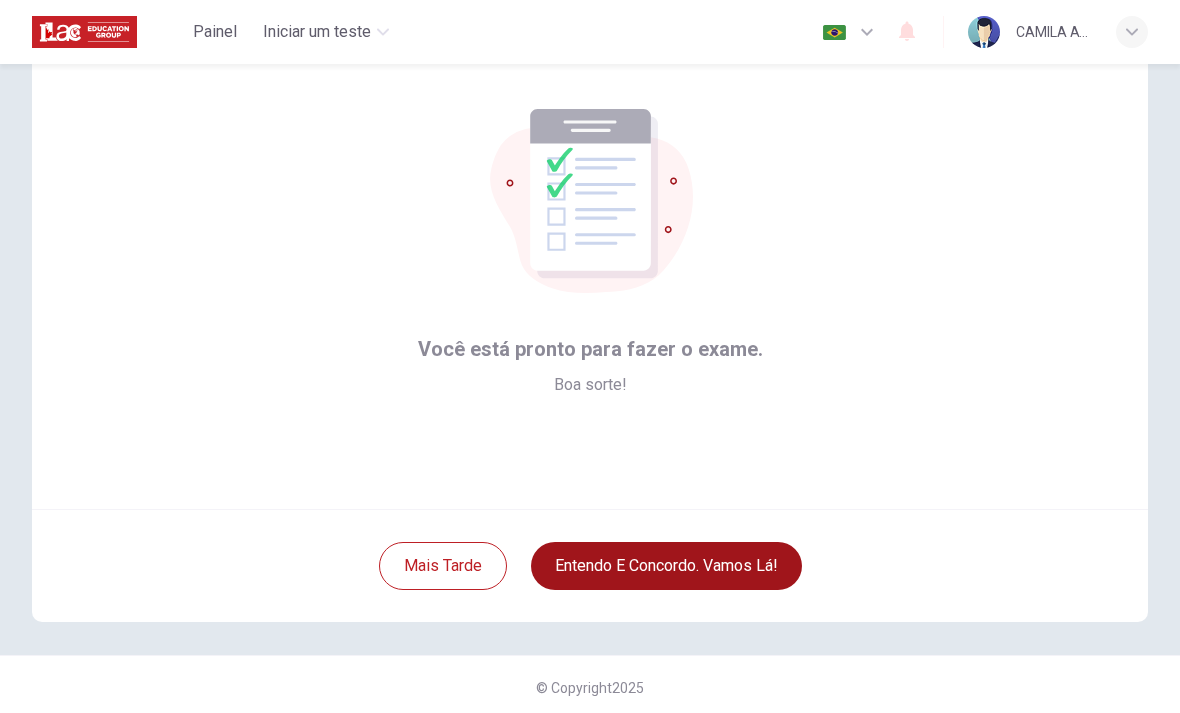 scroll, scrollTop: 77, scrollLeft: 0, axis: vertical 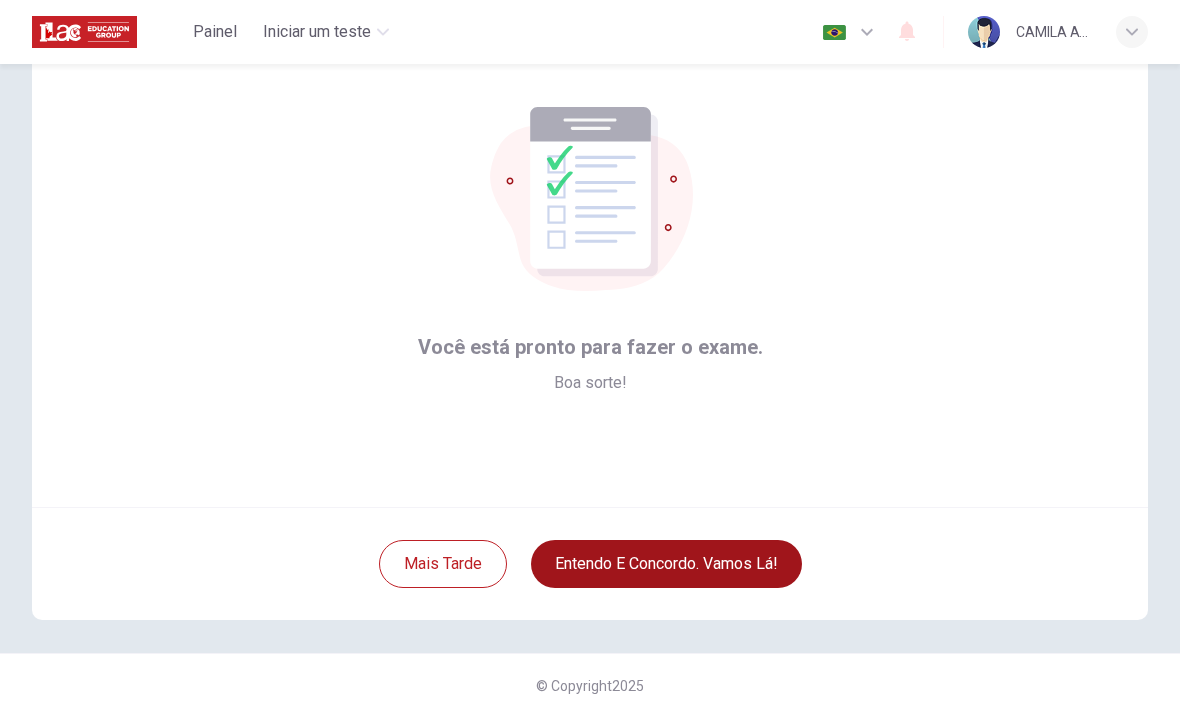 click on "Entendo e concordo. Vamos lá!" at bounding box center (666, 564) 